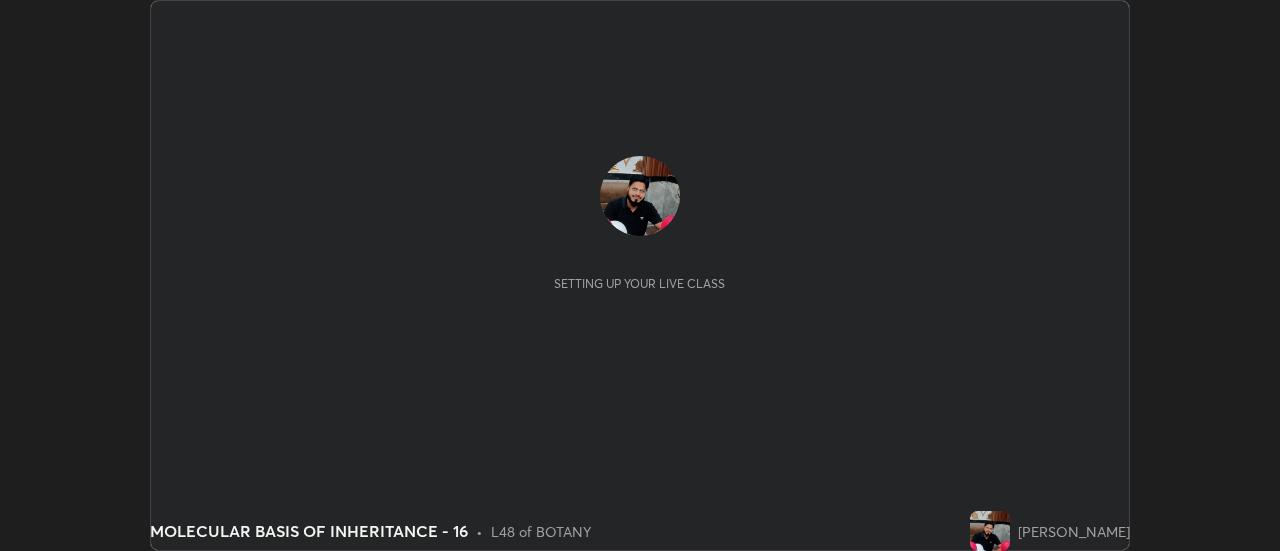 scroll, scrollTop: 0, scrollLeft: 0, axis: both 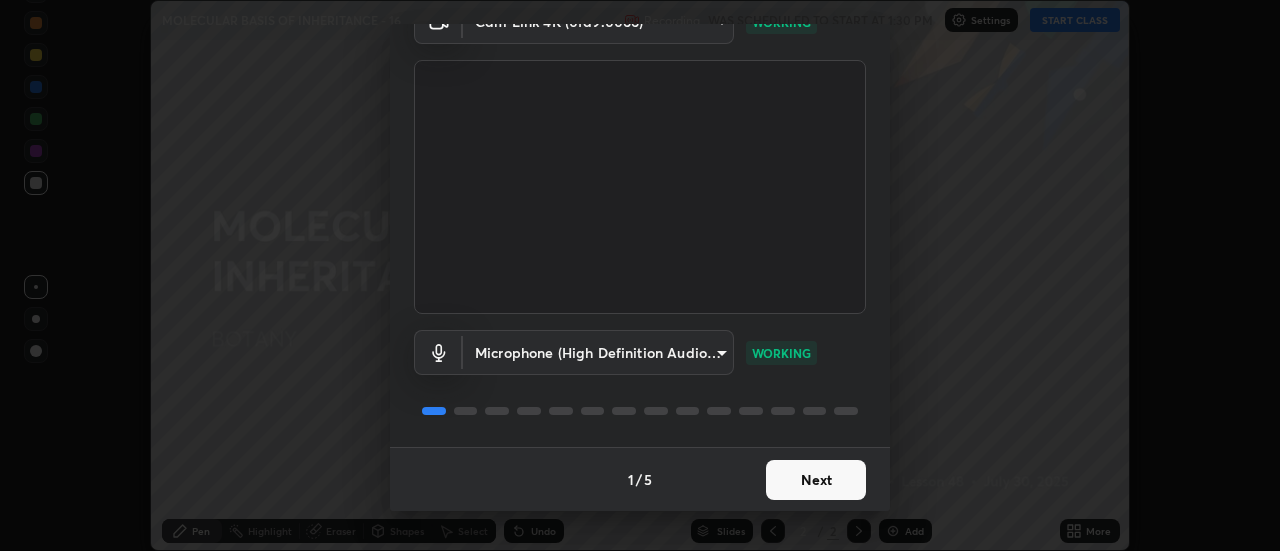 click on "Next" at bounding box center (816, 480) 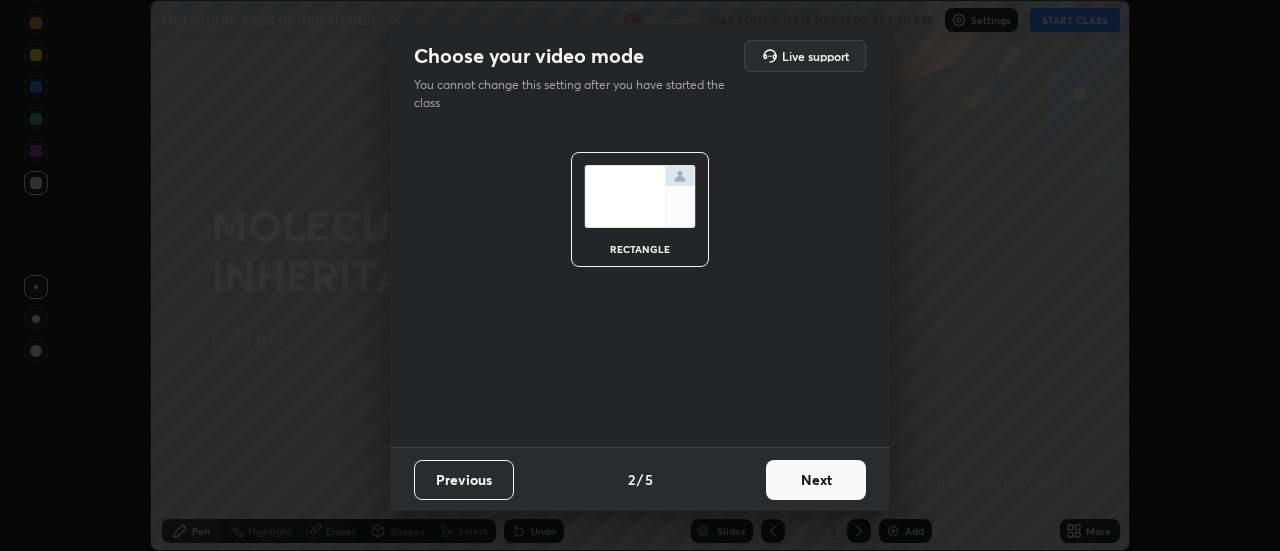 click on "Next" at bounding box center [816, 480] 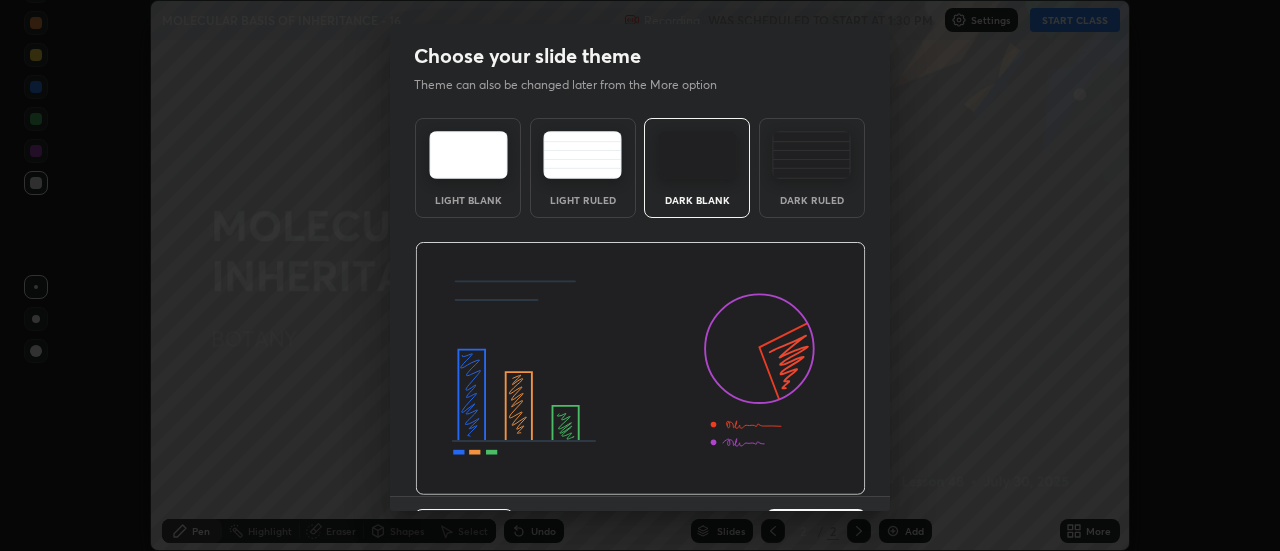 click on "Dark Ruled" at bounding box center (812, 168) 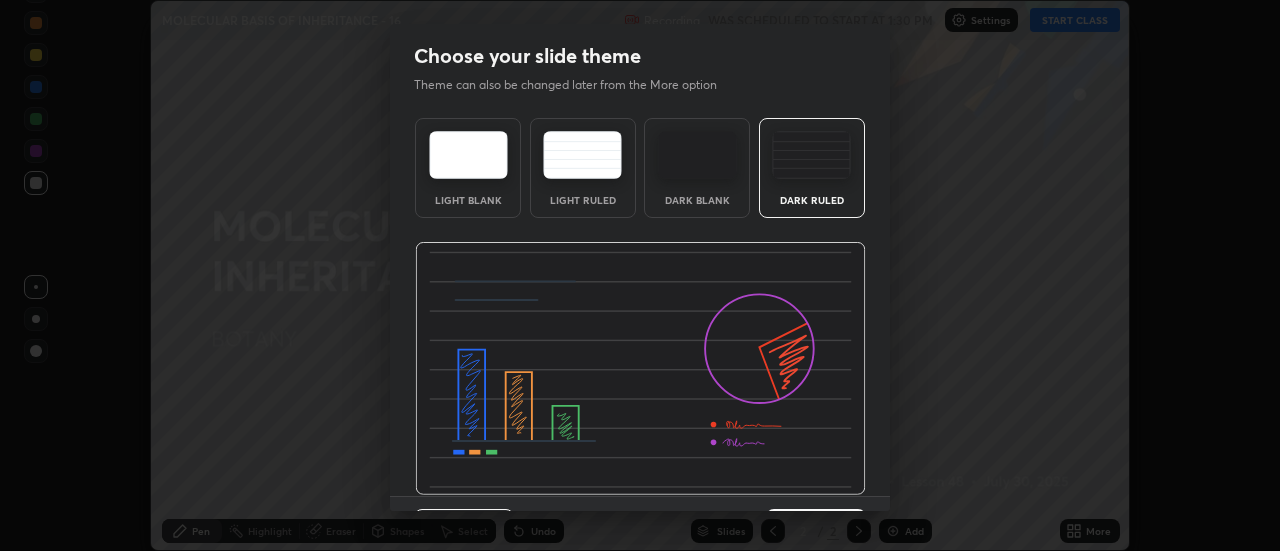 scroll, scrollTop: 49, scrollLeft: 0, axis: vertical 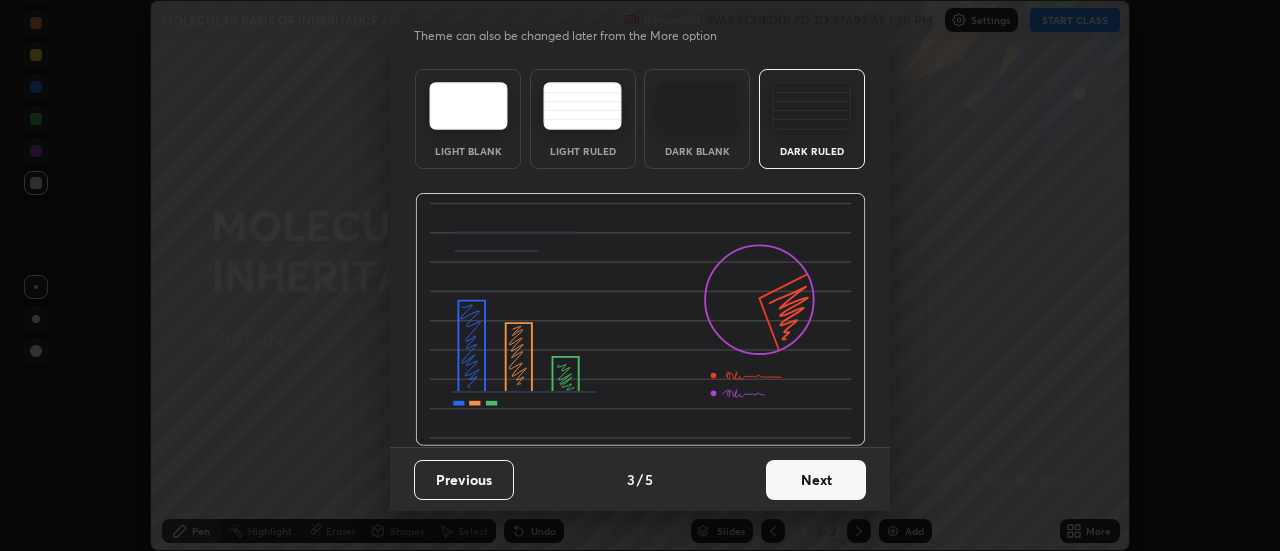 click on "Next" at bounding box center (816, 480) 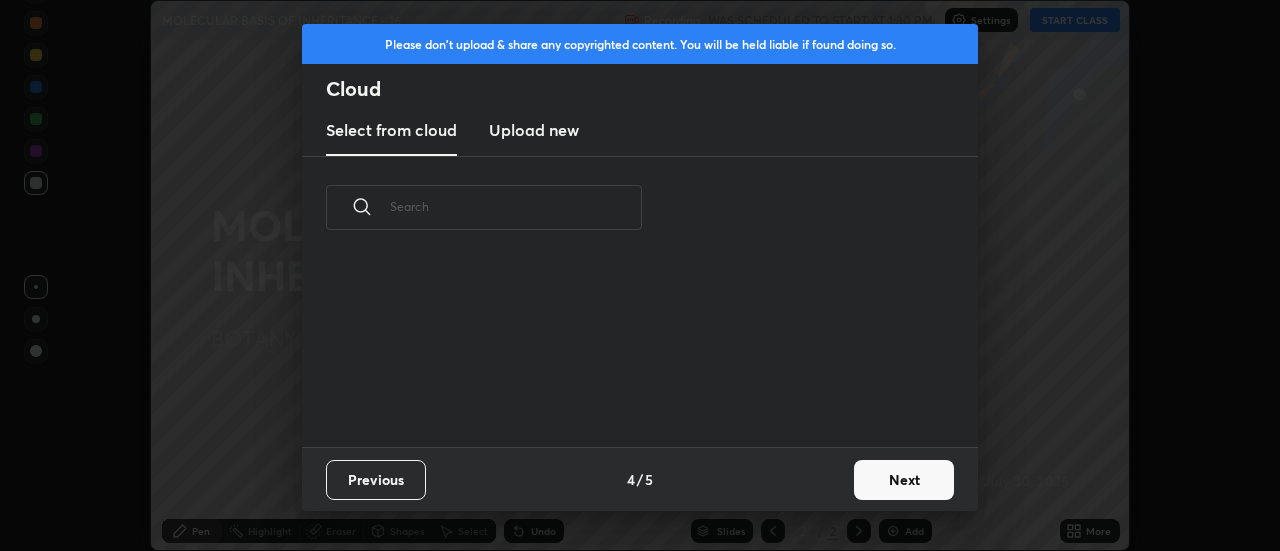 scroll, scrollTop: 0, scrollLeft: 0, axis: both 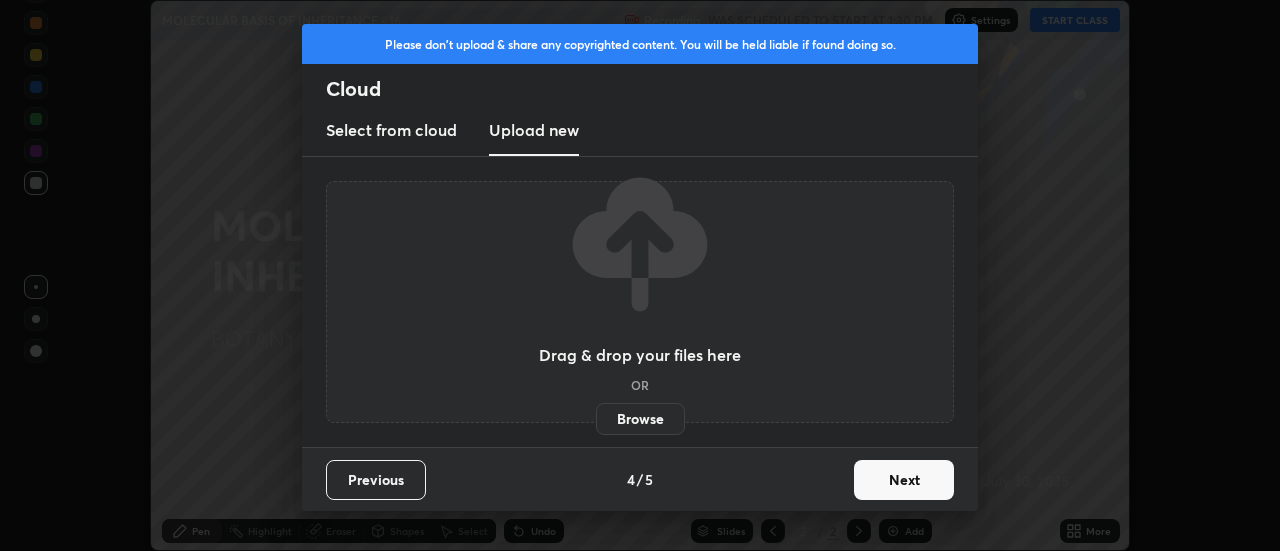 click on "Browse" at bounding box center (640, 419) 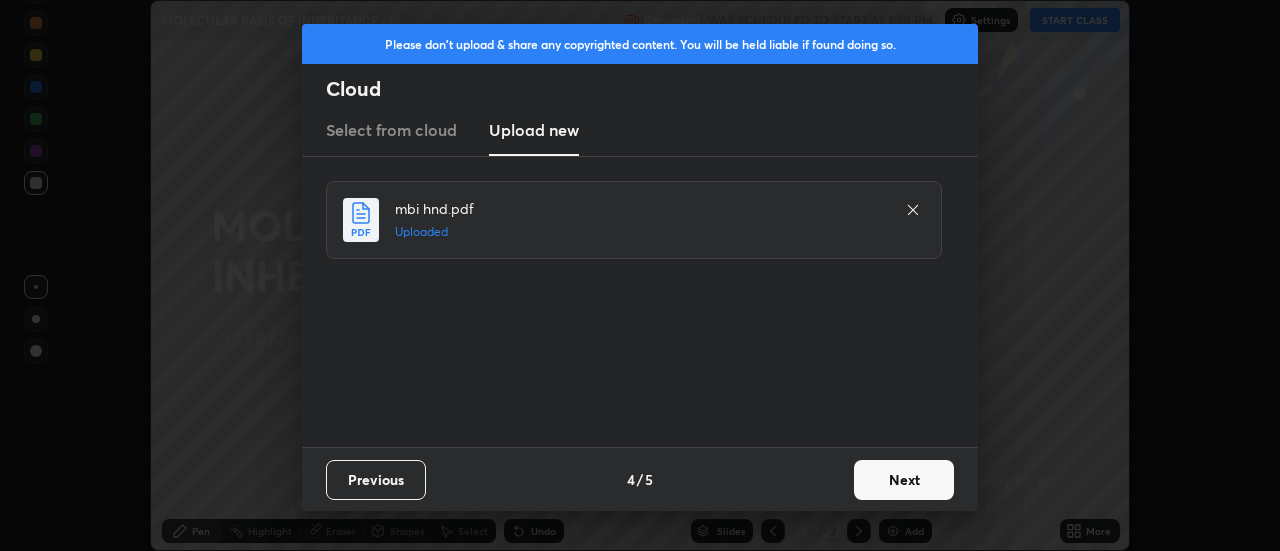 click on "Next" at bounding box center [904, 480] 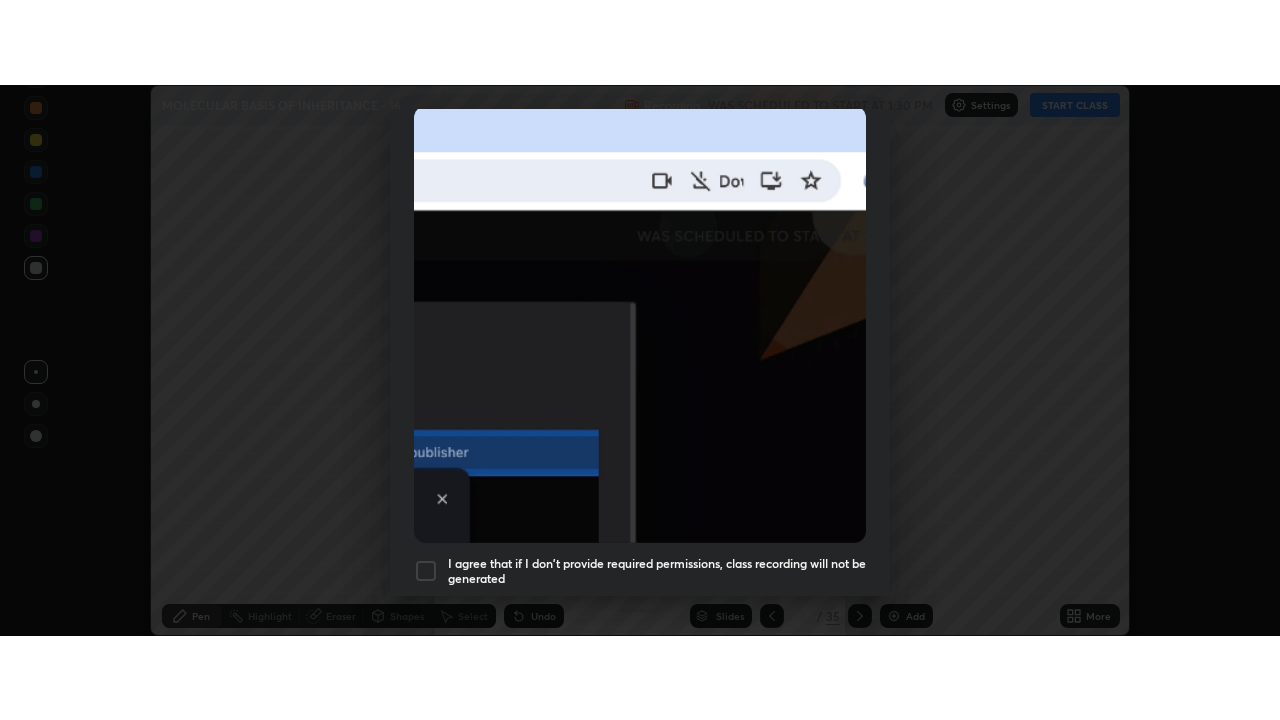 scroll, scrollTop: 513, scrollLeft: 0, axis: vertical 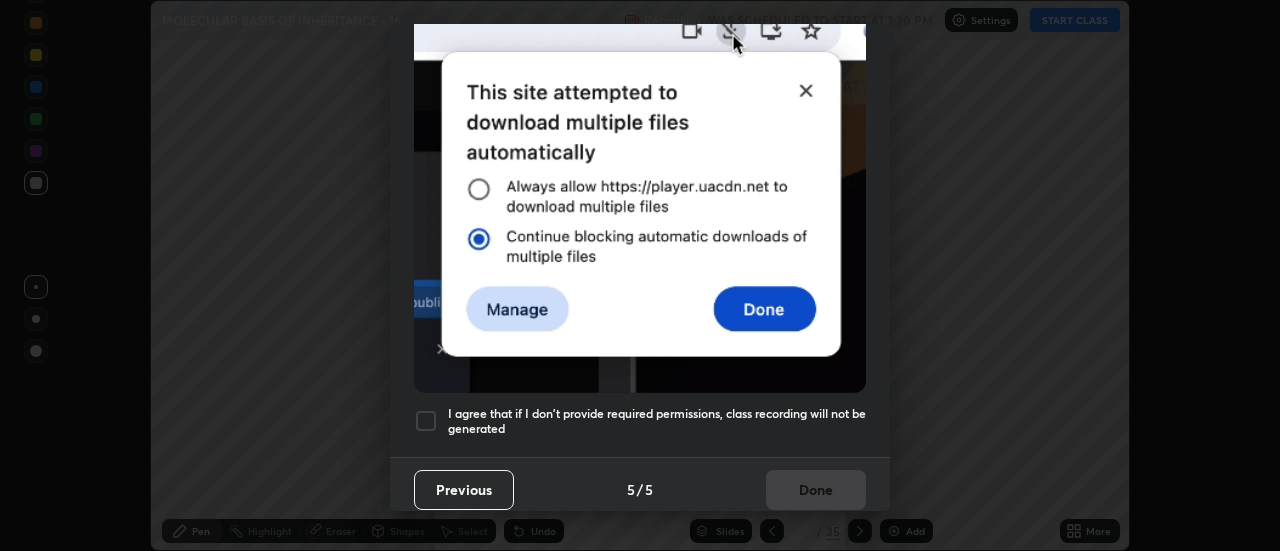 click on "I agree that if I don't provide required permissions, class recording will not be generated" at bounding box center (657, 421) 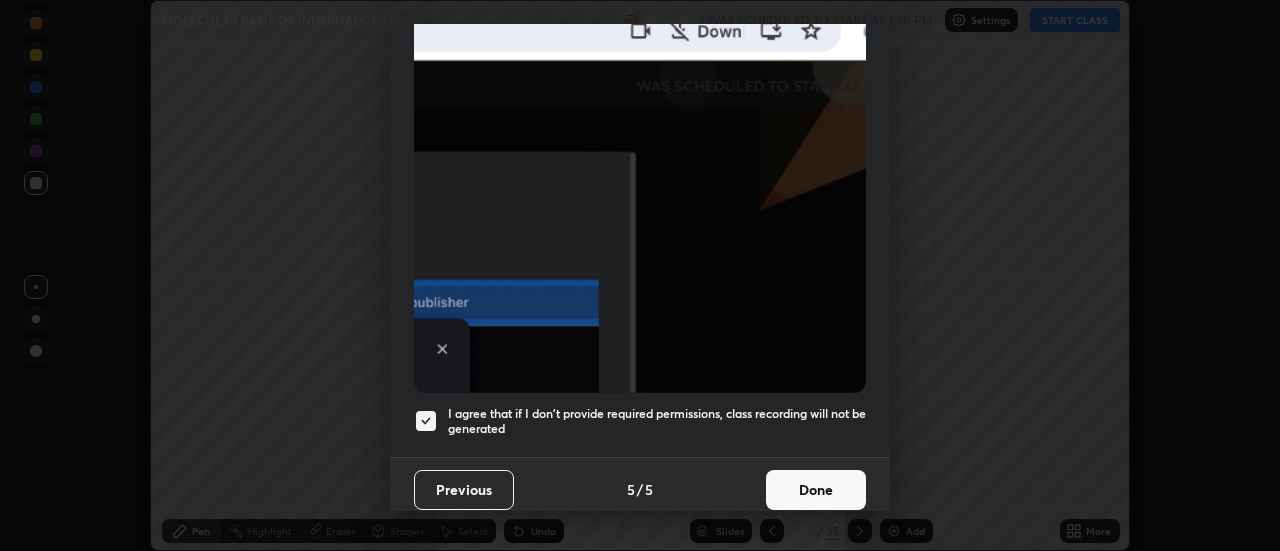 click on "Done" at bounding box center (816, 490) 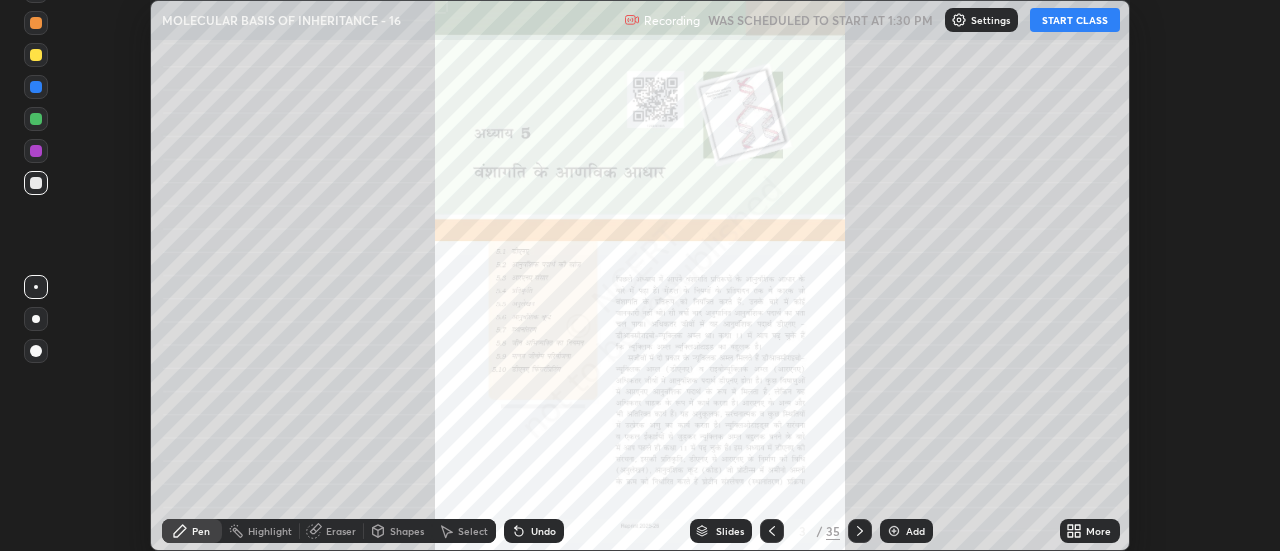 click 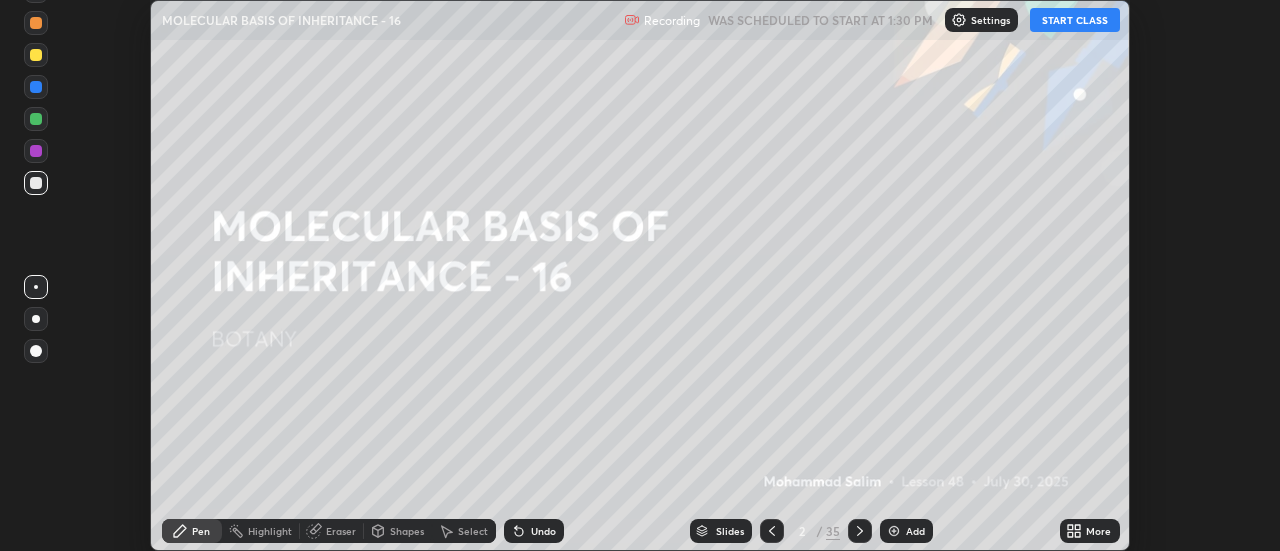 click 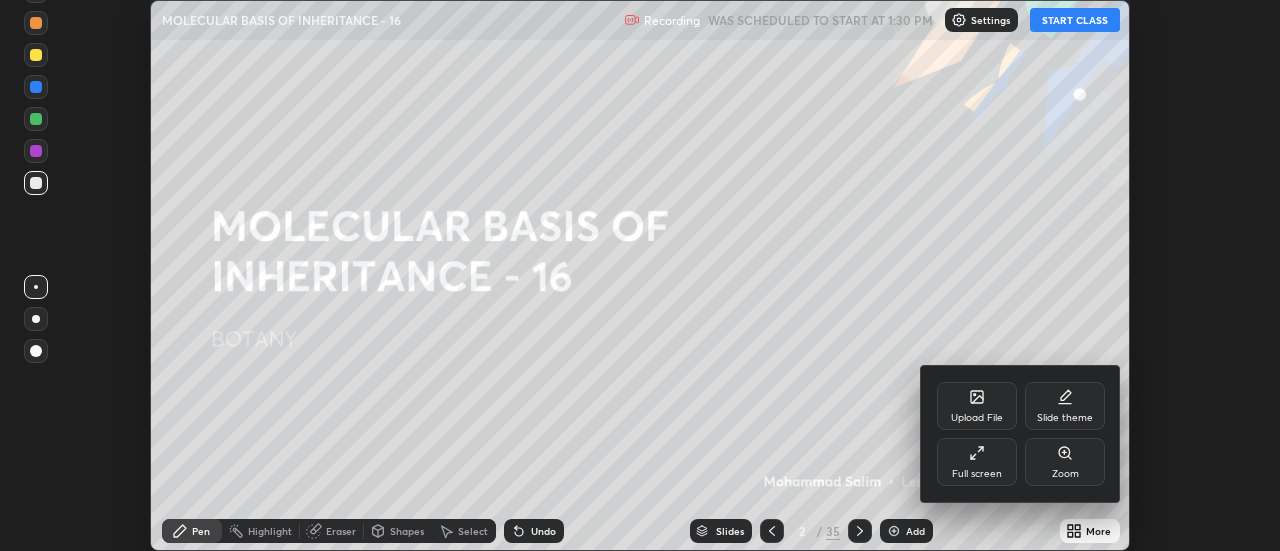 click 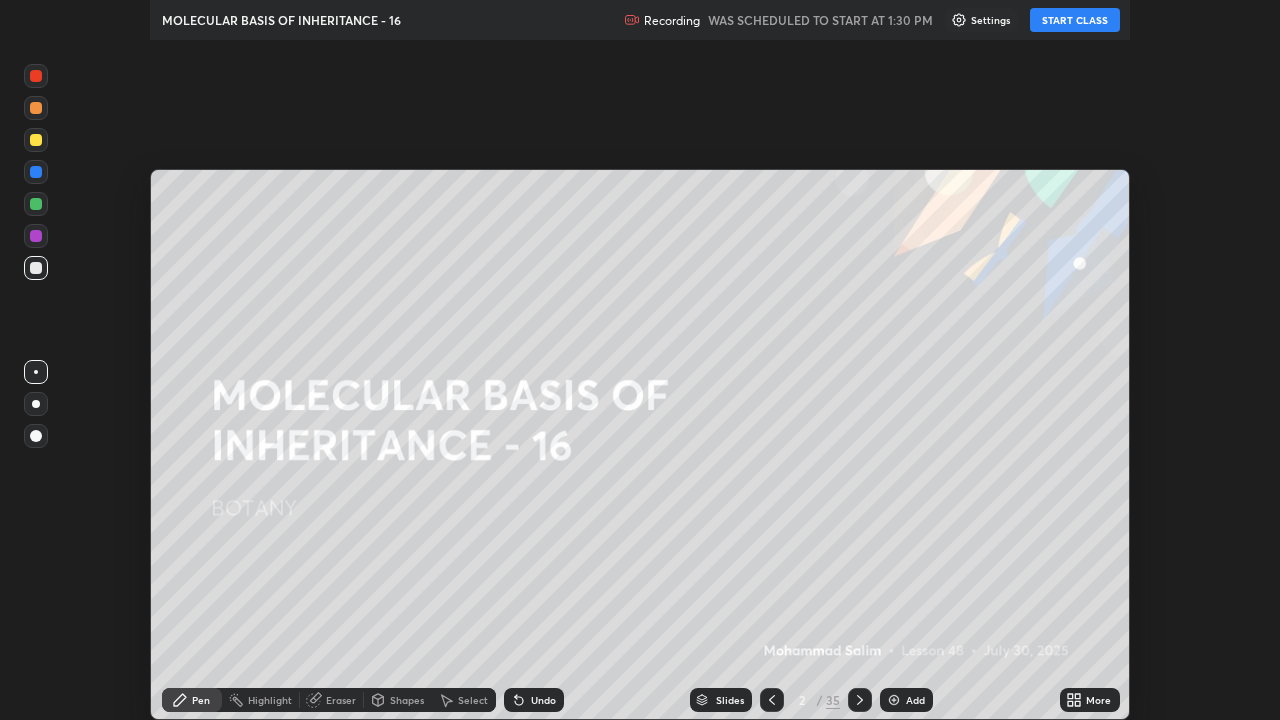 scroll, scrollTop: 99280, scrollLeft: 98720, axis: both 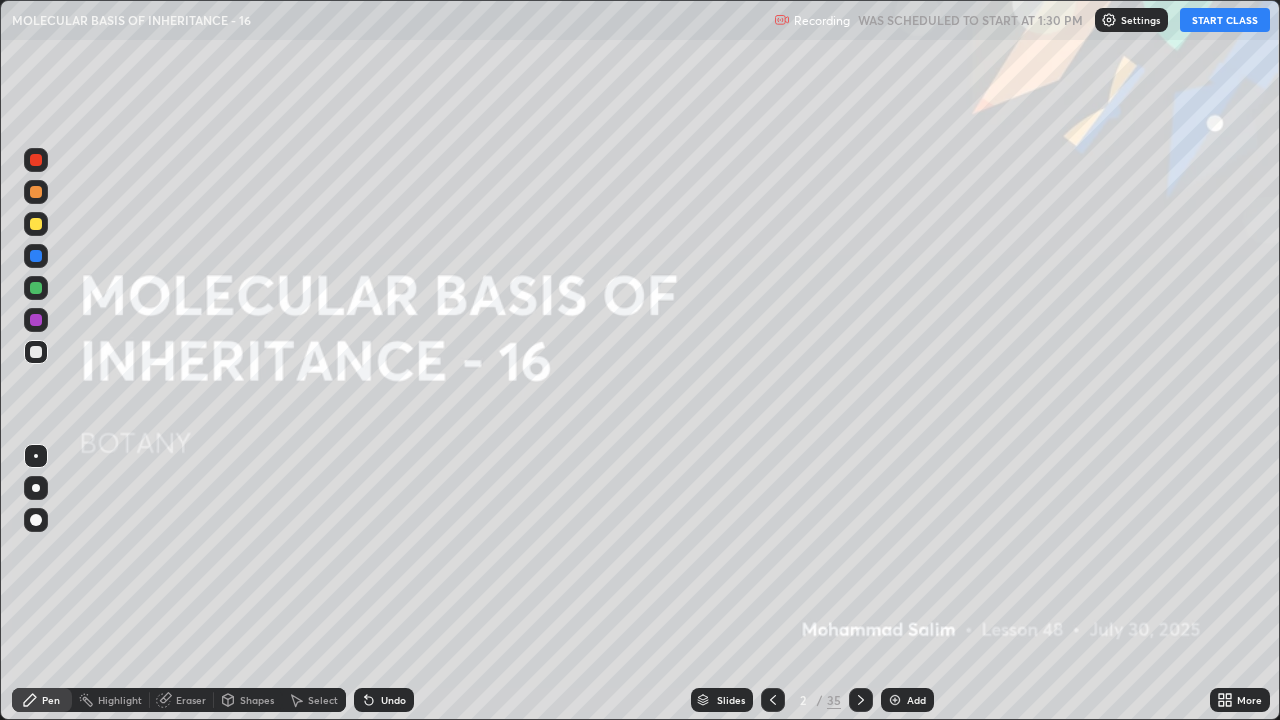 click on "START CLASS" at bounding box center [1225, 20] 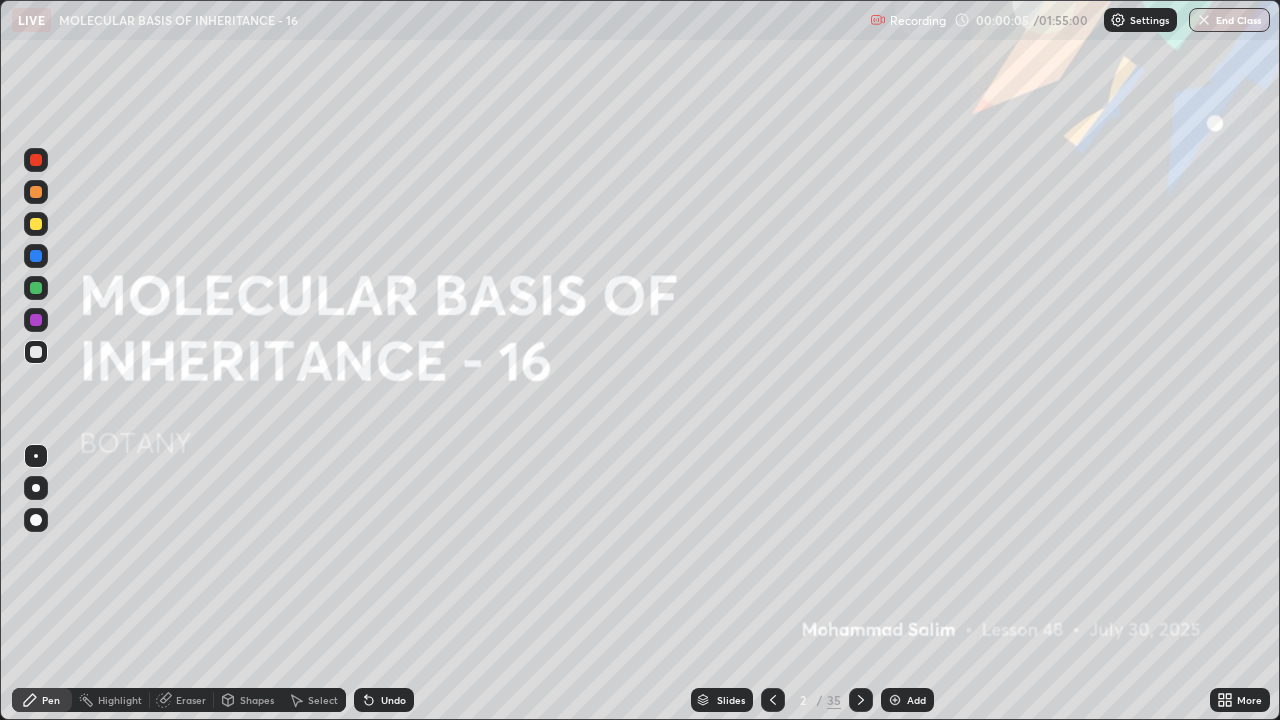 click on "Add" at bounding box center [907, 700] 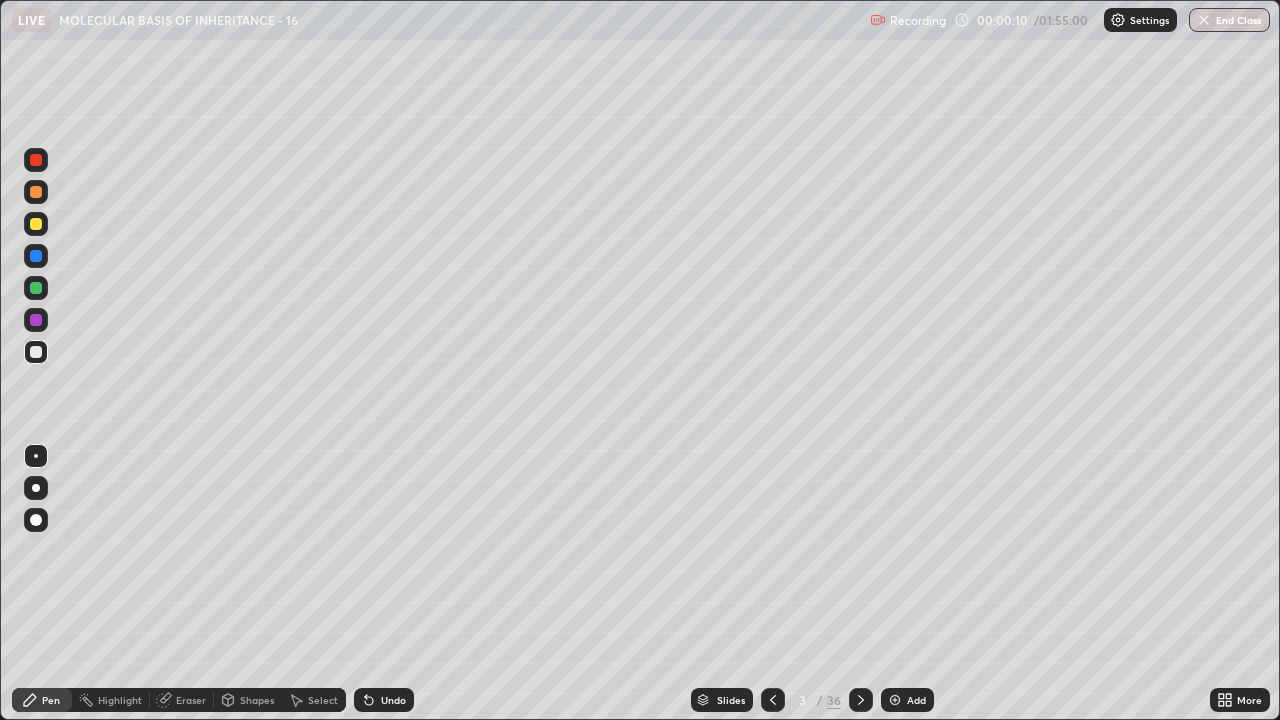click at bounding box center (36, 192) 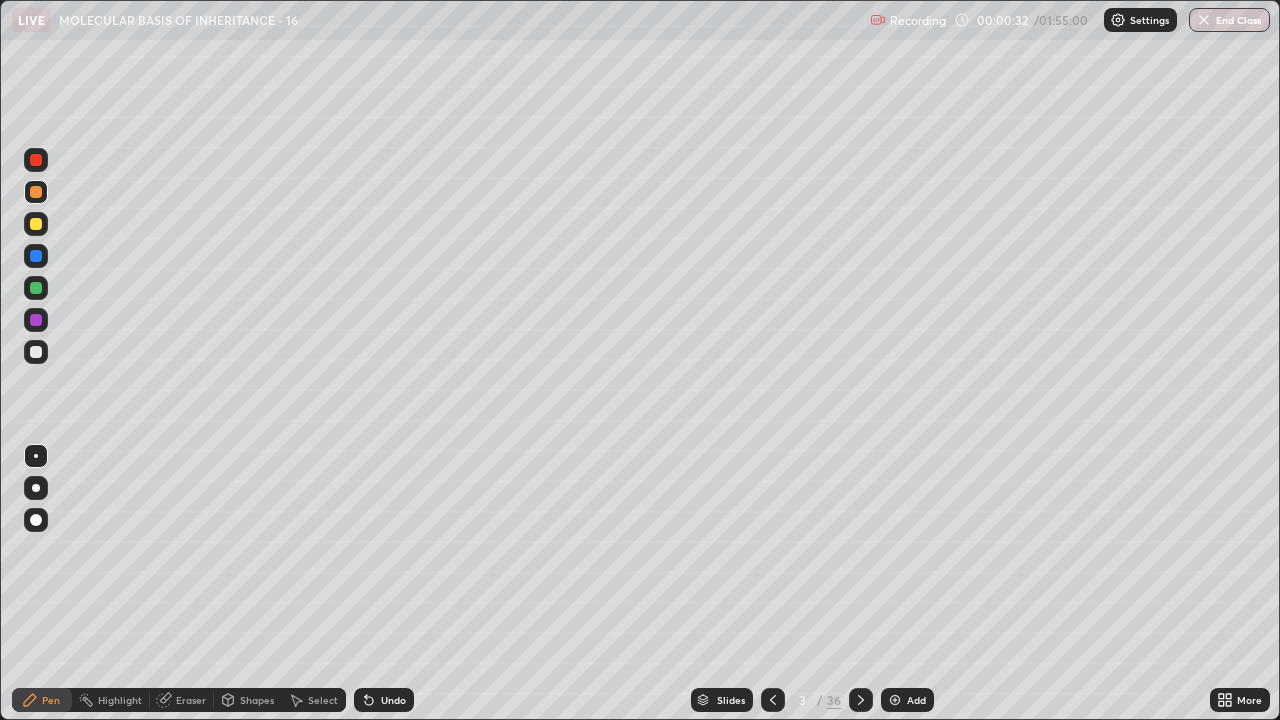 click on "Undo" at bounding box center (384, 700) 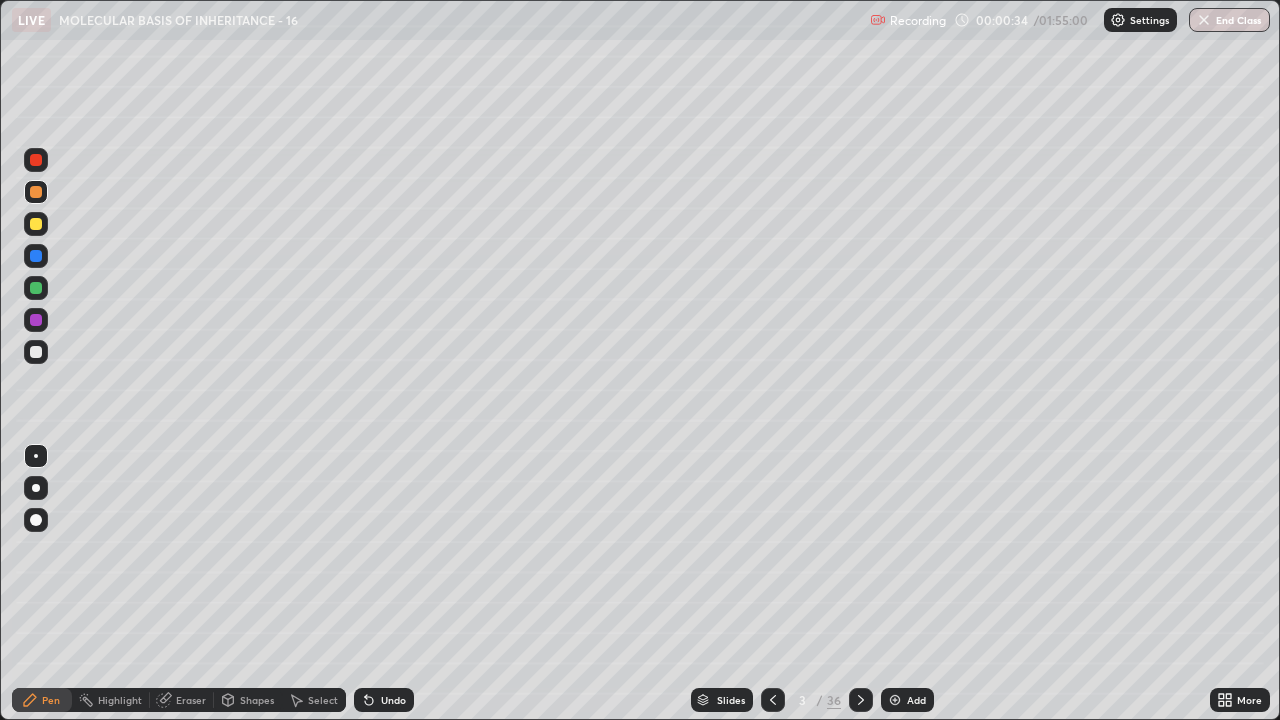 click on "Undo" at bounding box center (384, 700) 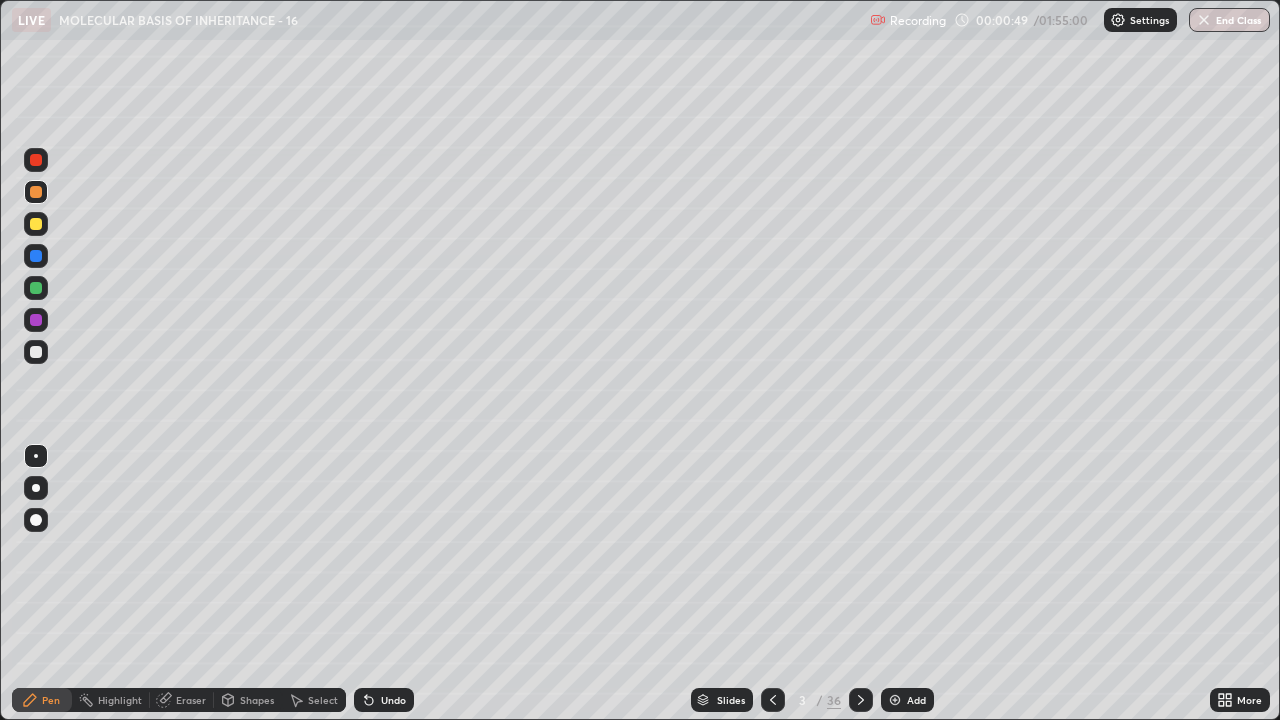 click 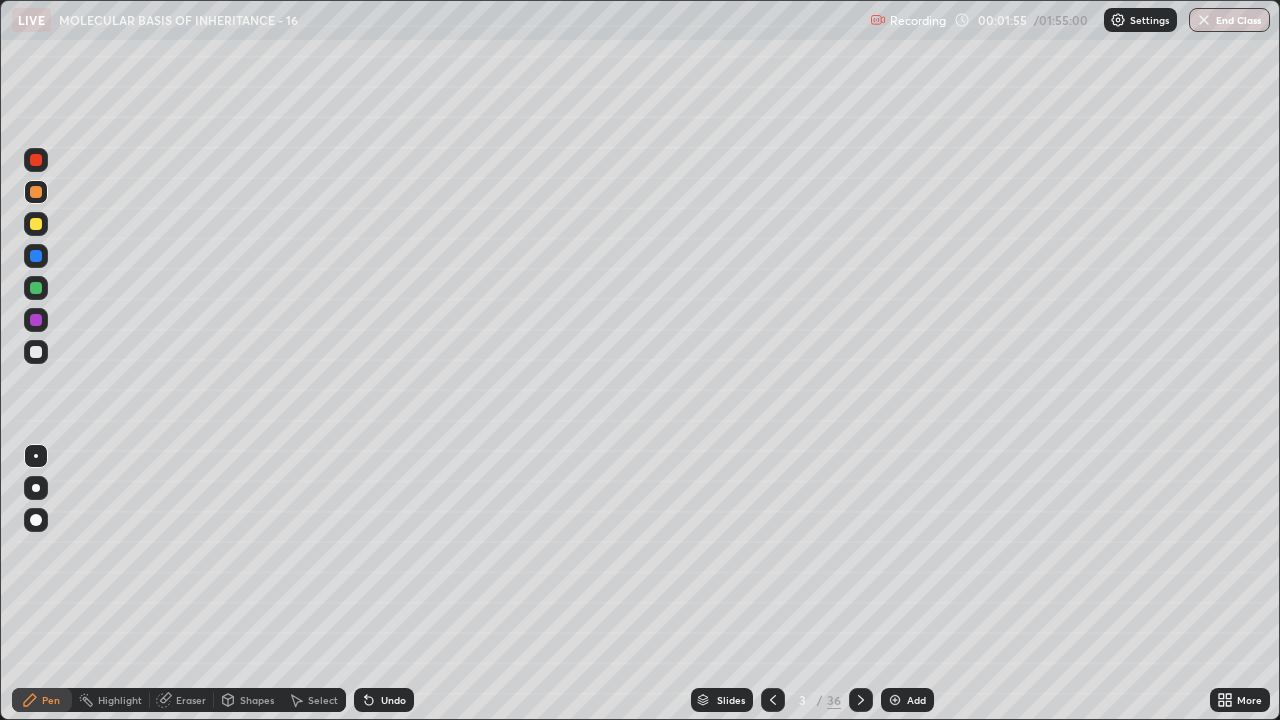 click 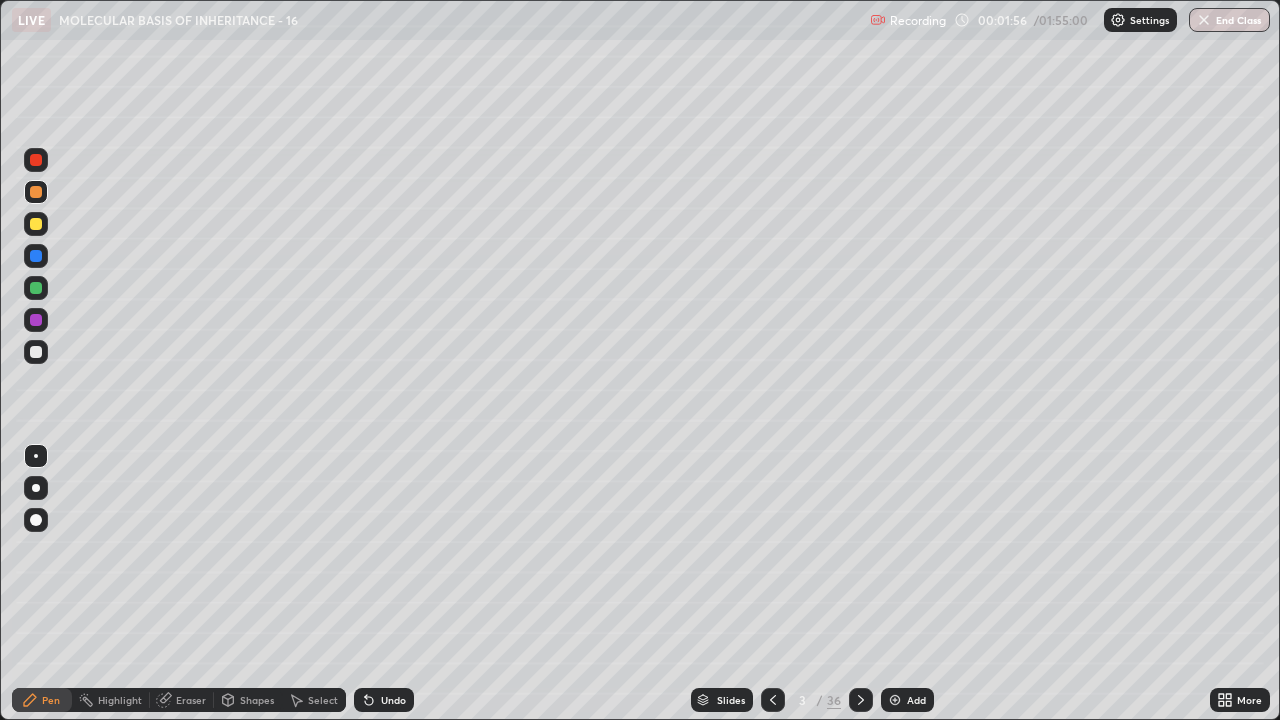 click 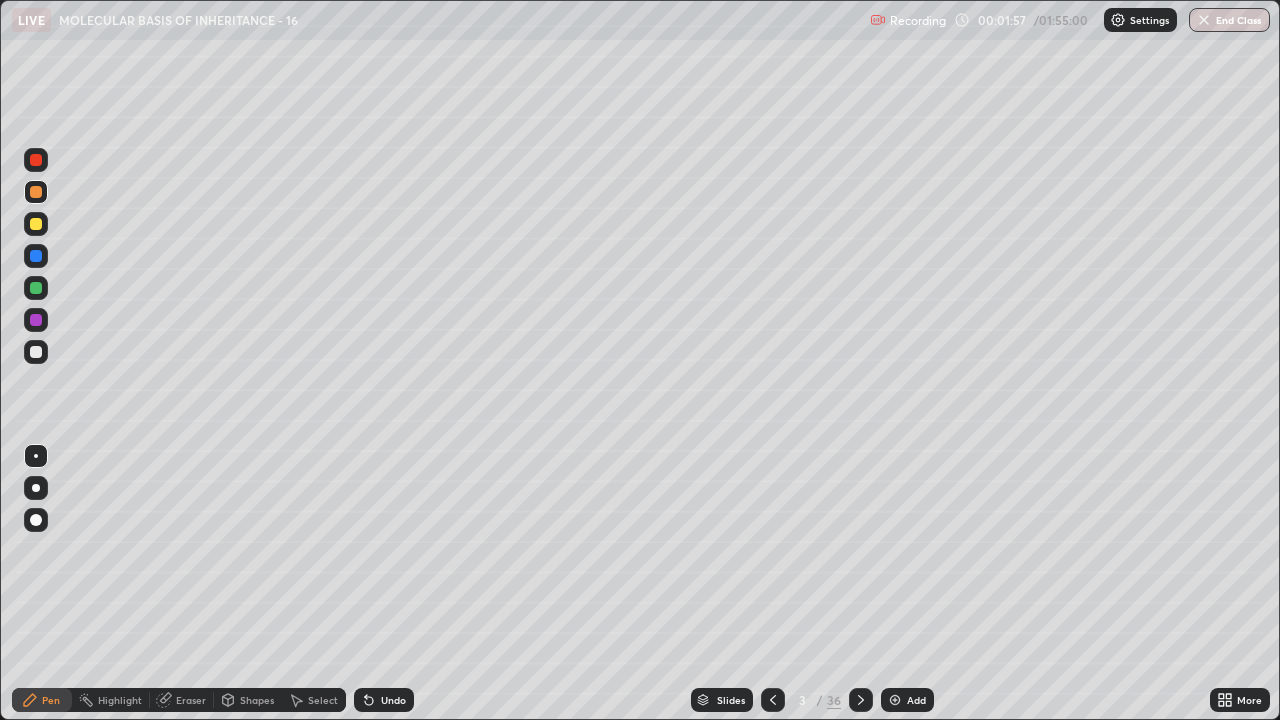 click 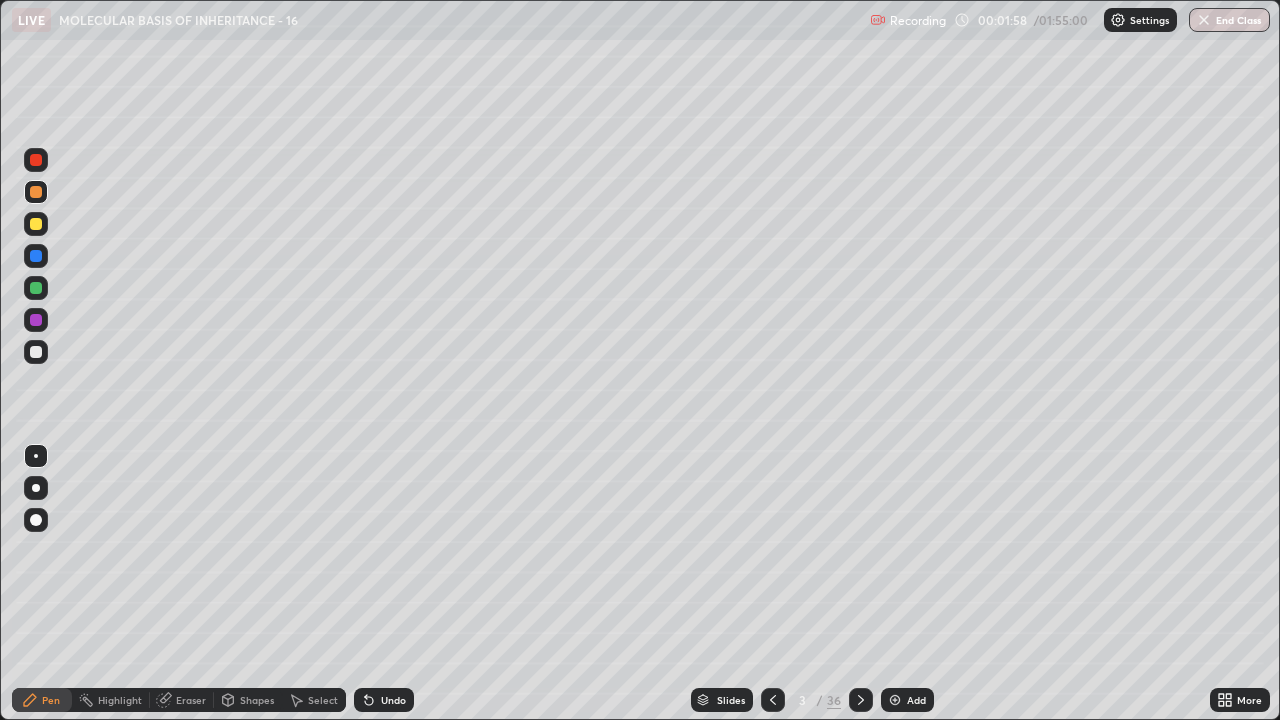 click 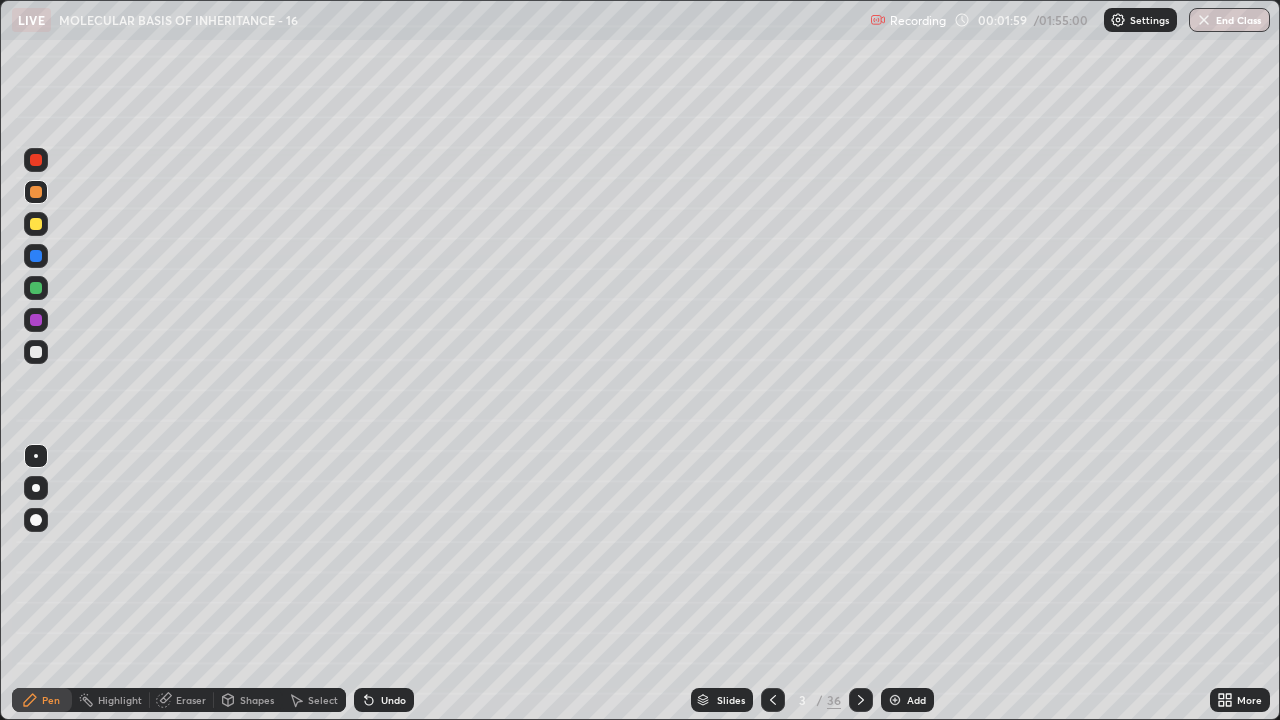 click 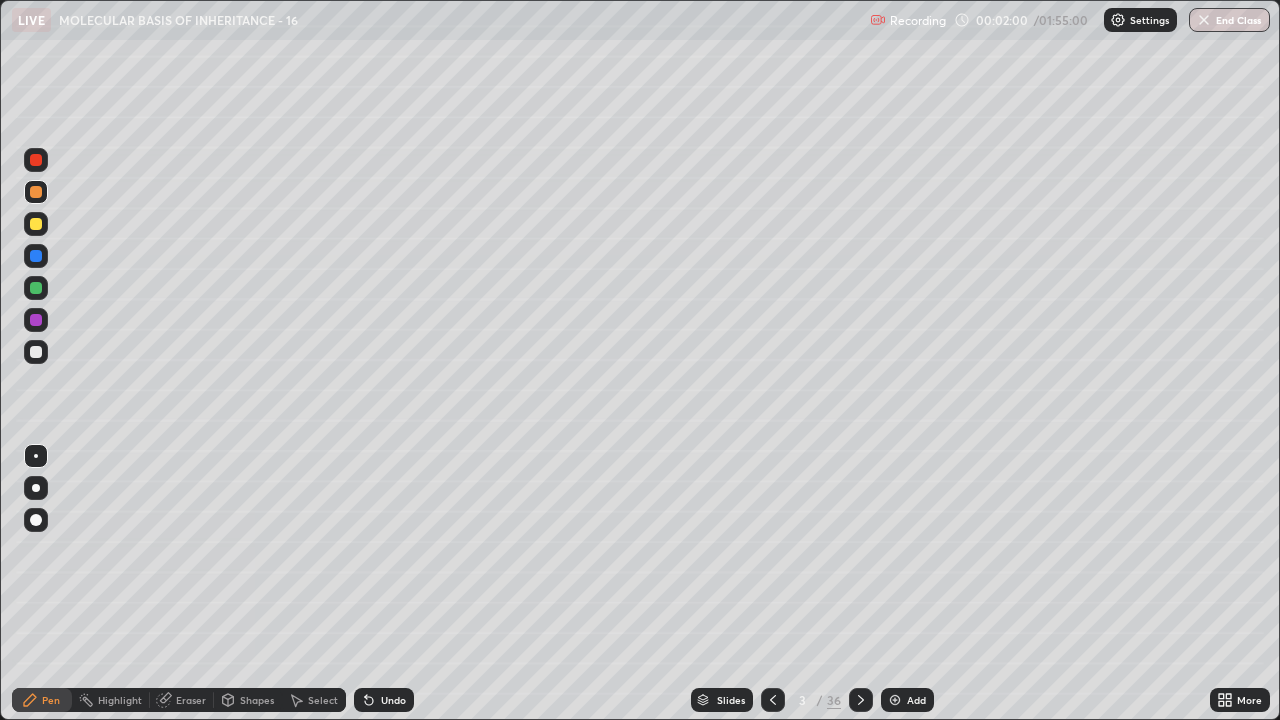 click 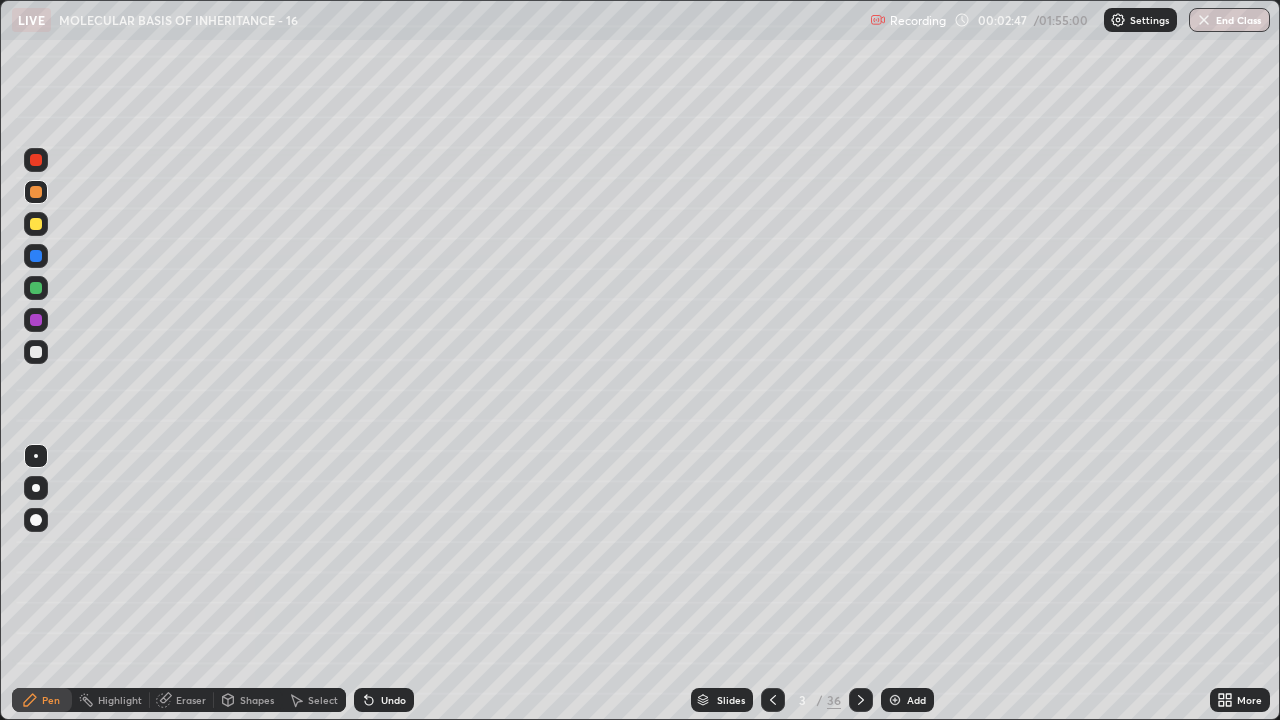 click on "Undo" at bounding box center (384, 700) 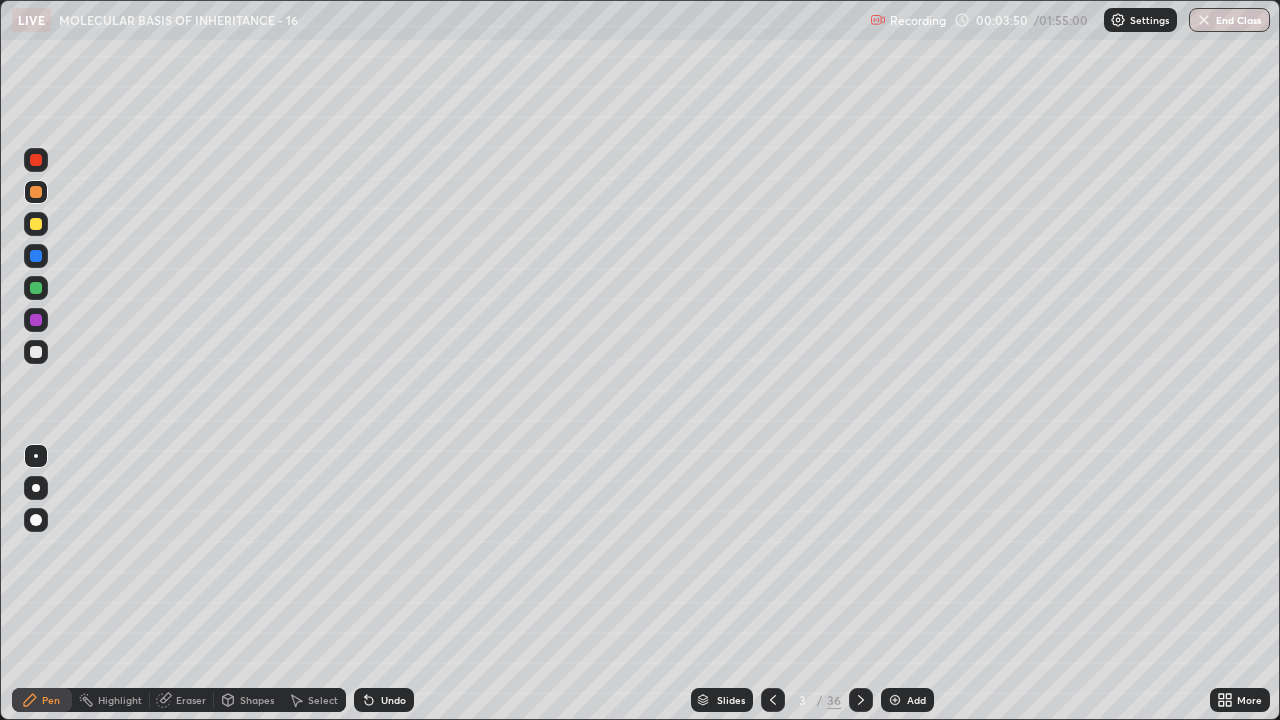 click on "Add" at bounding box center (907, 700) 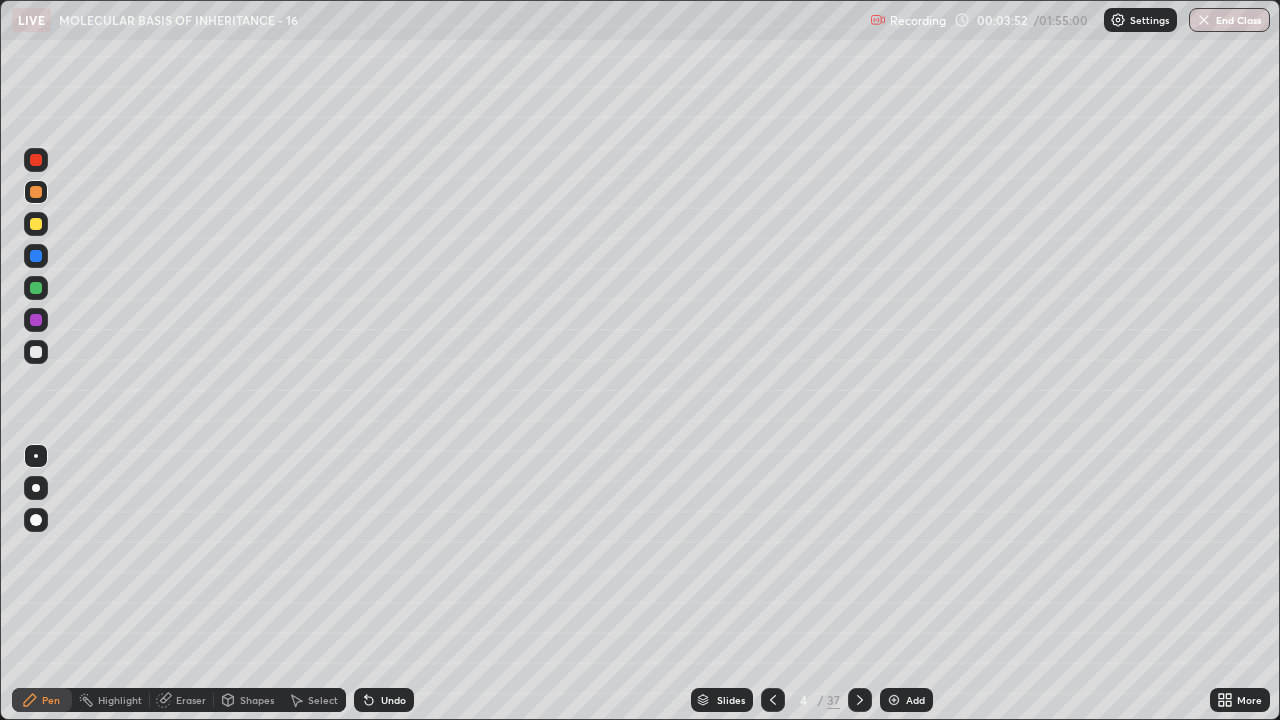 click at bounding box center [36, 320] 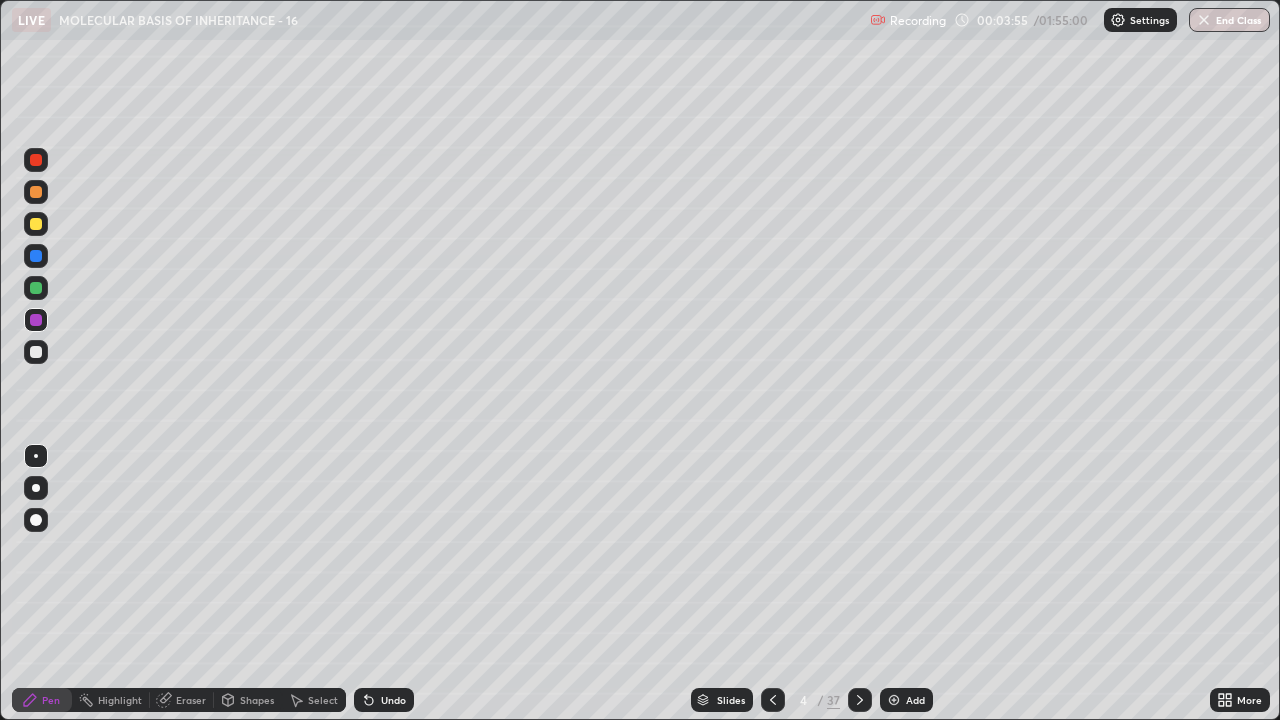 click at bounding box center (36, 288) 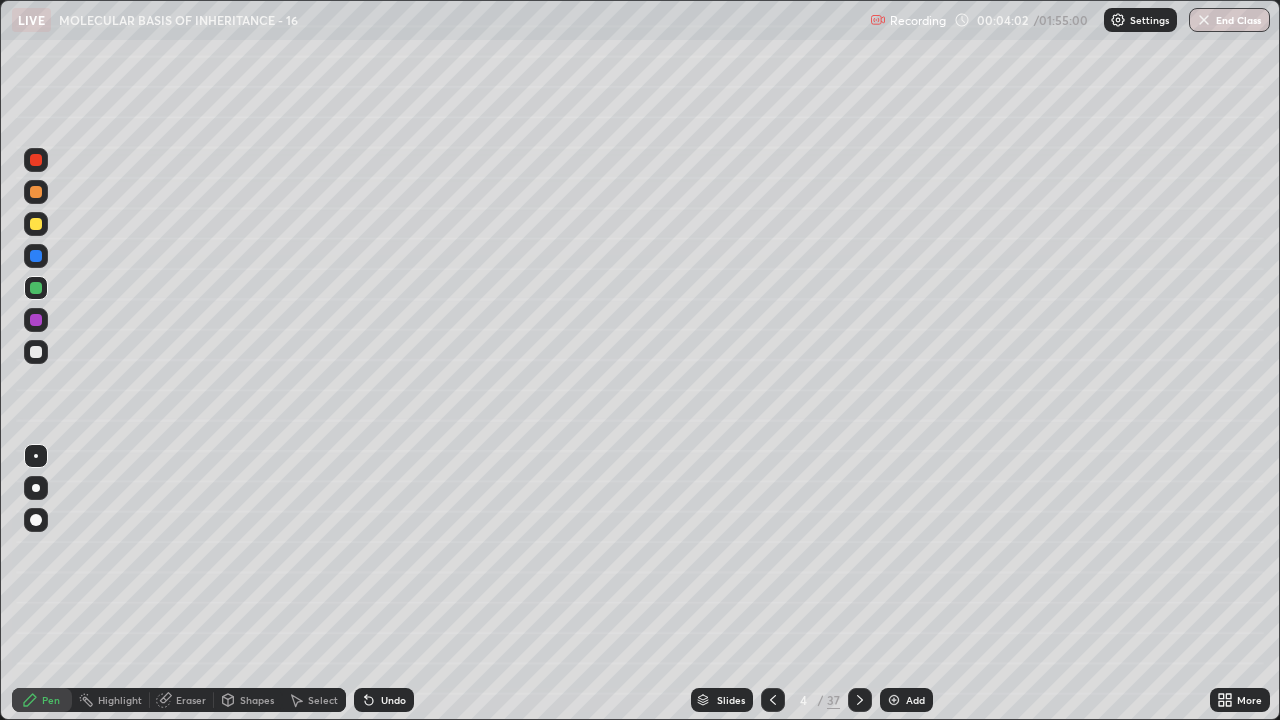click at bounding box center (36, 256) 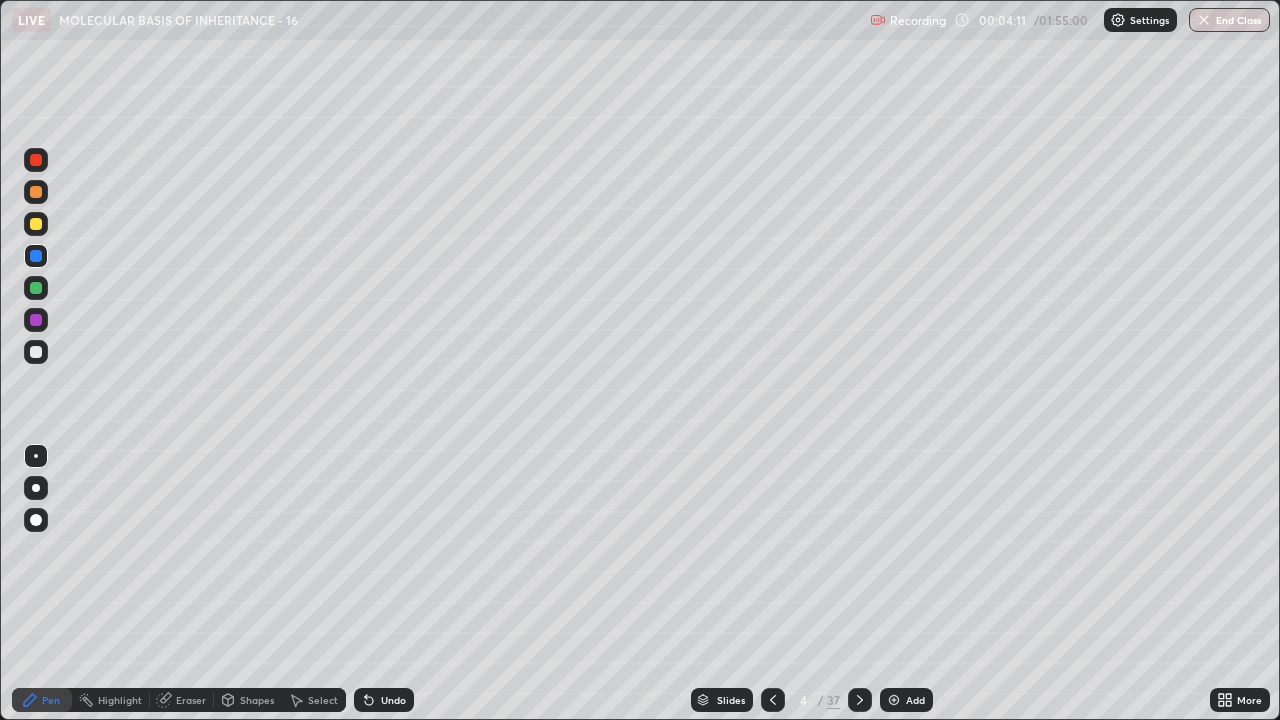 click 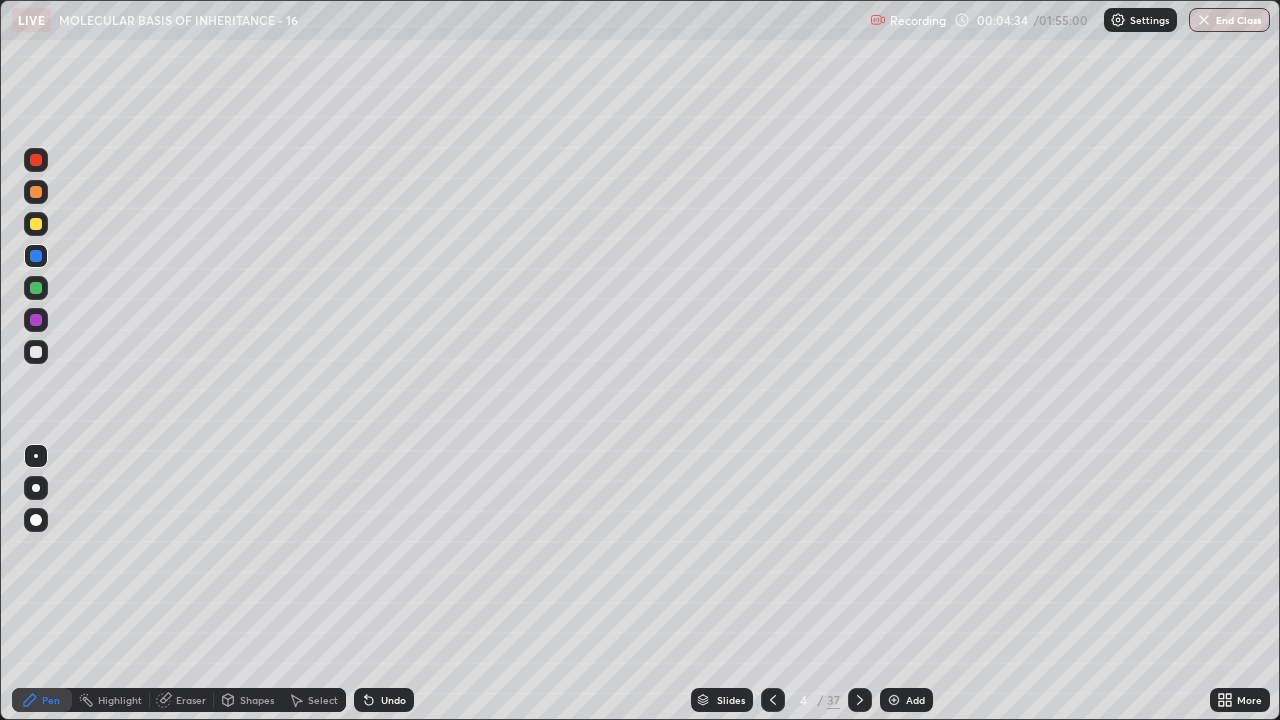 click at bounding box center (36, 256) 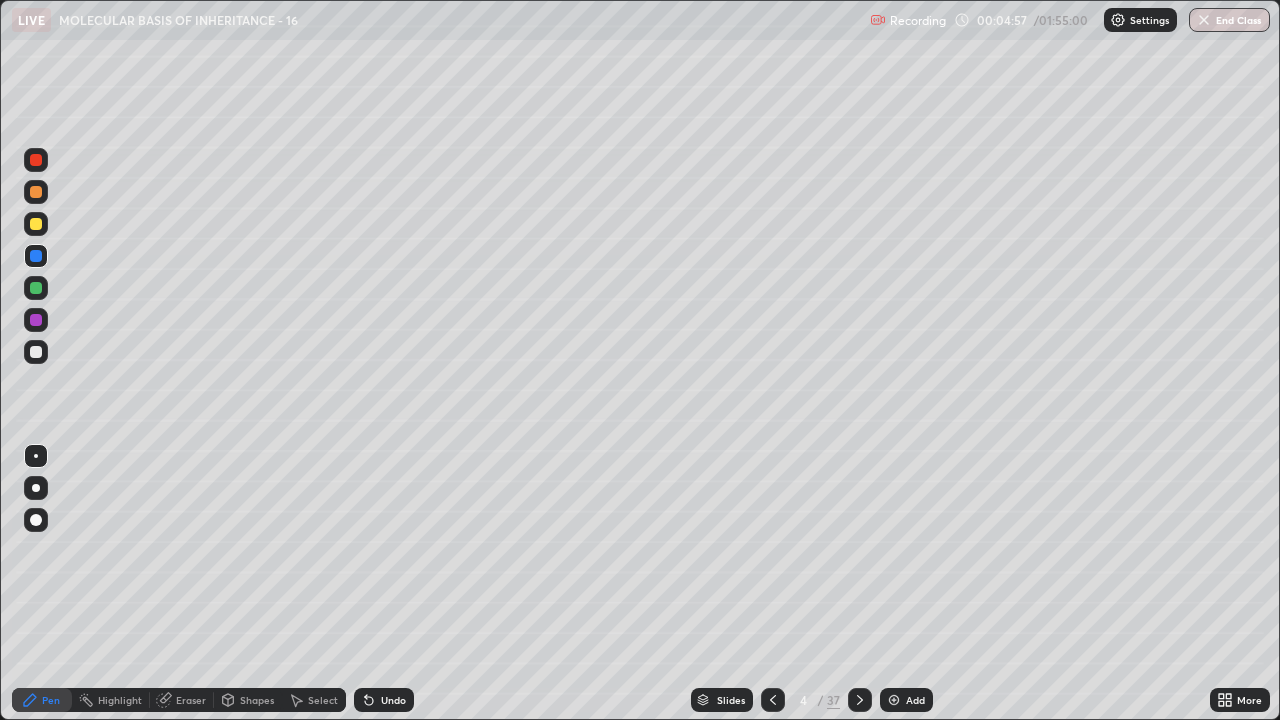 click at bounding box center [36, 288] 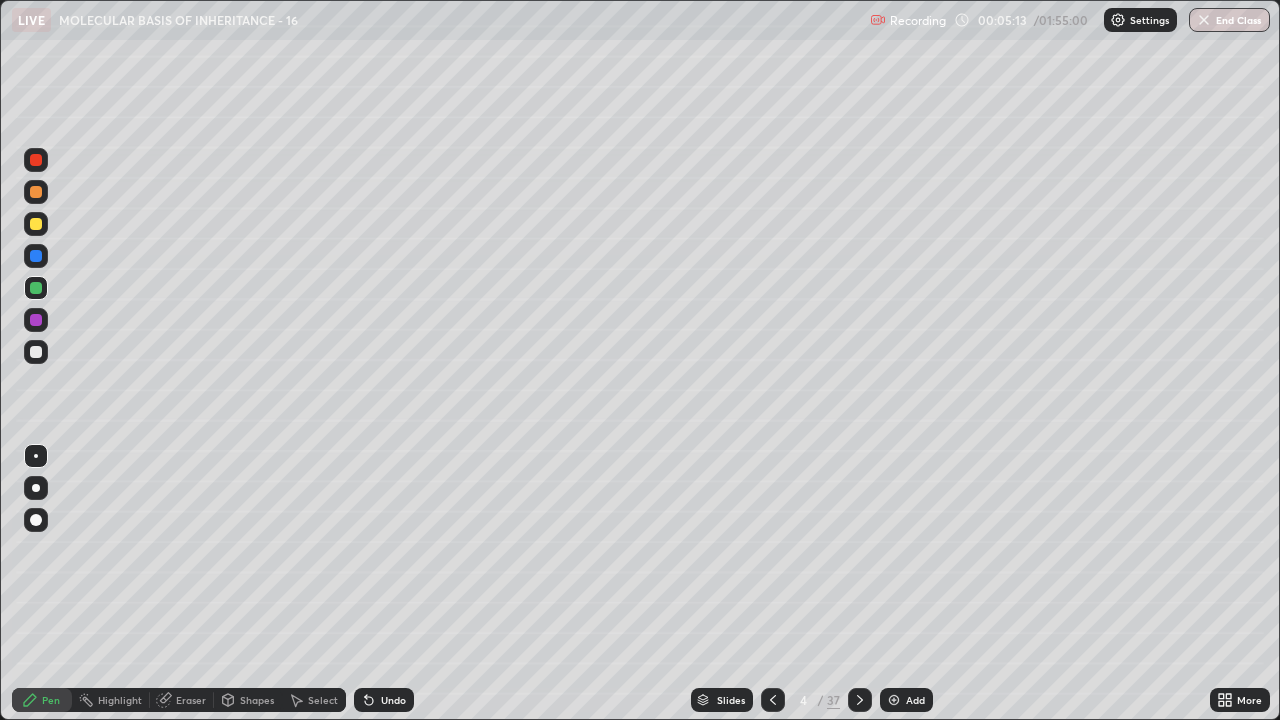 click at bounding box center (36, 352) 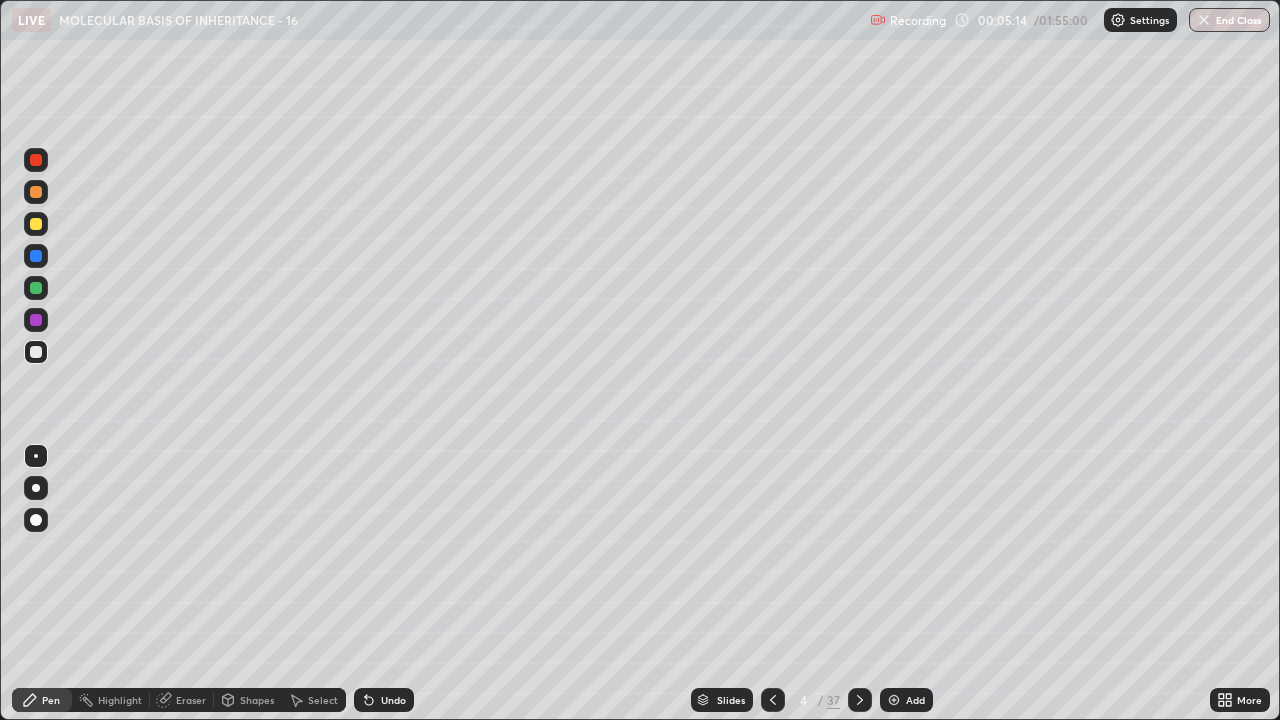 click at bounding box center [36, 256] 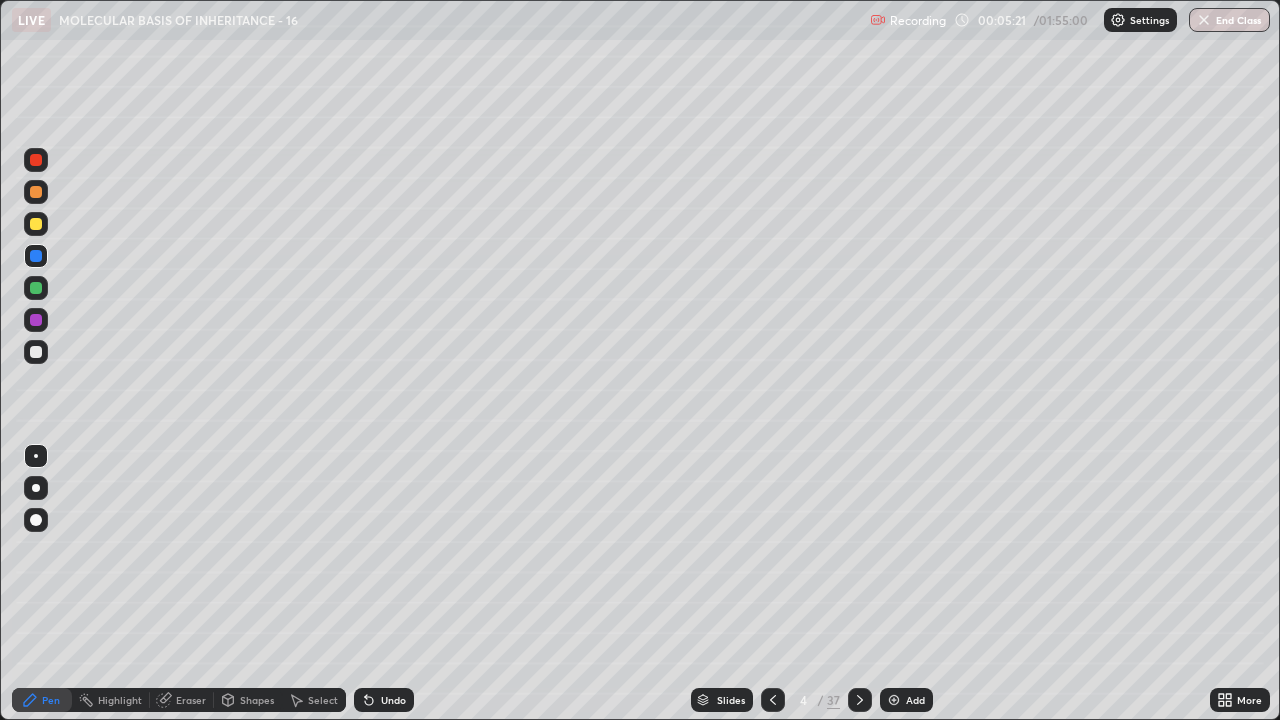 click at bounding box center (36, 288) 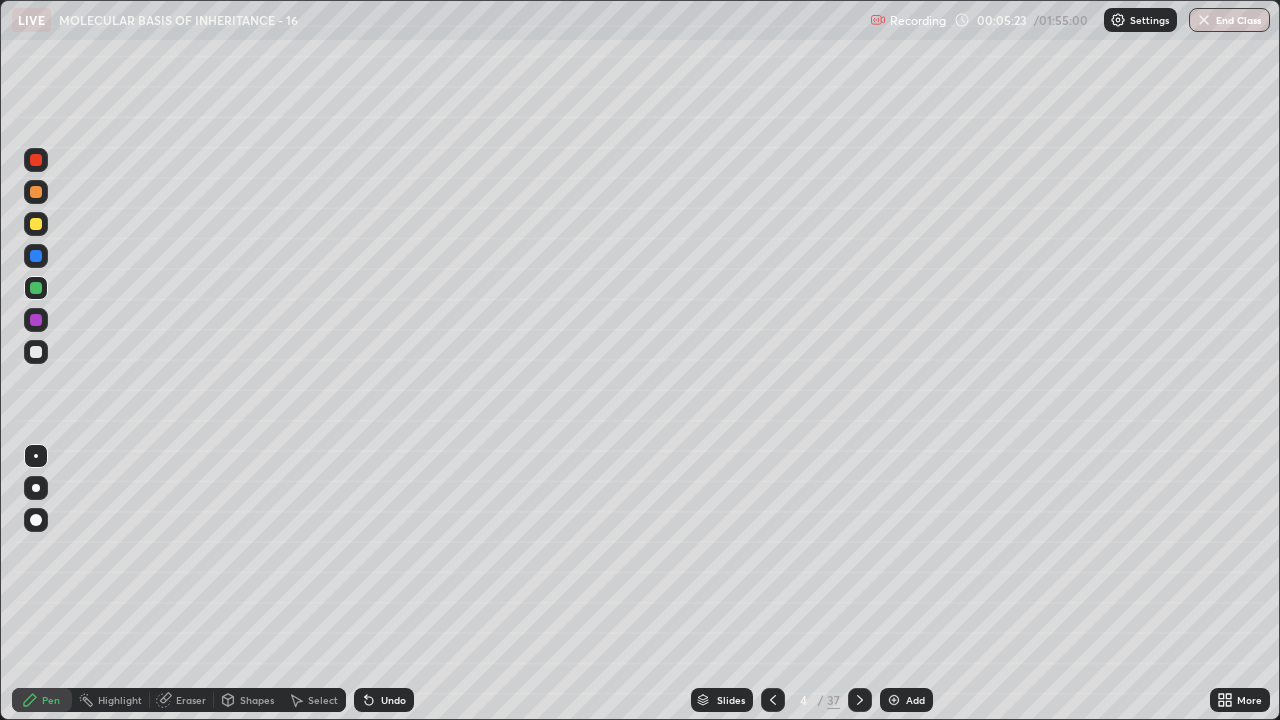 click at bounding box center (36, 256) 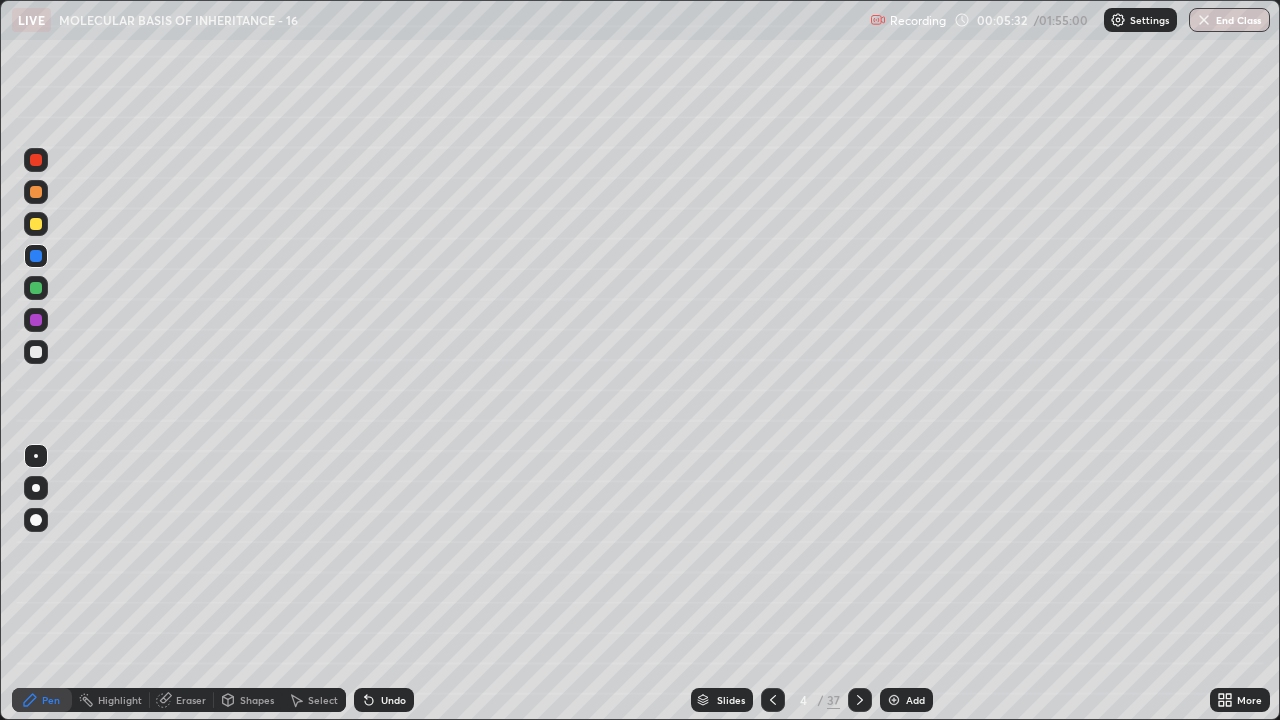 click on "Undo" at bounding box center (384, 700) 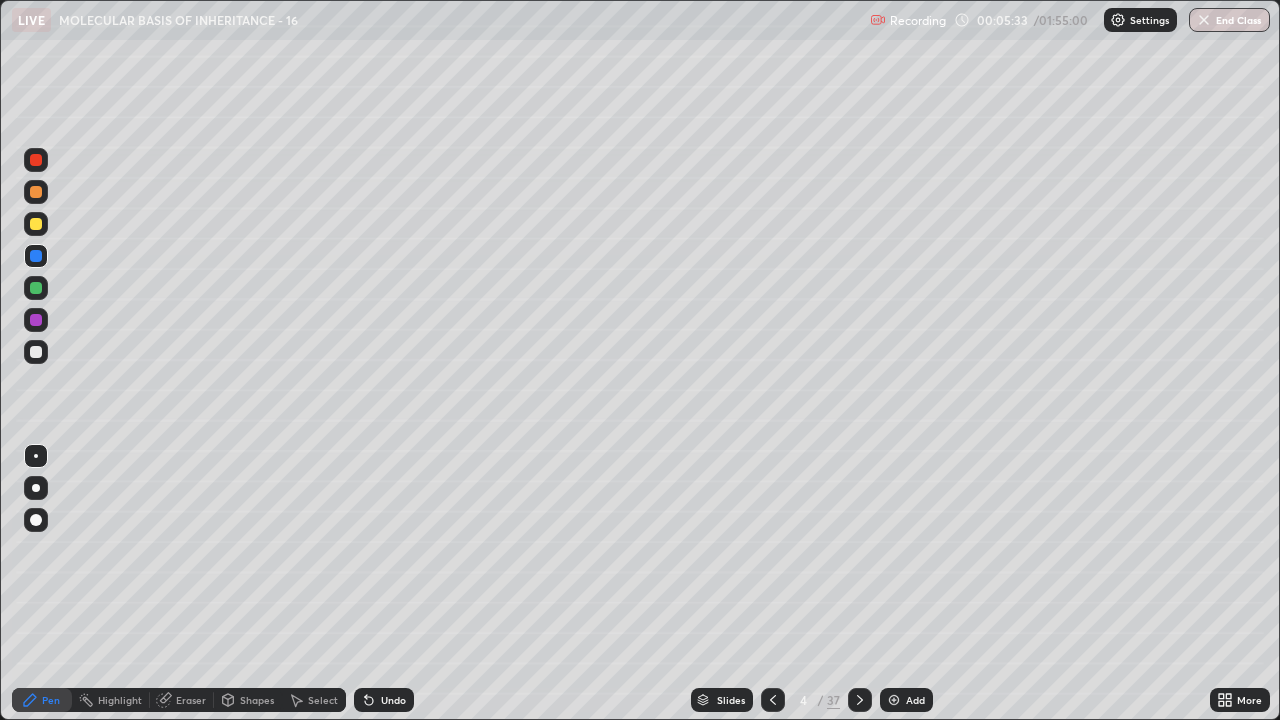 click at bounding box center [36, 288] 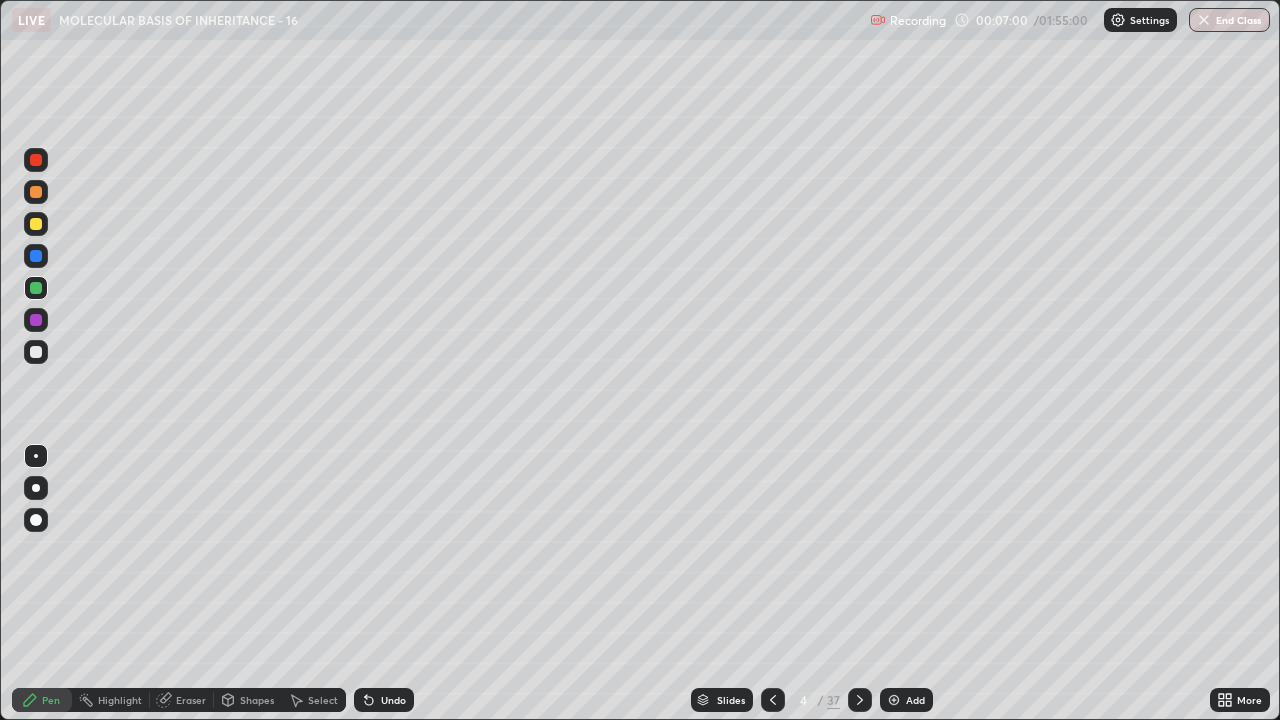 click 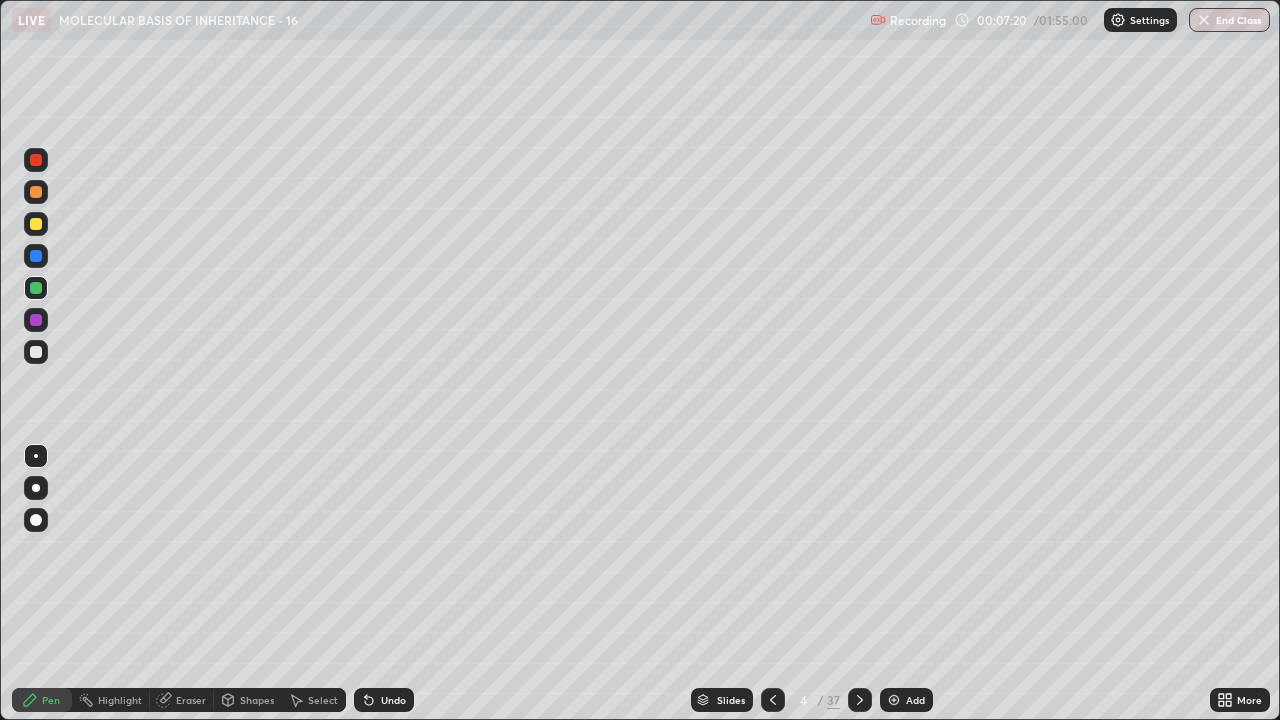 click 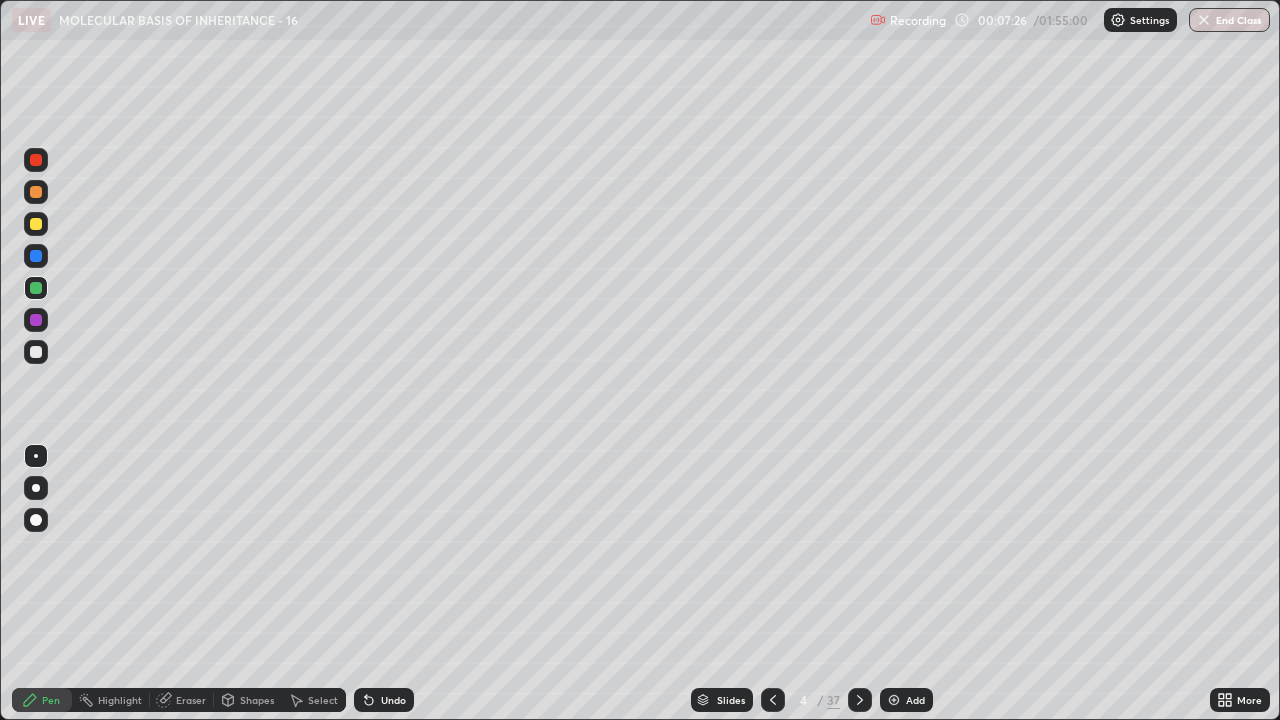 click at bounding box center [36, 256] 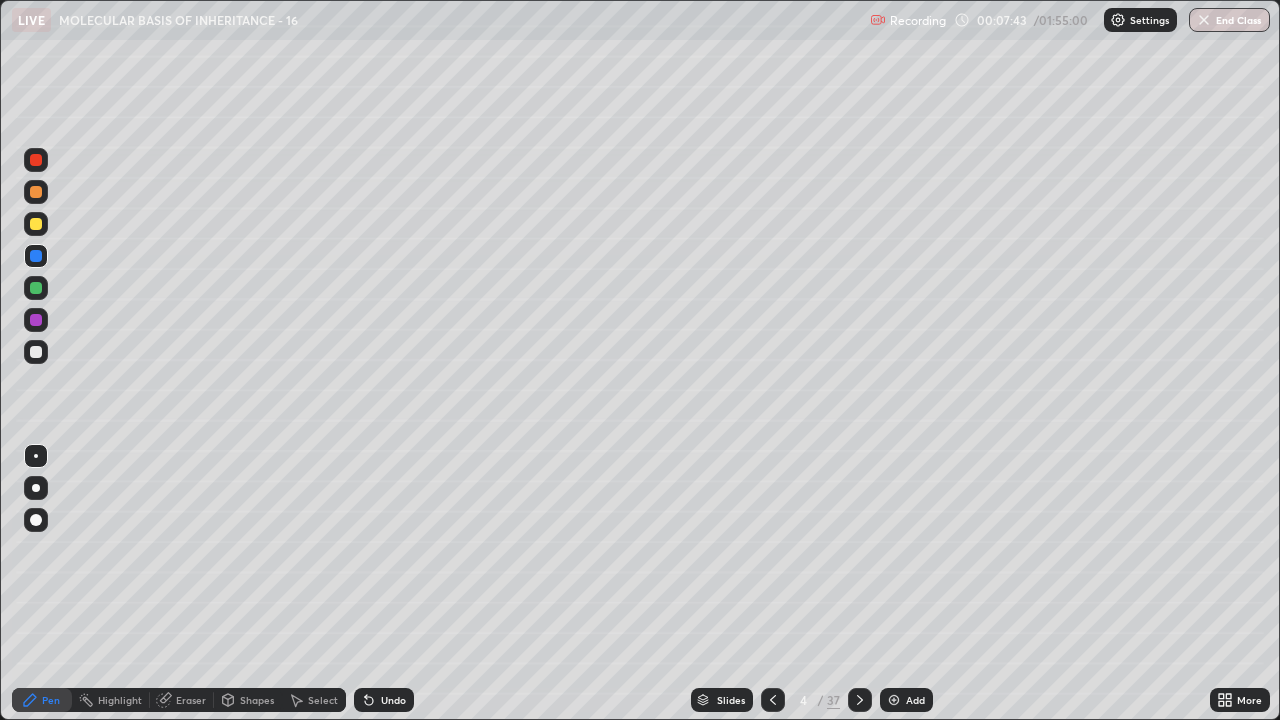 click on "Undo" at bounding box center (393, 700) 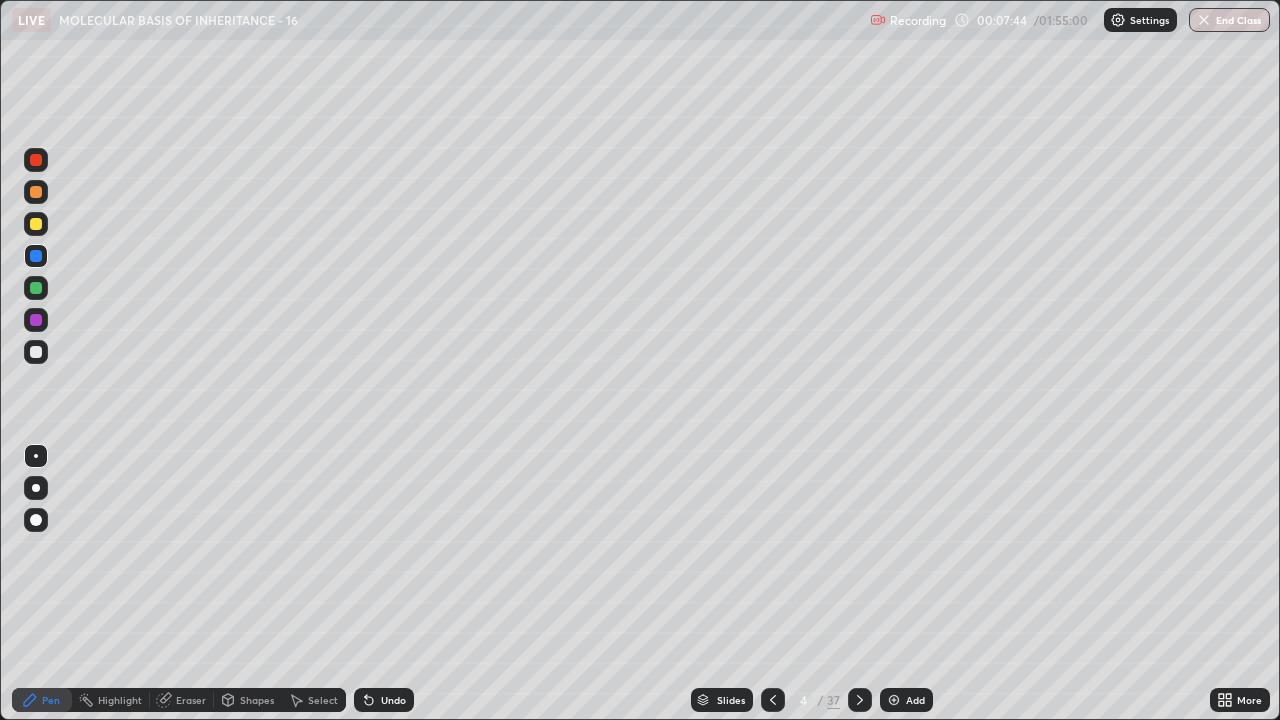 click on "Undo" at bounding box center (393, 700) 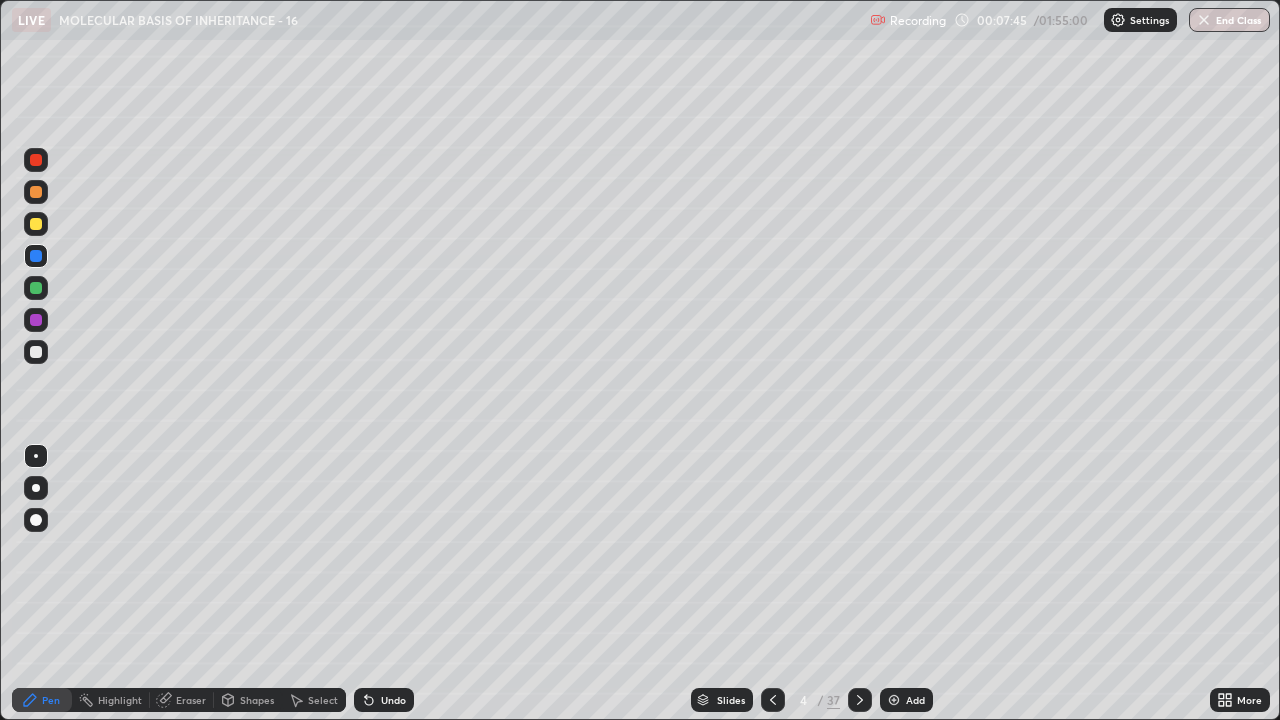 click on "Eraser" at bounding box center [191, 700] 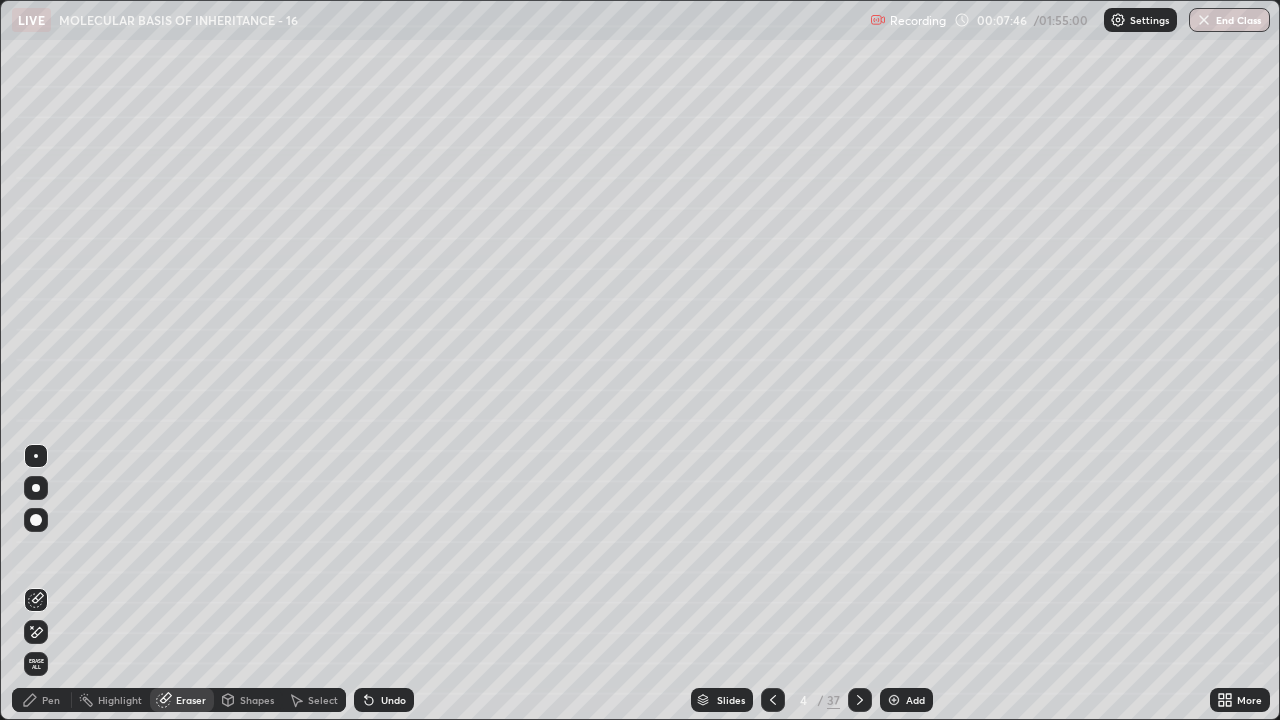 click 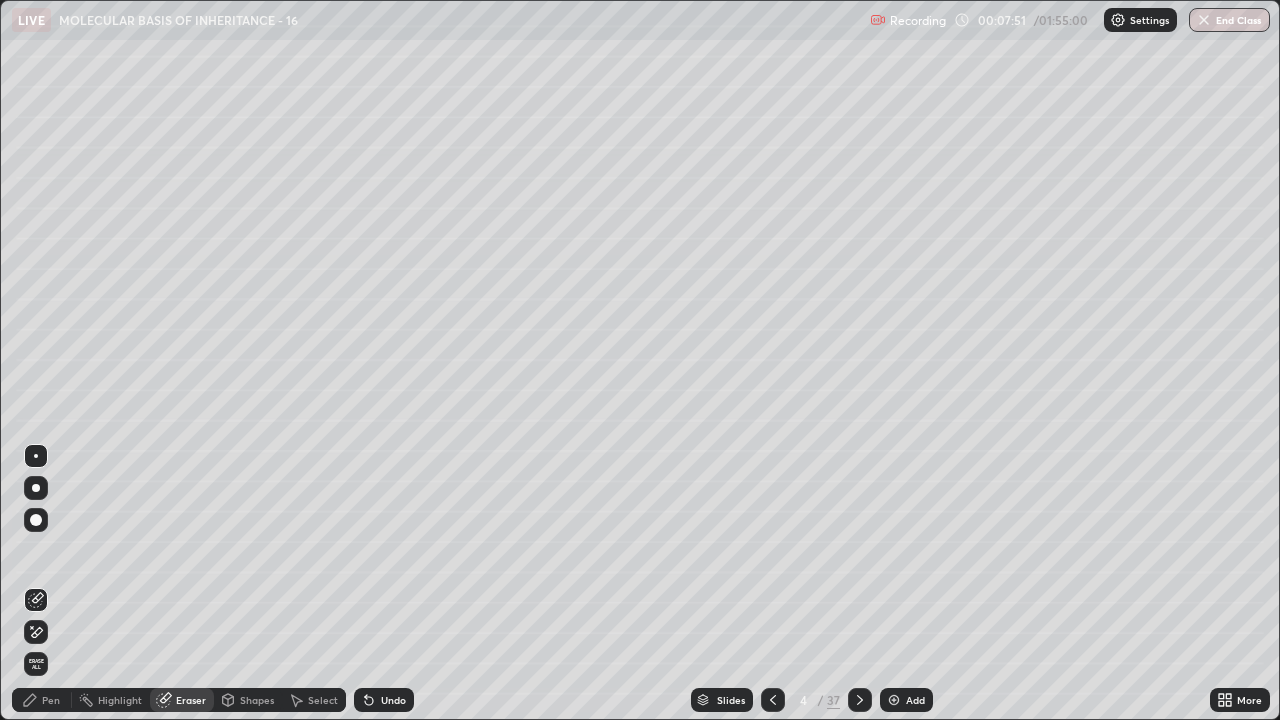 click on "Pen" at bounding box center [51, 700] 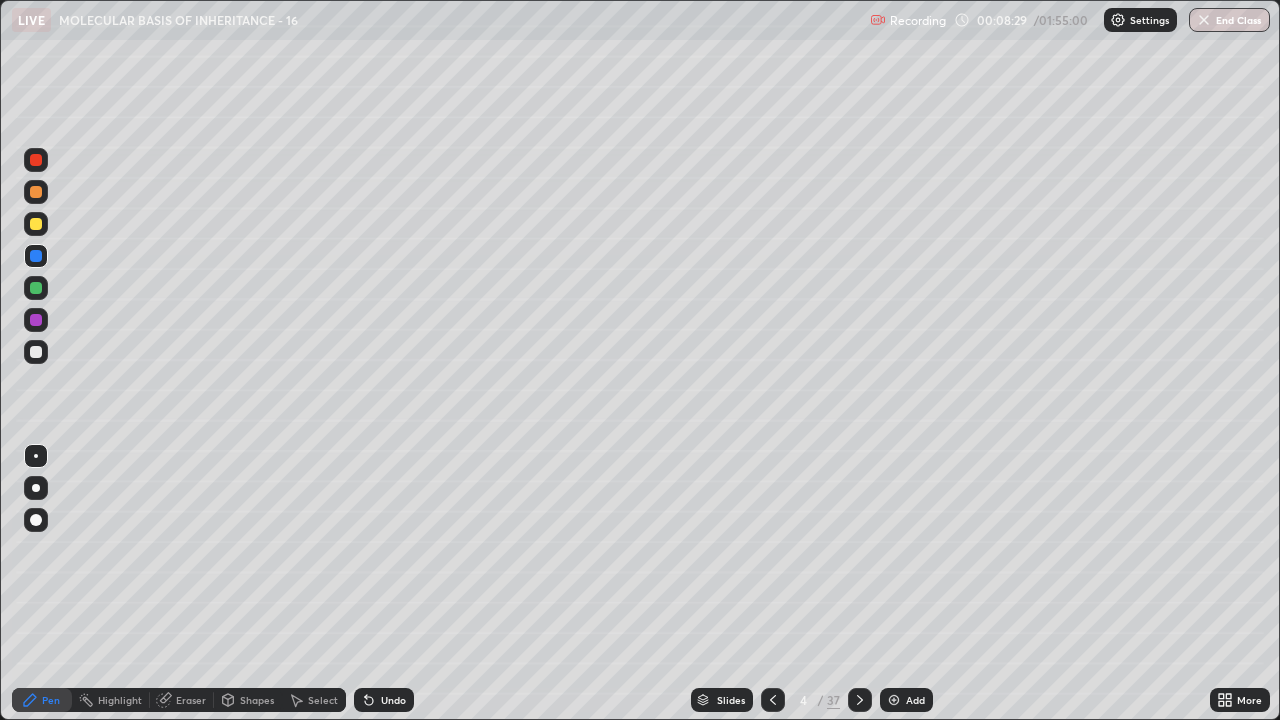click on "Undo" at bounding box center [384, 700] 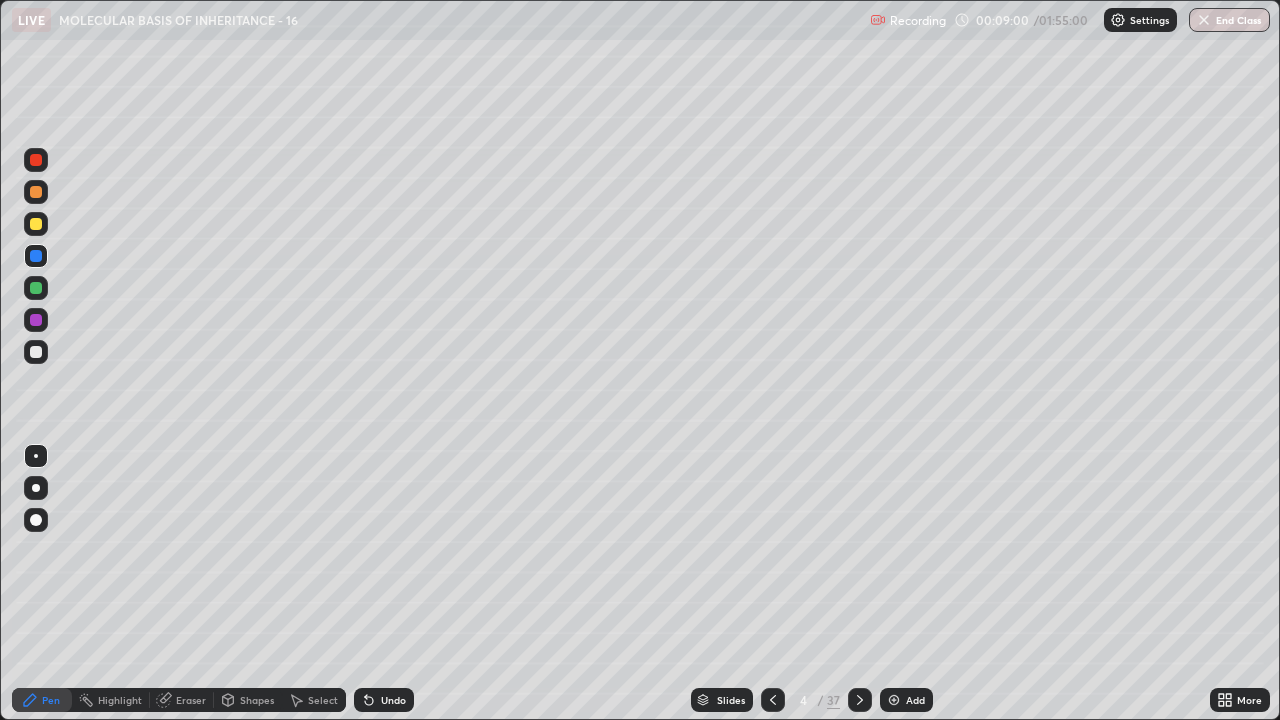 click on "Undo" at bounding box center [384, 700] 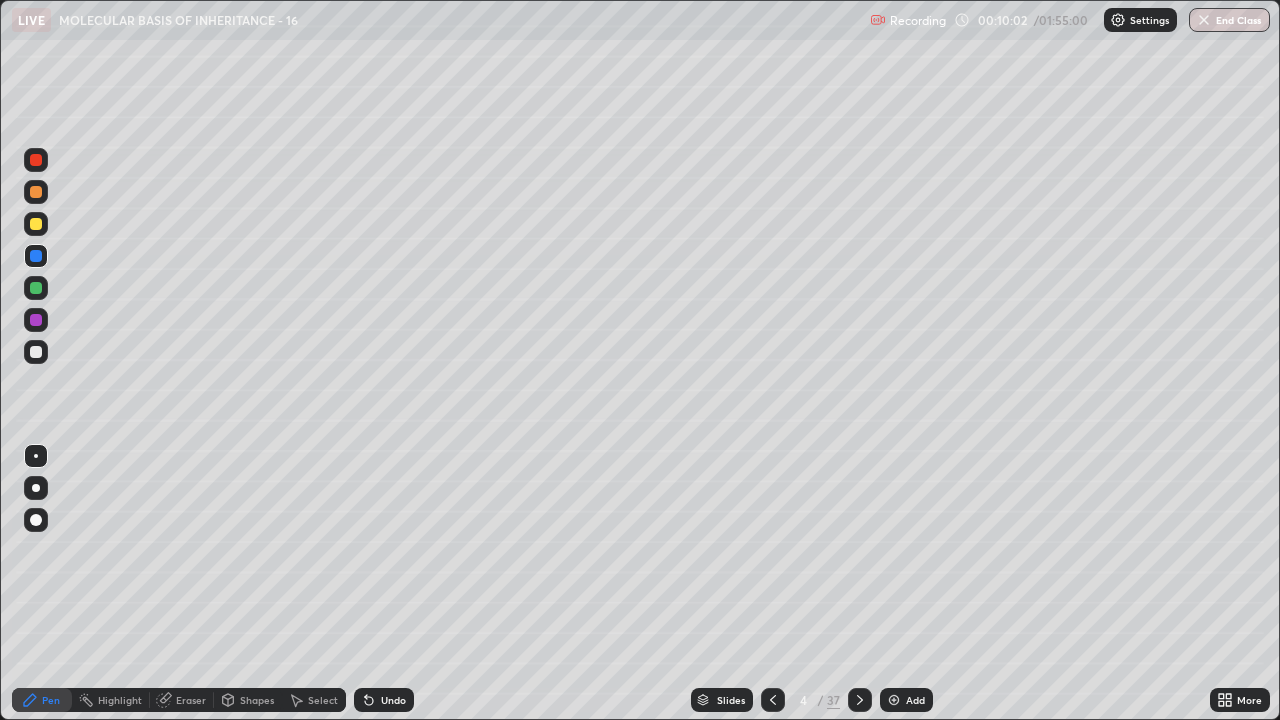 click 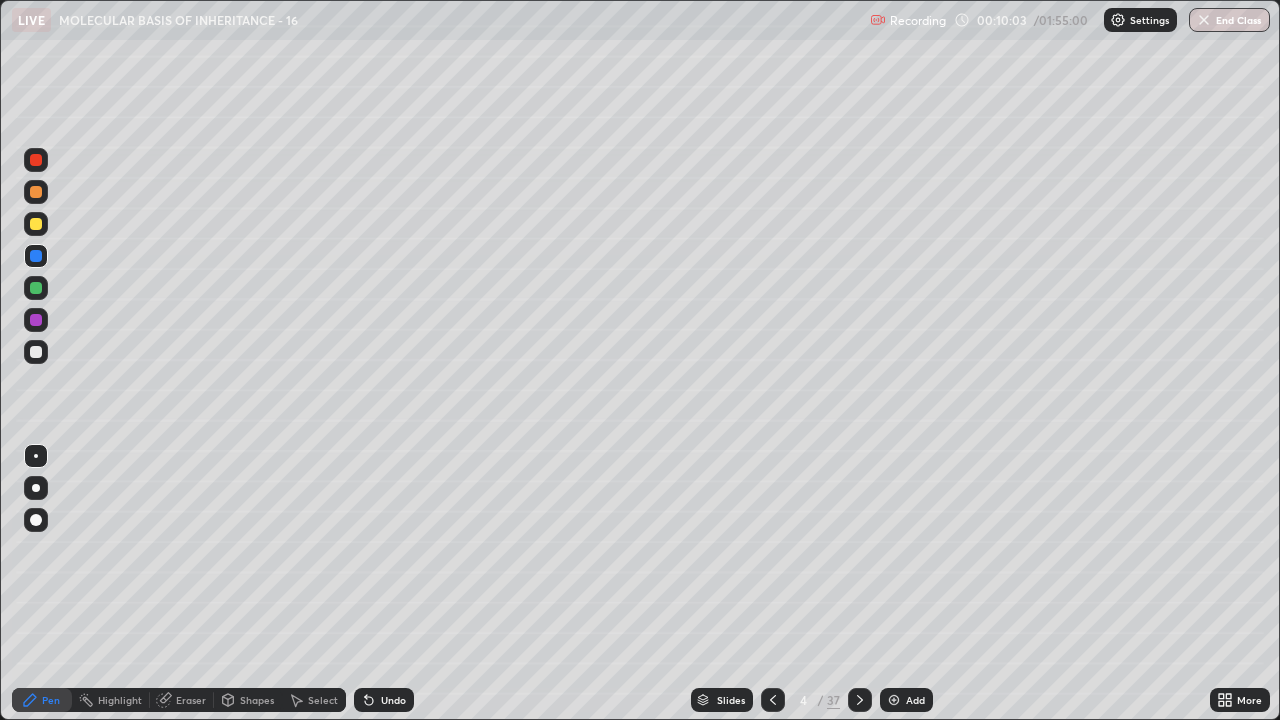 click 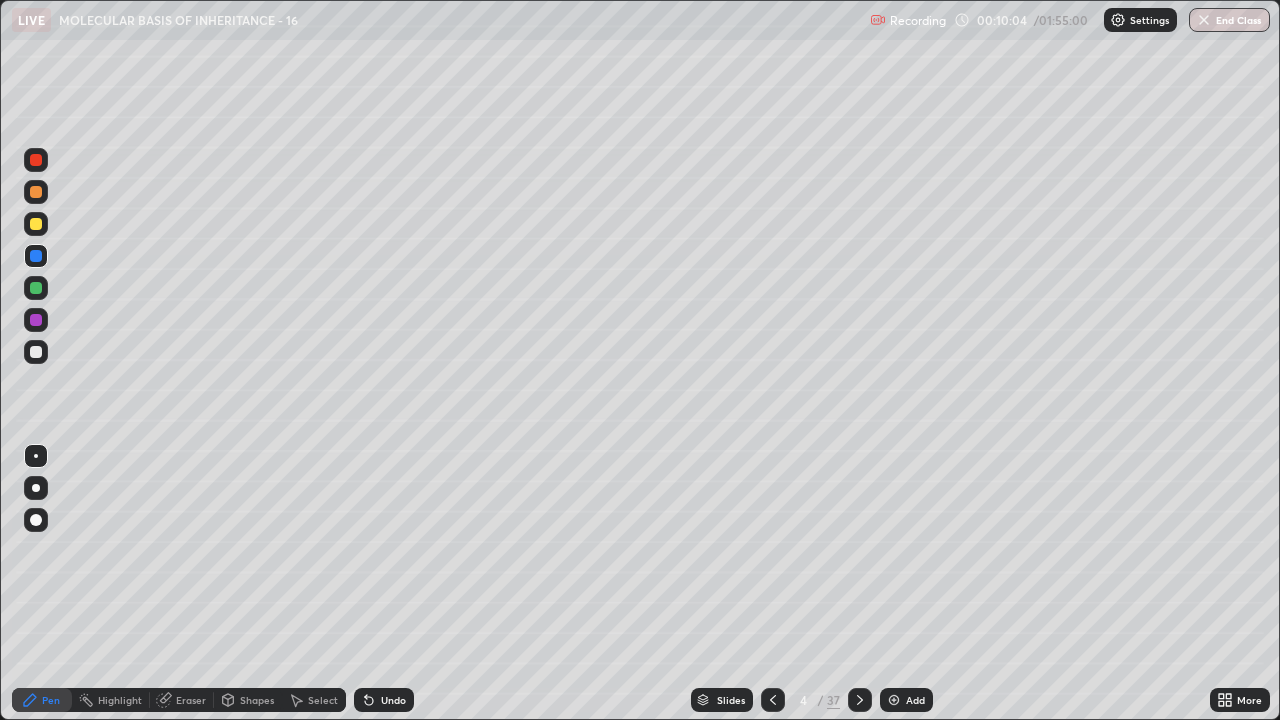 click on "Undo" at bounding box center (384, 700) 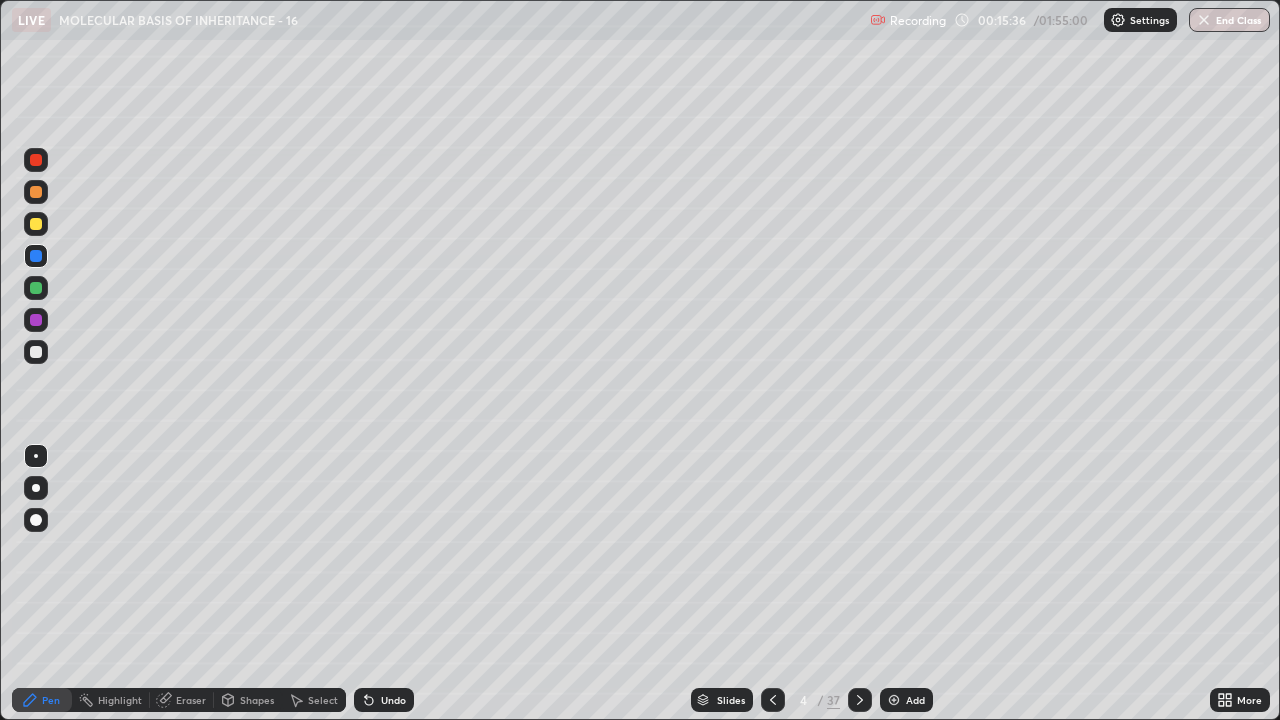 click at bounding box center (894, 700) 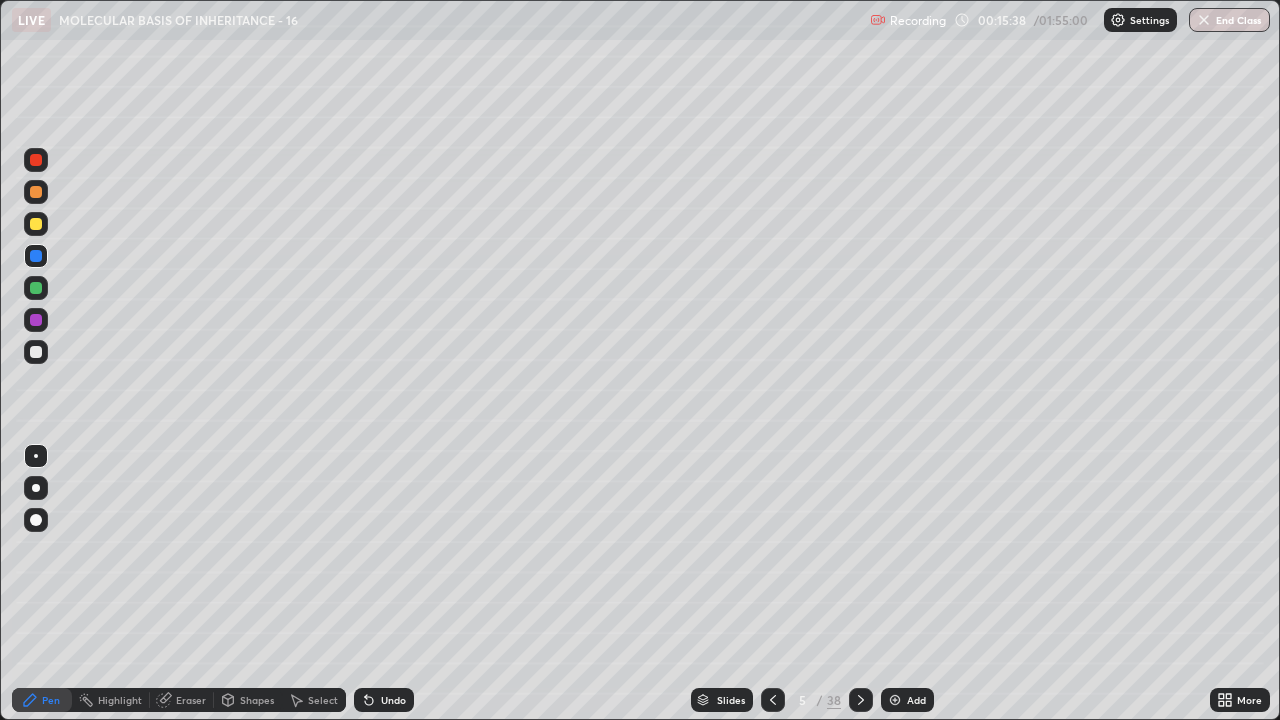 click at bounding box center [36, 352] 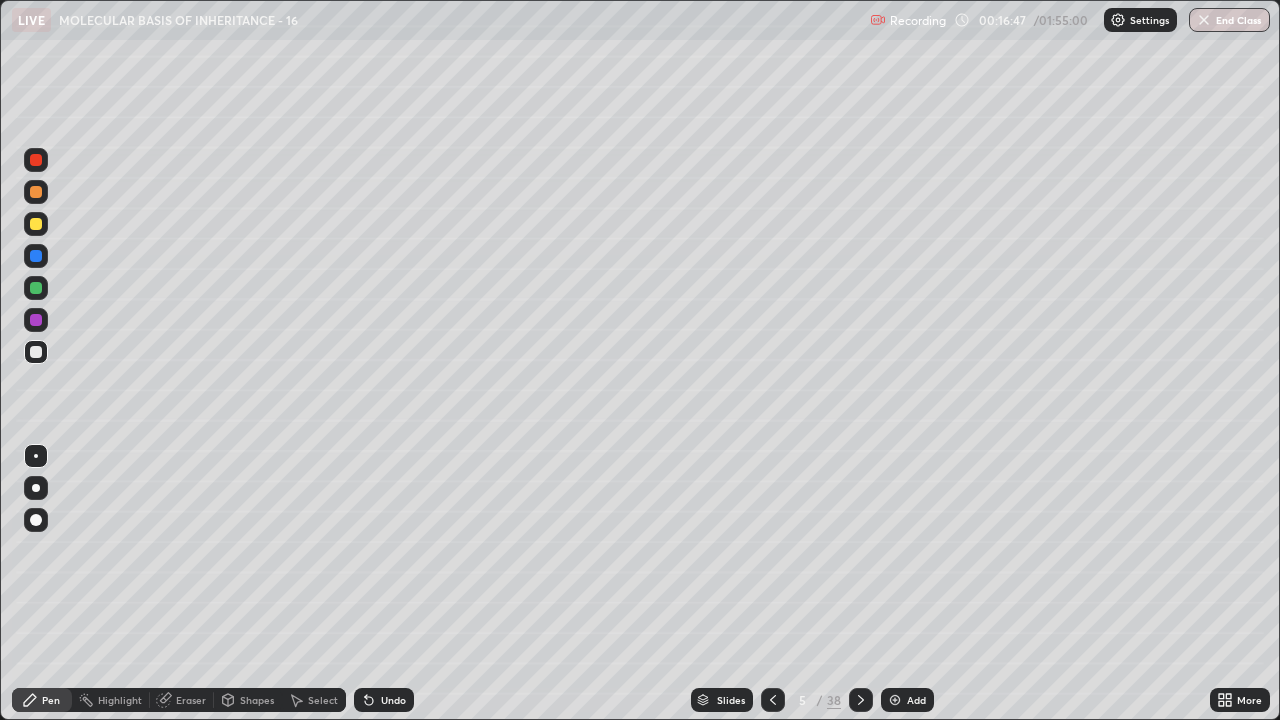 click 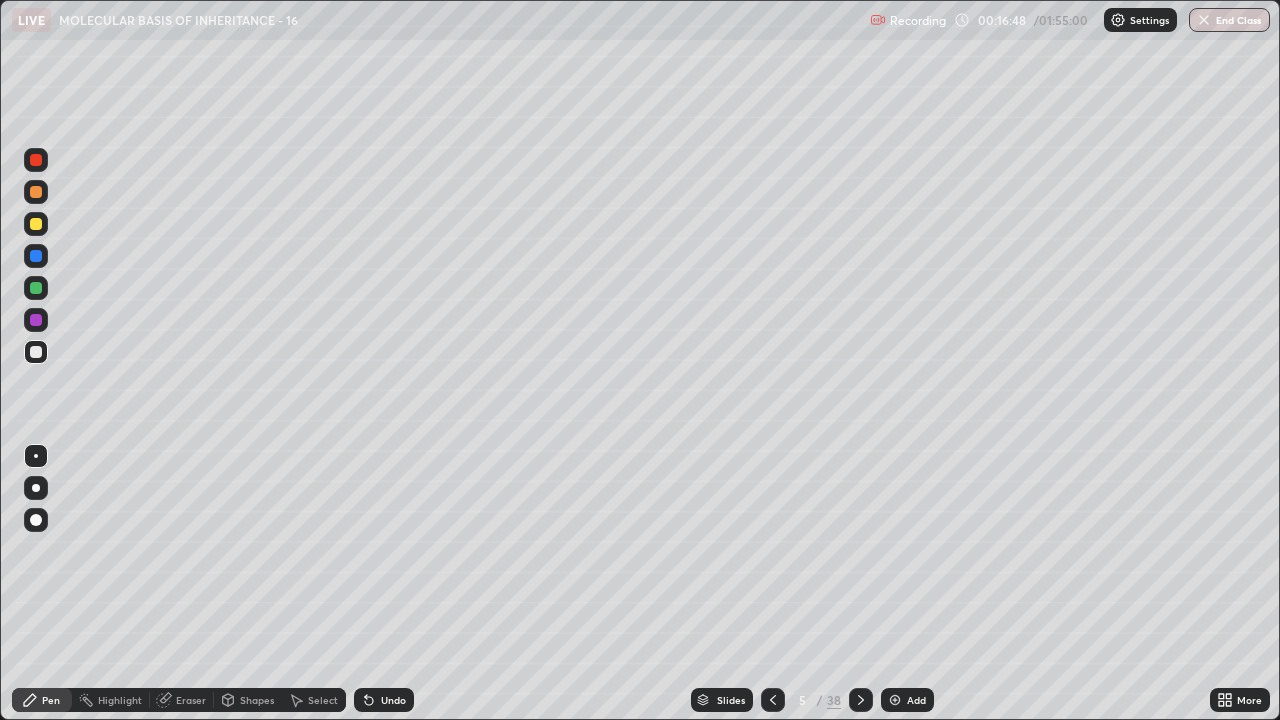 click 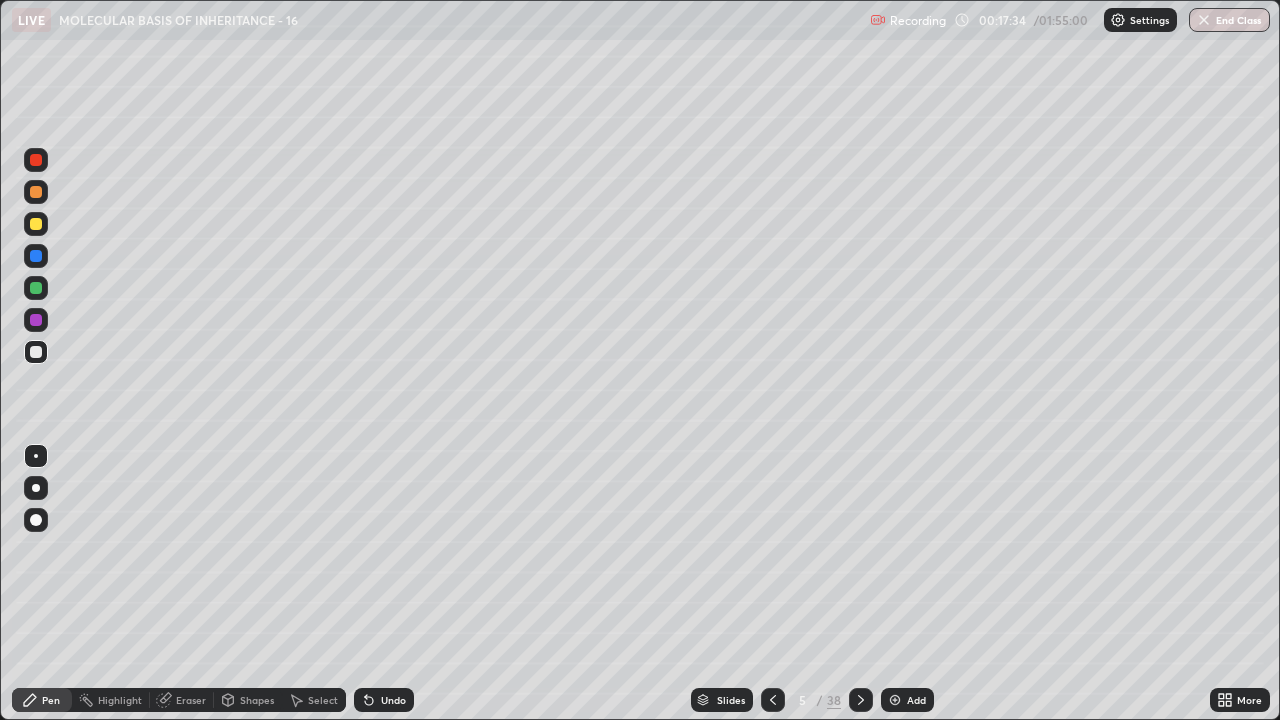 click at bounding box center (36, 288) 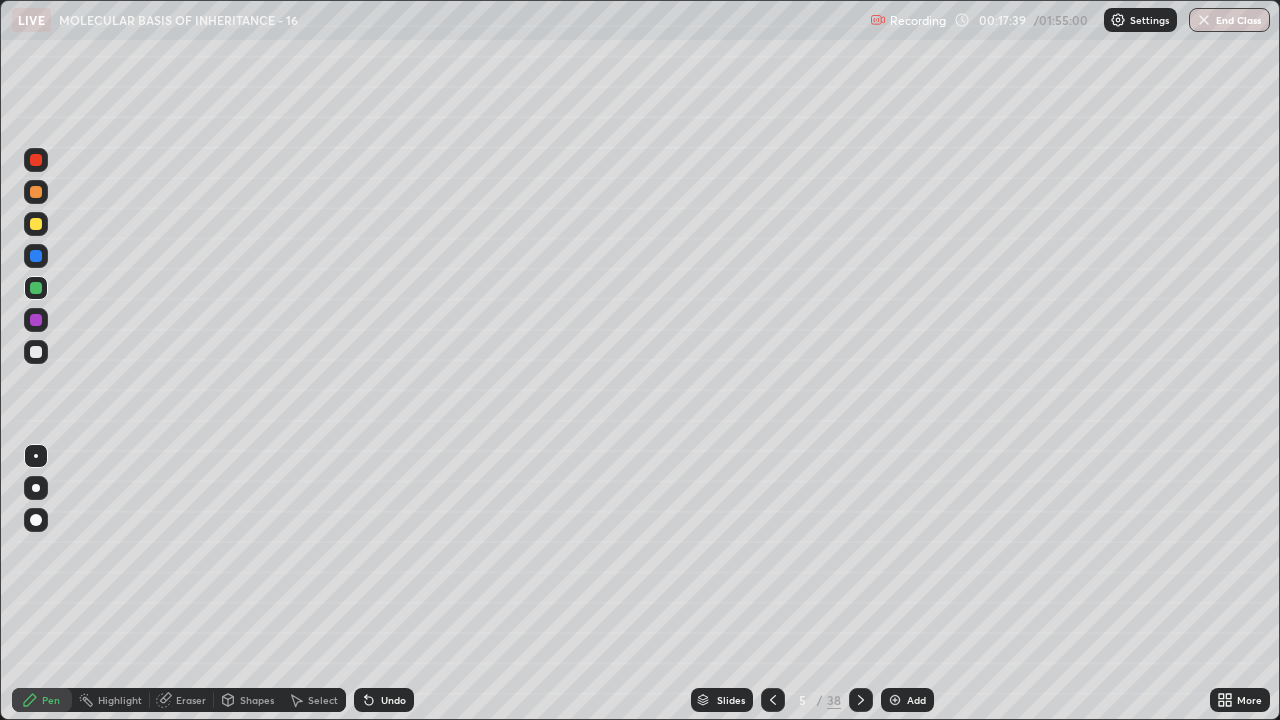 click at bounding box center [36, 352] 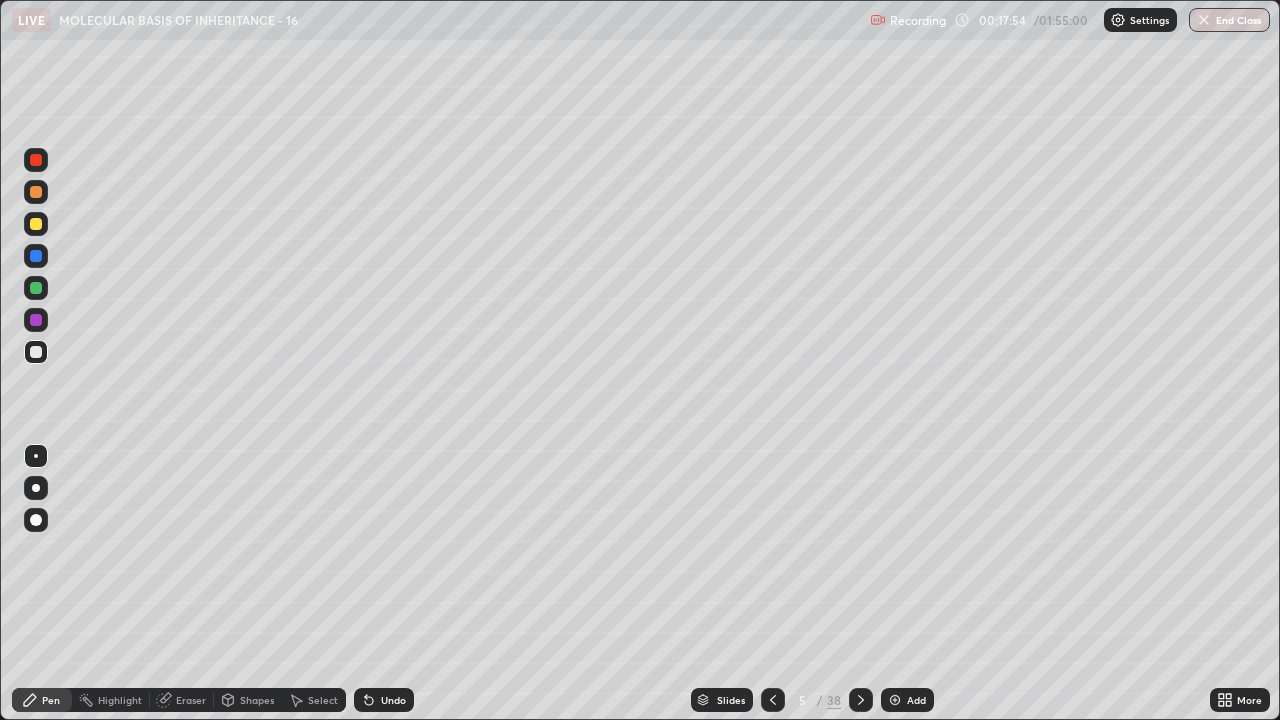 click 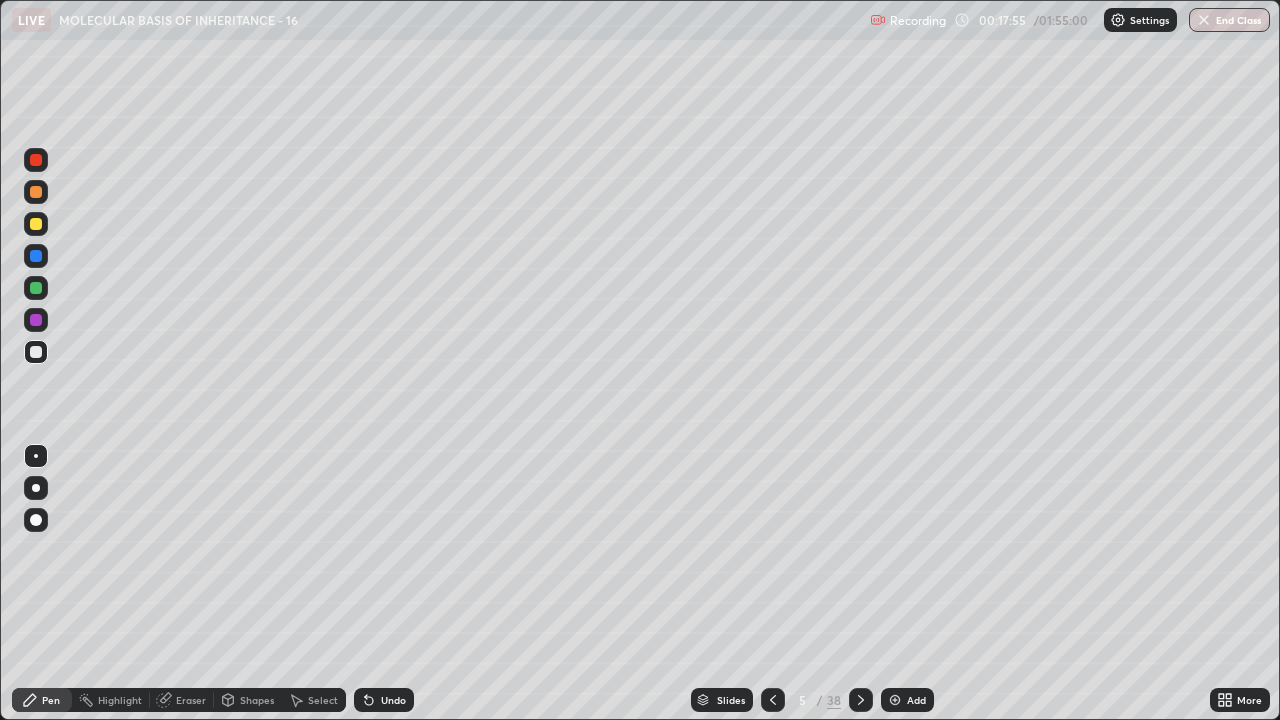 click 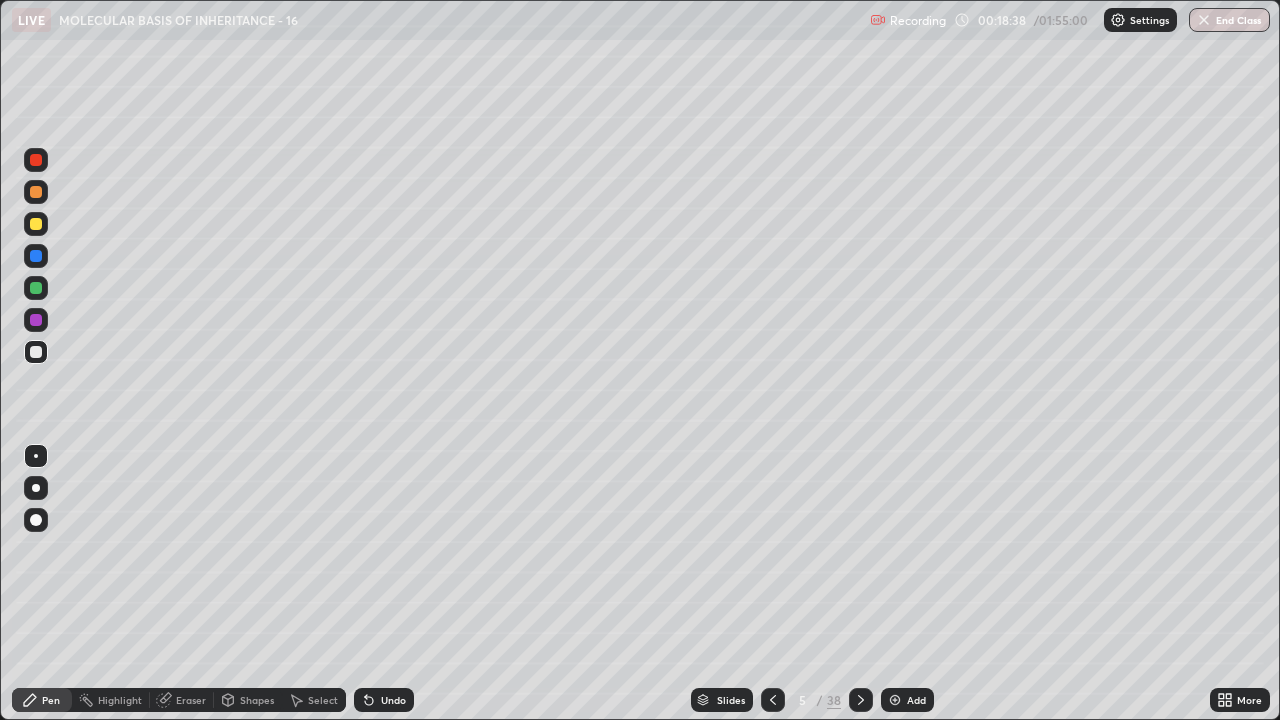 click on "Undo" at bounding box center [384, 700] 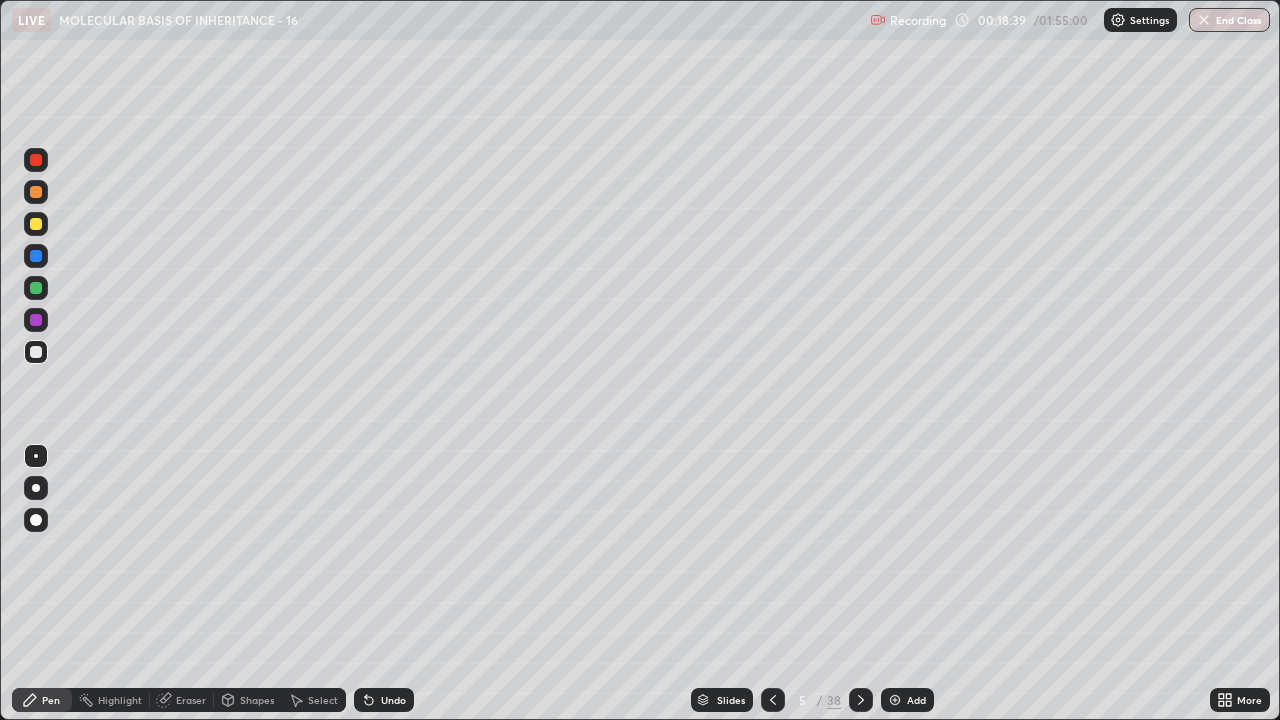 click 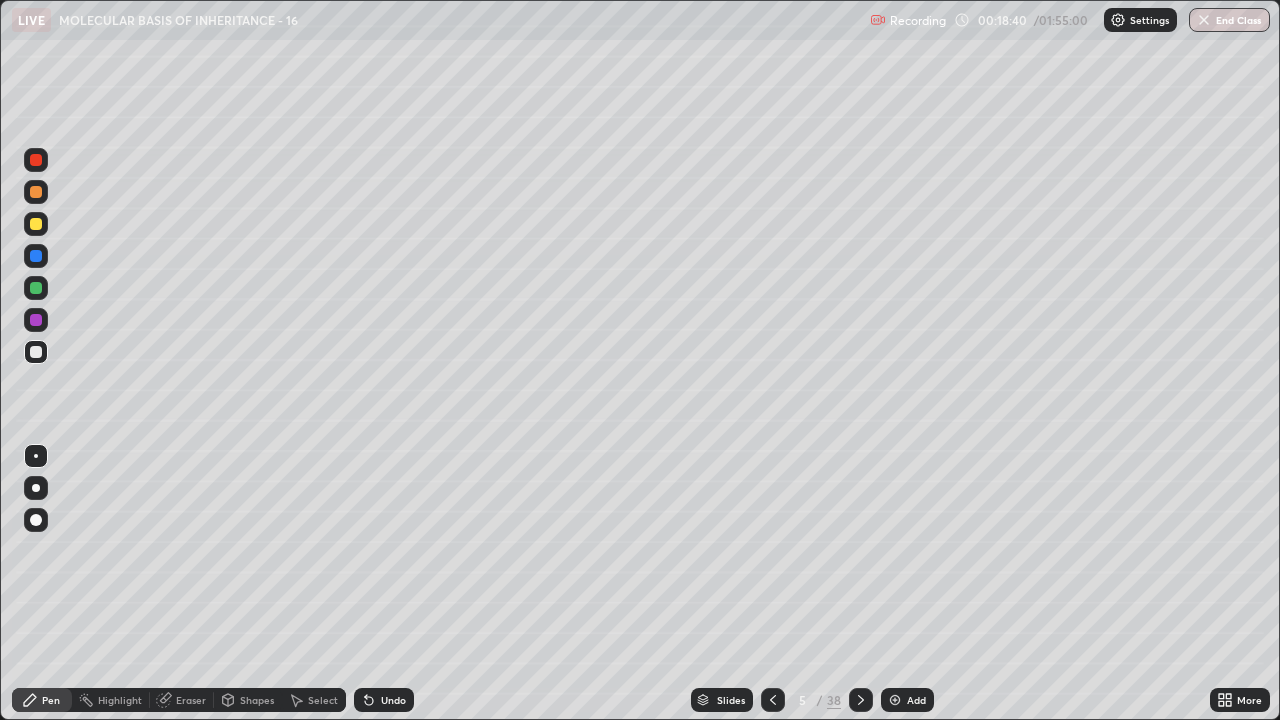click 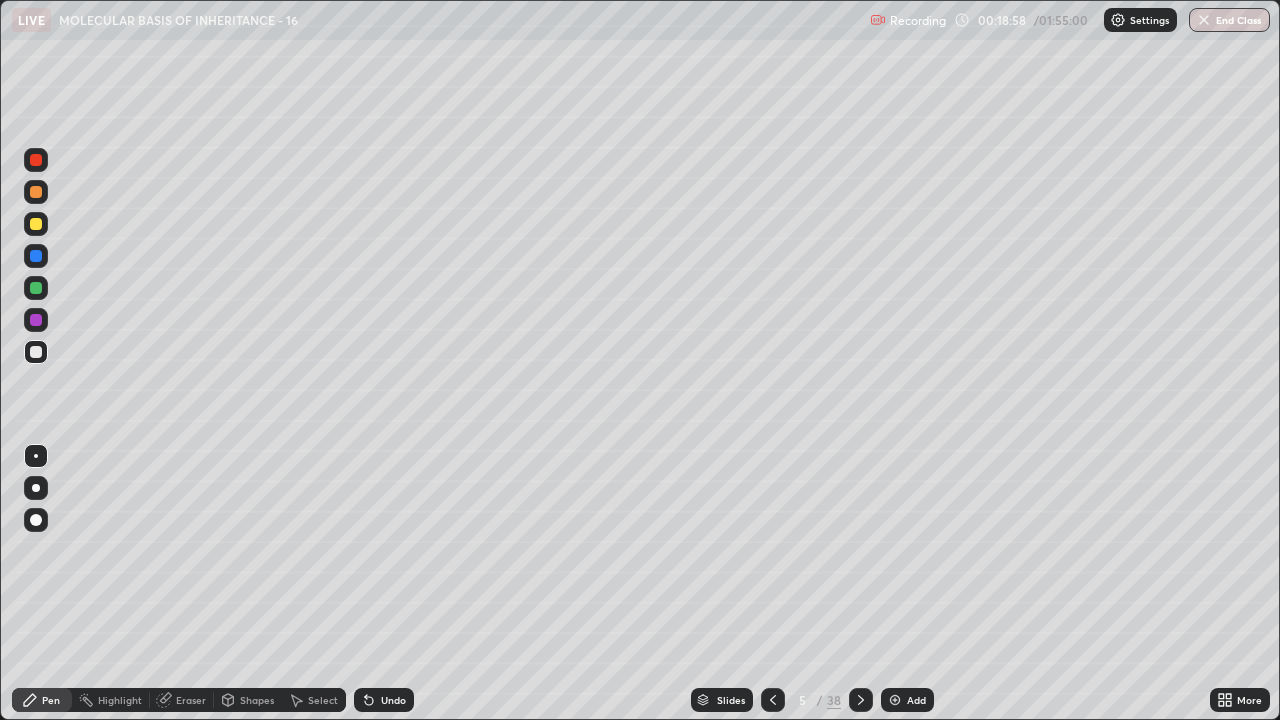click 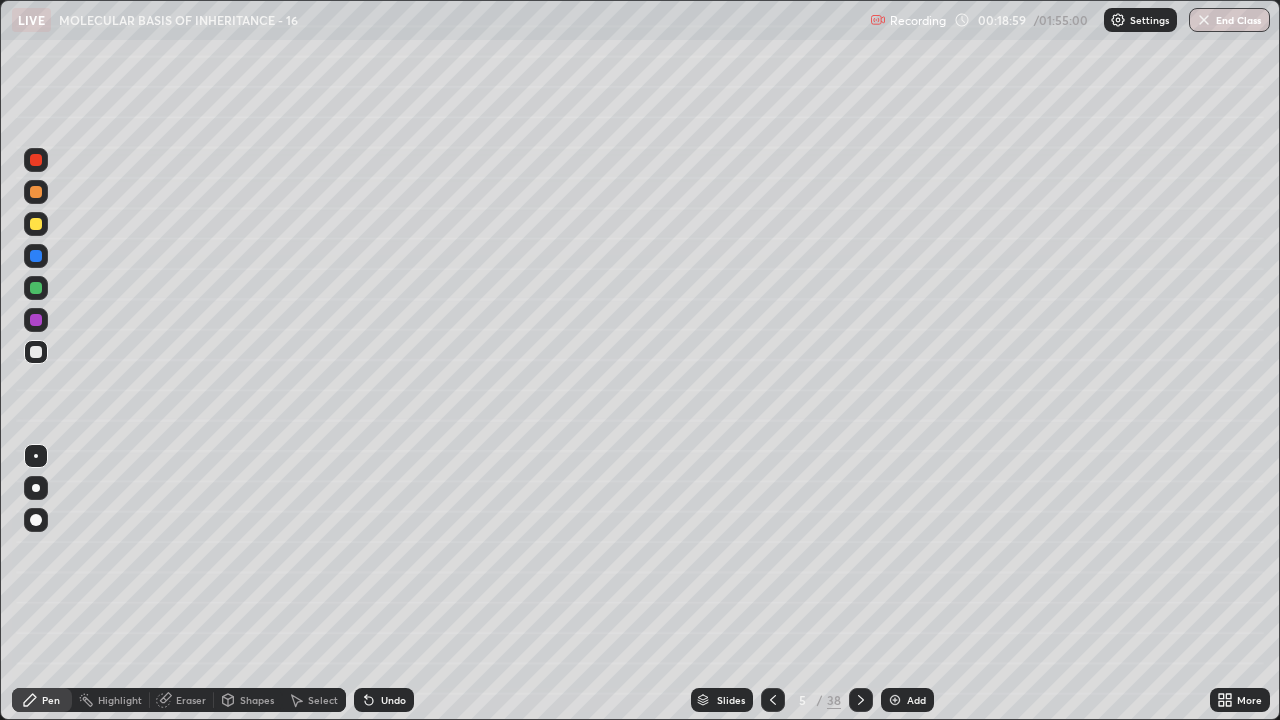 click 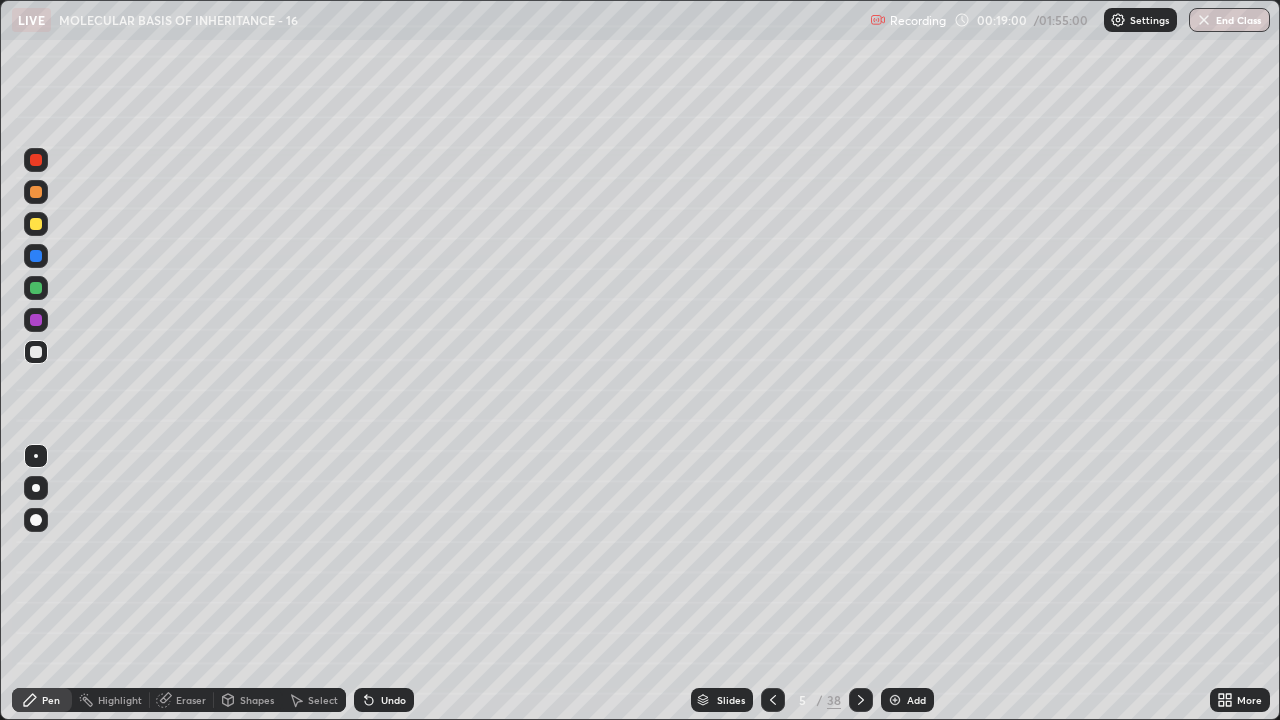 click 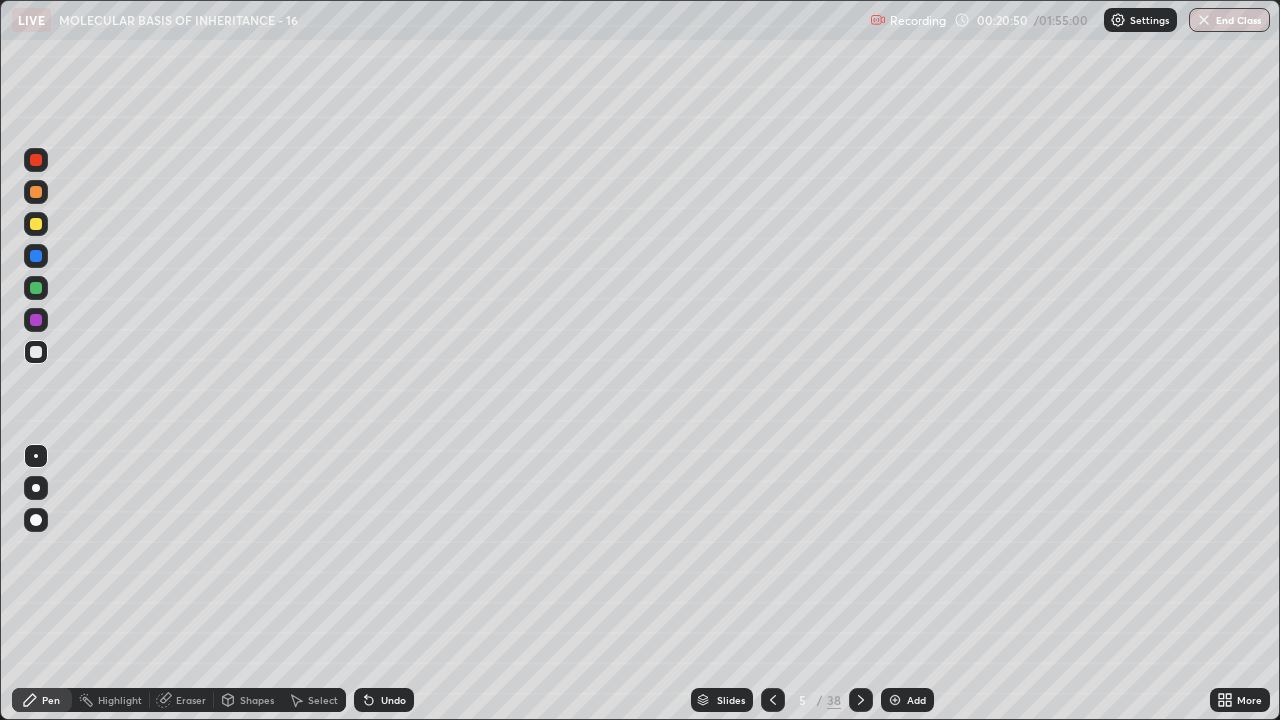 click on "Undo" at bounding box center [384, 700] 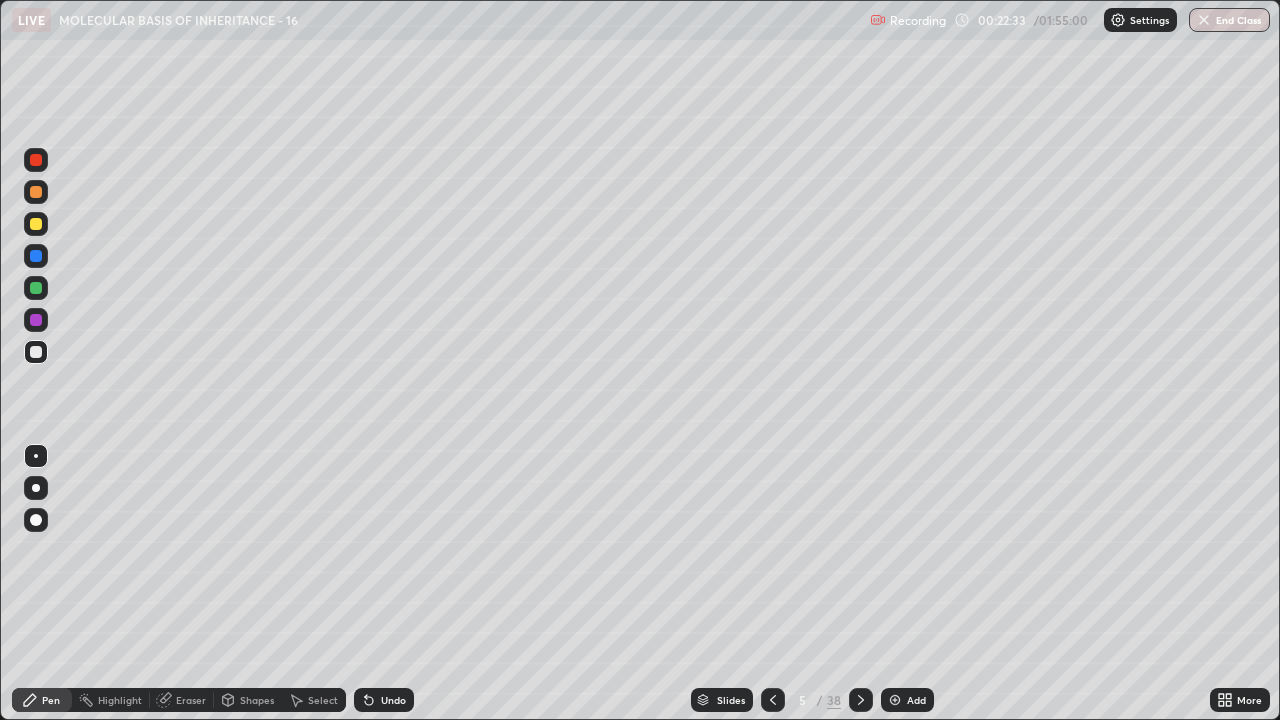 click on "Undo" at bounding box center [384, 700] 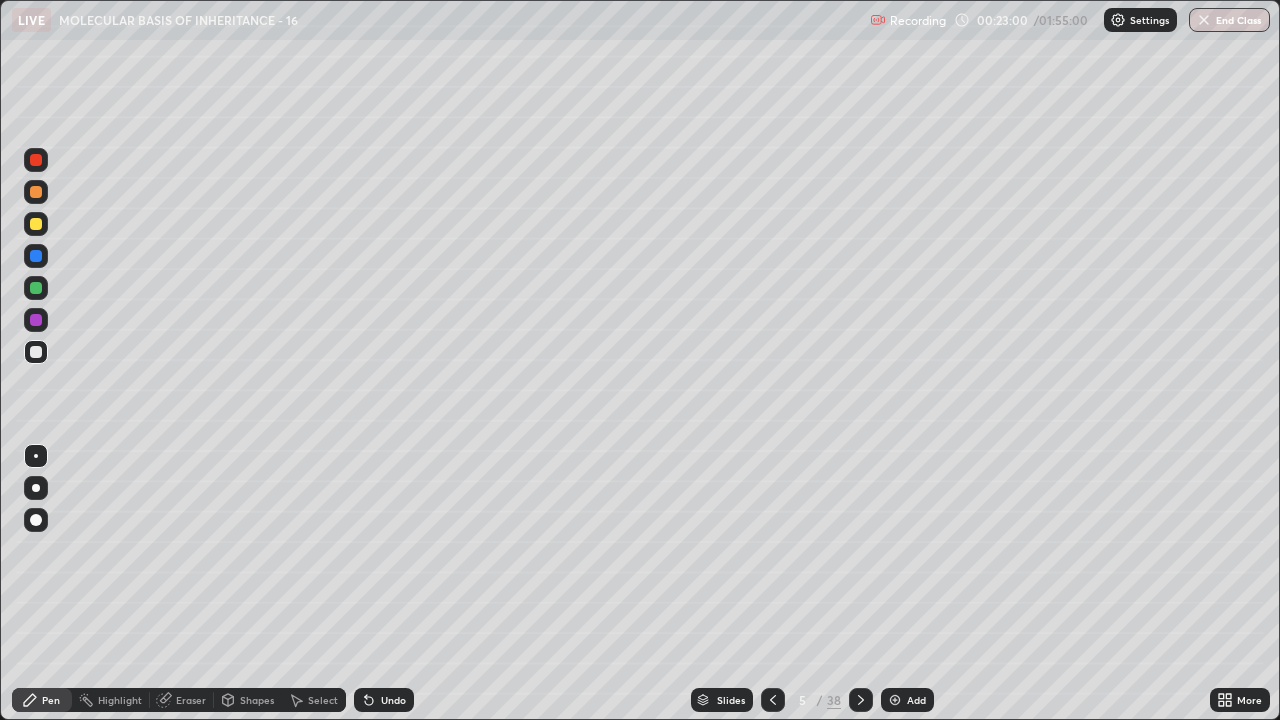 click 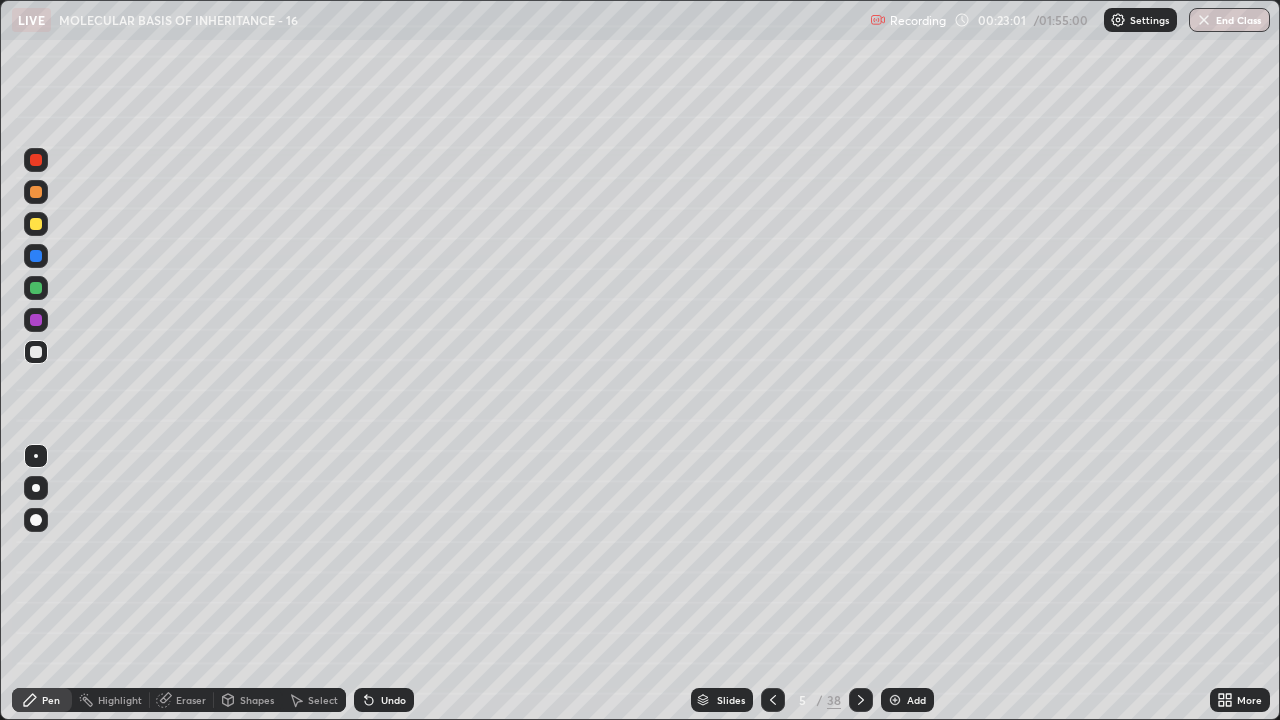 click 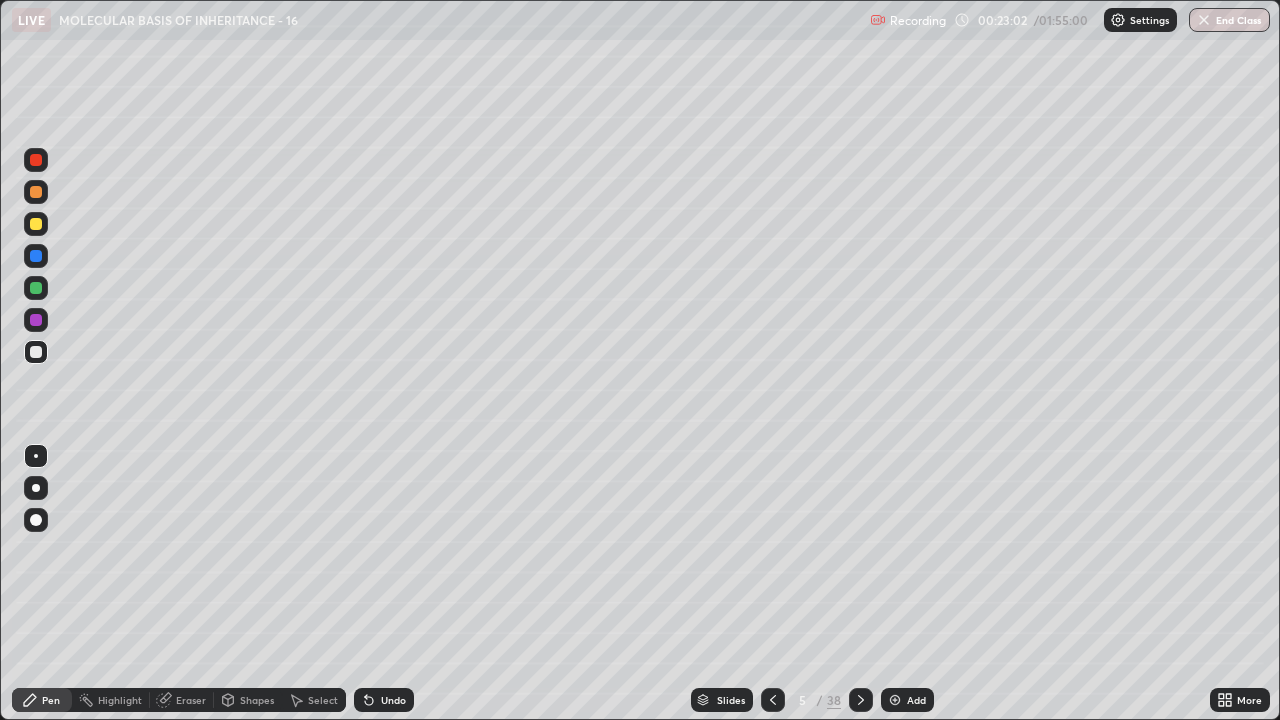 click on "Eraser" at bounding box center (182, 700) 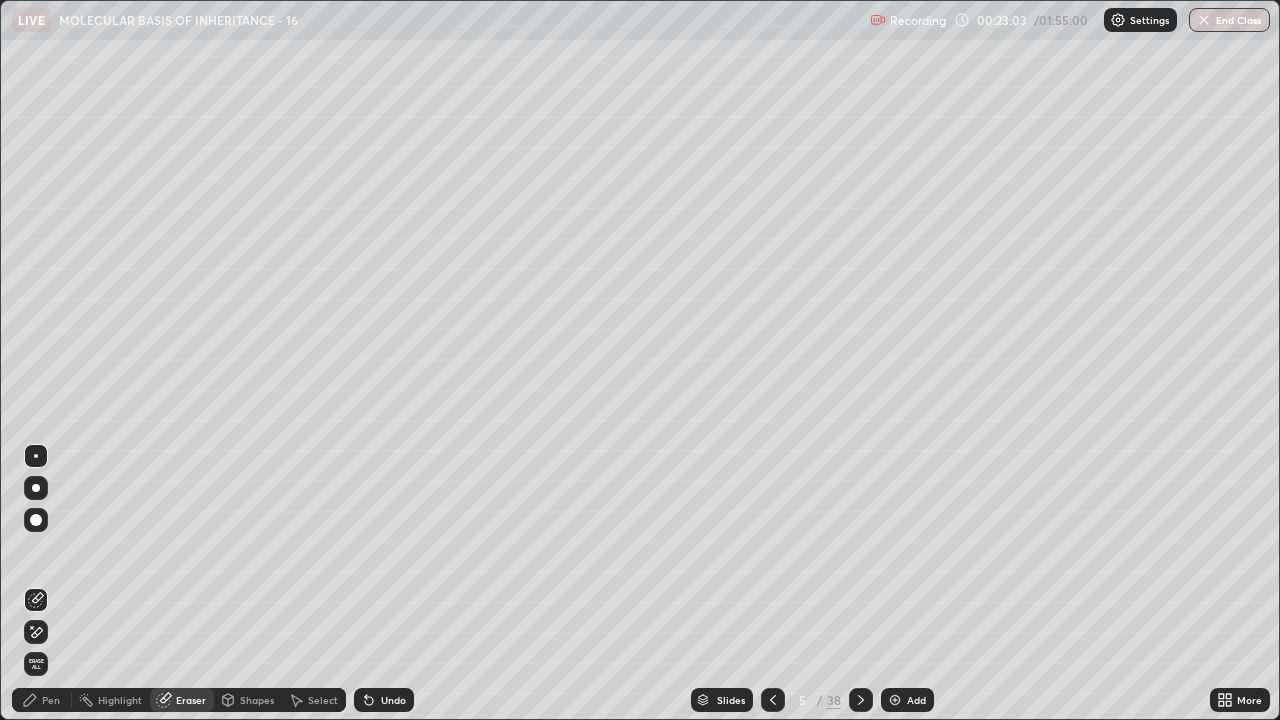 click 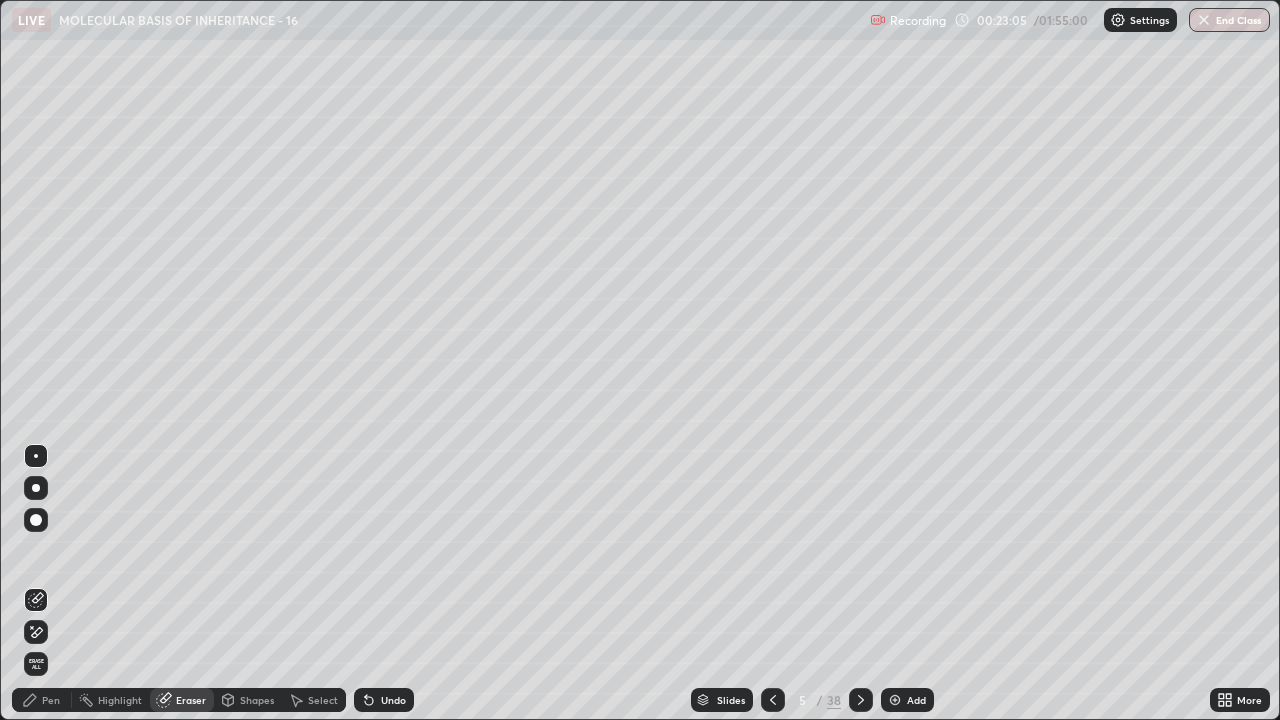 click 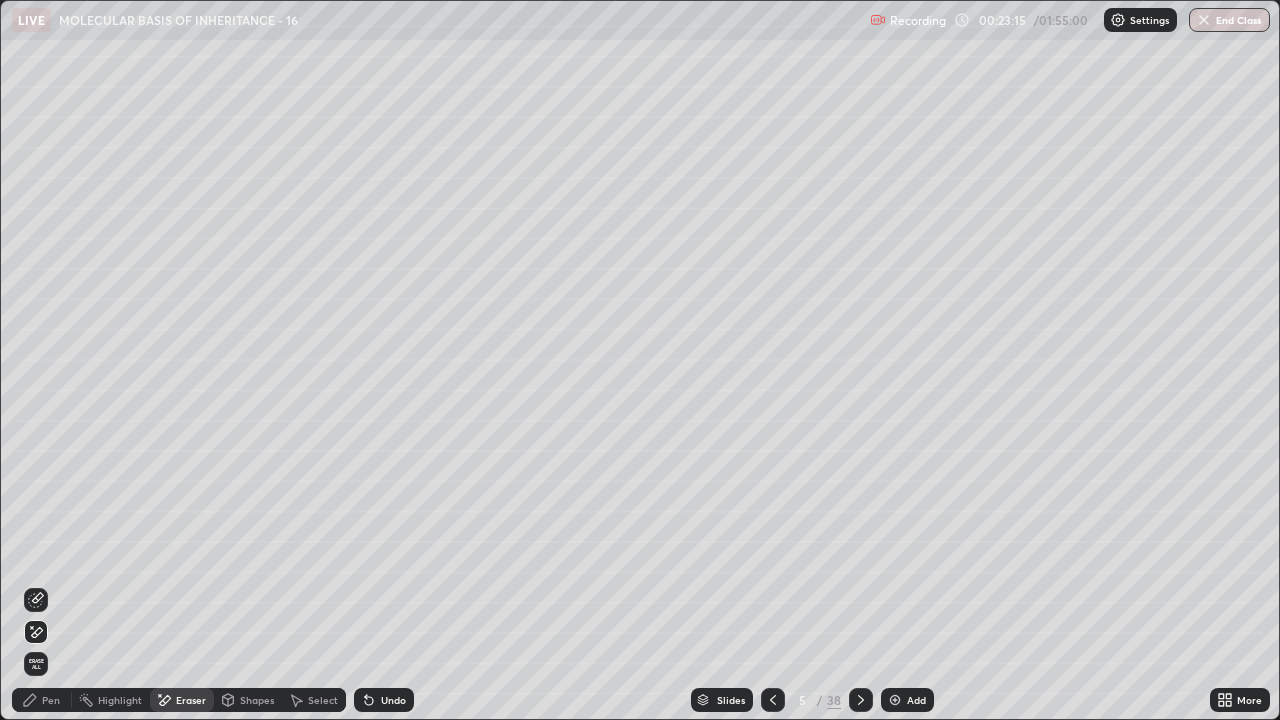 click on "Pen" at bounding box center [42, 700] 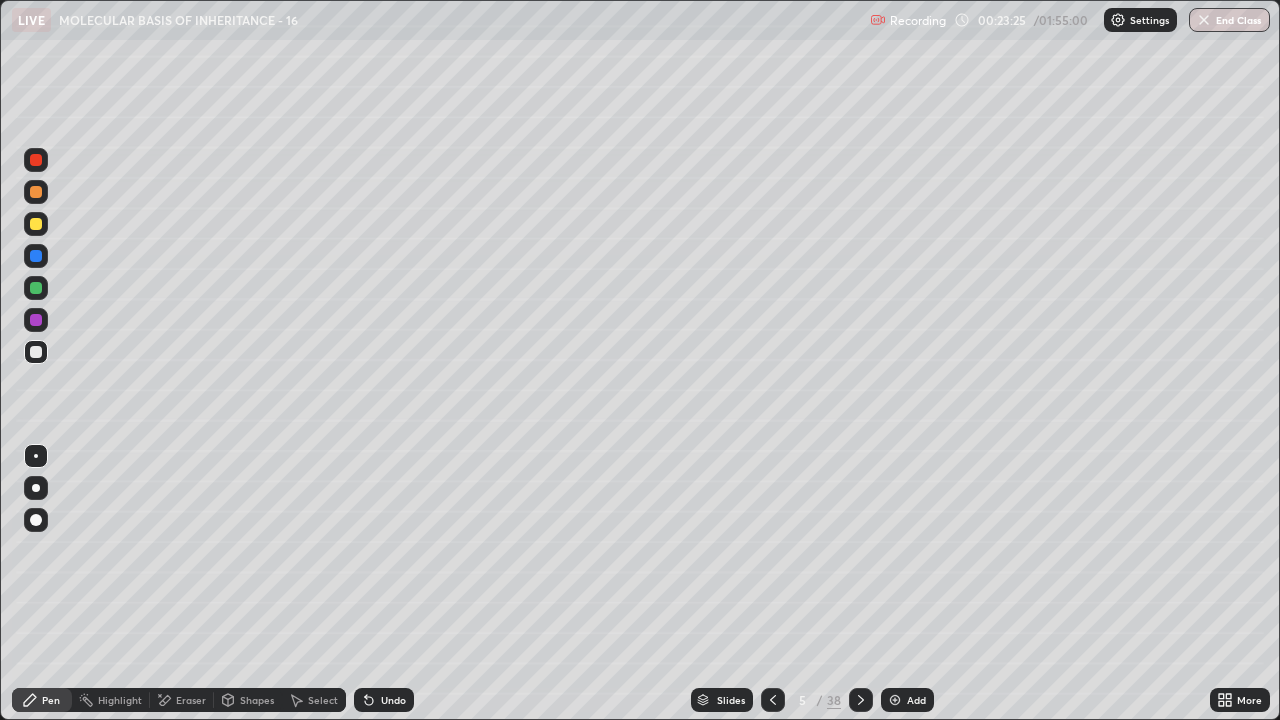 click at bounding box center [36, 288] 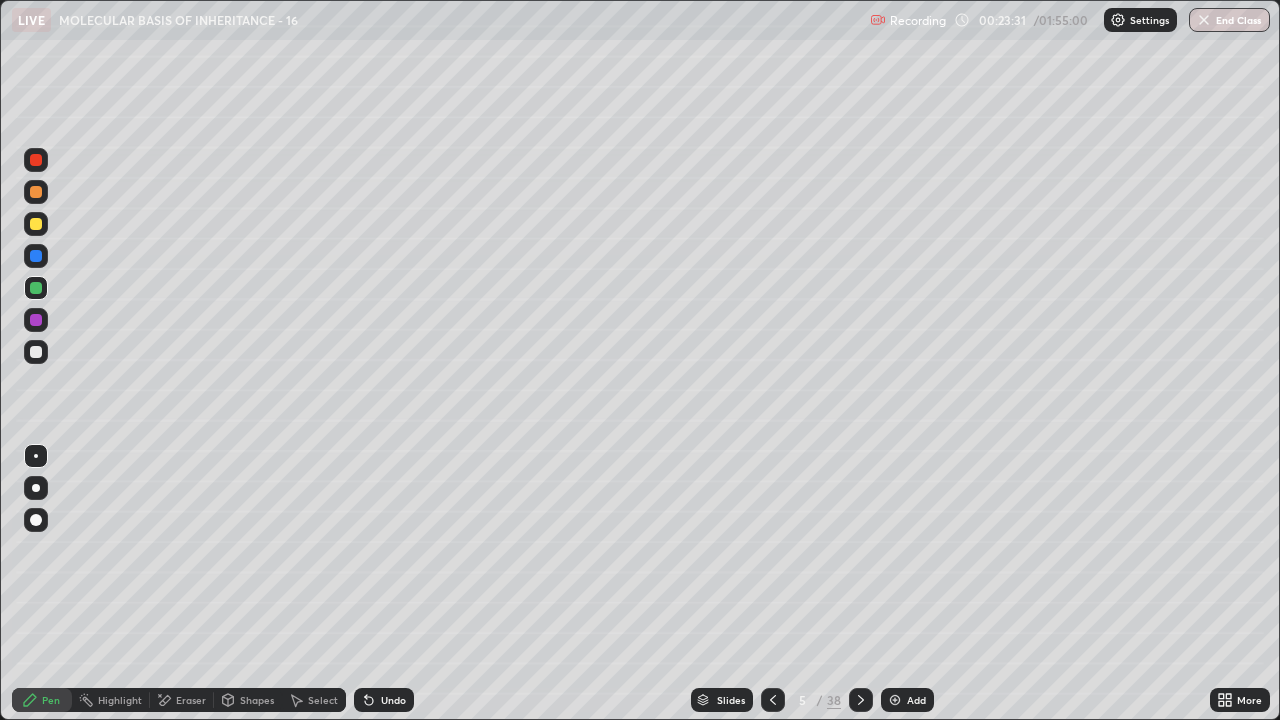 click on "Undo" at bounding box center (384, 700) 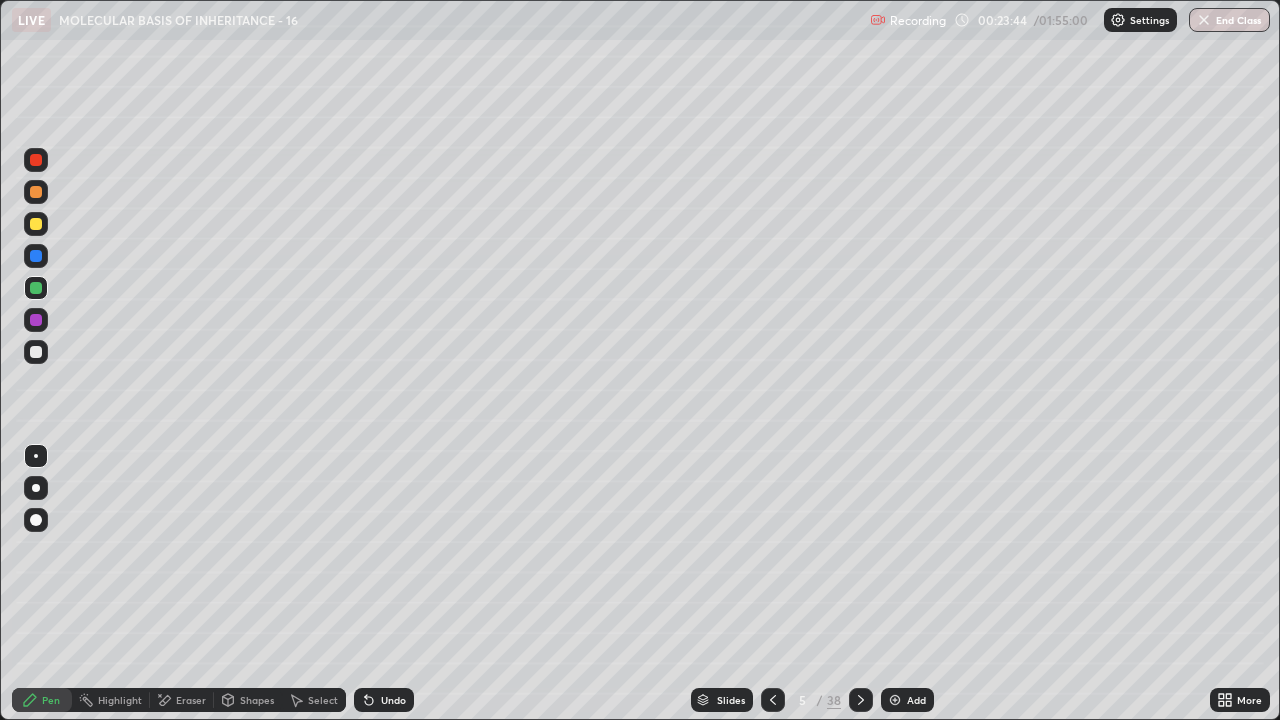 click at bounding box center [36, 352] 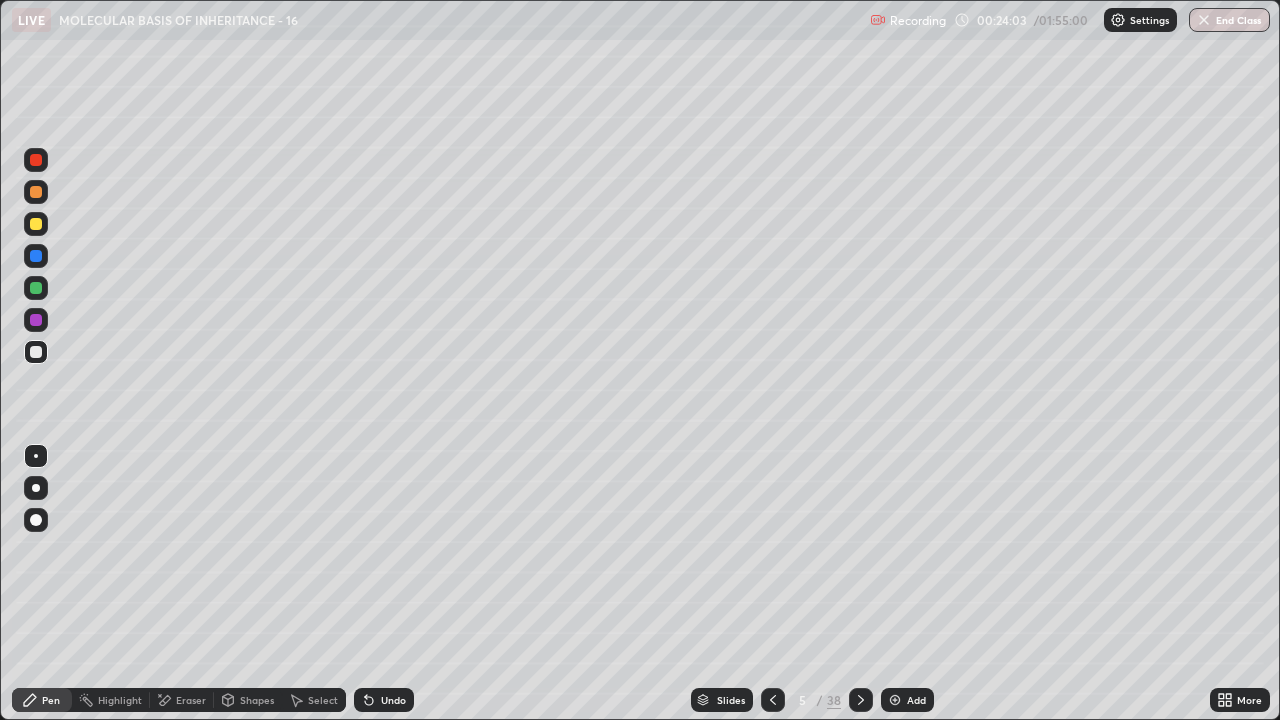 click at bounding box center [36, 288] 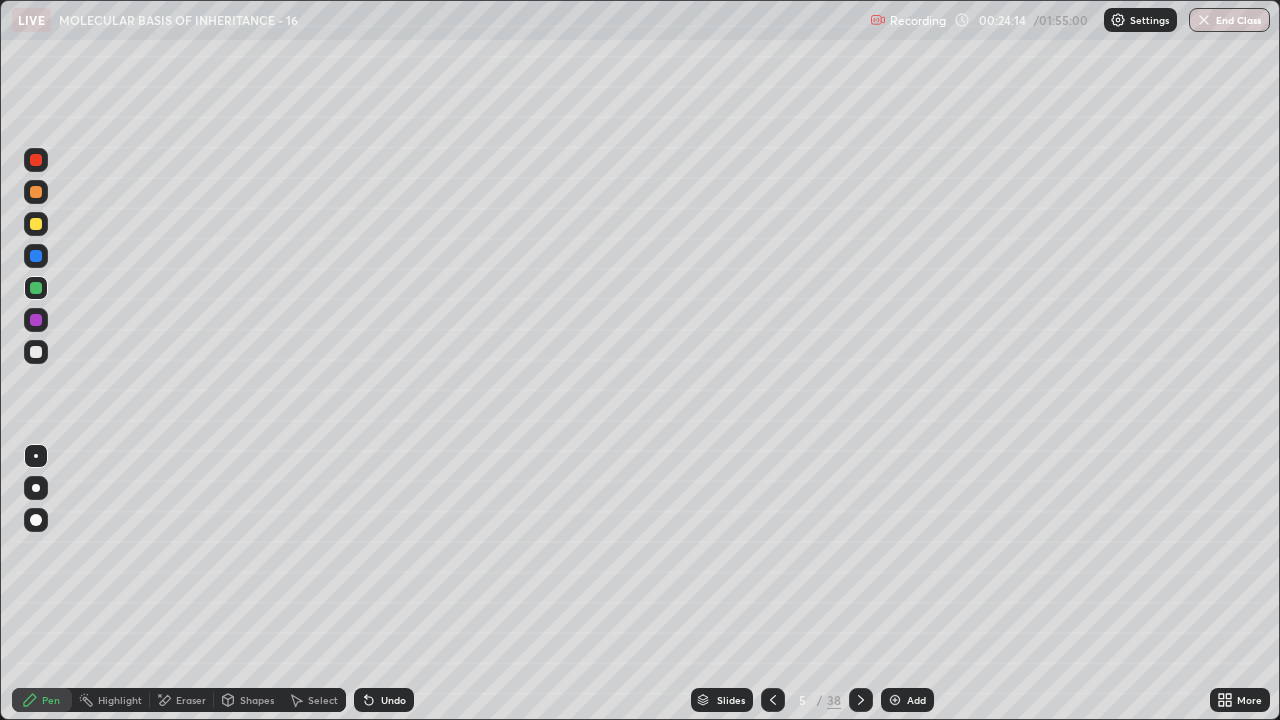 click at bounding box center (36, 352) 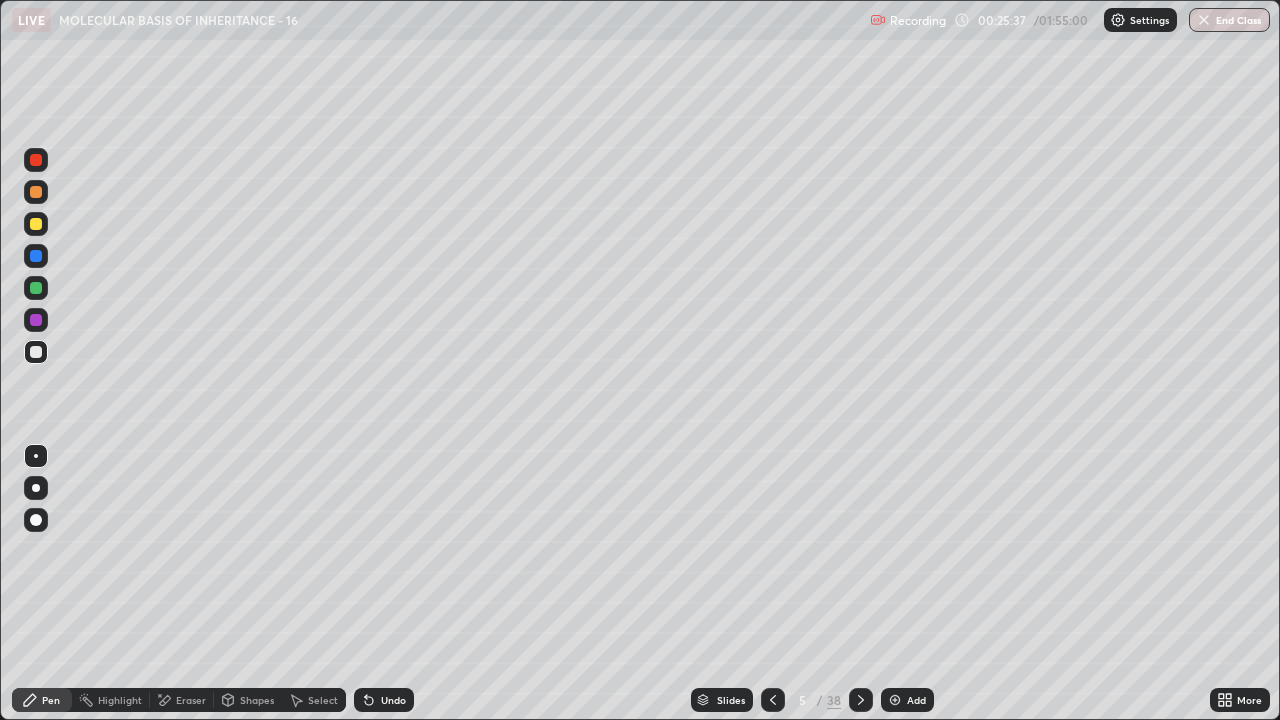 click on "Undo" at bounding box center (393, 700) 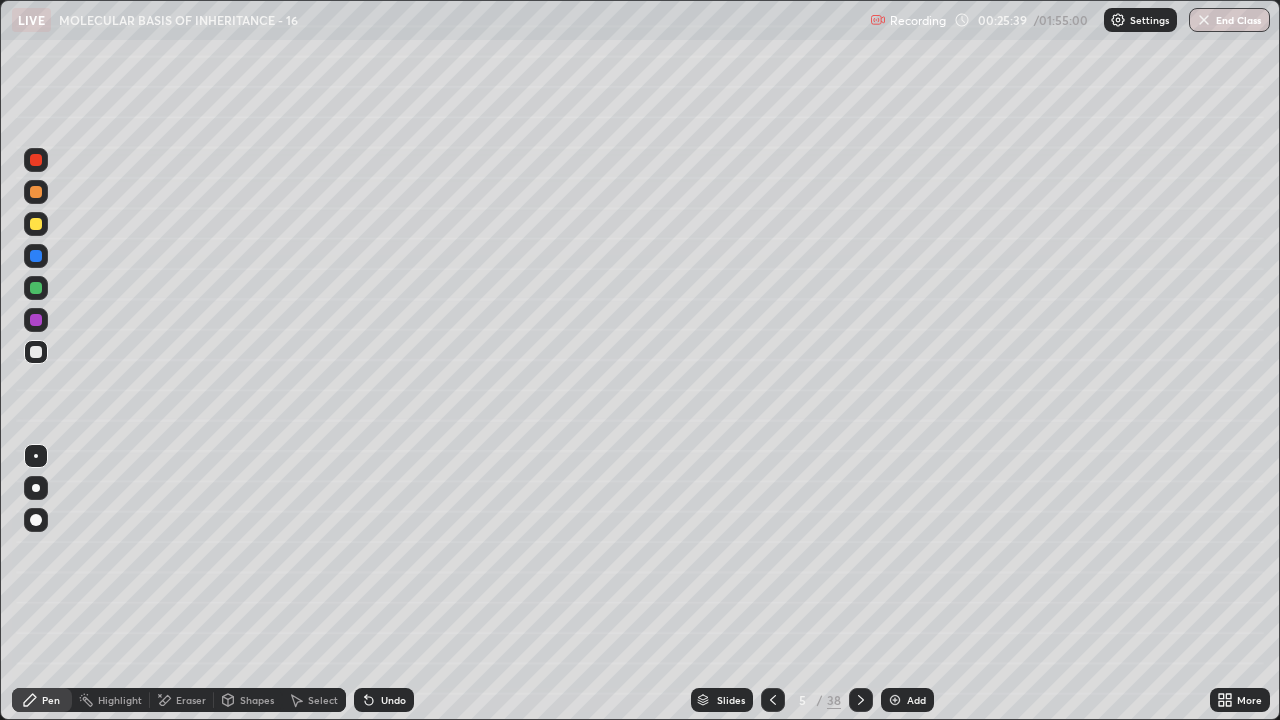 click on "Undo" at bounding box center (393, 700) 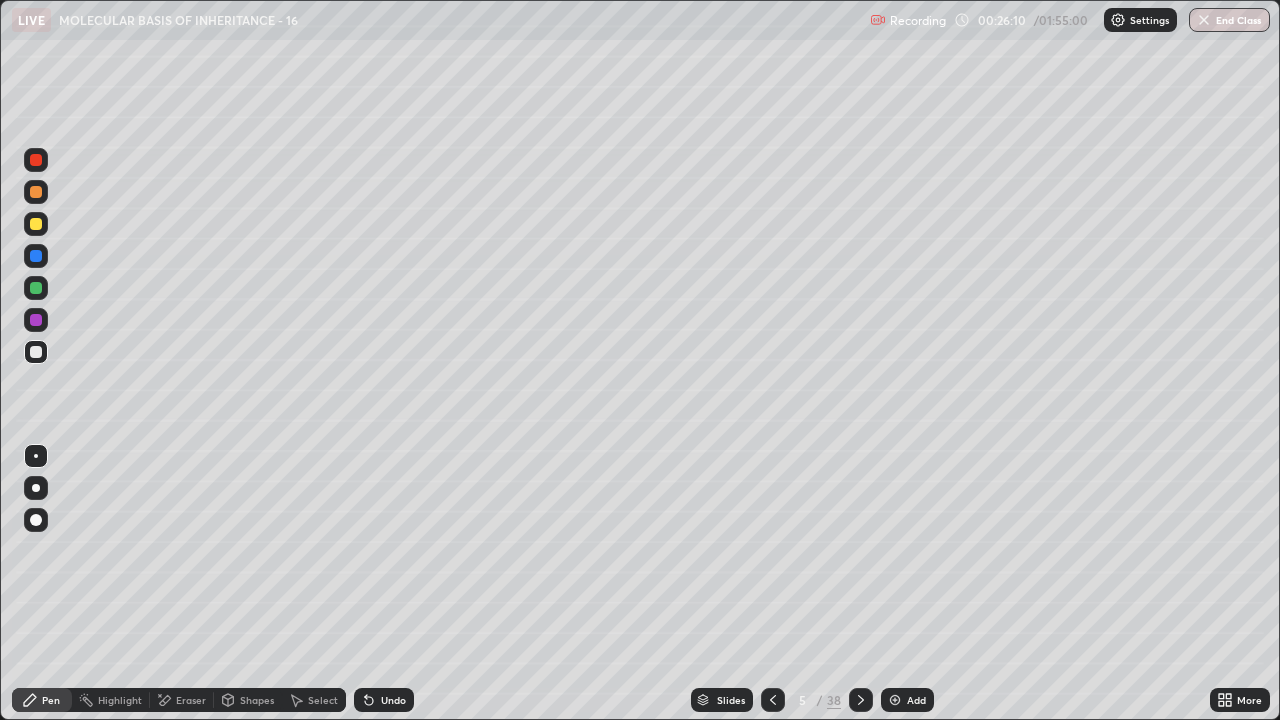 click at bounding box center [36, 288] 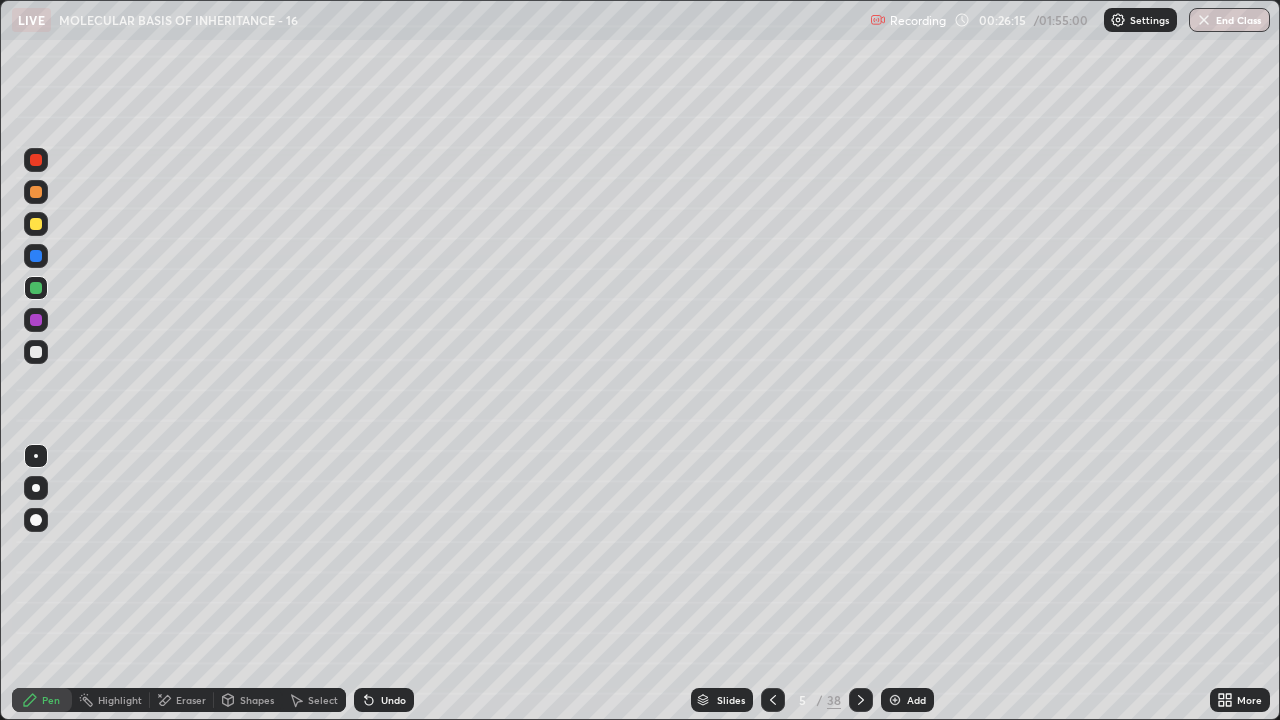 click at bounding box center (36, 352) 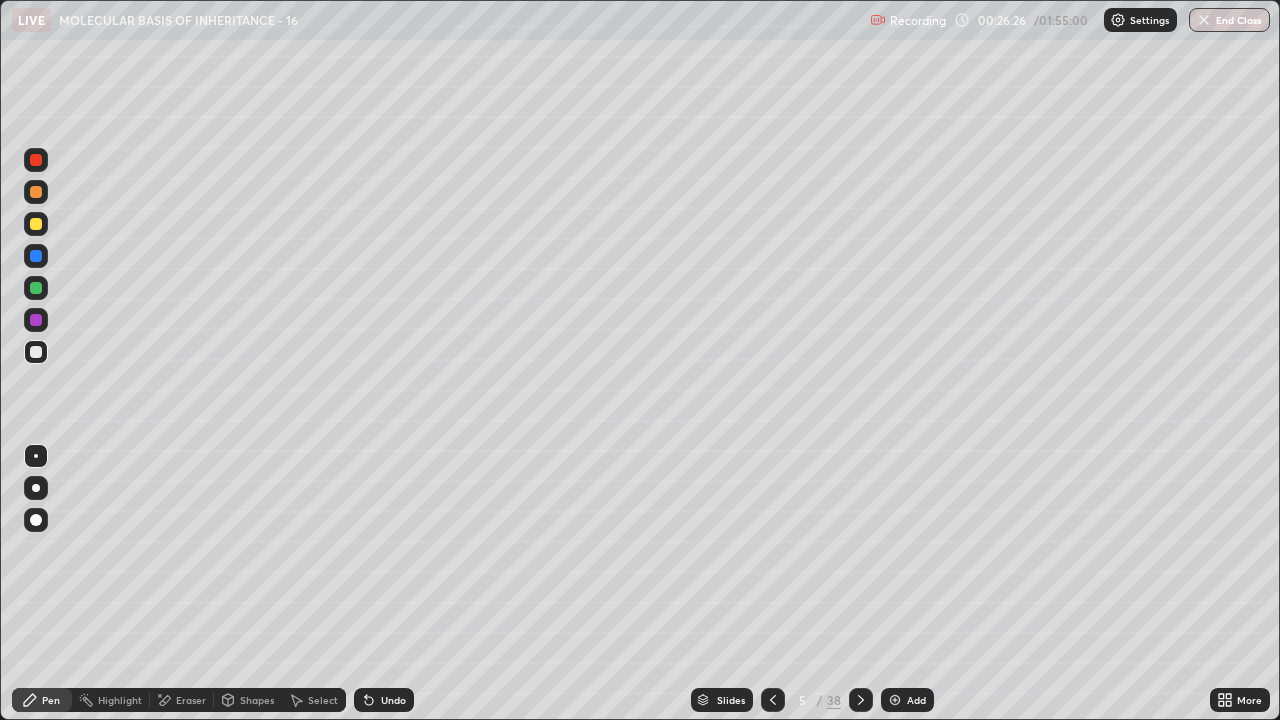 click on "Undo" at bounding box center [384, 700] 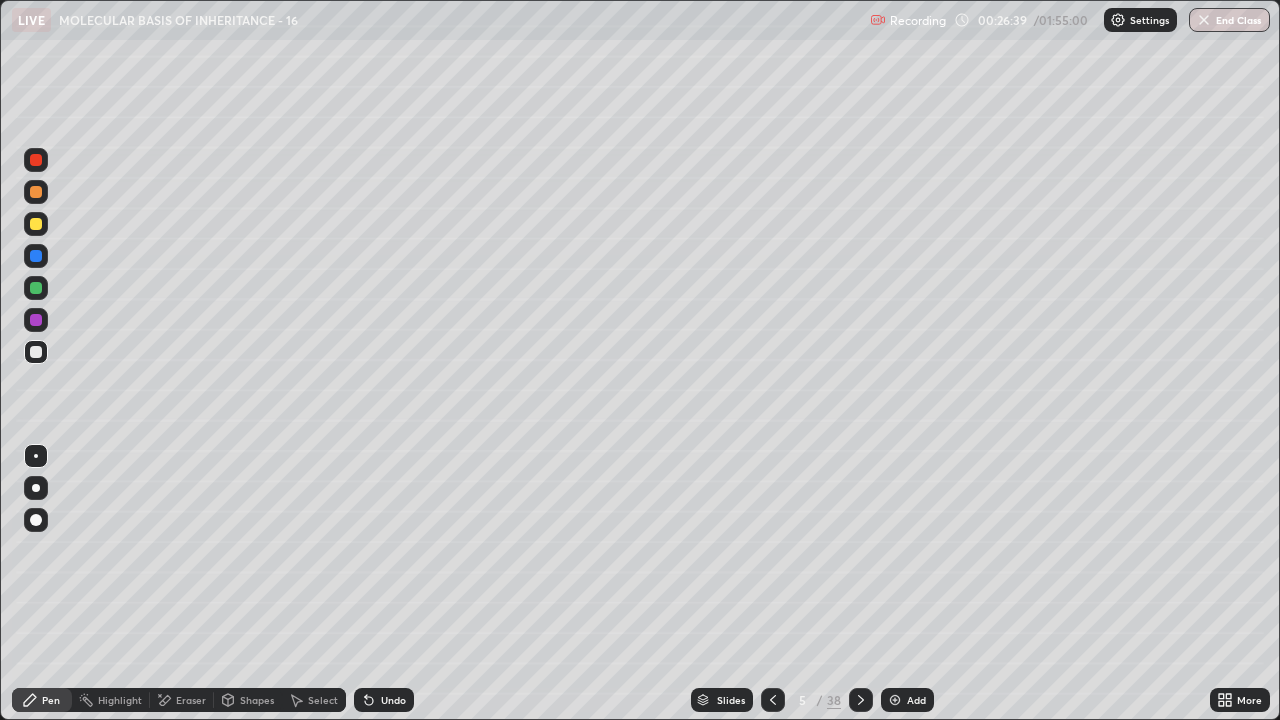 click on "Undo" at bounding box center (393, 700) 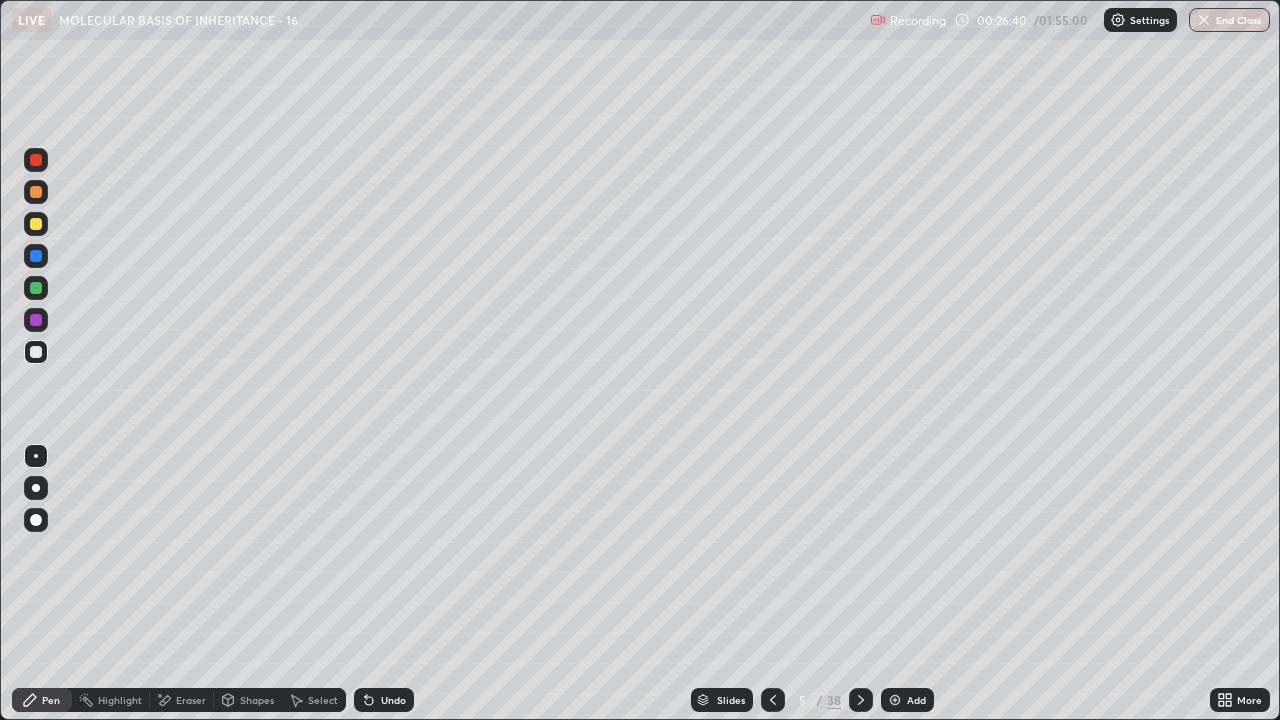 click 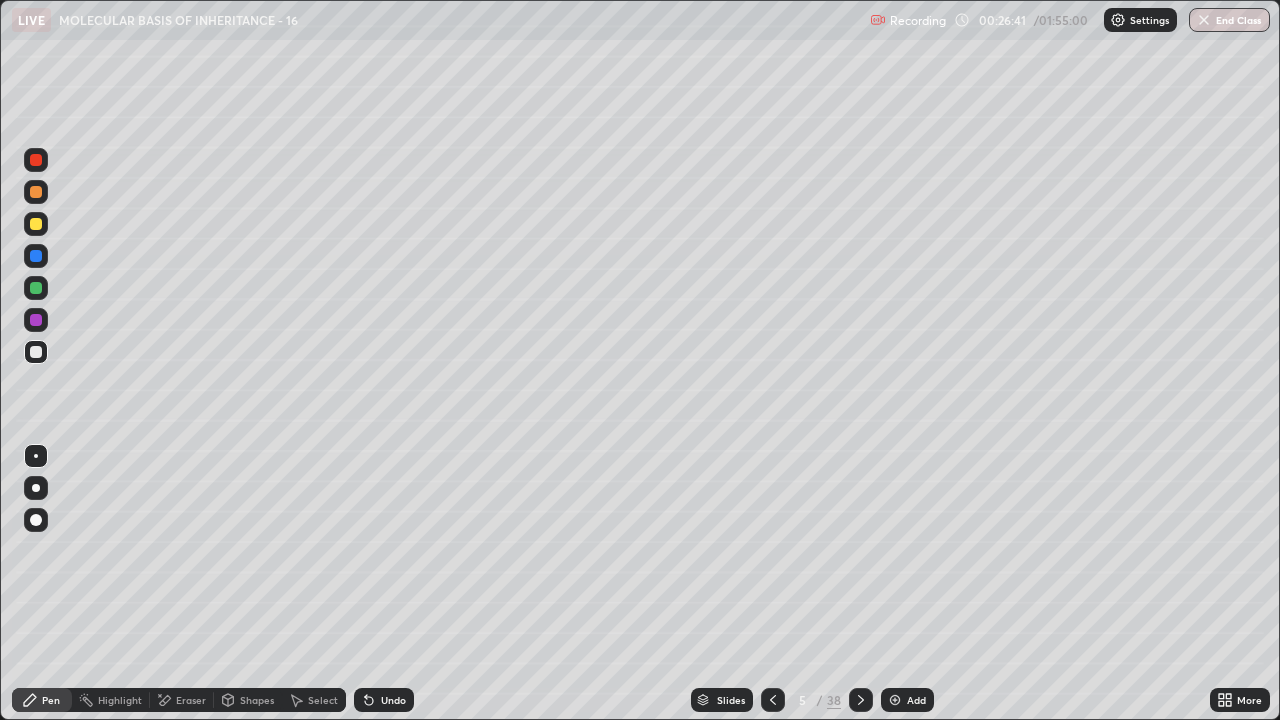 click 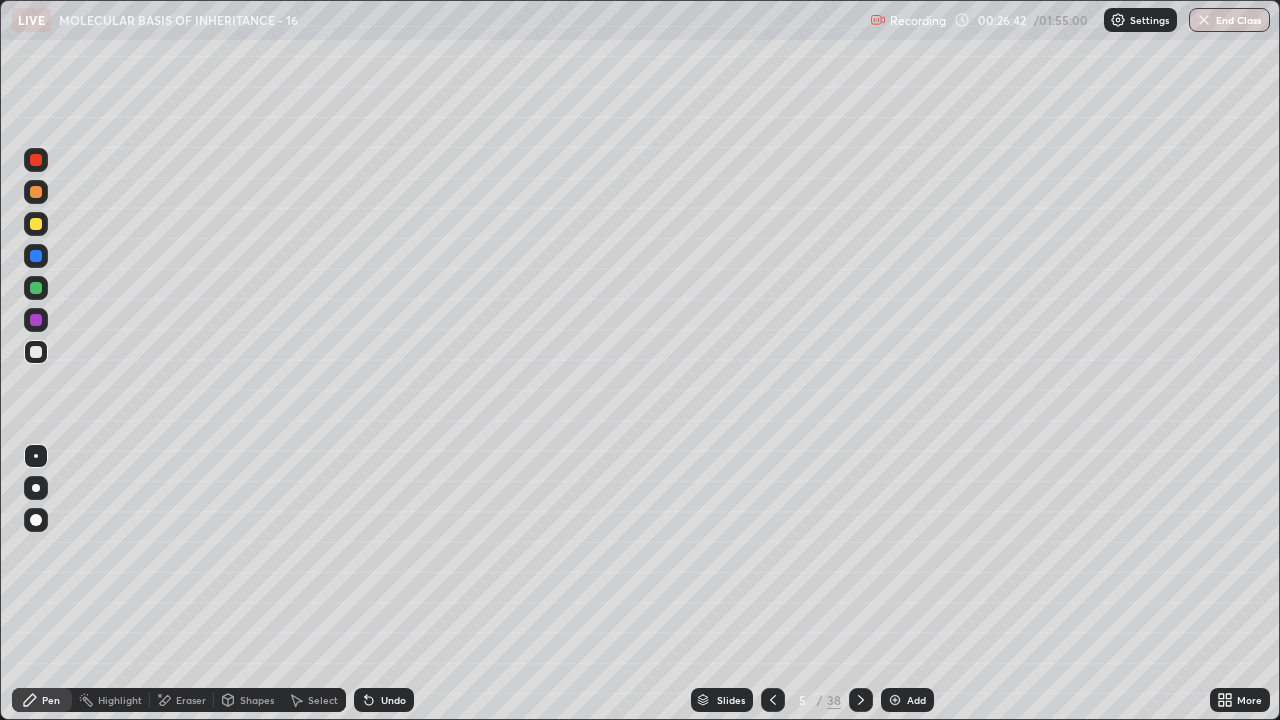 click 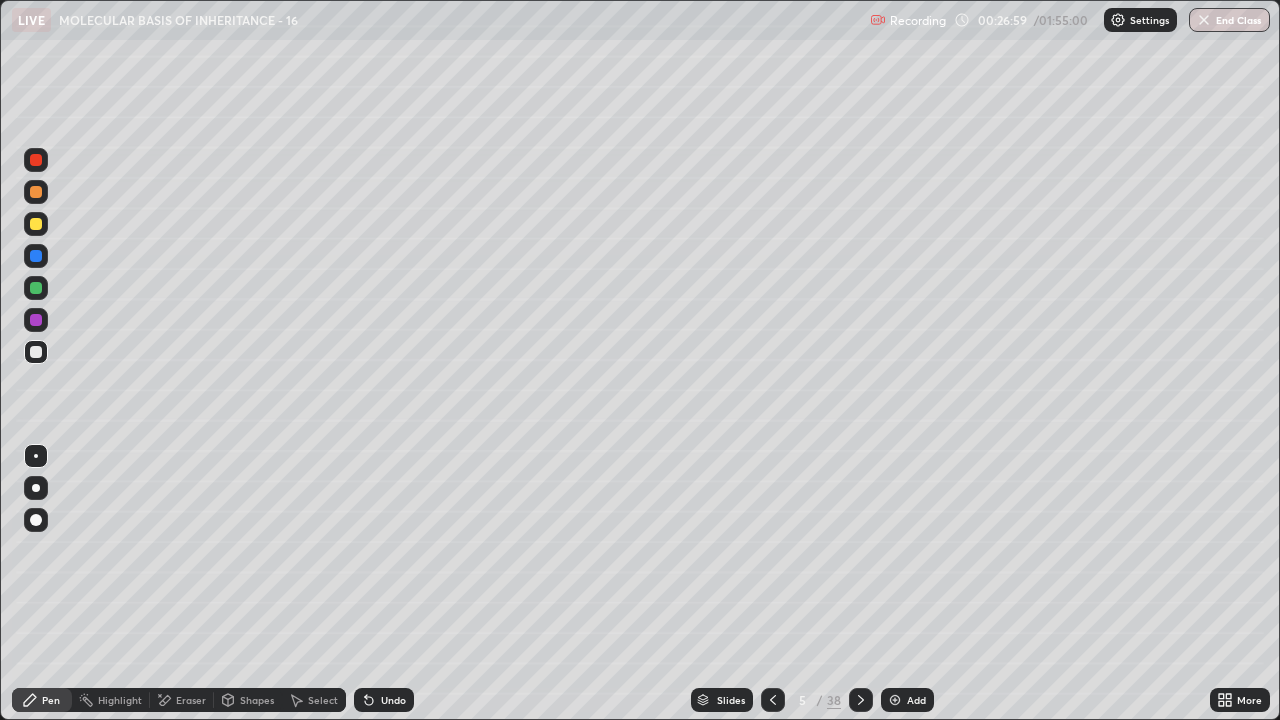 click at bounding box center [36, 352] 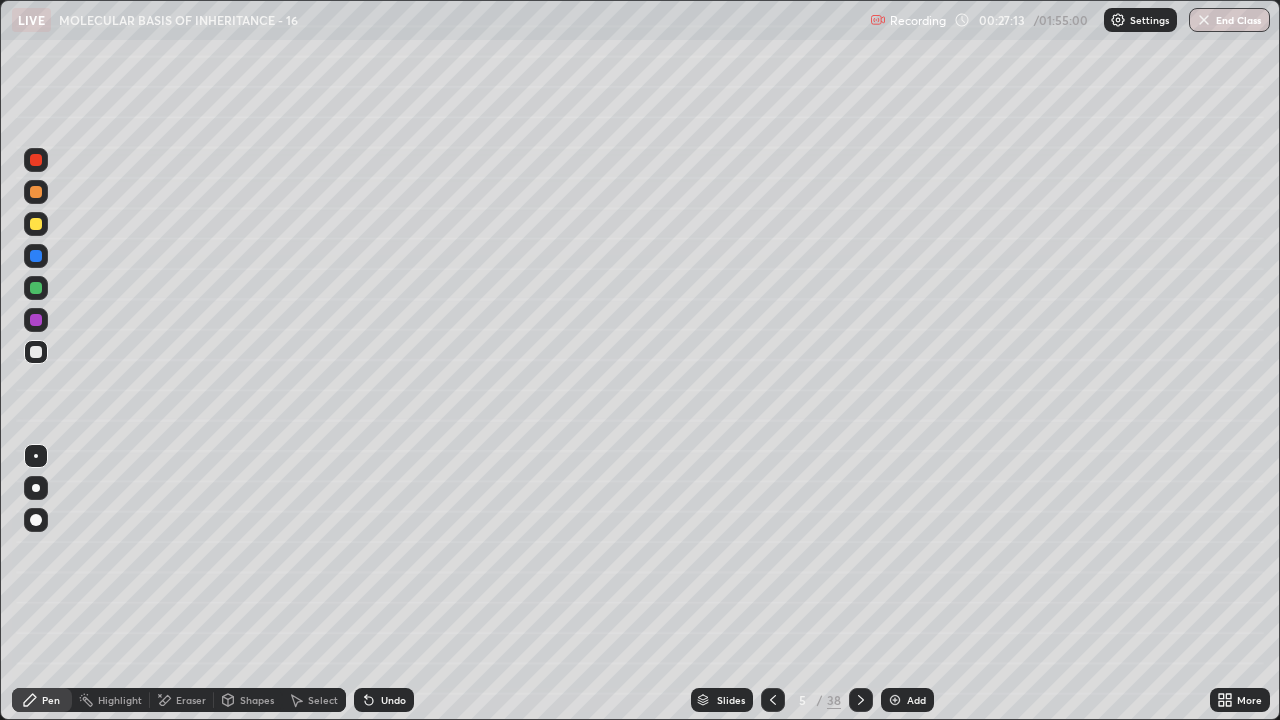 click at bounding box center [36, 352] 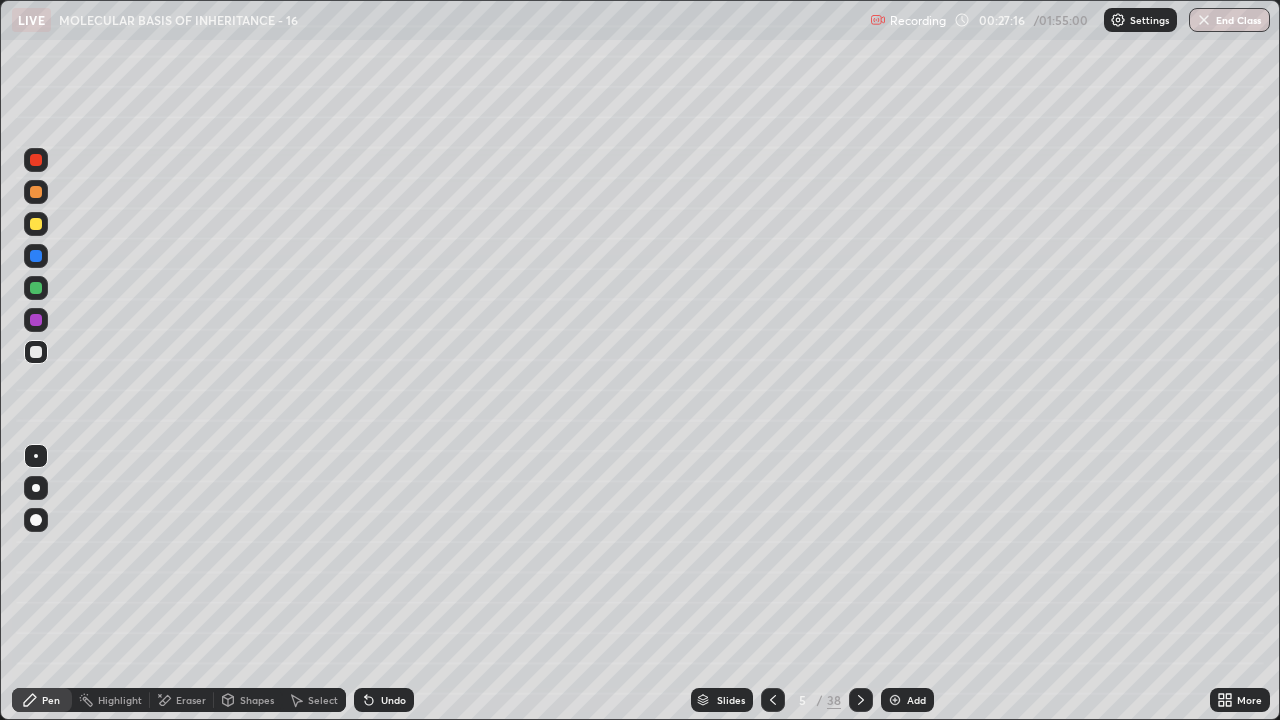 click at bounding box center [36, 288] 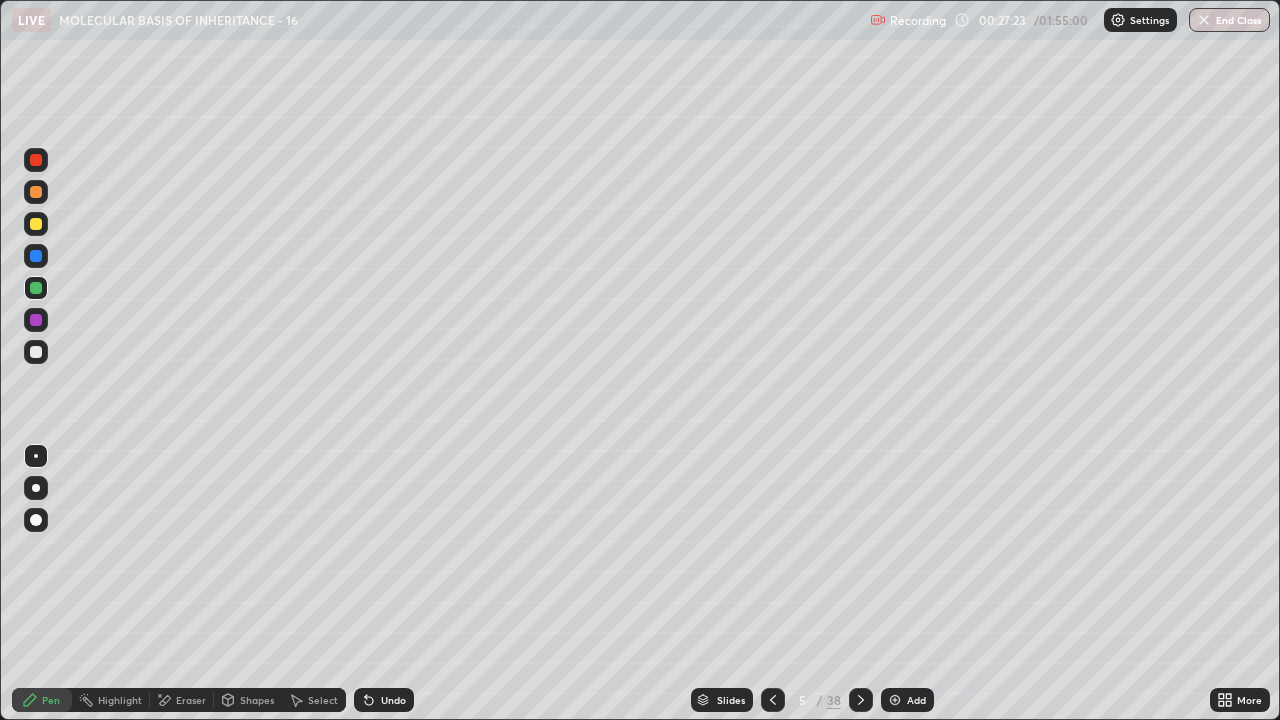 click at bounding box center (36, 352) 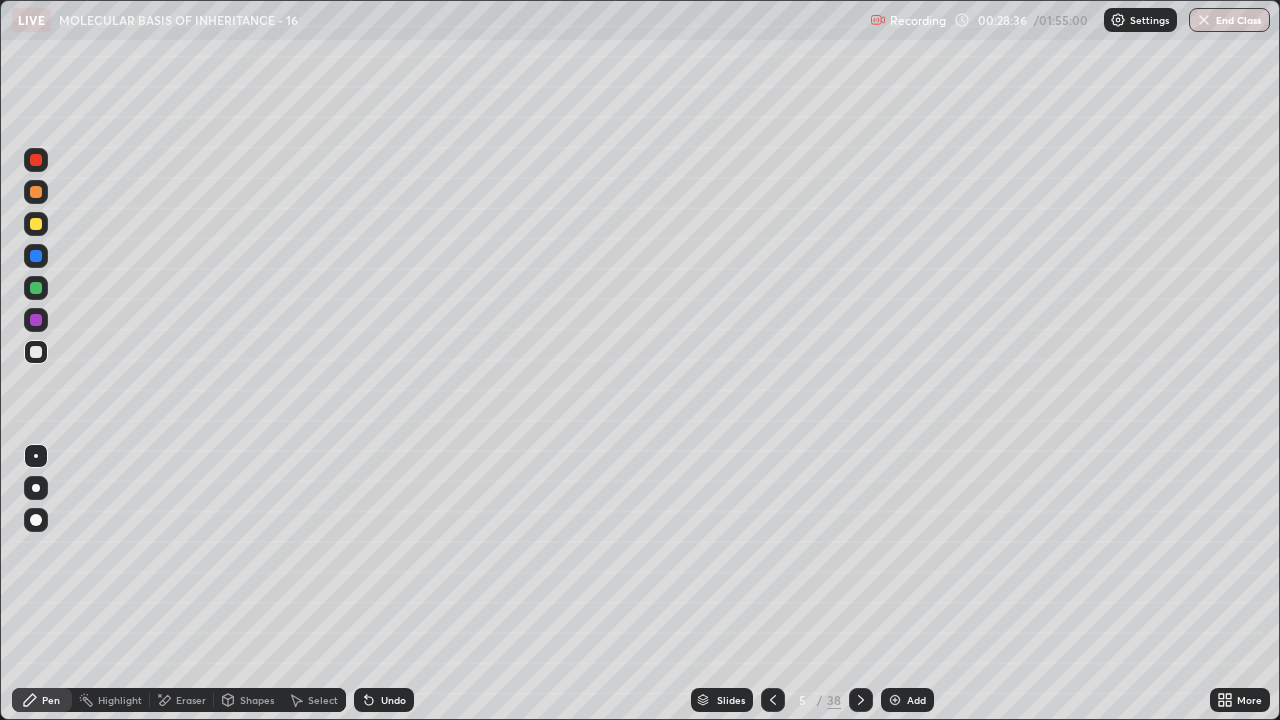 click 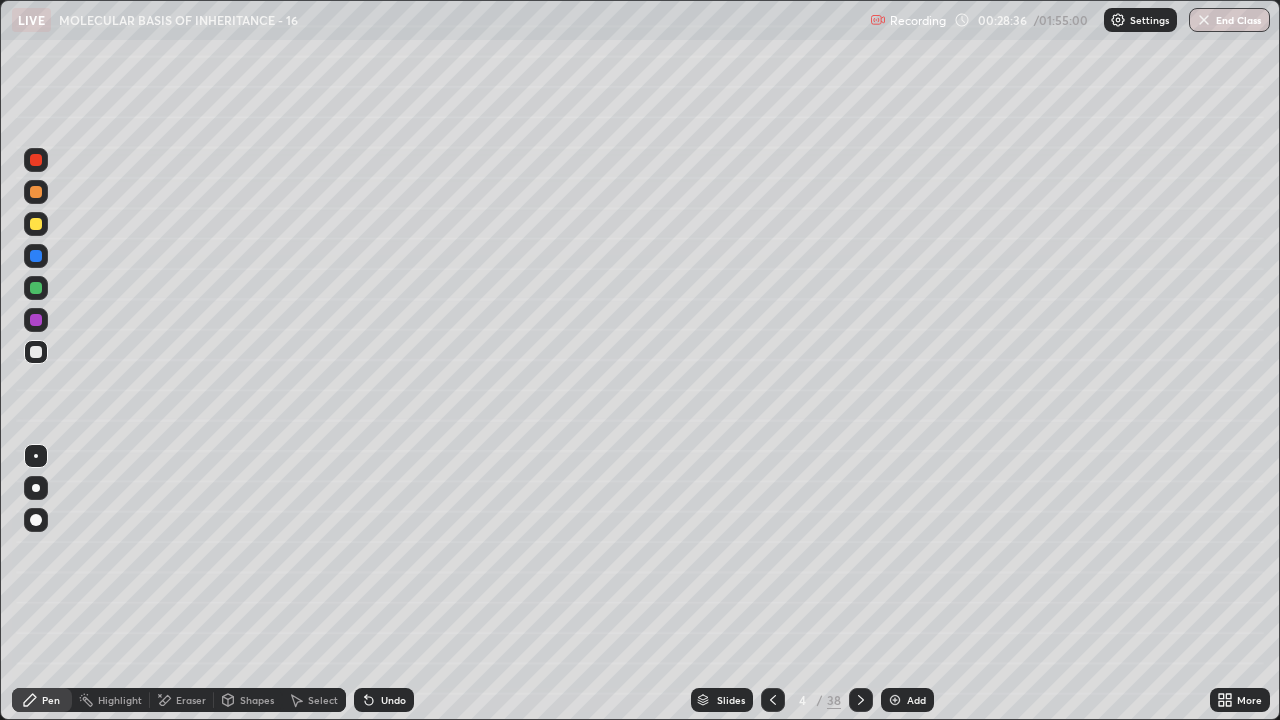 click 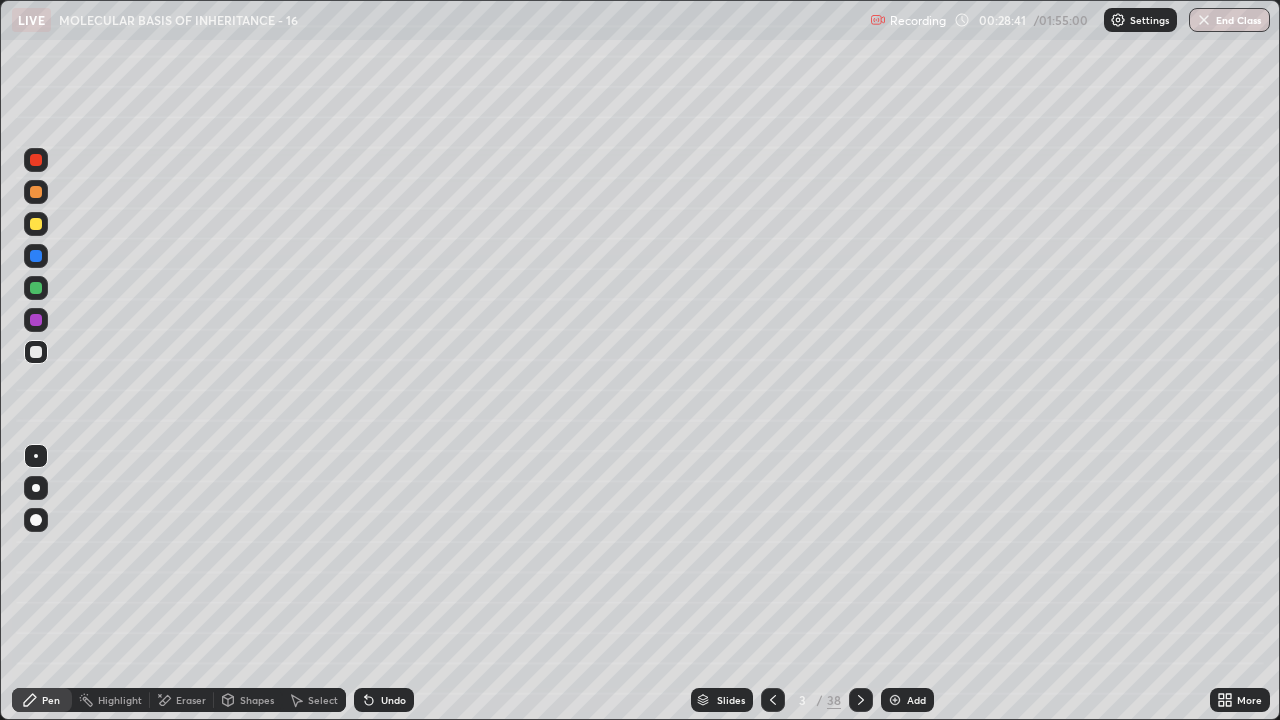 click 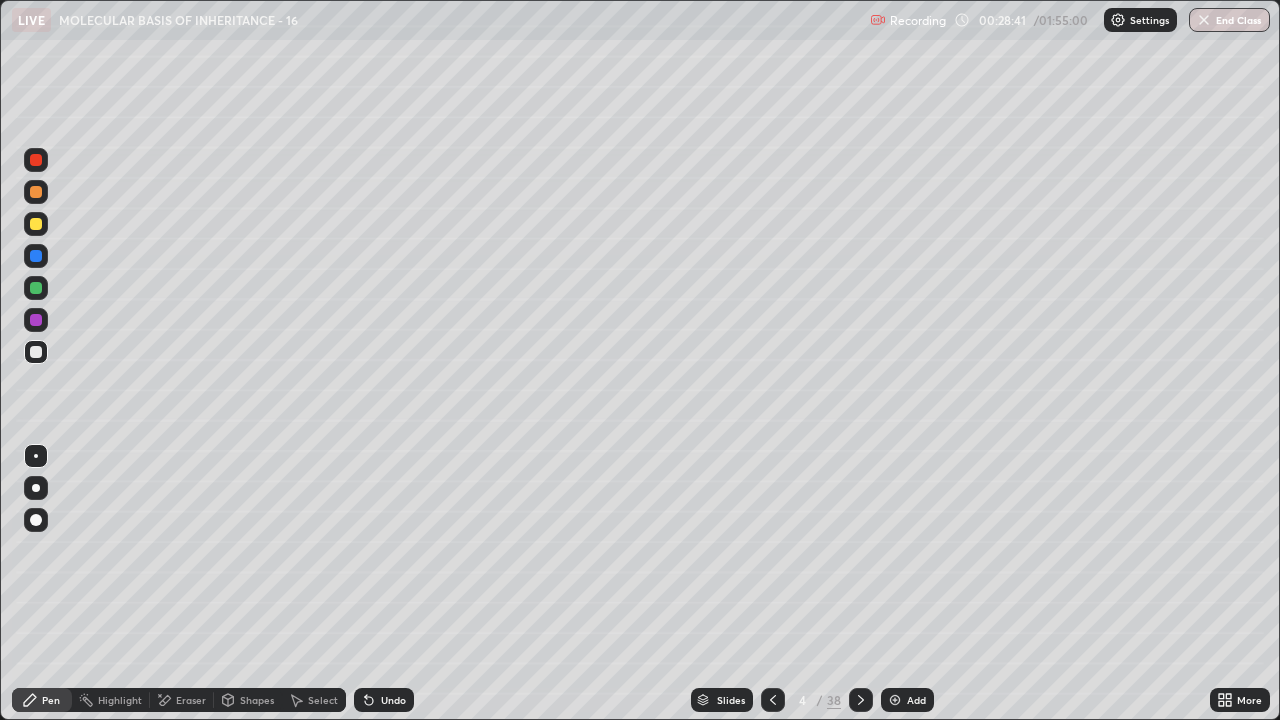 click 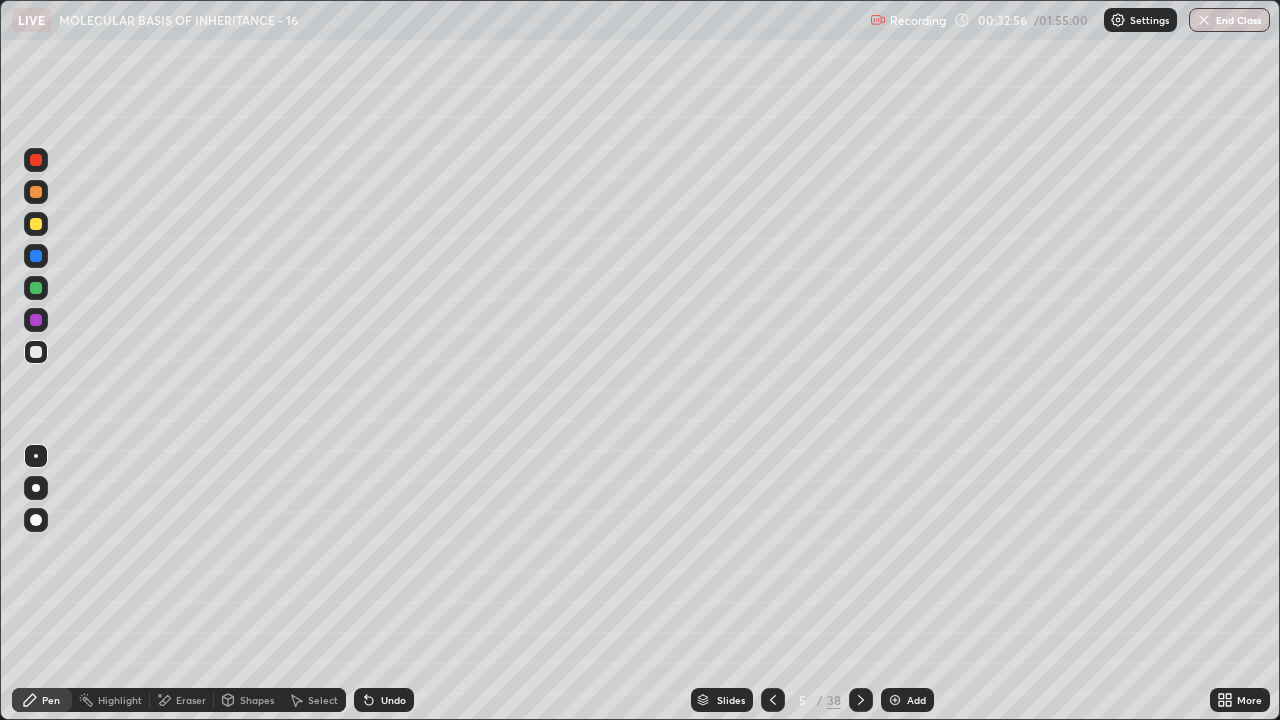 click on "Slides" at bounding box center (731, 700) 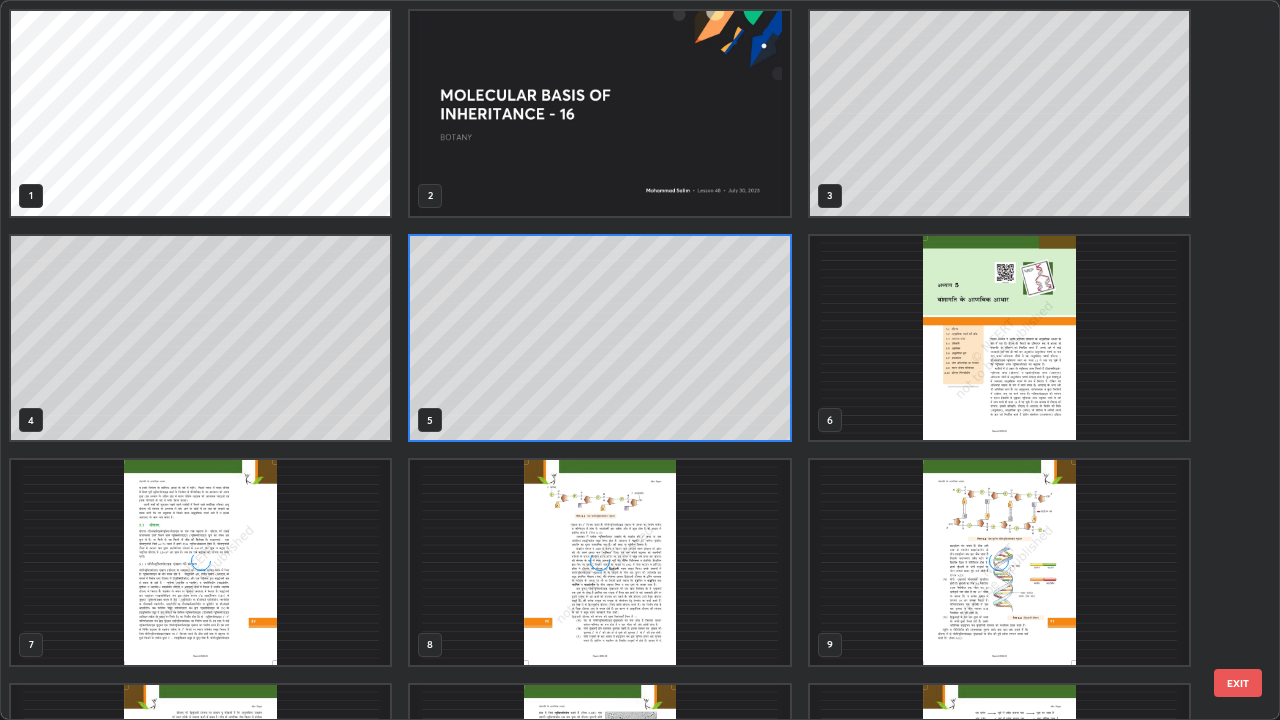scroll, scrollTop: 7, scrollLeft: 11, axis: both 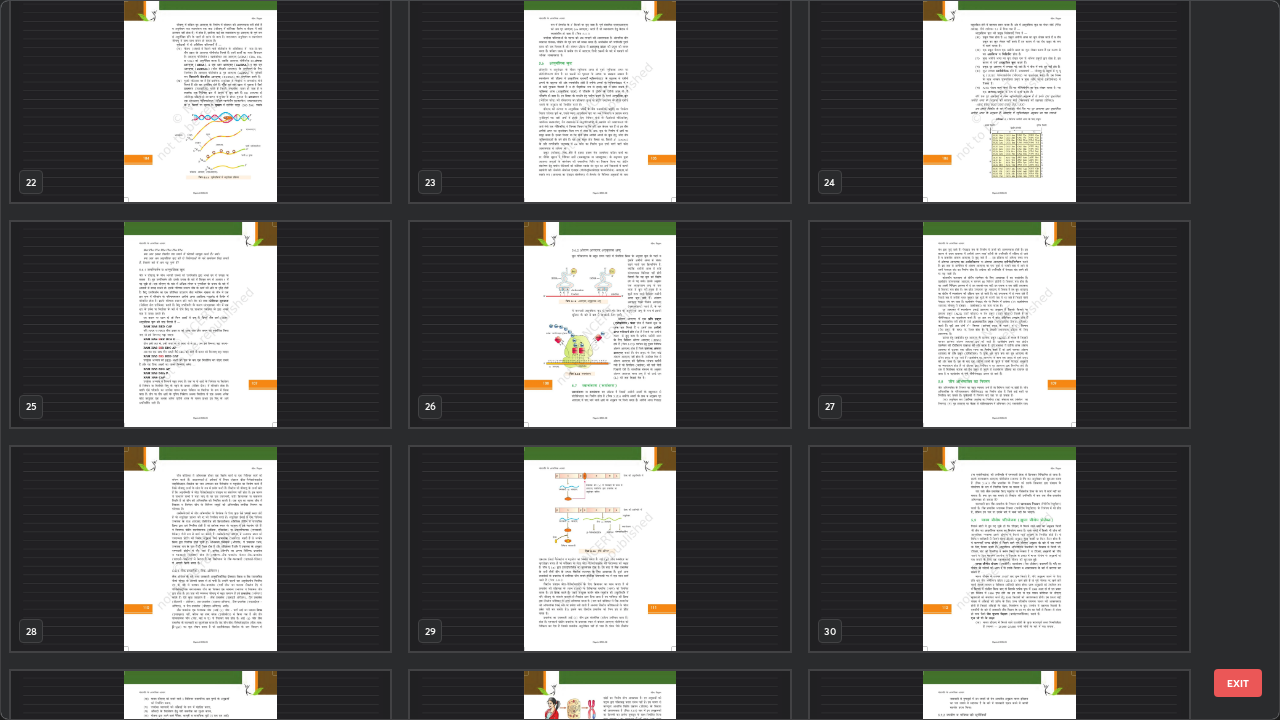 click at bounding box center [999, 324] 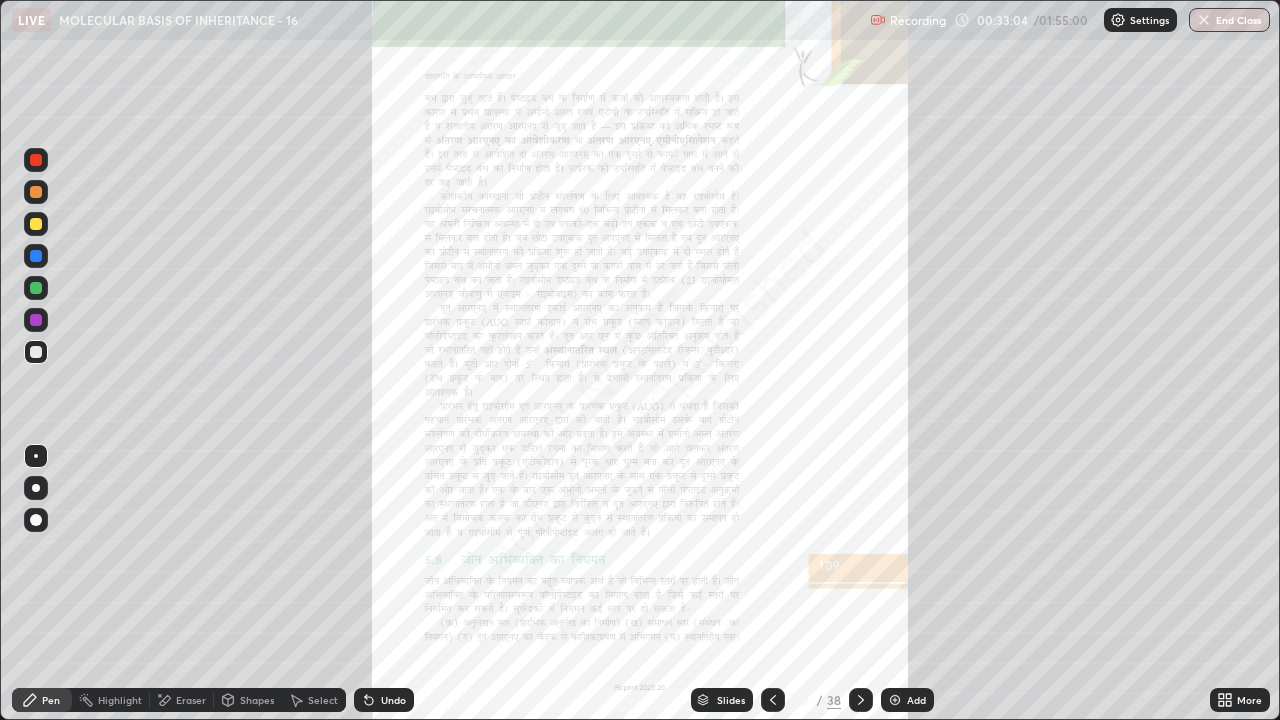 click at bounding box center [999, 324] 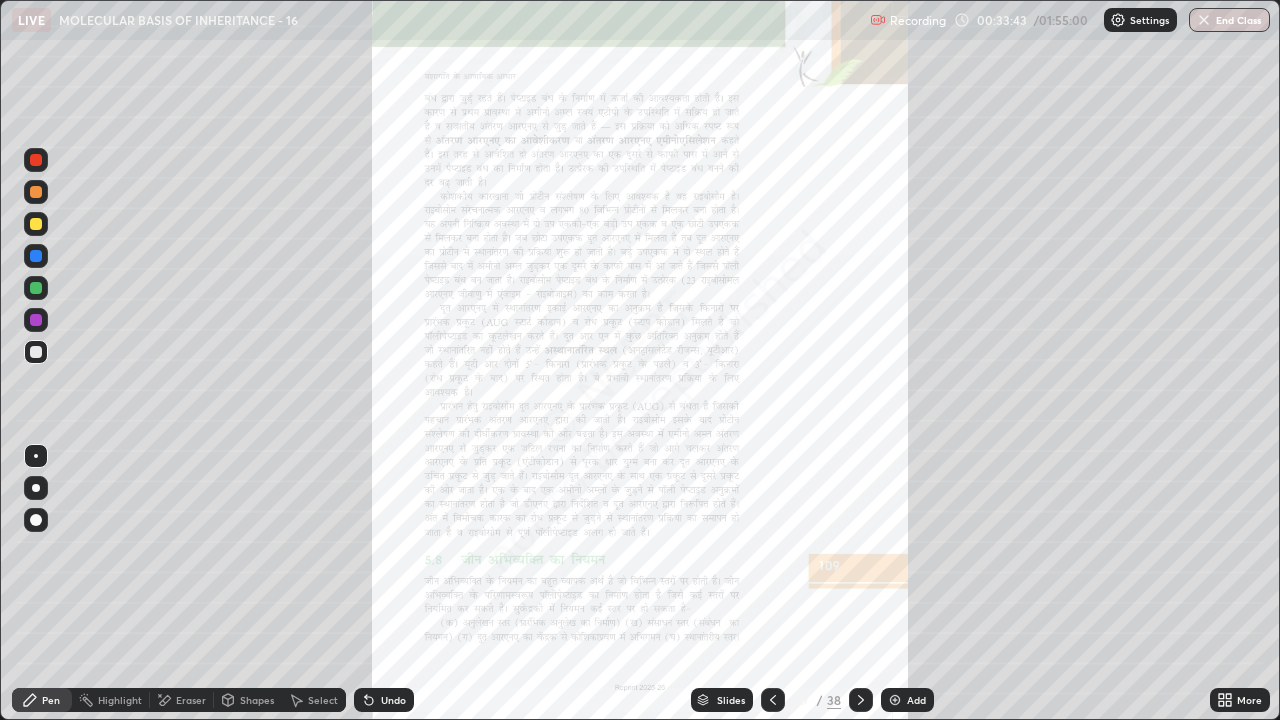 click at bounding box center [773, 700] 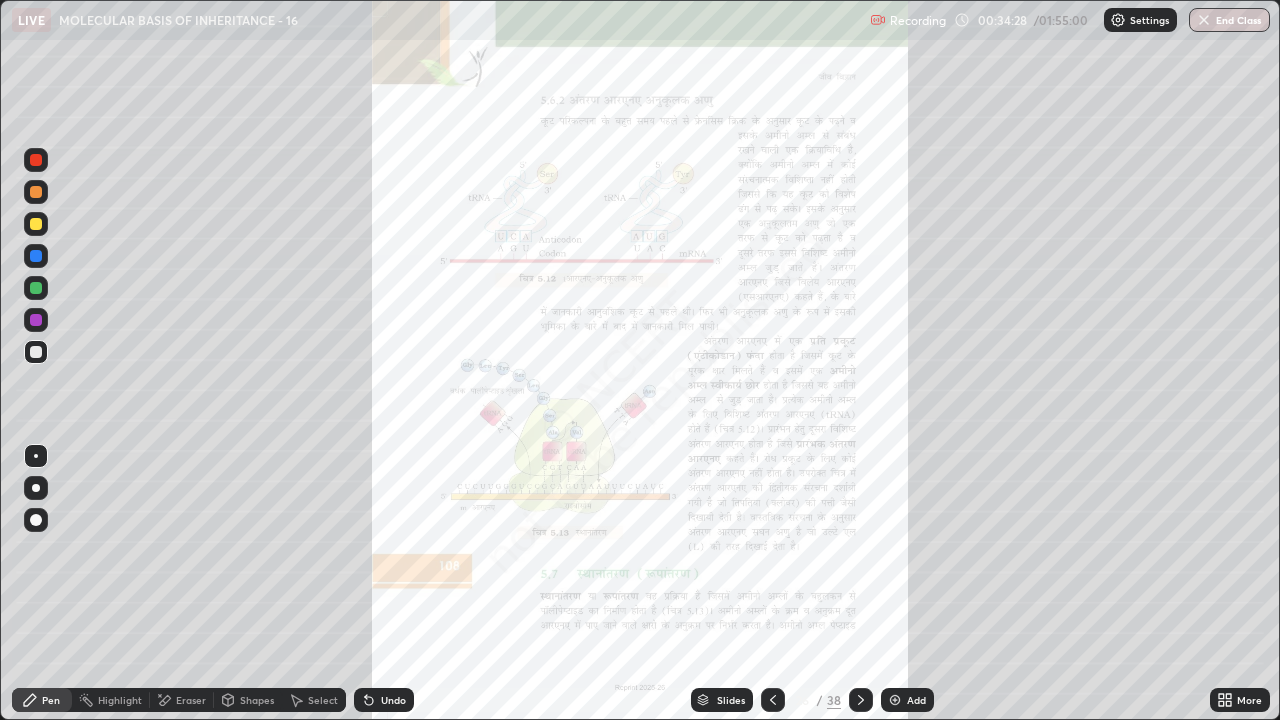 click 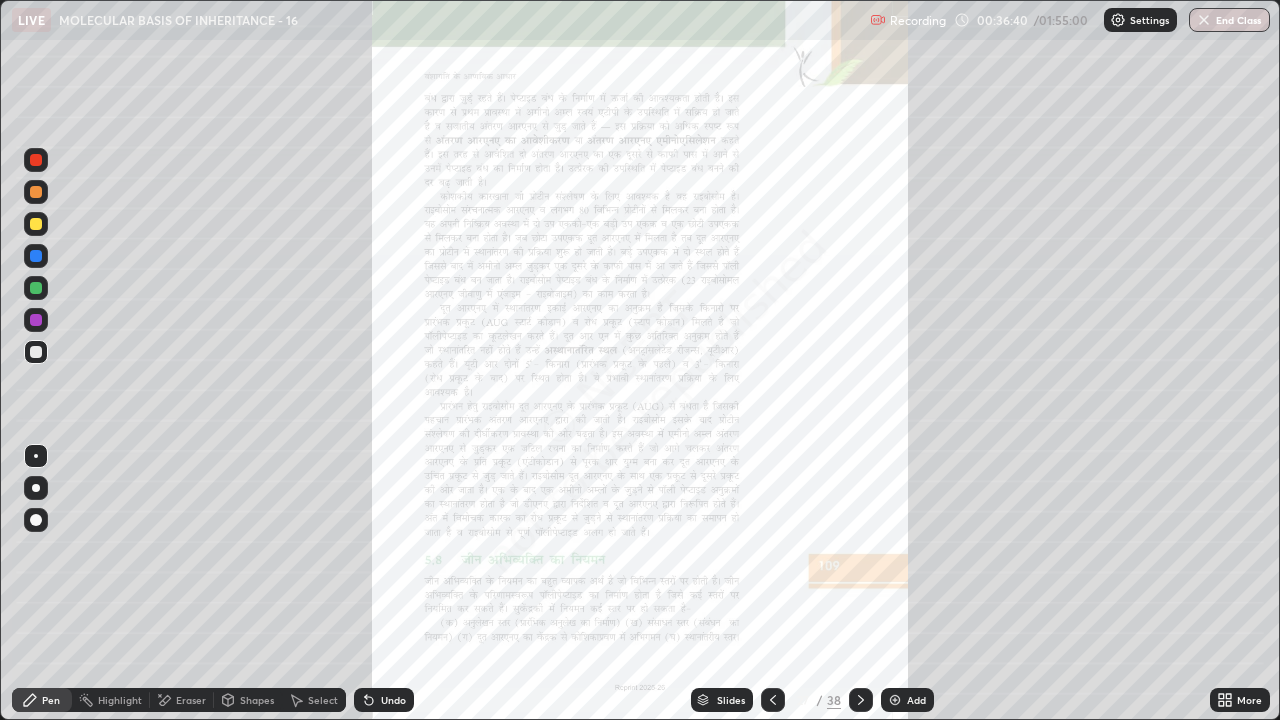 click on "Undo" at bounding box center (384, 700) 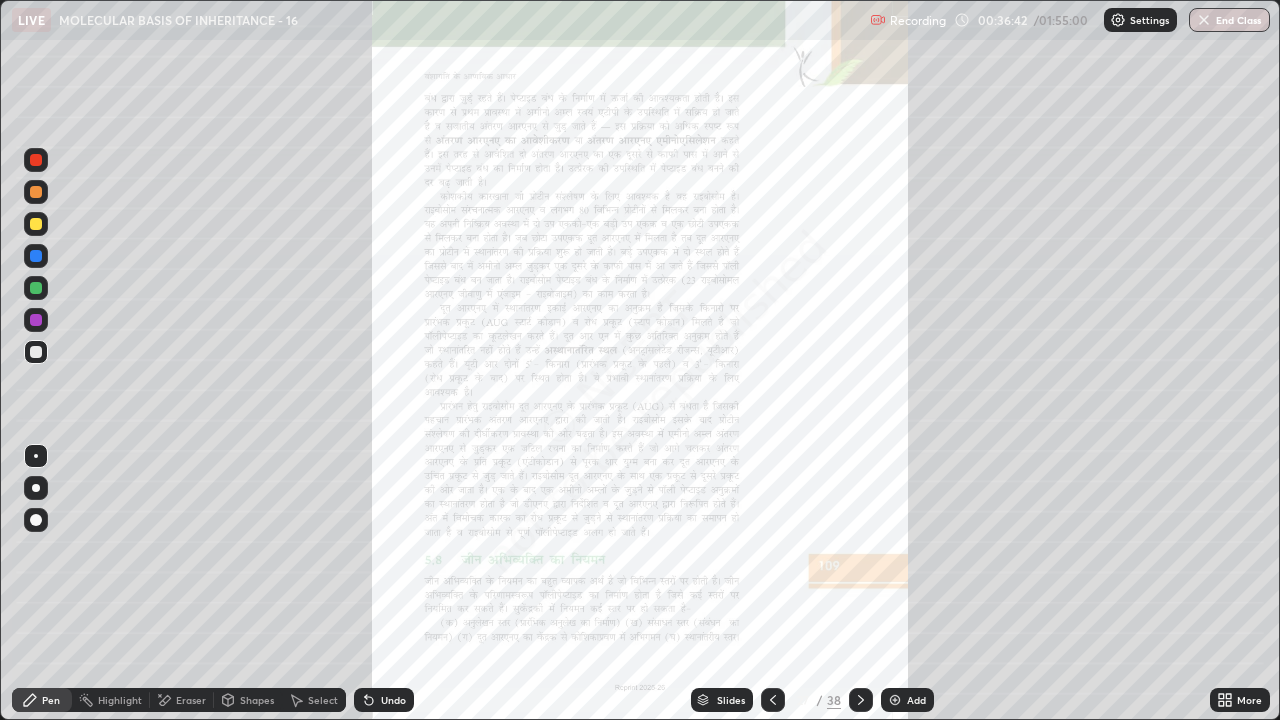 click on "Eraser" at bounding box center (182, 700) 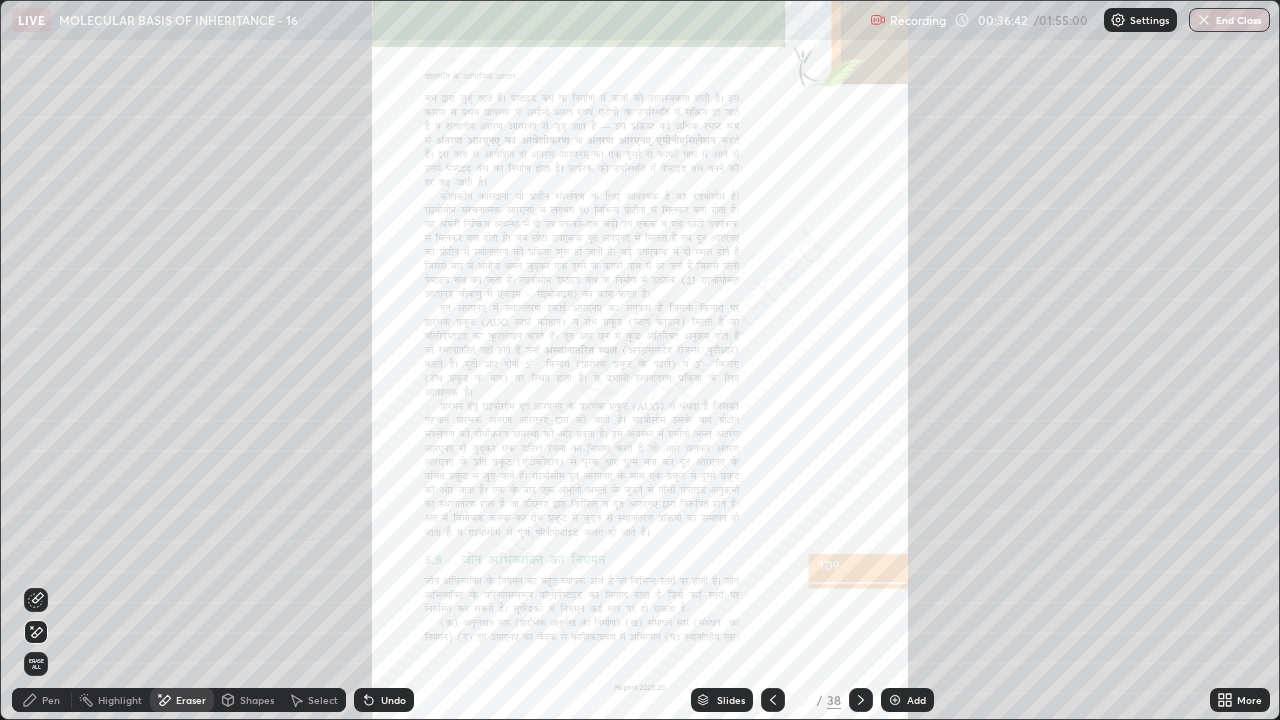 click 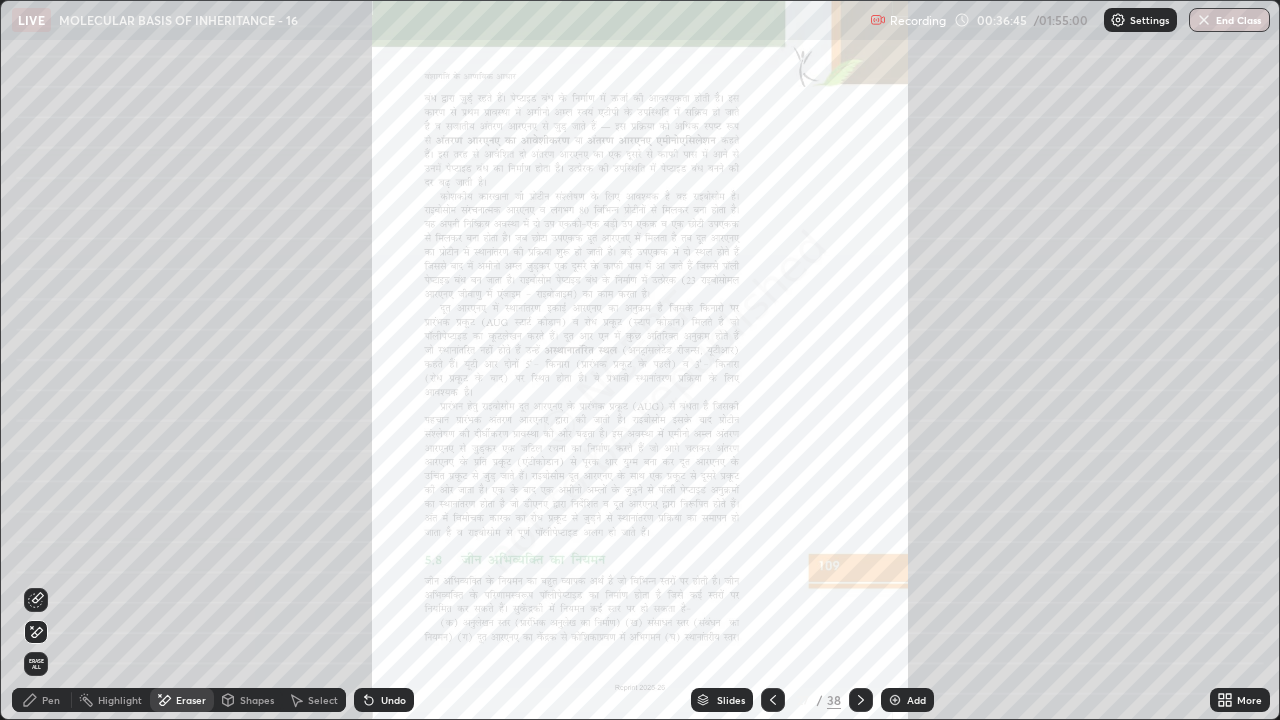 click on "Pen" at bounding box center (42, 700) 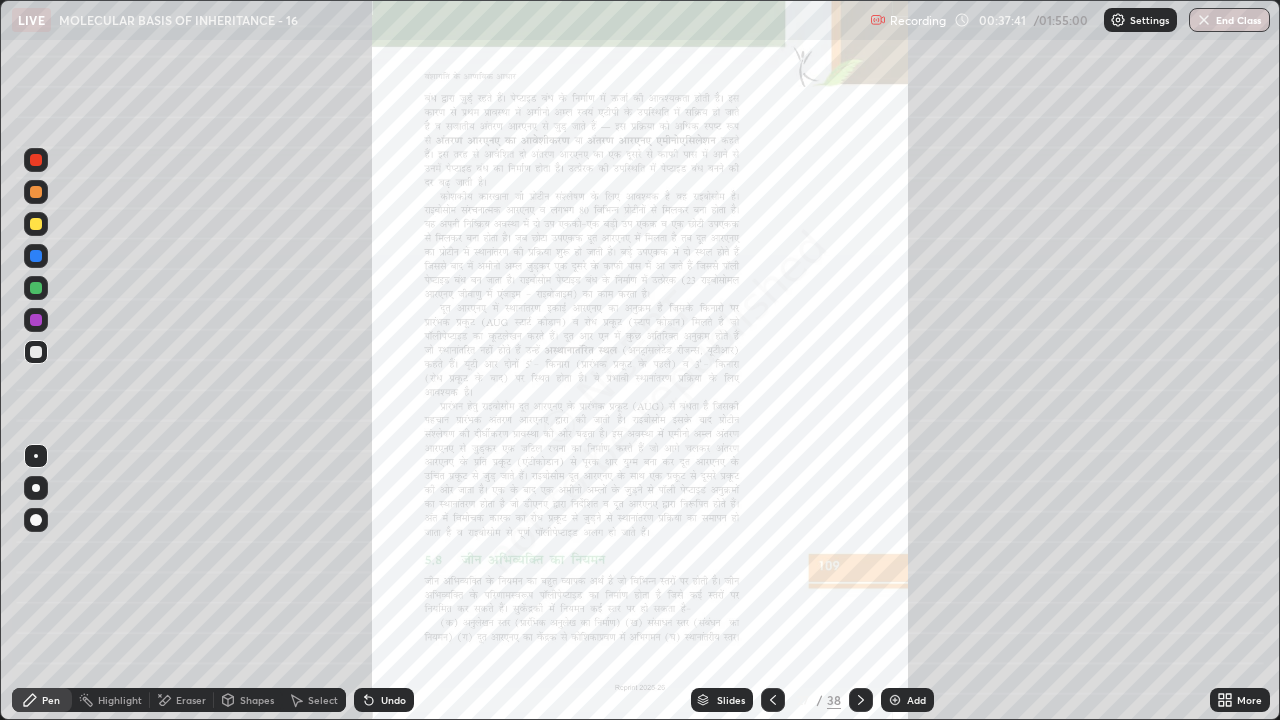 click at bounding box center (773, 700) 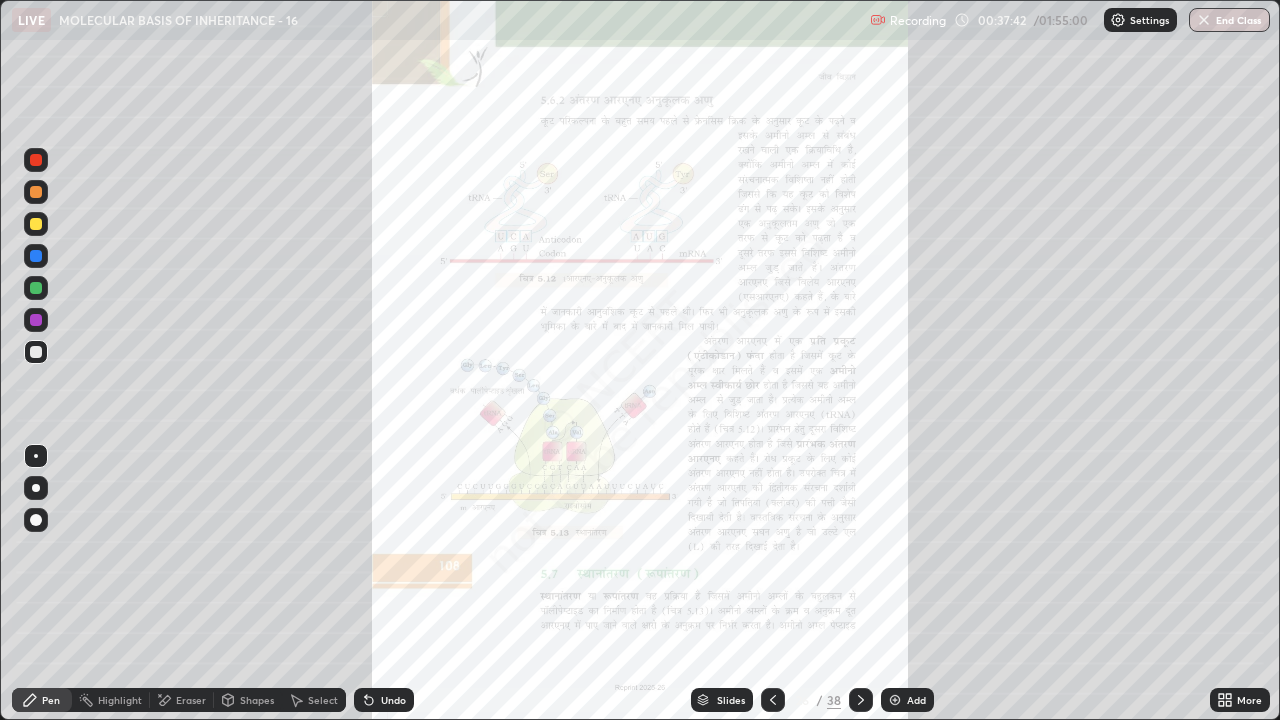 click 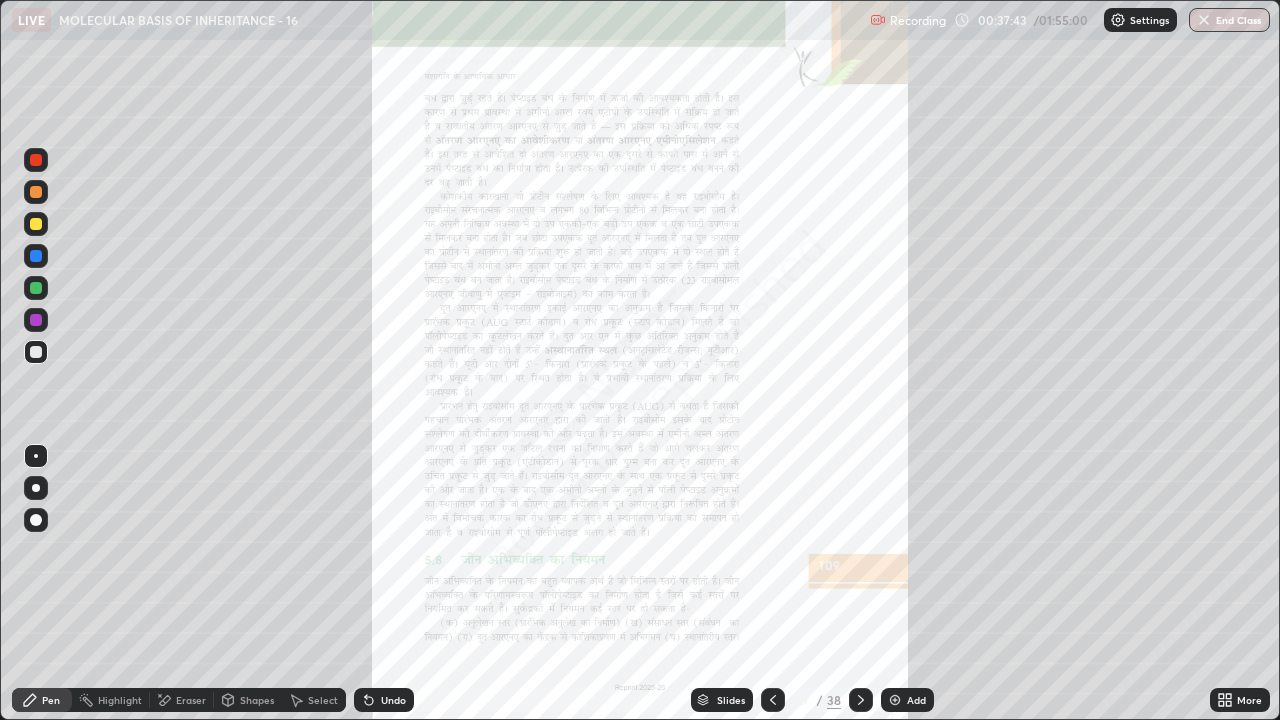 click 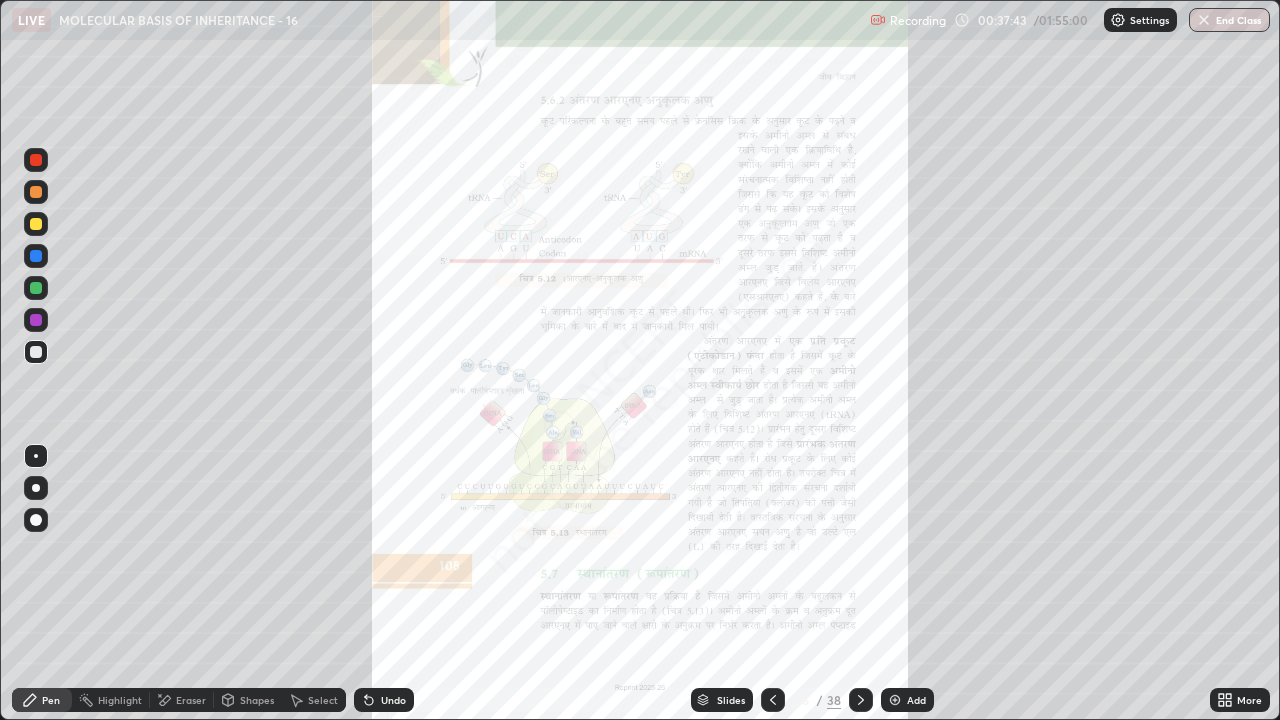 click 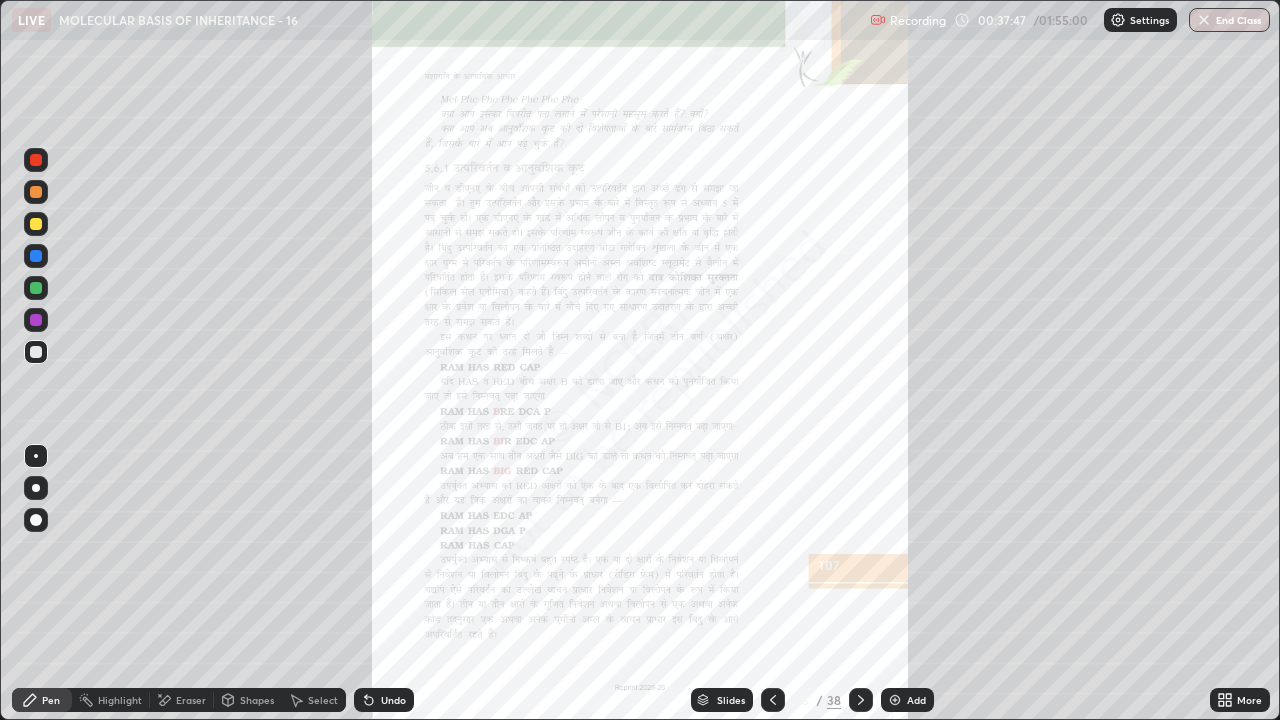 click 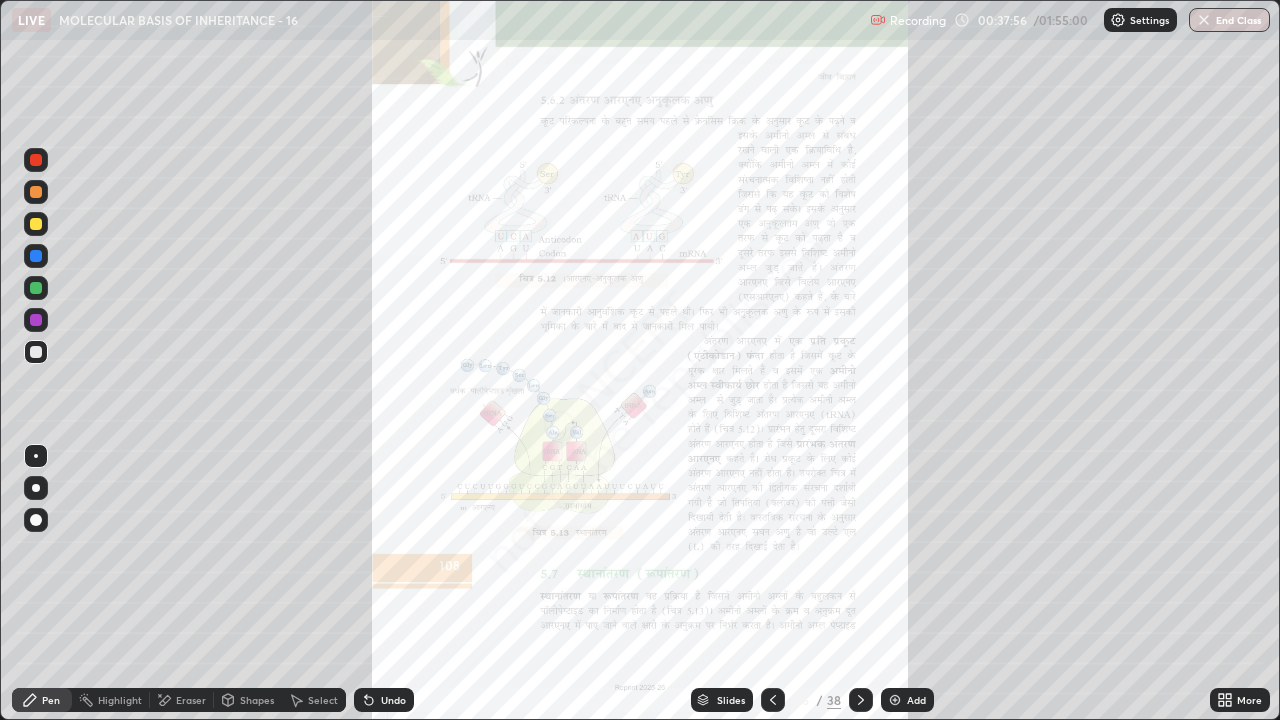 click 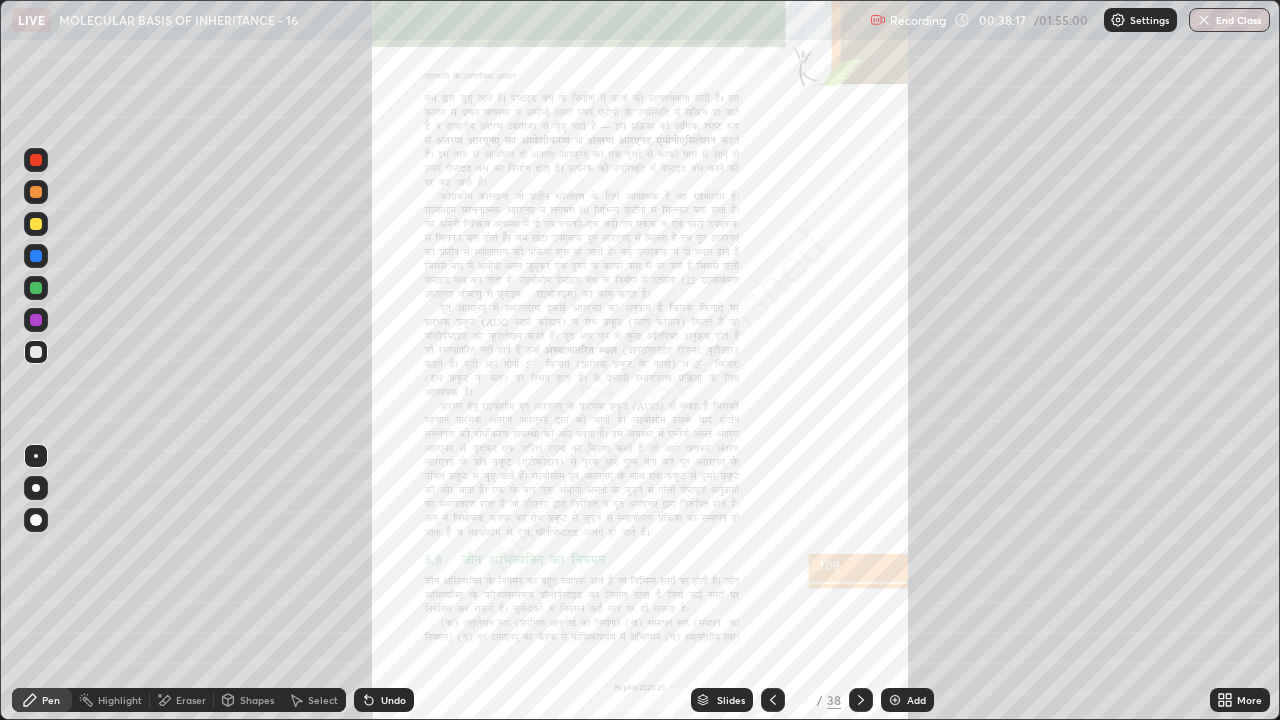click on "Slides" at bounding box center [731, 700] 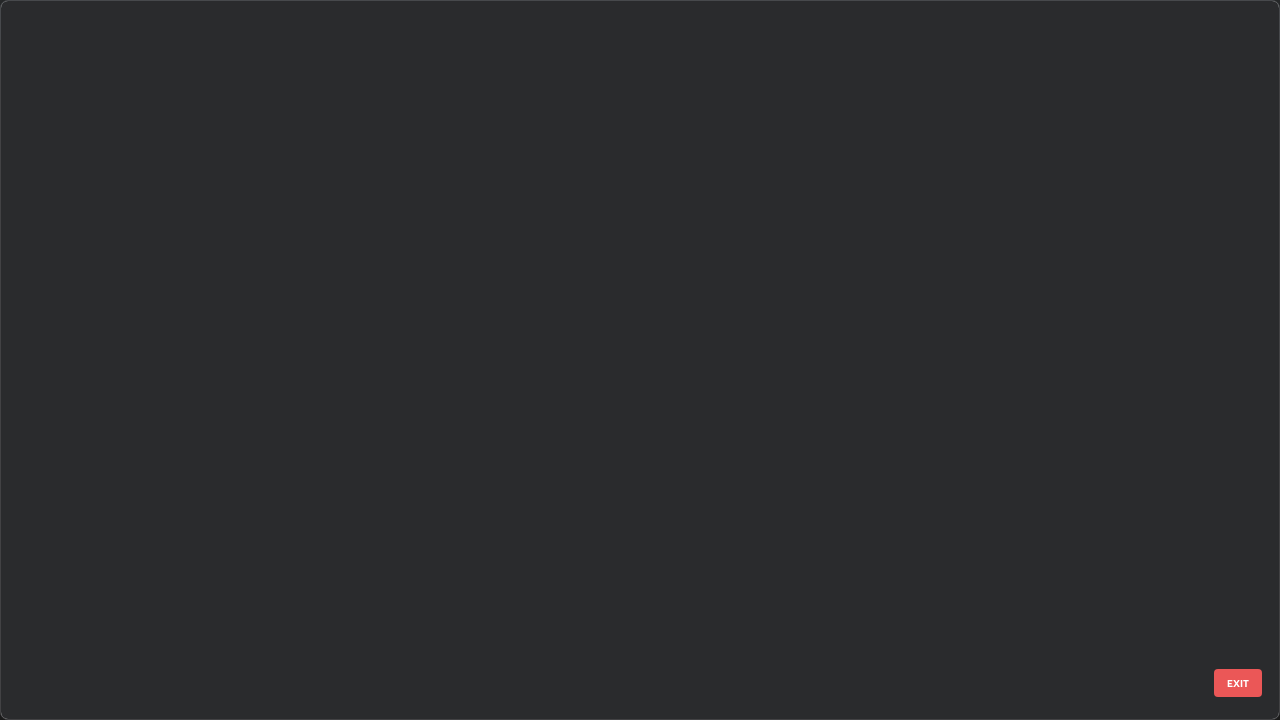 scroll, scrollTop: 1303, scrollLeft: 0, axis: vertical 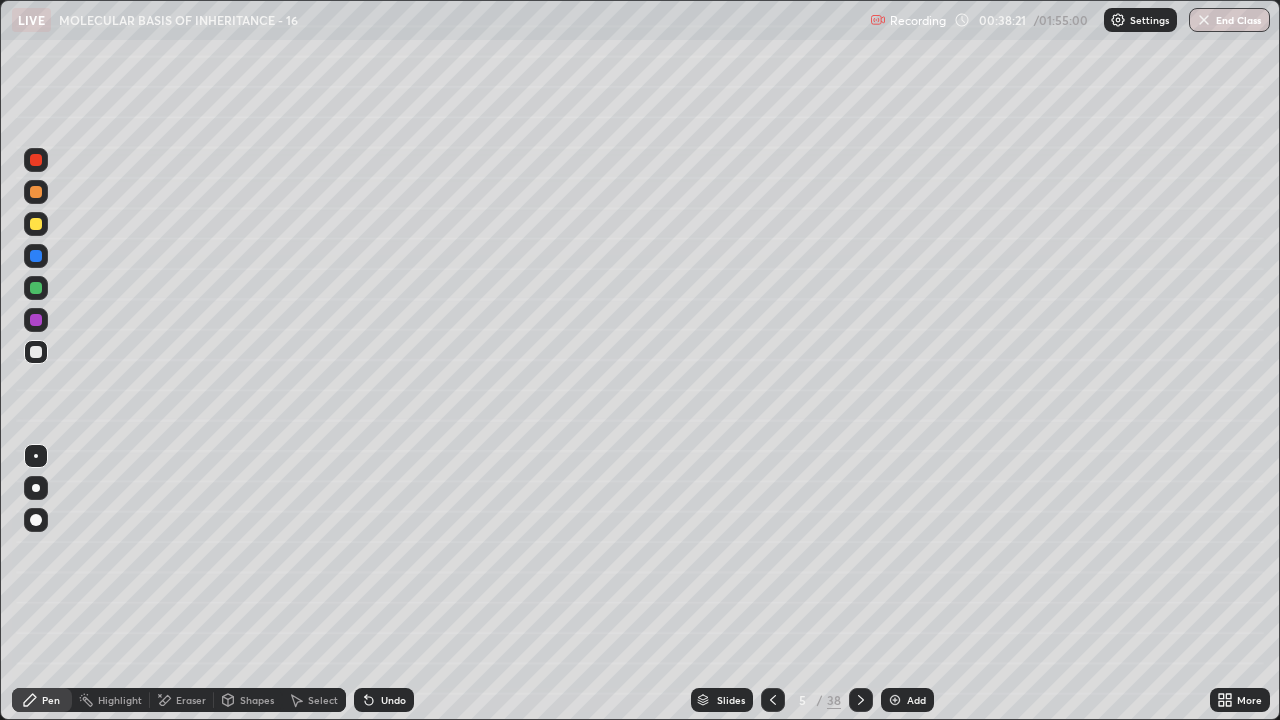 click at bounding box center [895, 700] 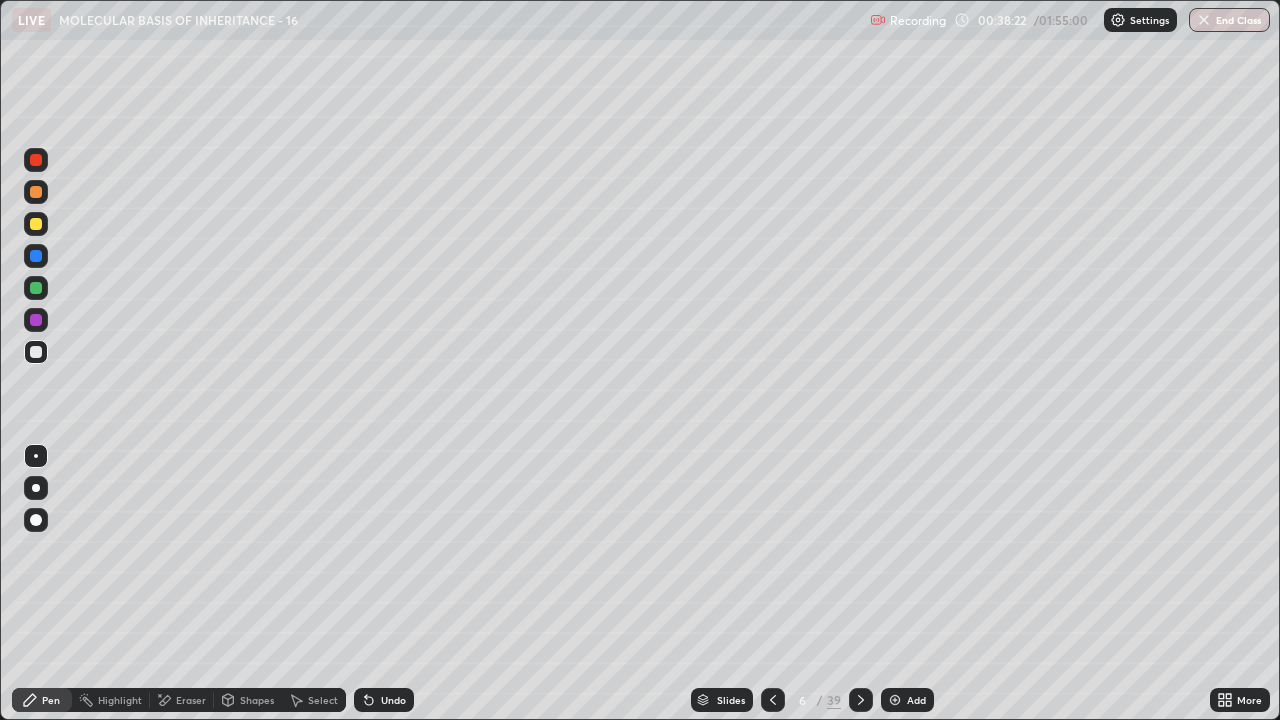 click at bounding box center (36, 352) 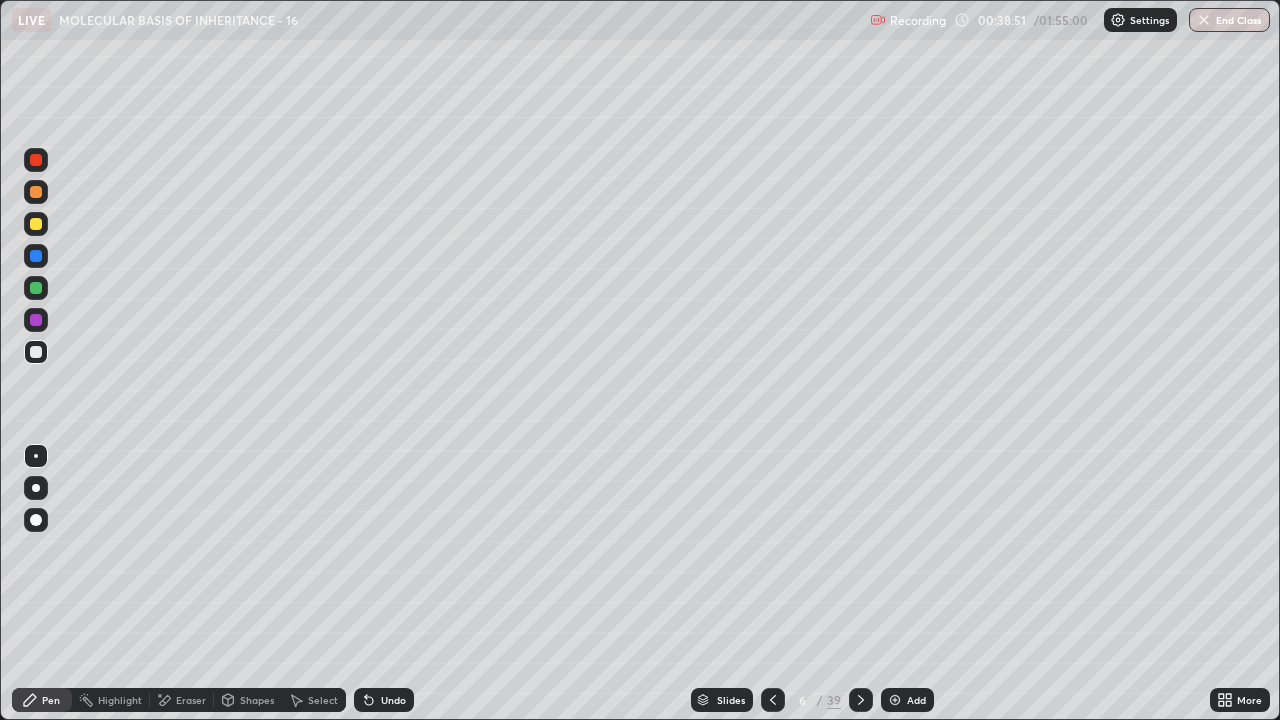 click at bounding box center [36, 352] 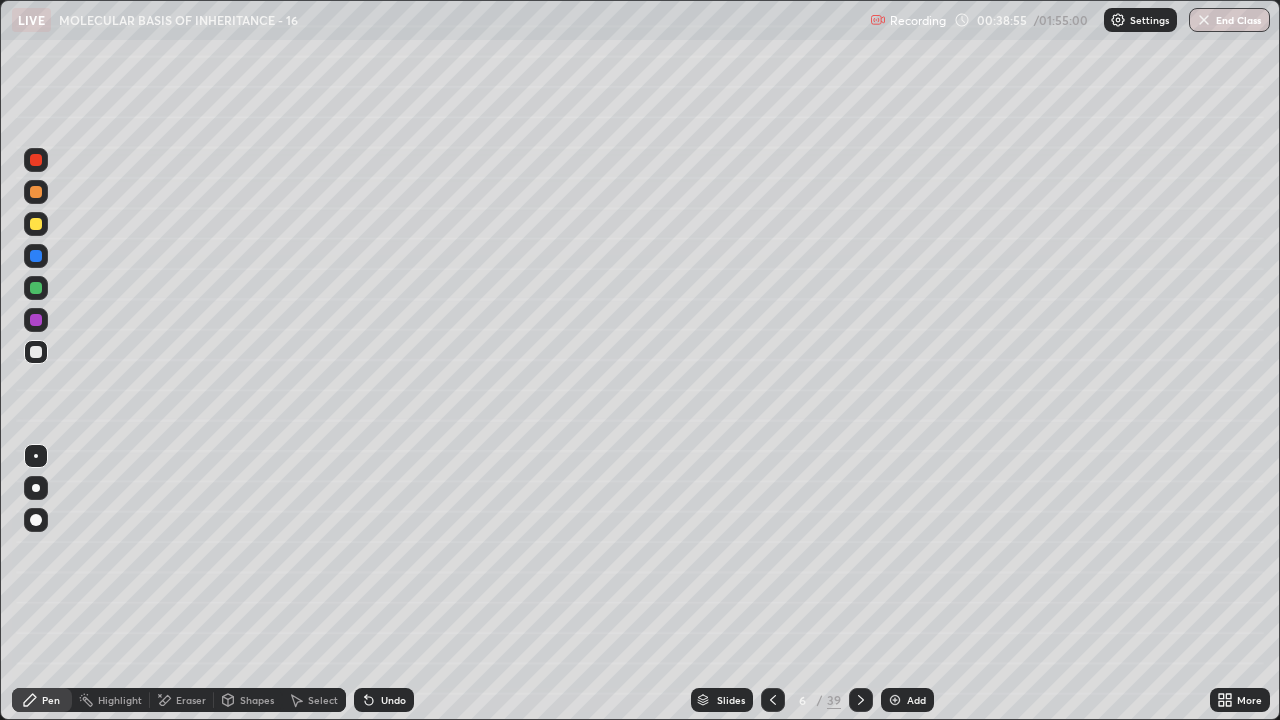 click 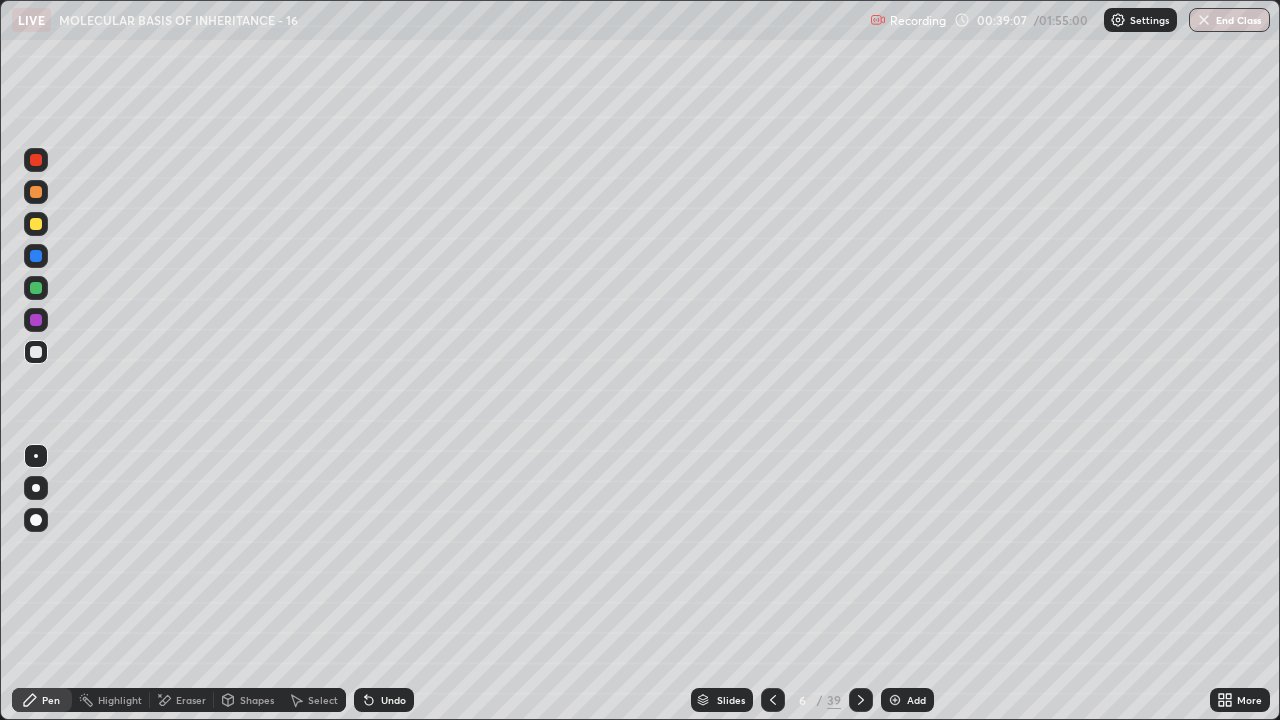 click 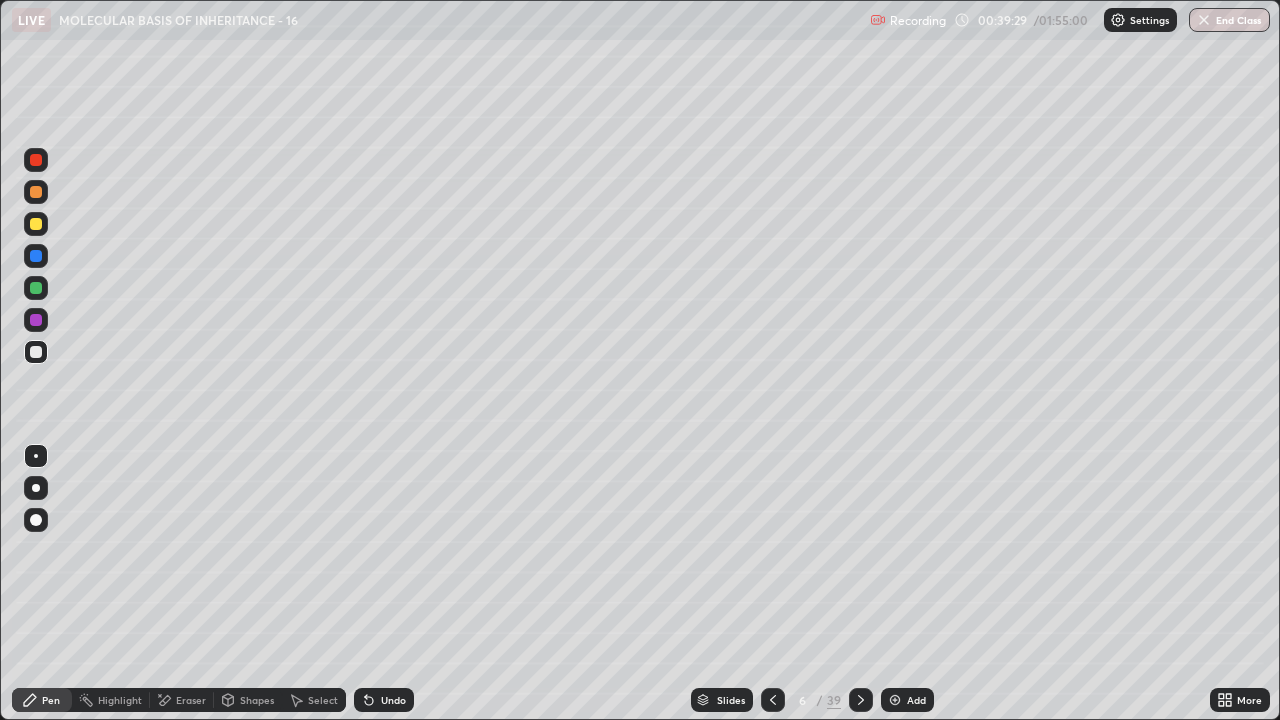 click on "Undo" at bounding box center [384, 700] 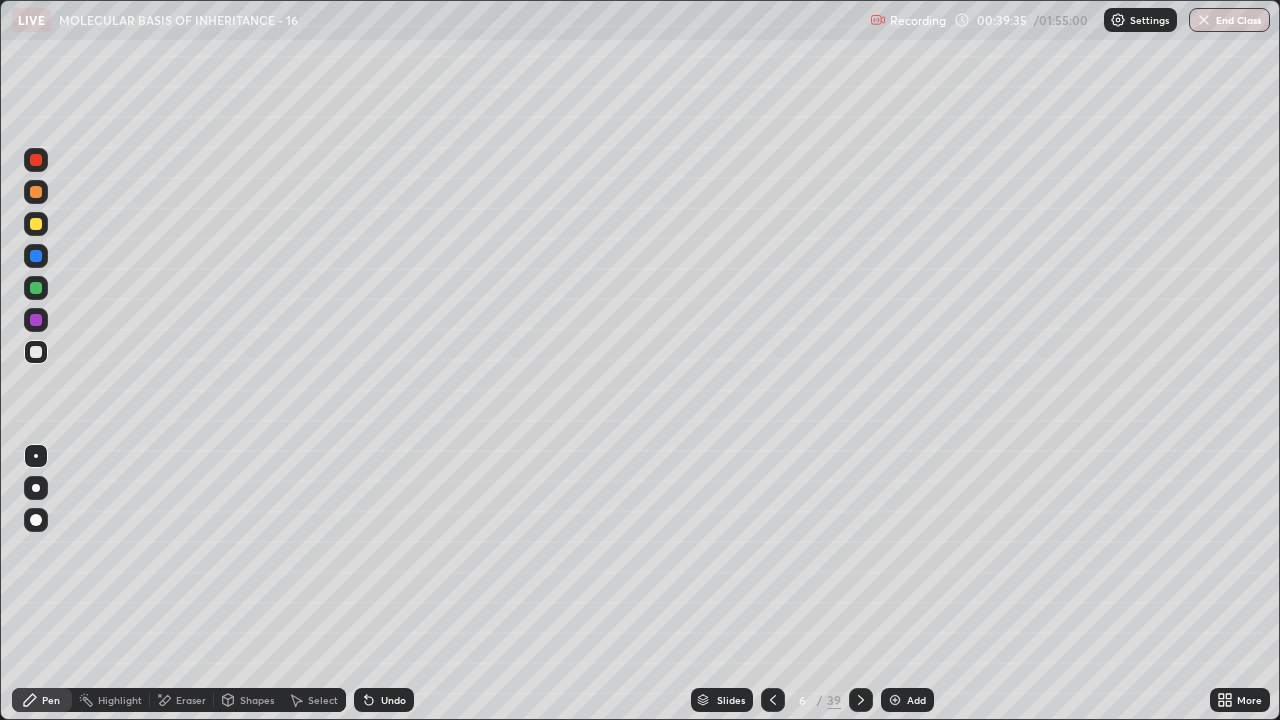 click on "Undo" at bounding box center (384, 700) 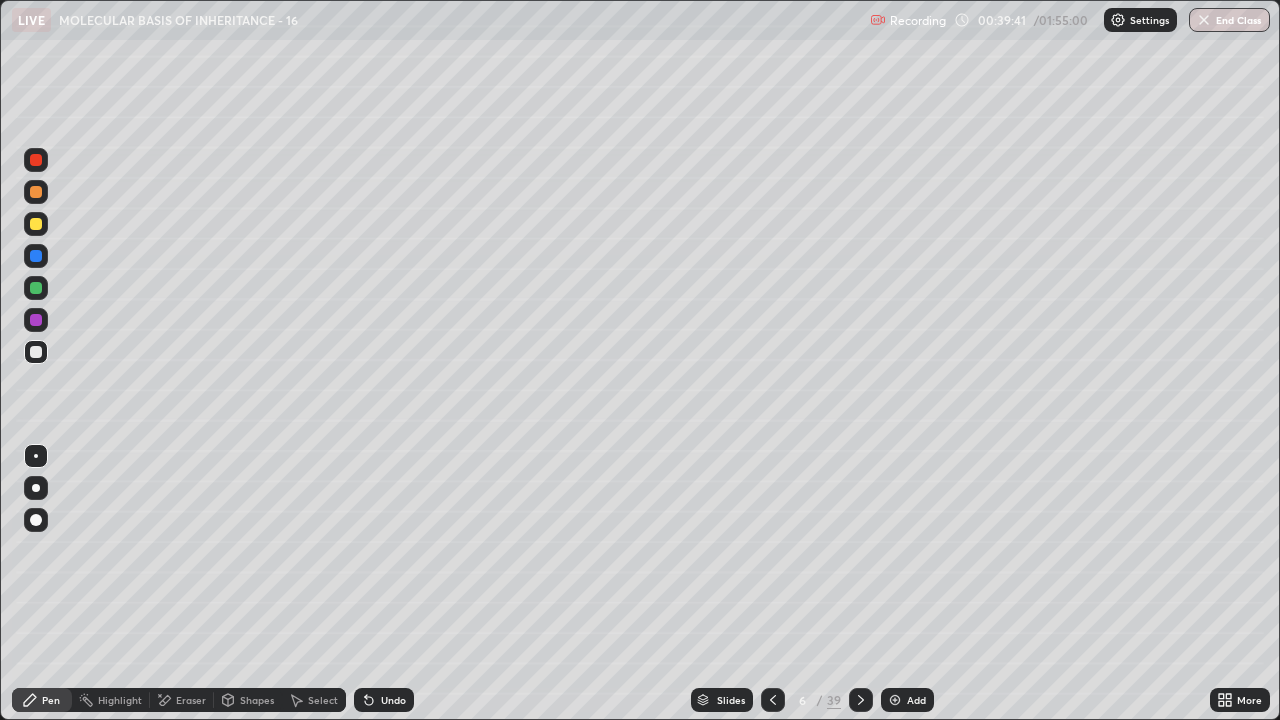 click on "Undo" at bounding box center (393, 700) 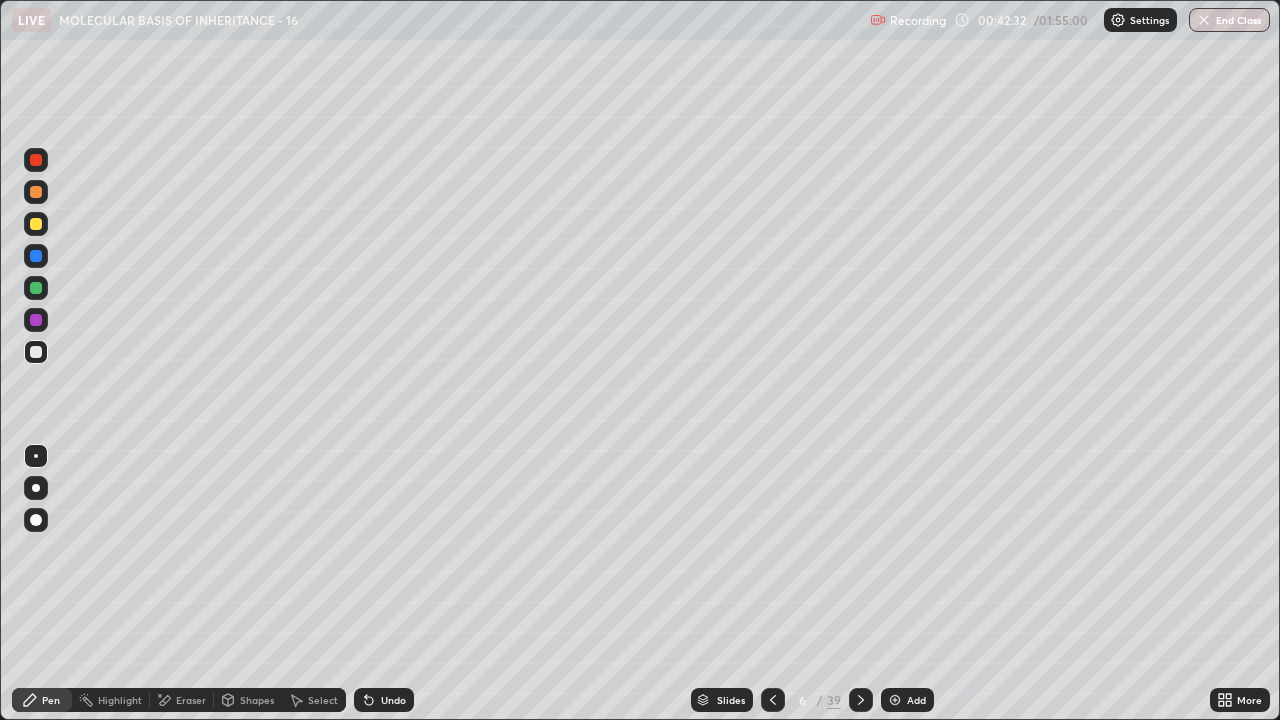 click on "Slides" at bounding box center [731, 700] 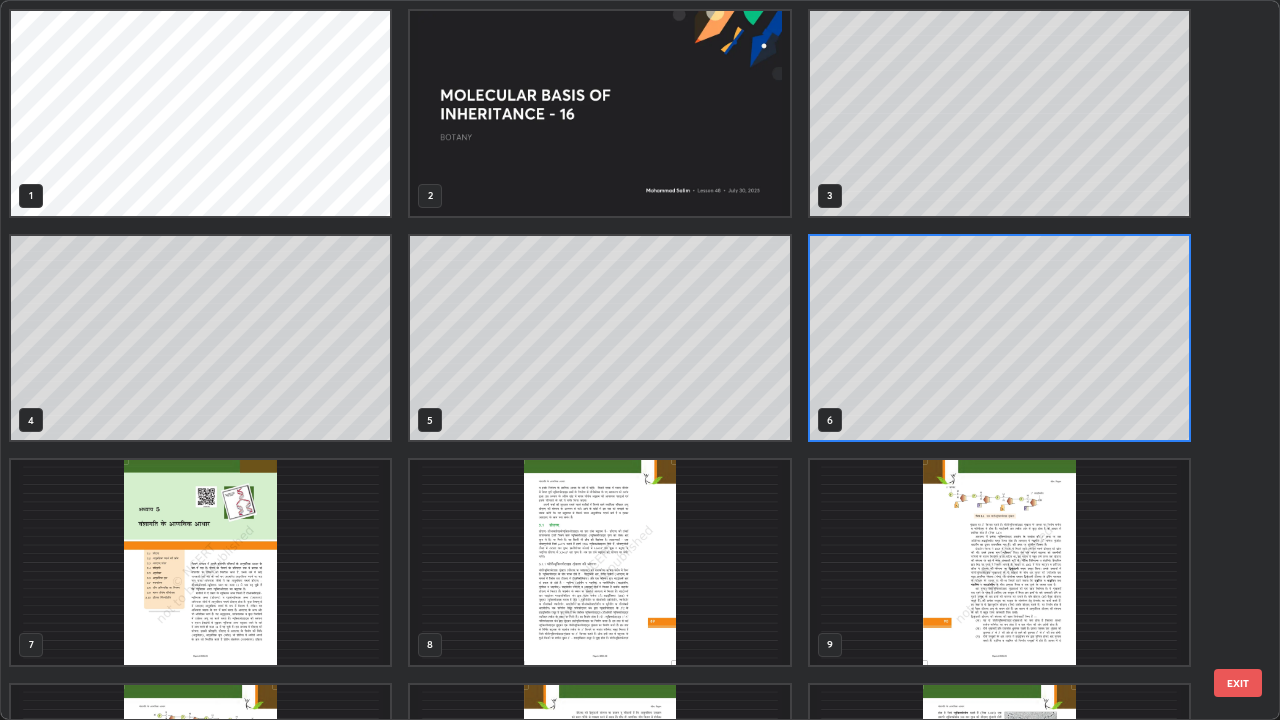 scroll, scrollTop: 7, scrollLeft: 11, axis: both 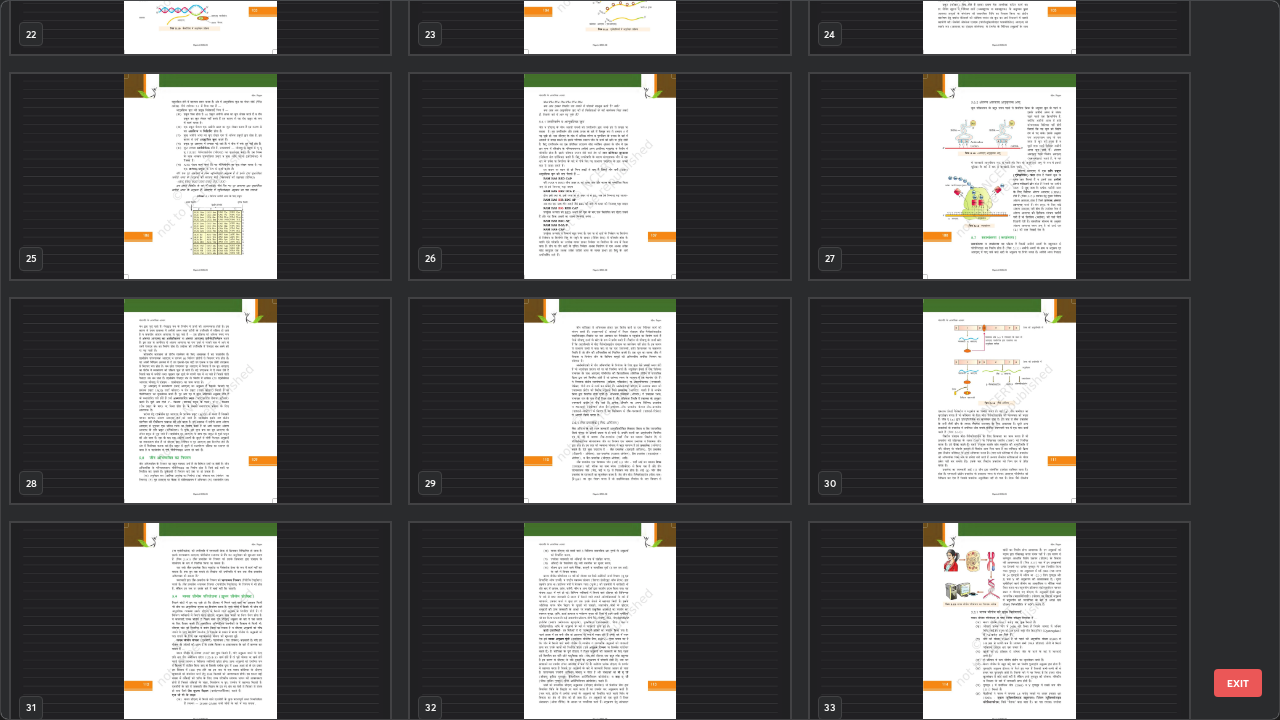 click at bounding box center (999, 176) 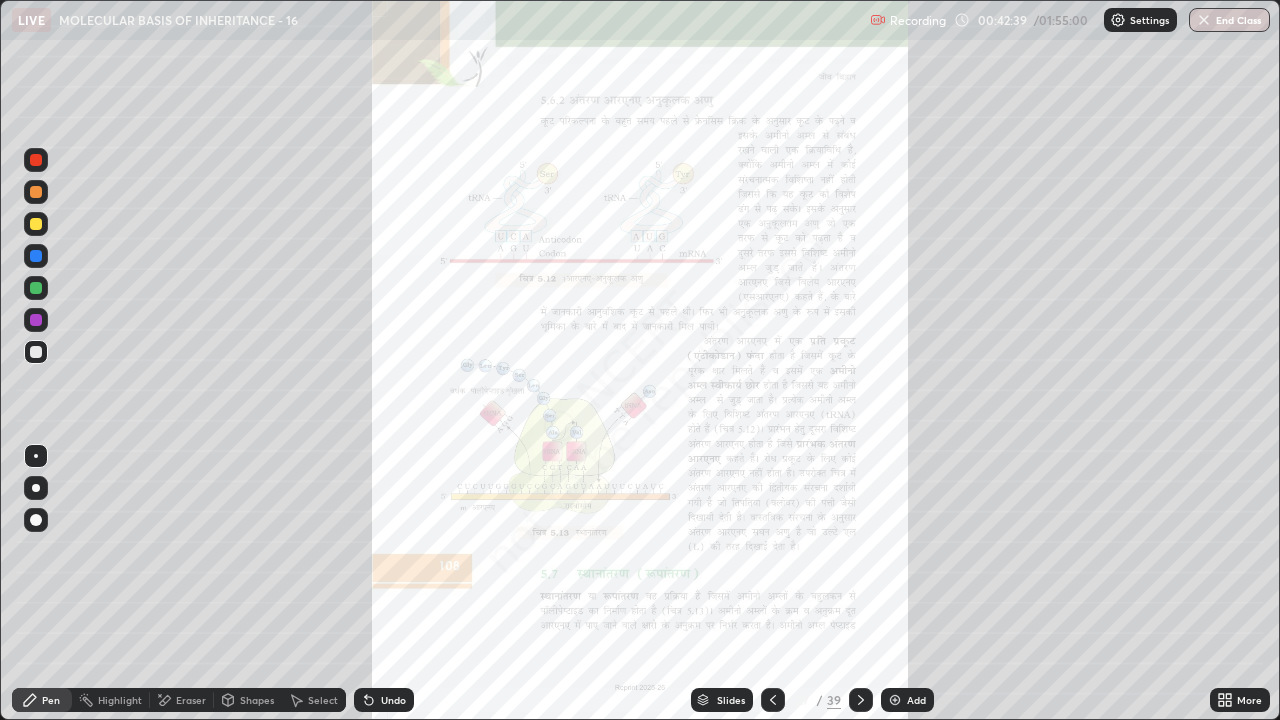 click at bounding box center (861, 700) 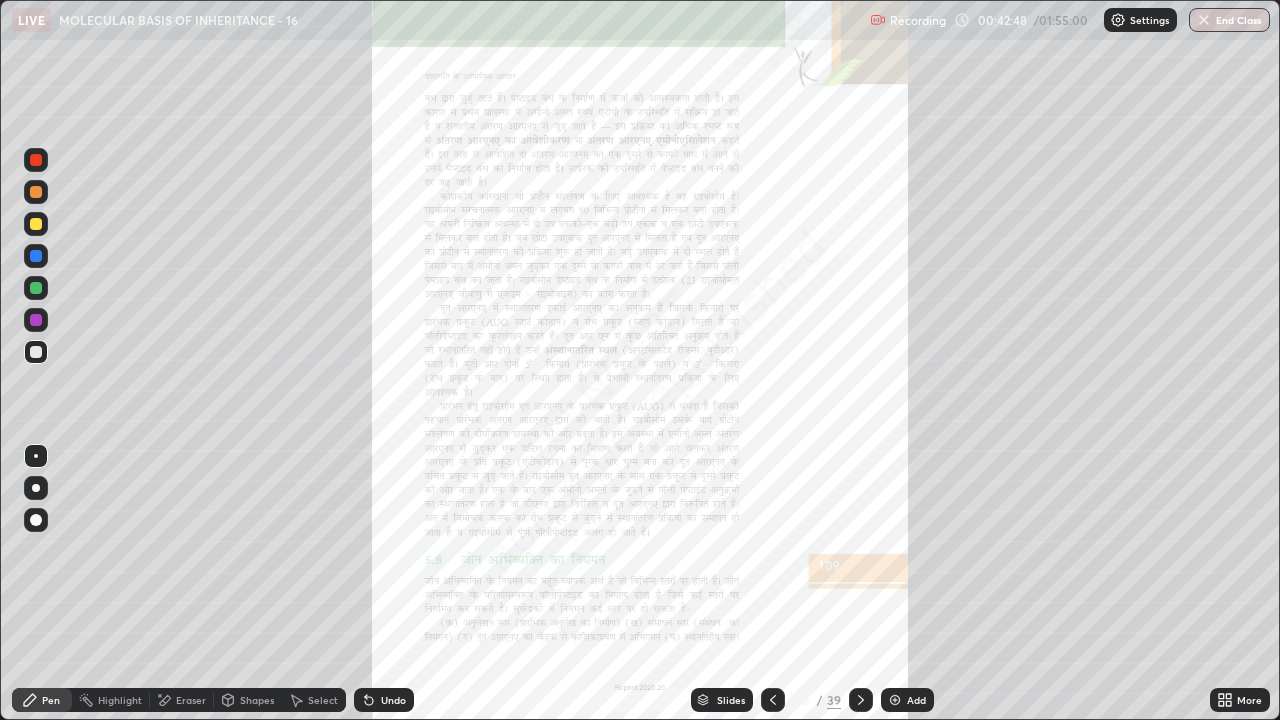 click on "Slides" at bounding box center [722, 700] 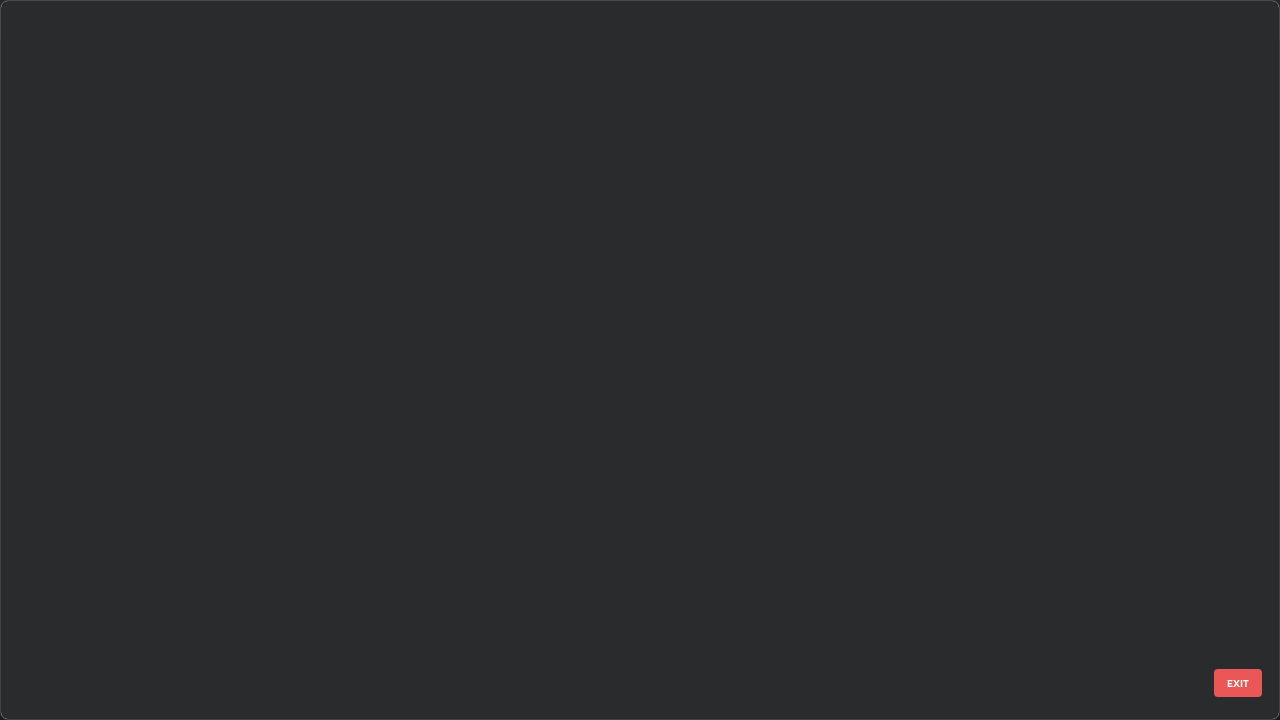 scroll, scrollTop: 1528, scrollLeft: 0, axis: vertical 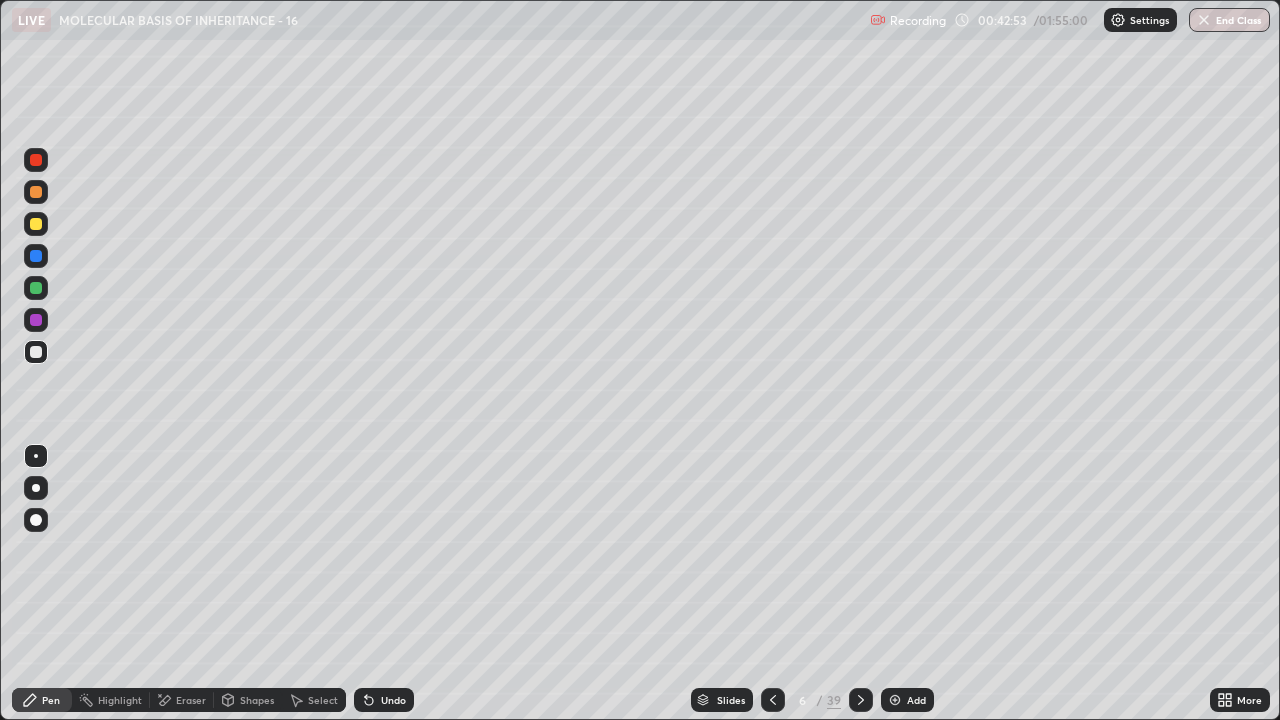click at bounding box center (895, 700) 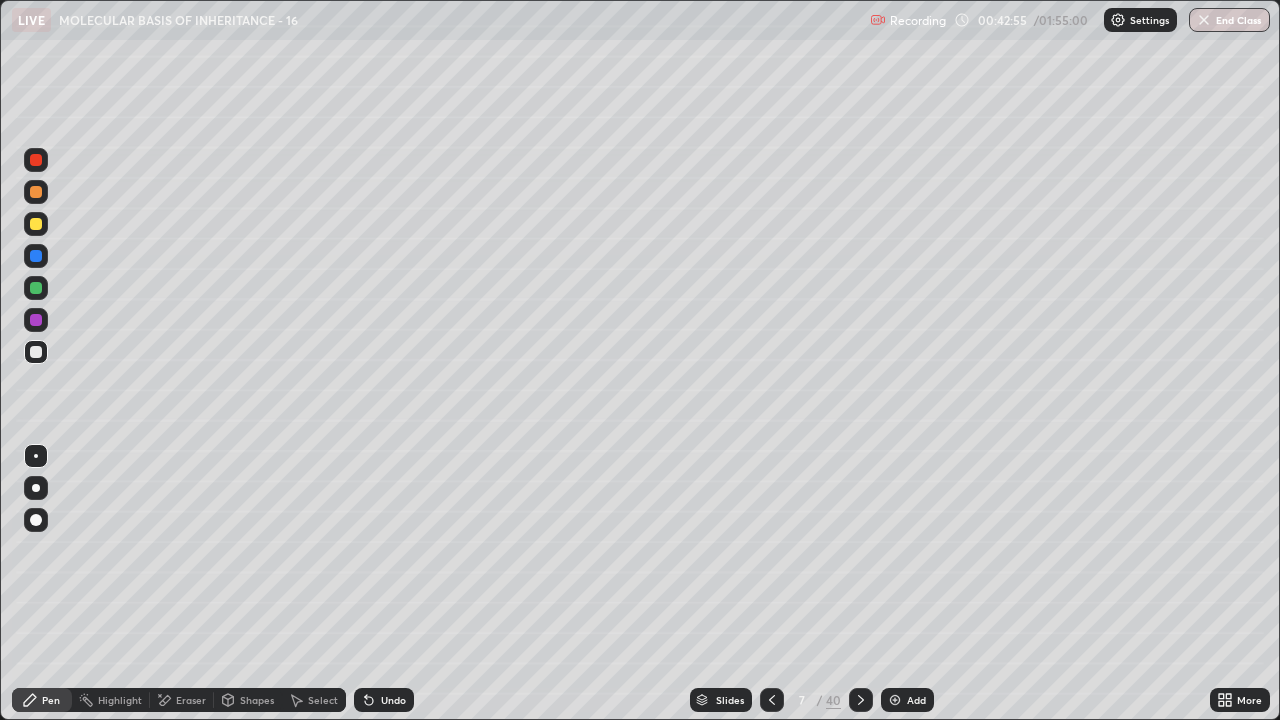 click at bounding box center (36, 192) 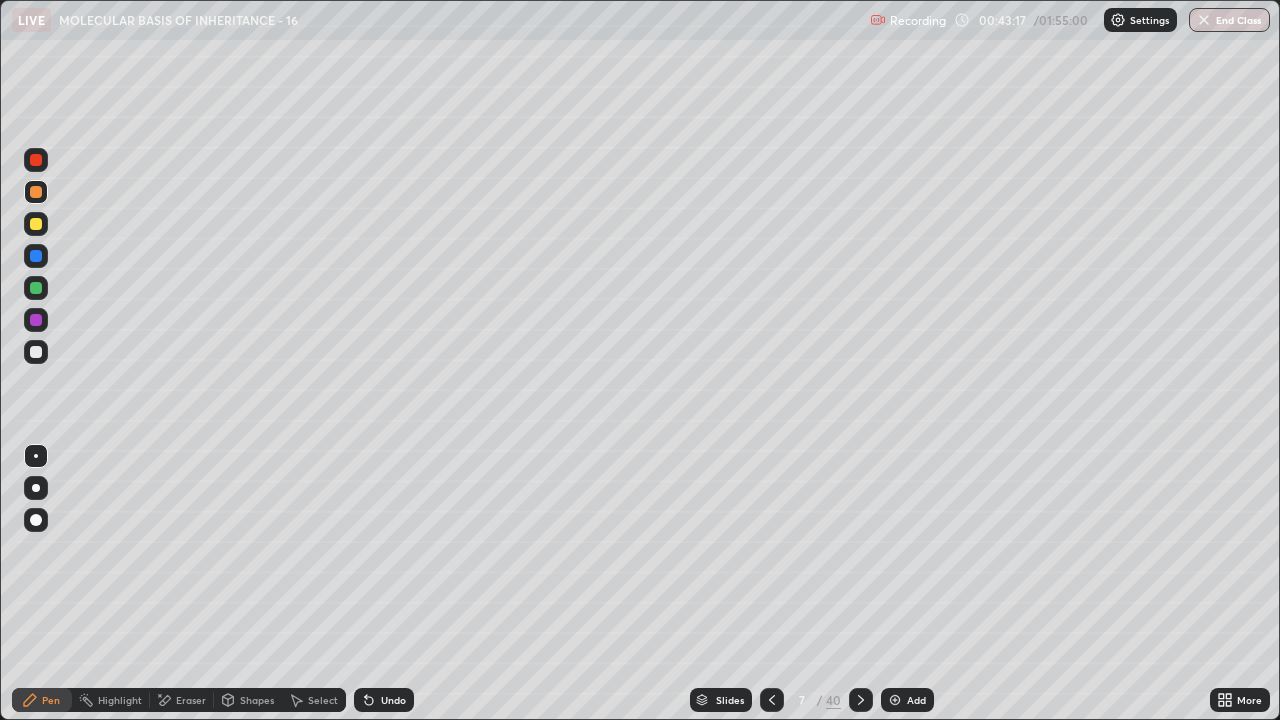 click at bounding box center [36, 256] 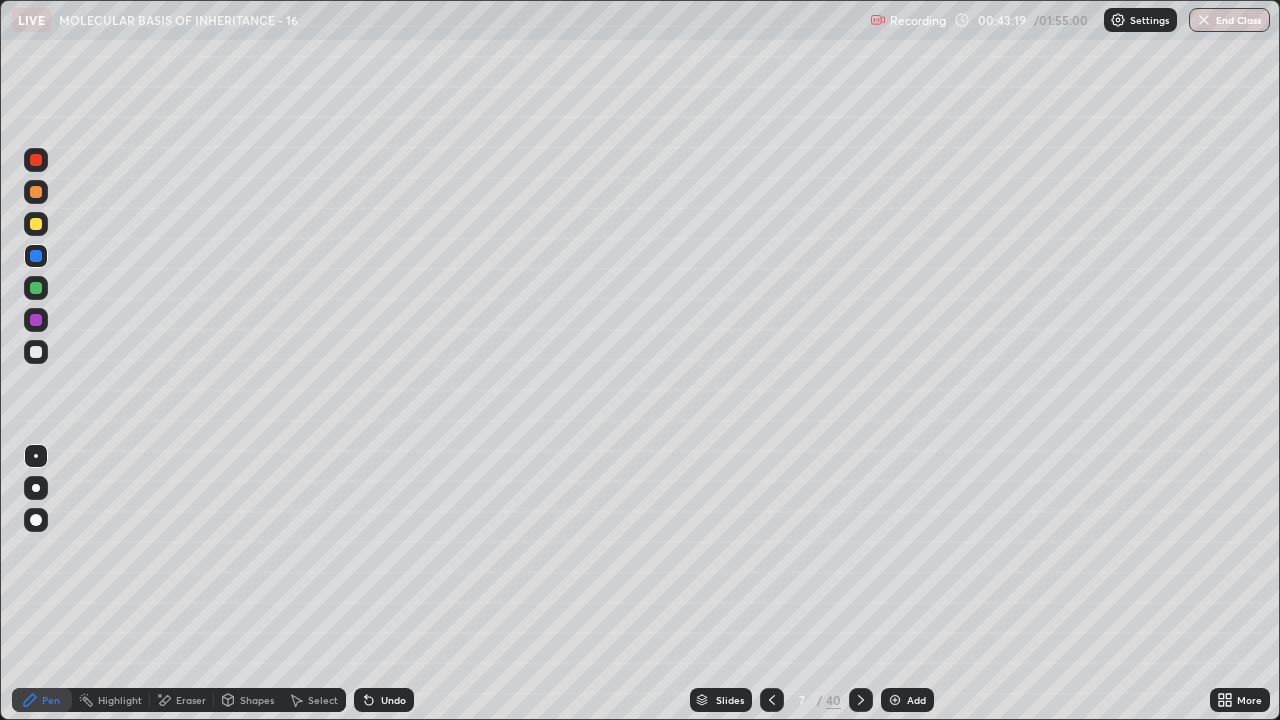 click at bounding box center [36, 488] 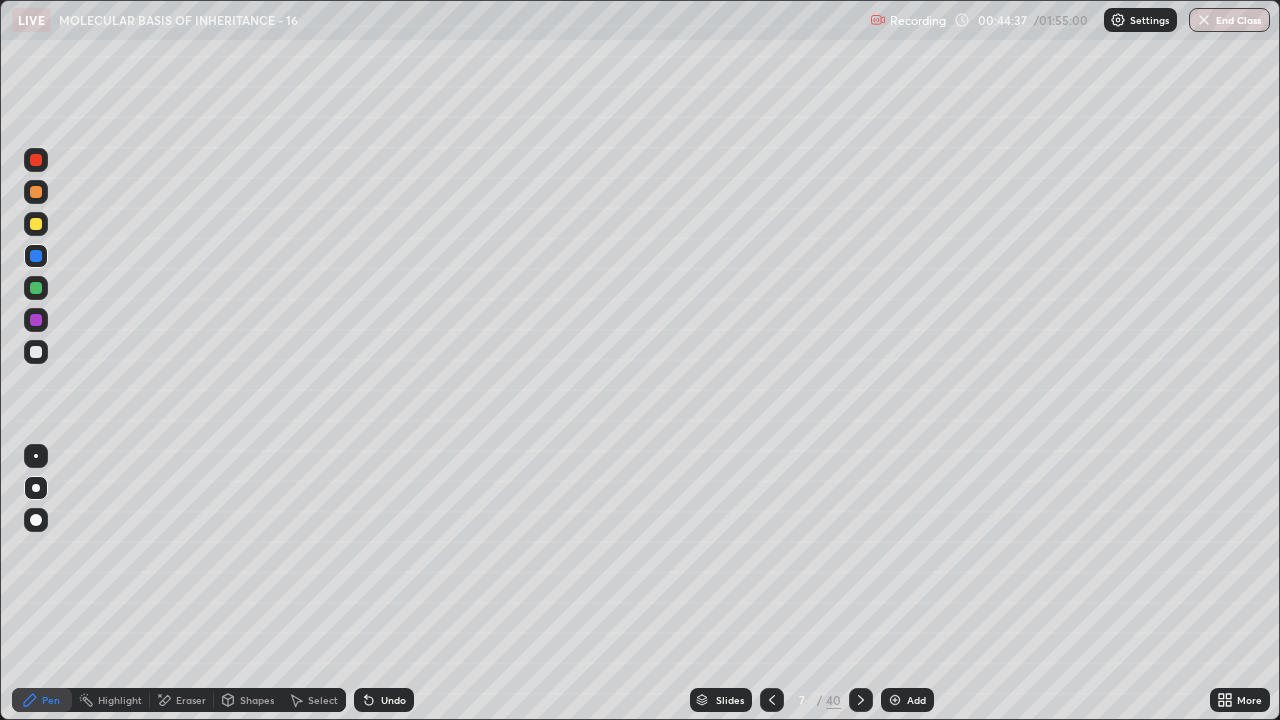 click at bounding box center [36, 352] 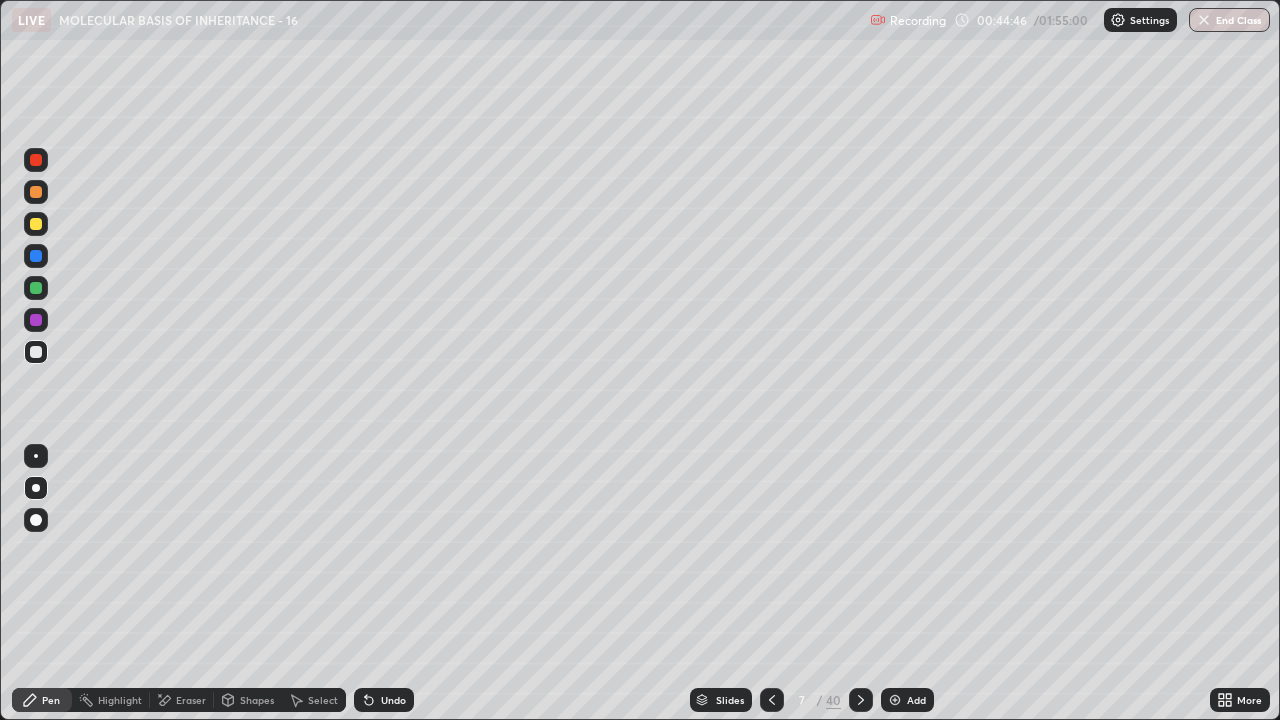 click 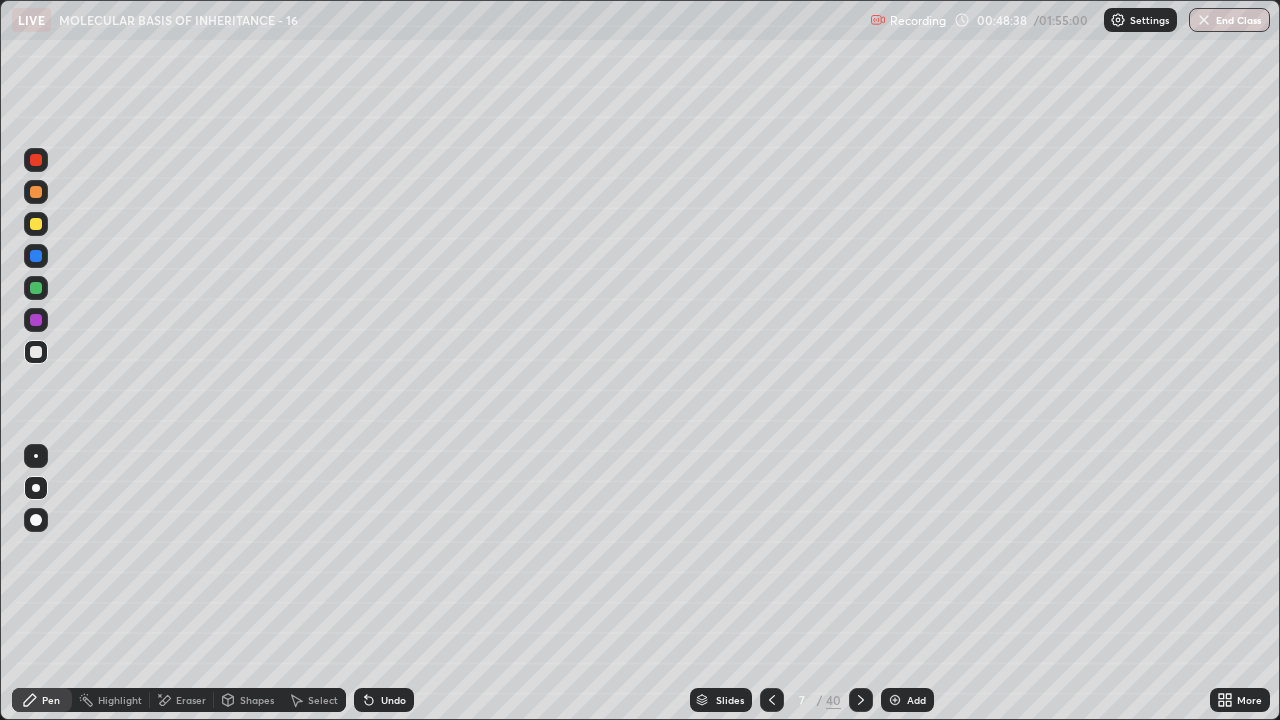 click 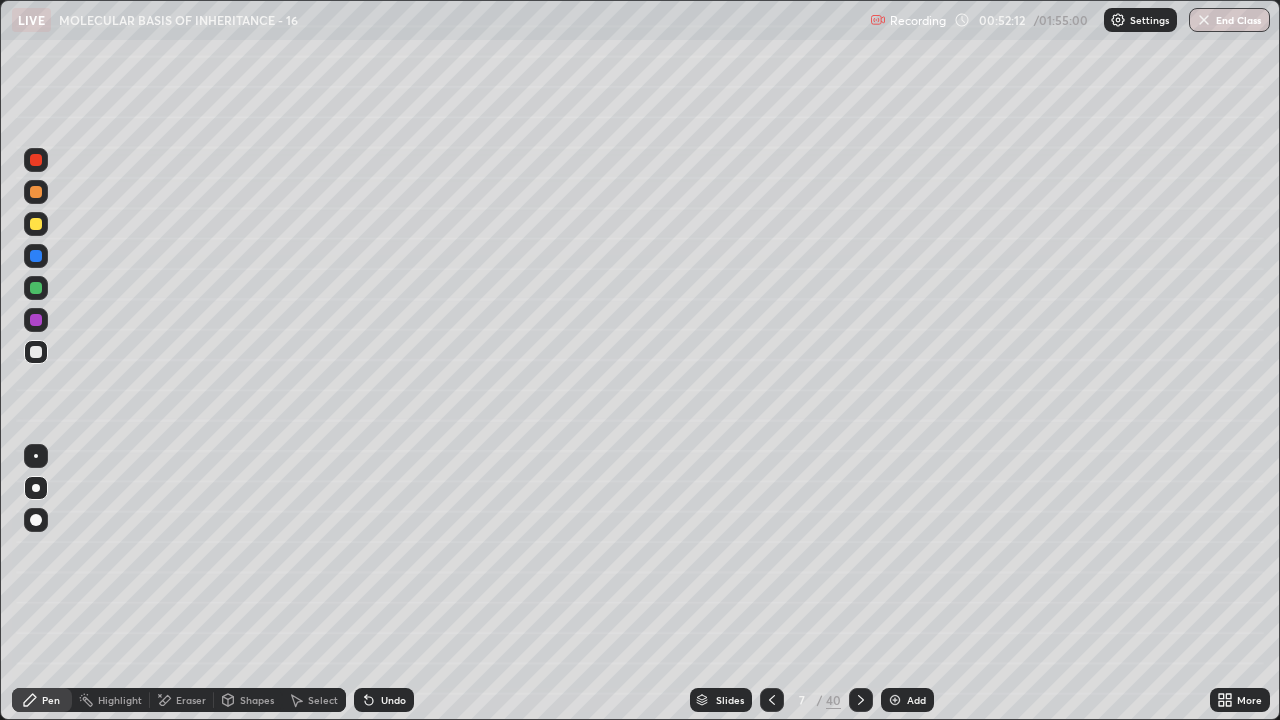 click 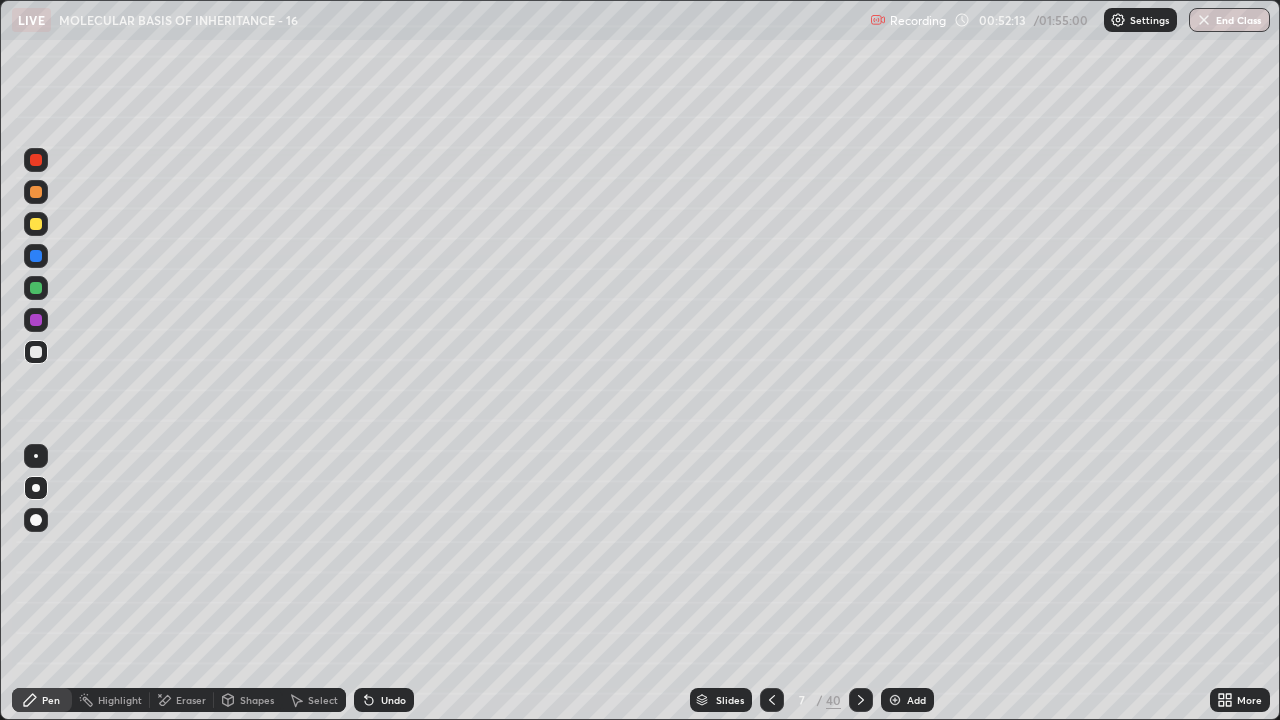 click 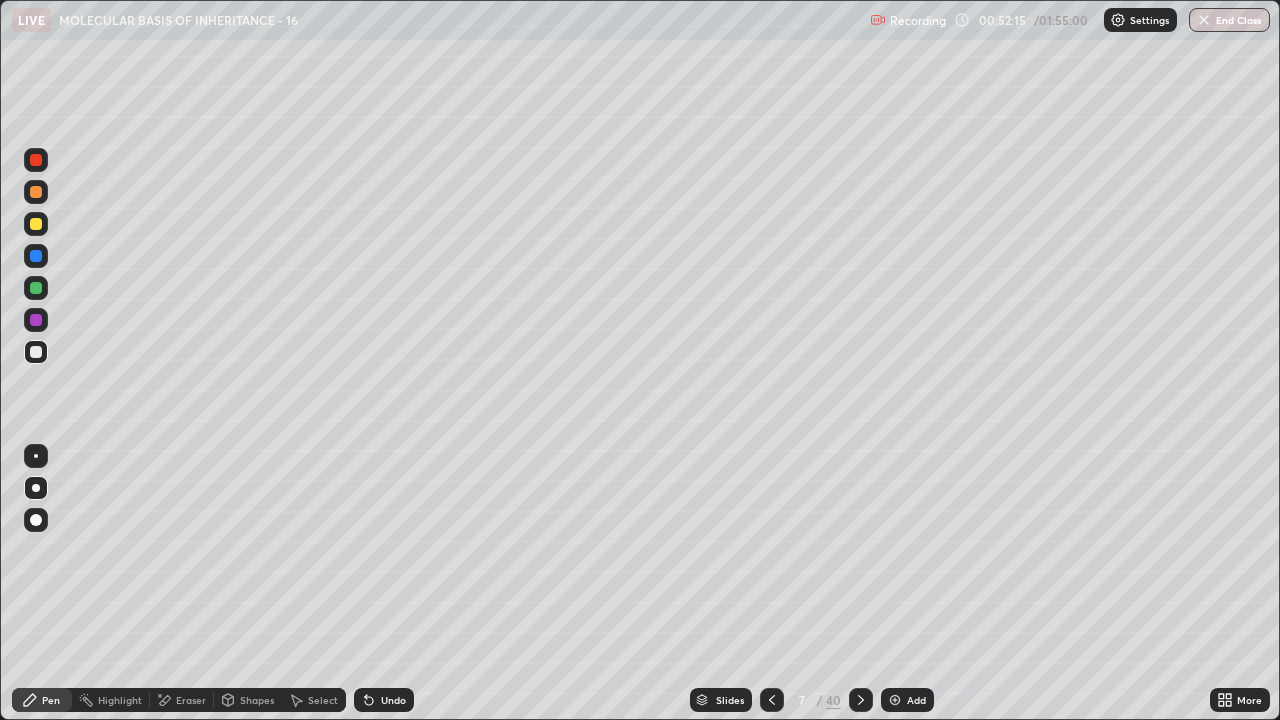 click on "Eraser" at bounding box center [182, 700] 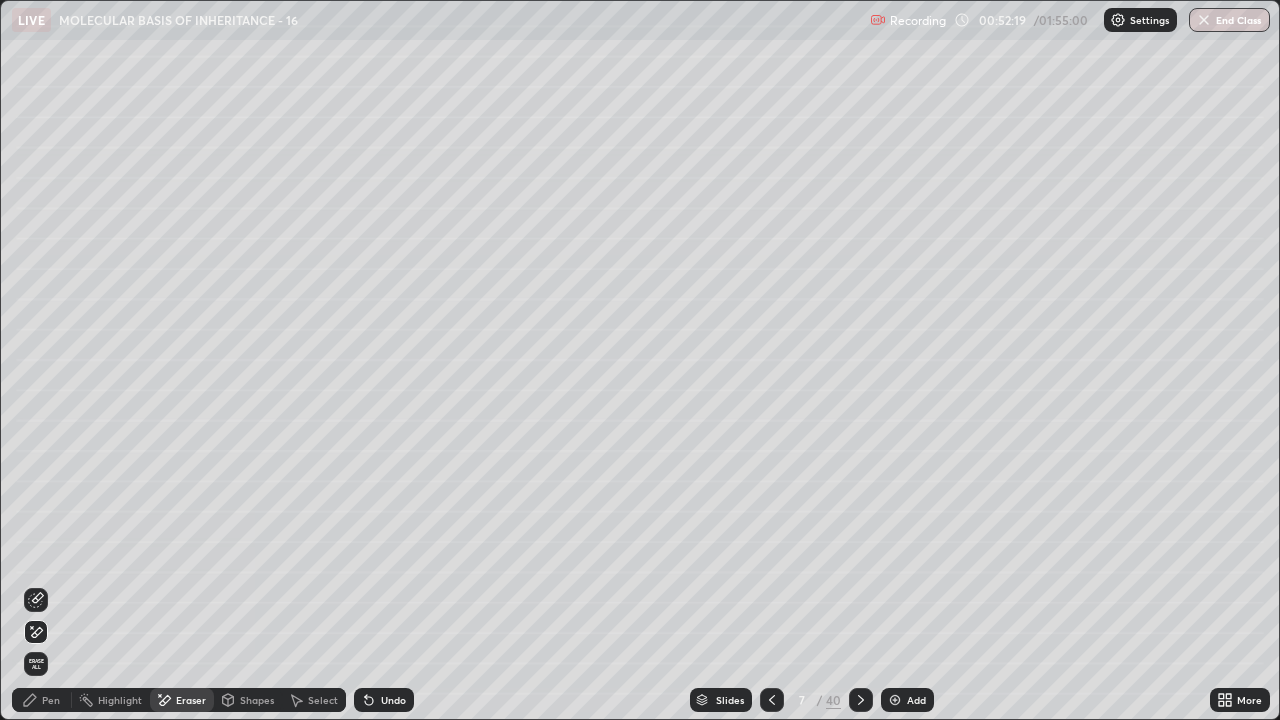 click on "Pen" at bounding box center (51, 700) 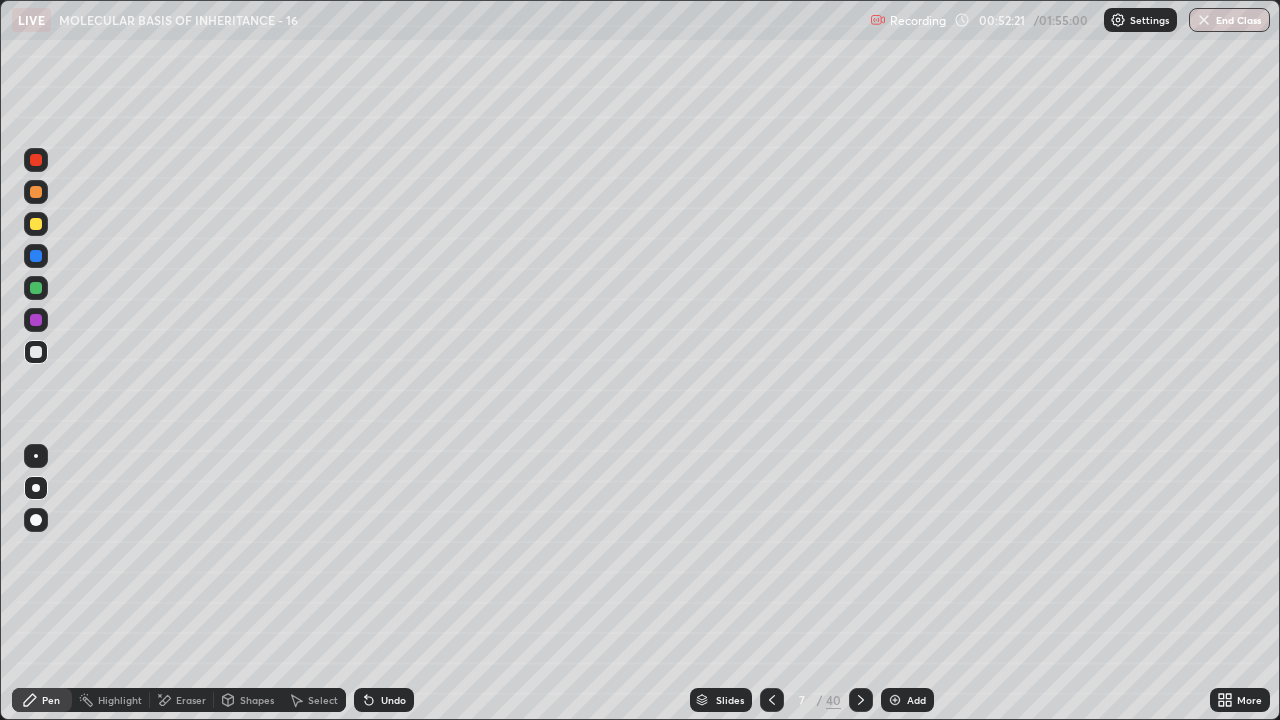 click on "Highlight" at bounding box center (120, 700) 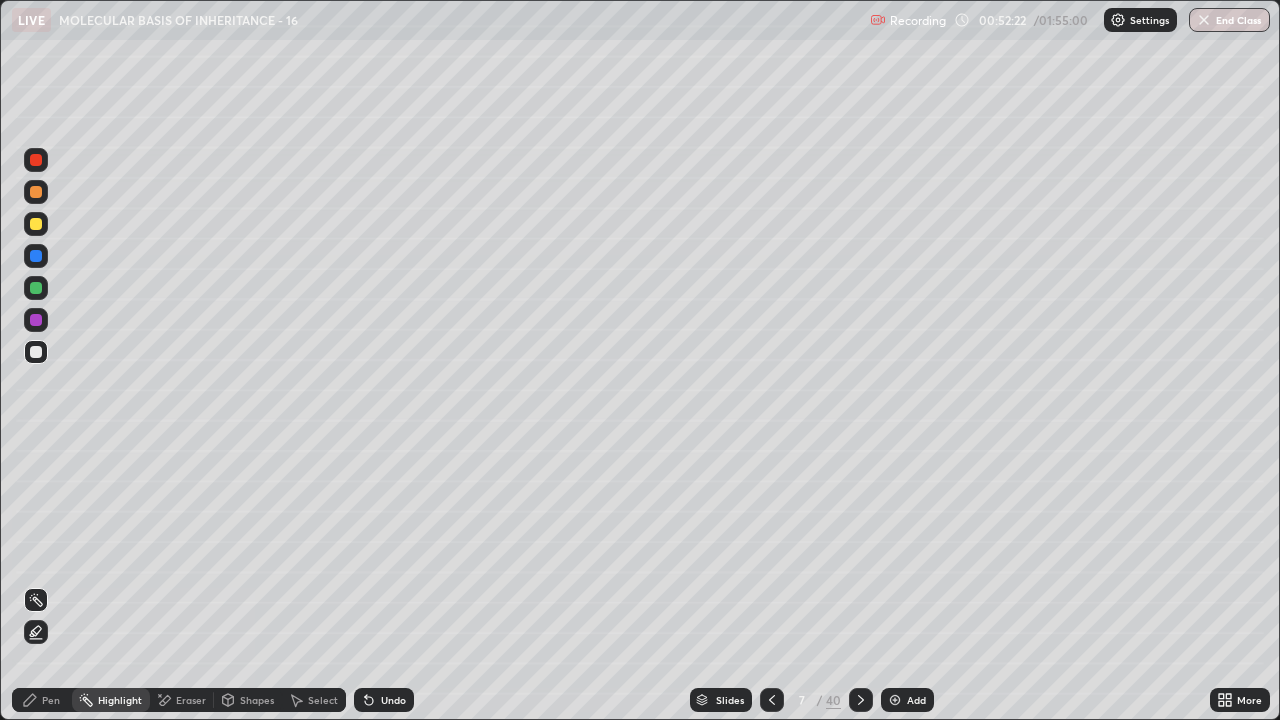 click on "Eraser" at bounding box center [191, 700] 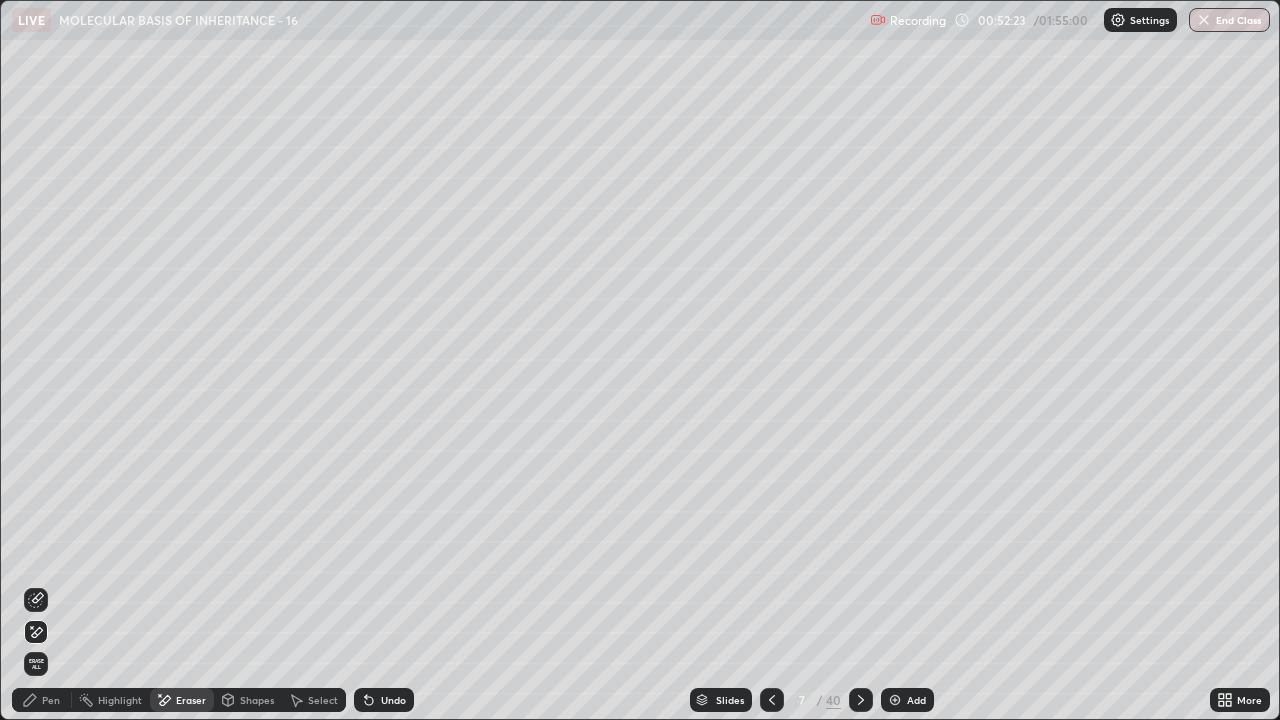 click 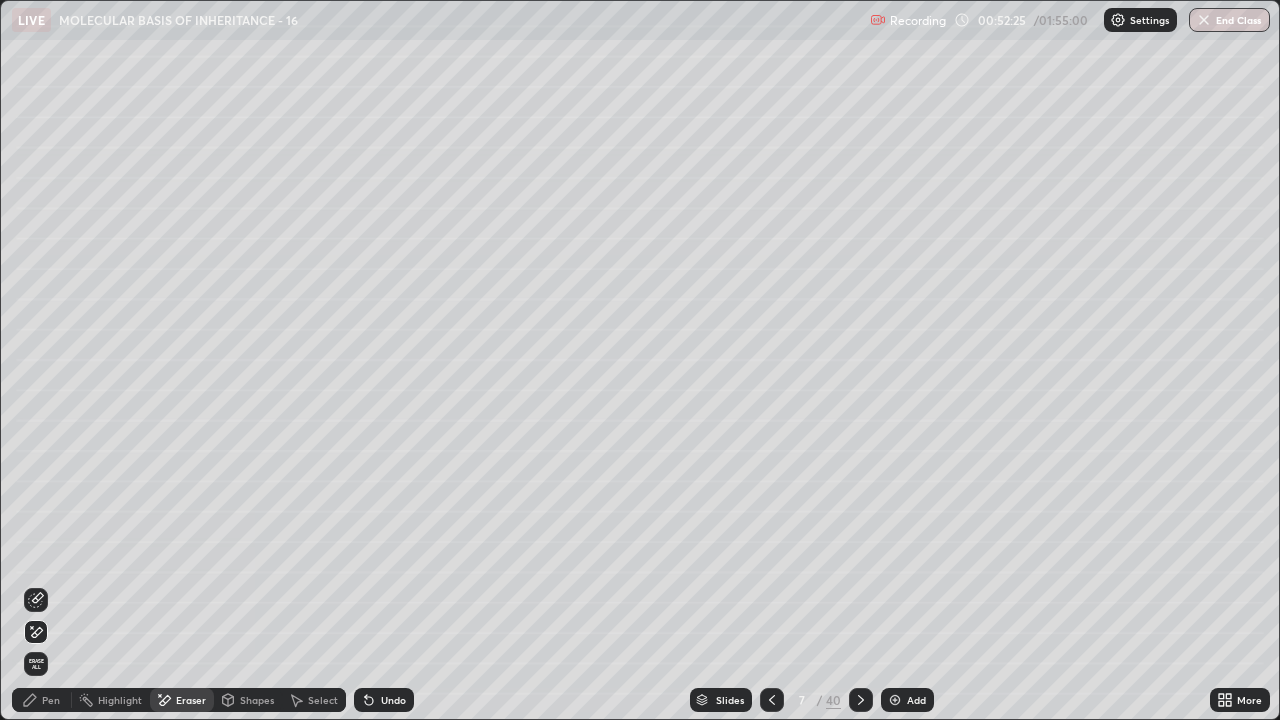 click on "Pen" at bounding box center (51, 700) 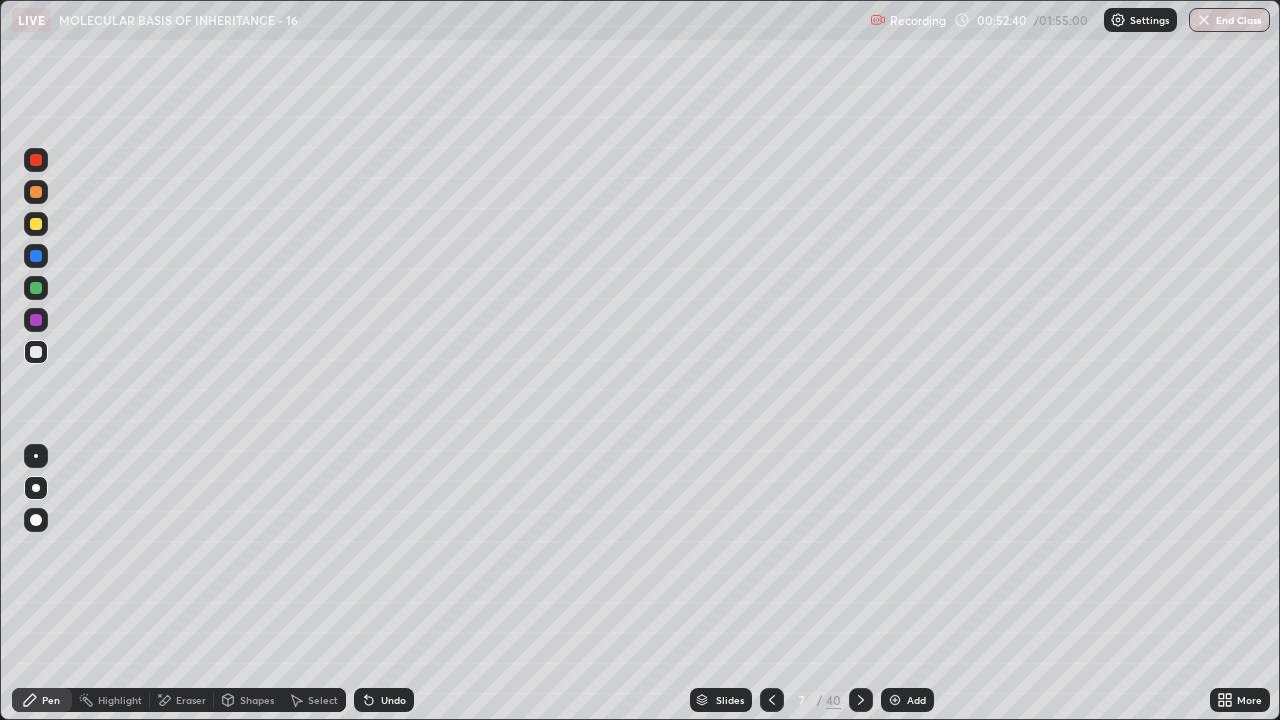 click on "Eraser" at bounding box center (182, 700) 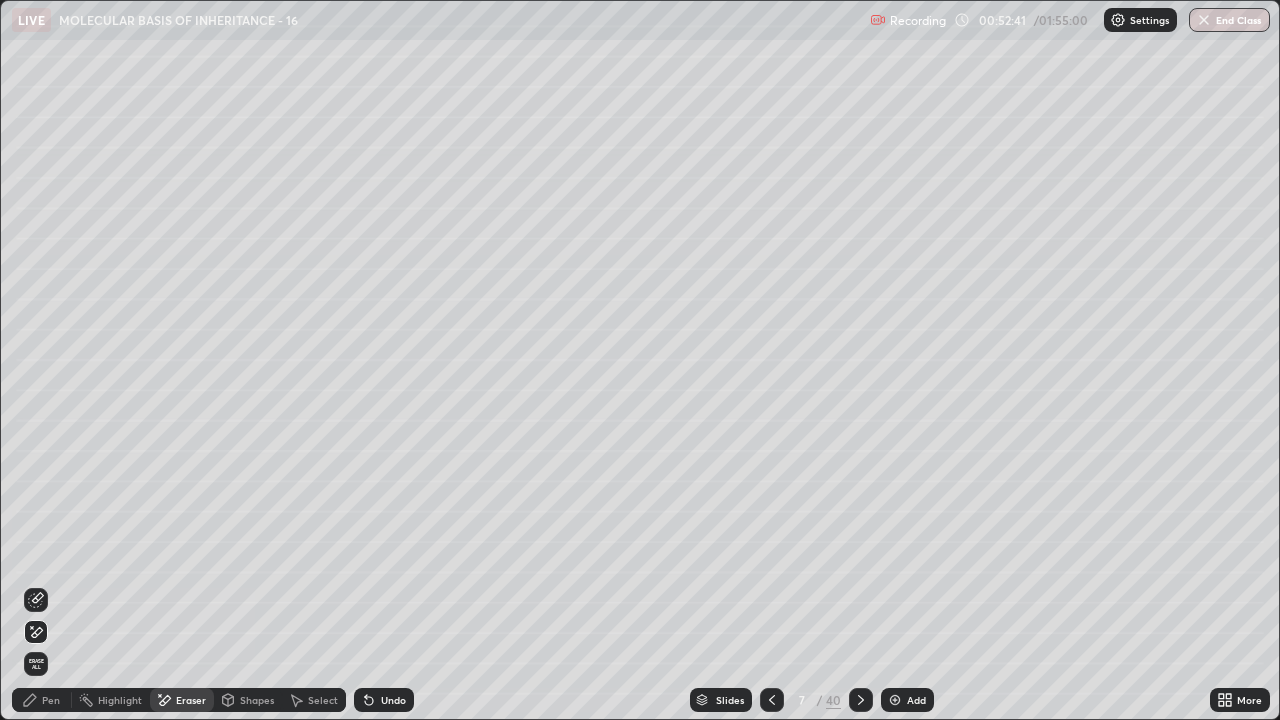 click 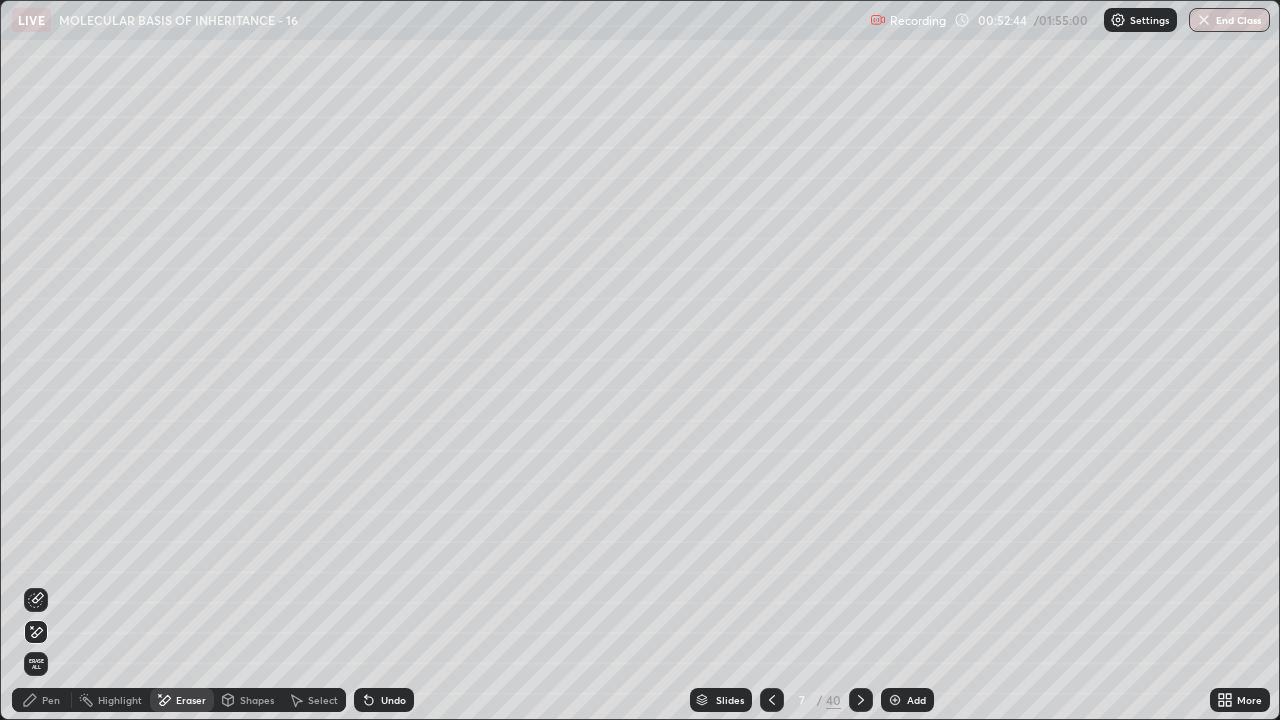click on "Pen" at bounding box center [42, 700] 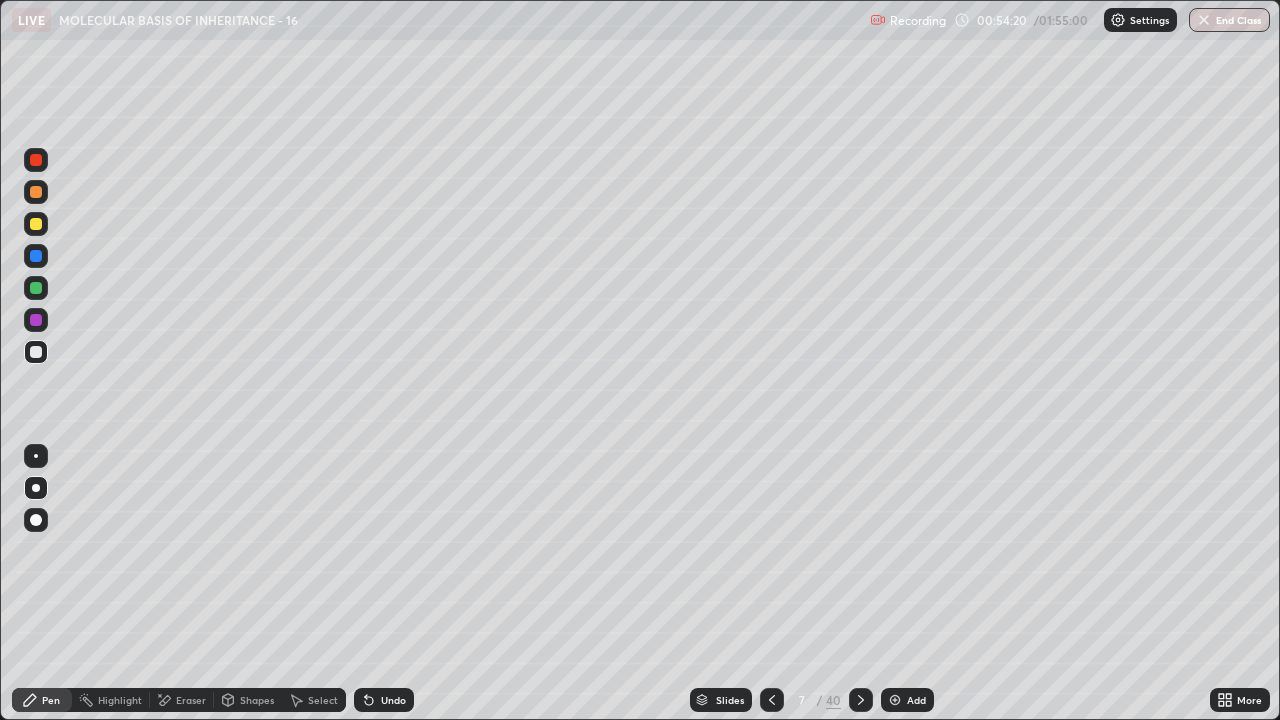 click at bounding box center [895, 700] 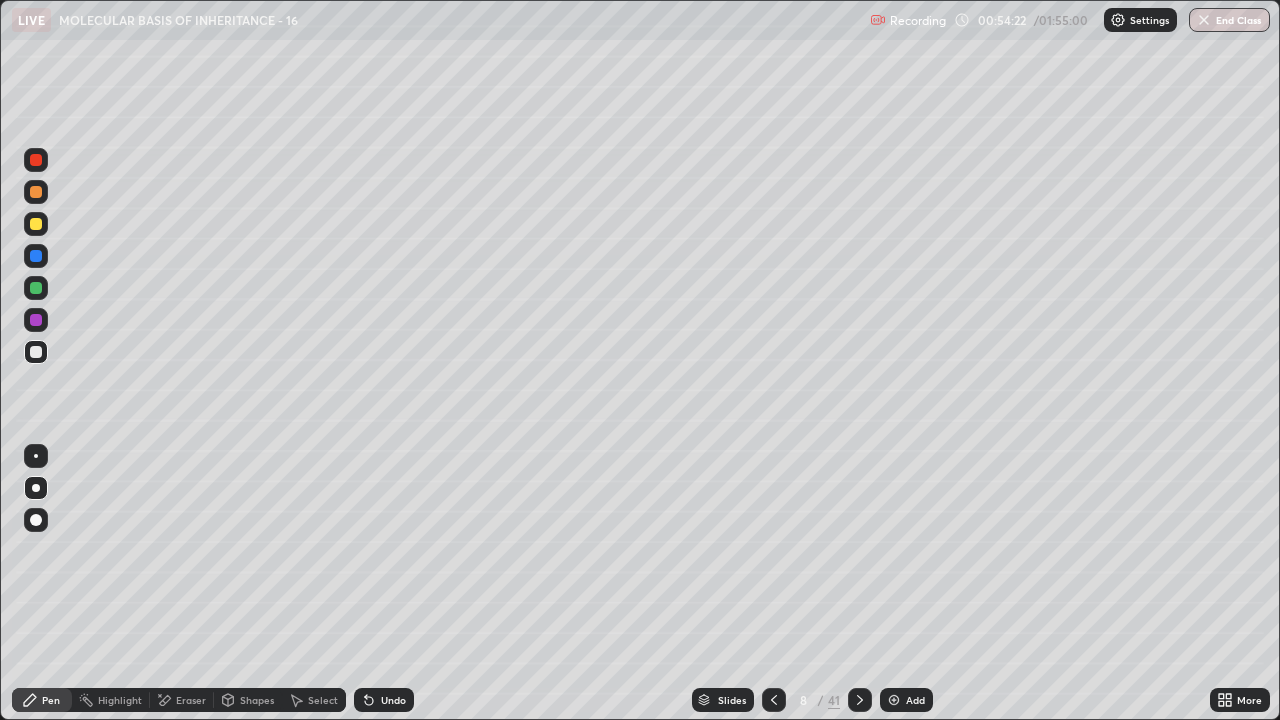 click at bounding box center [36, 288] 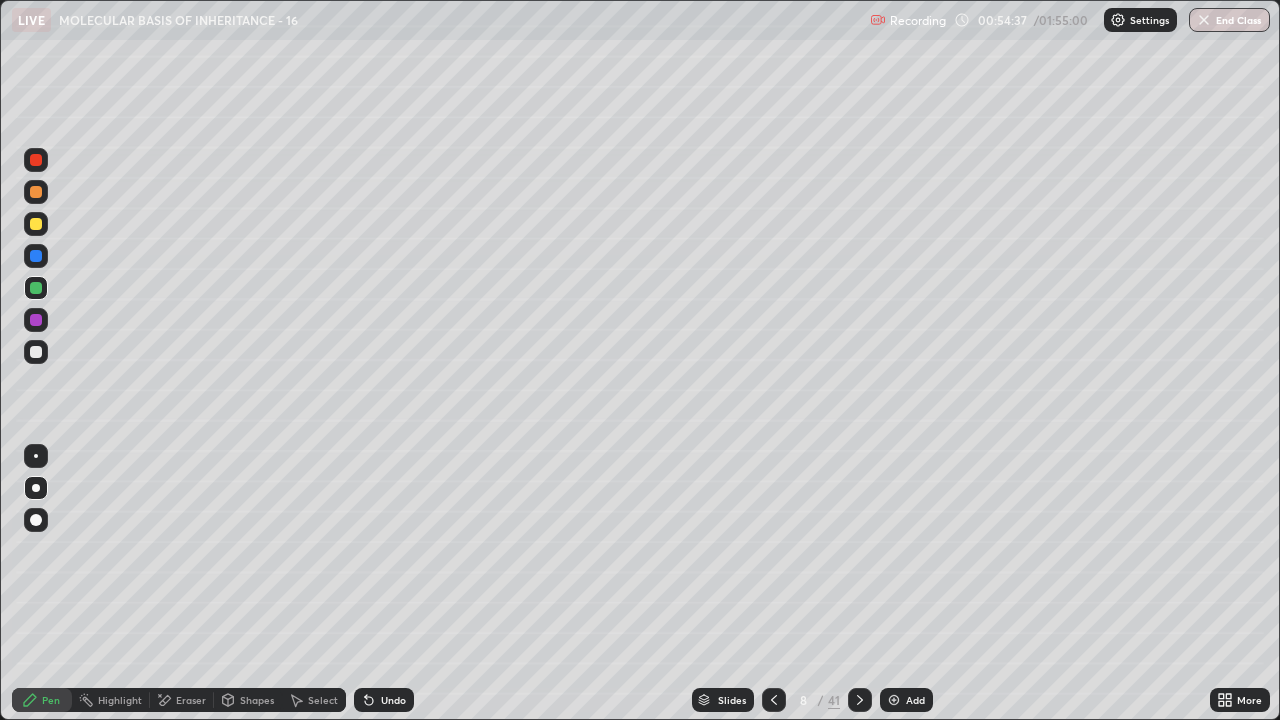 click on "Eraser" at bounding box center [191, 700] 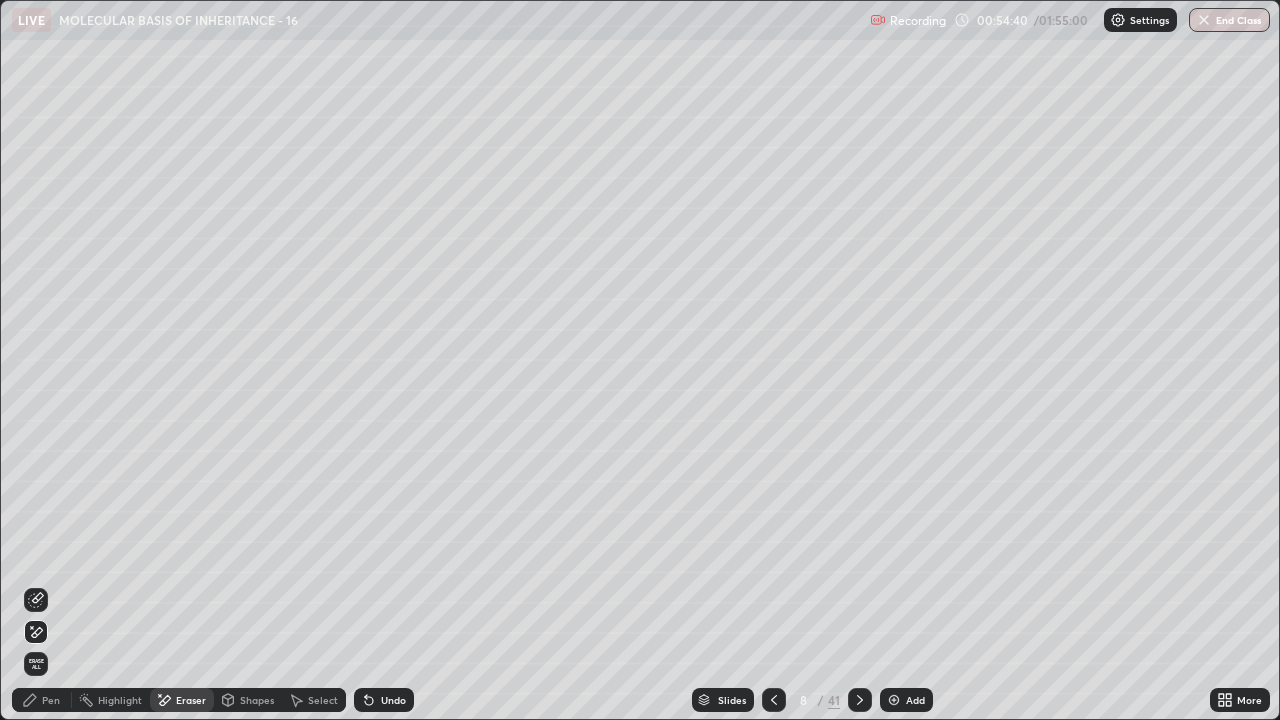 click on "Pen" at bounding box center (51, 700) 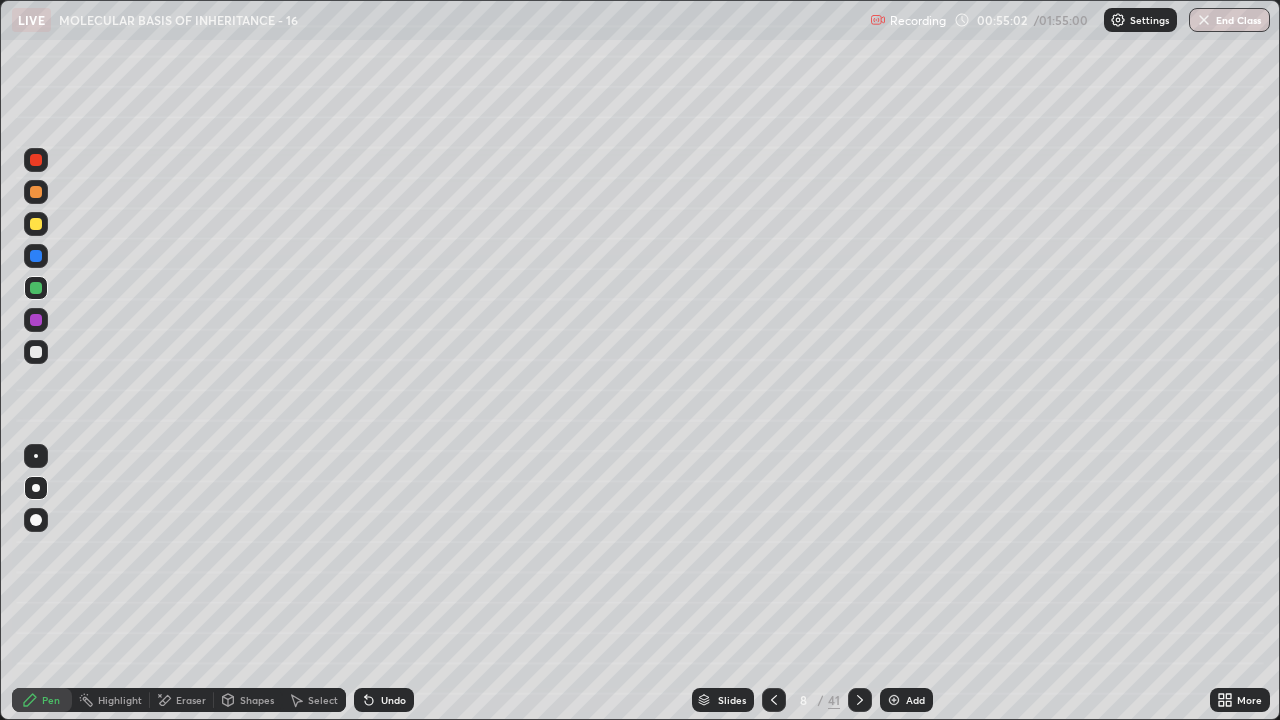 click at bounding box center [36, 352] 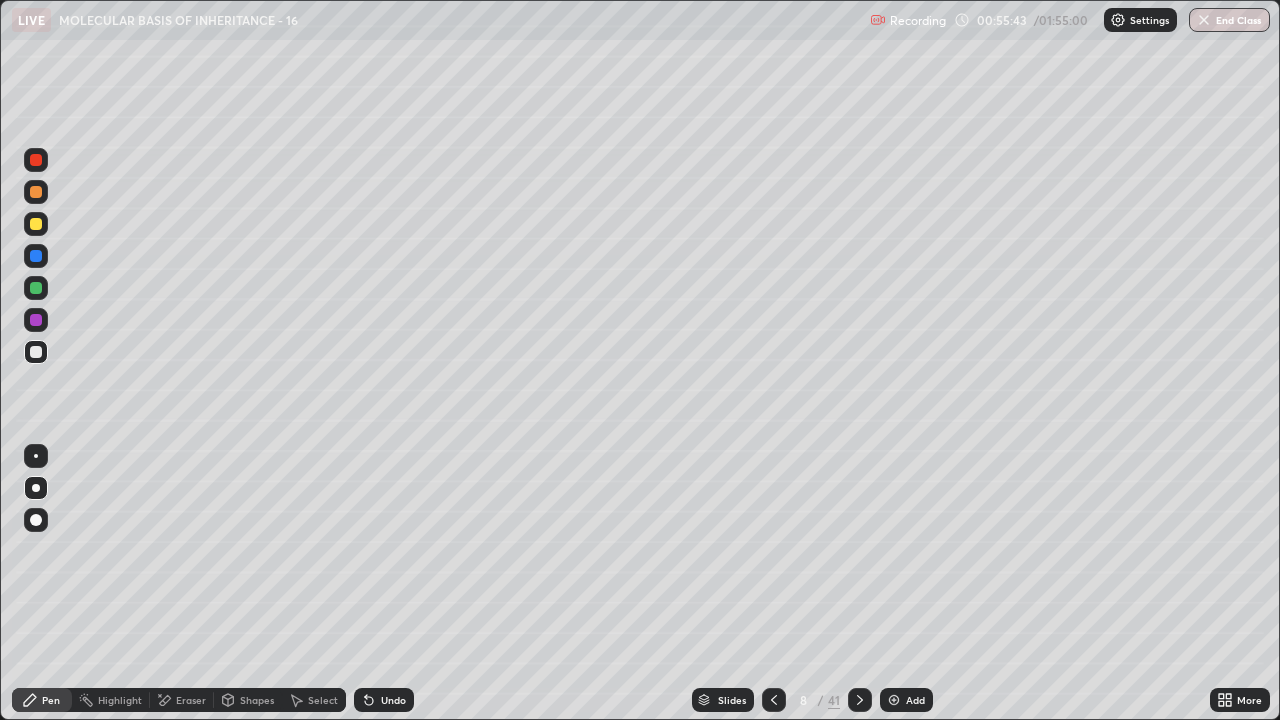 click 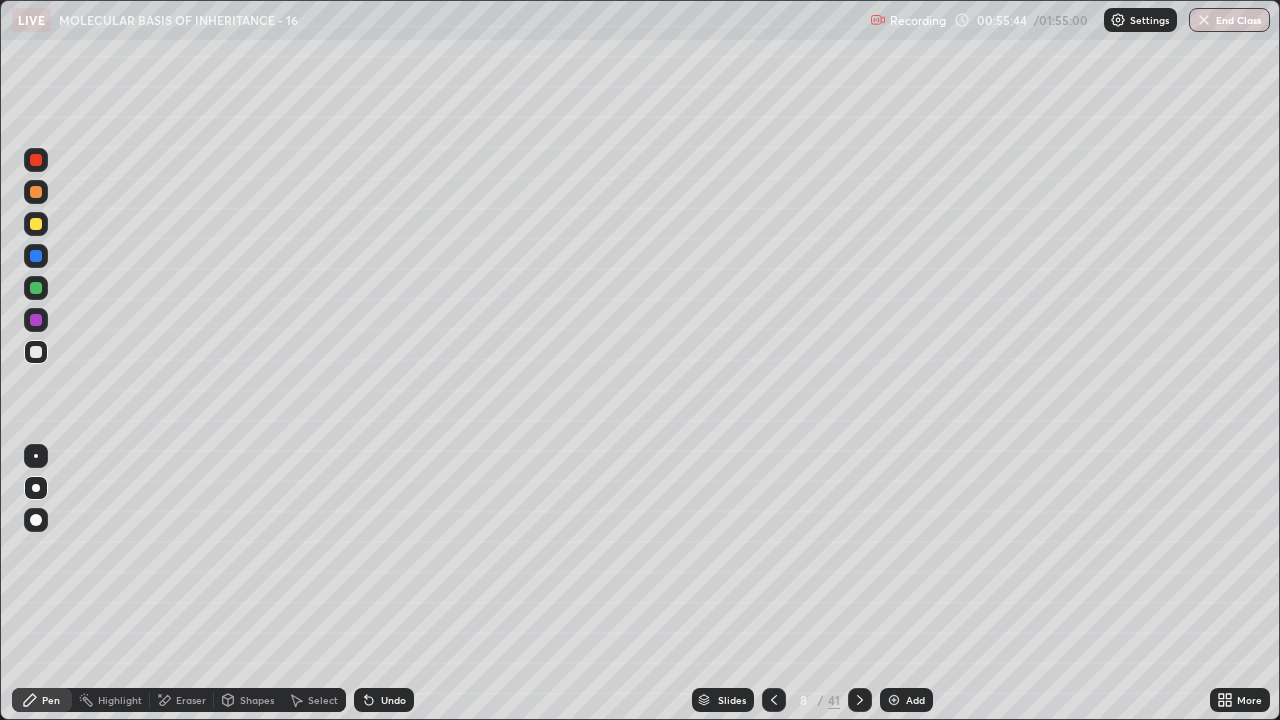 click on "Eraser" at bounding box center (182, 700) 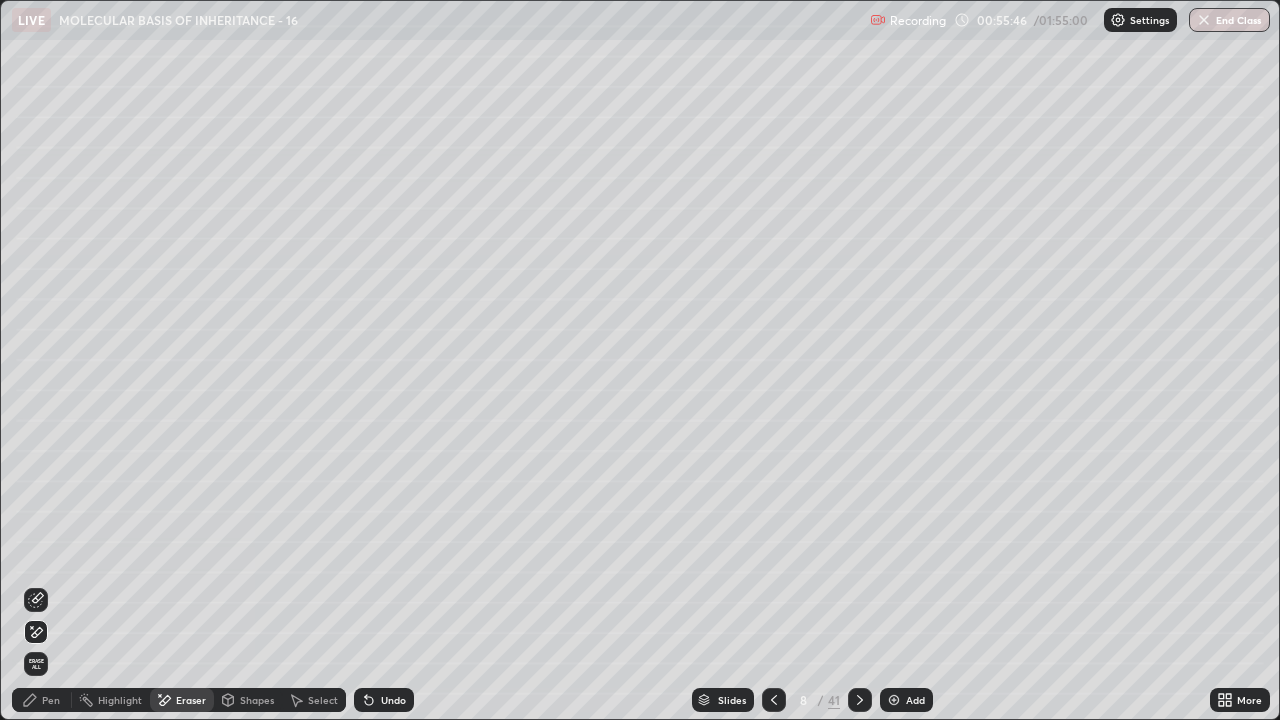 click on "Pen" at bounding box center (51, 700) 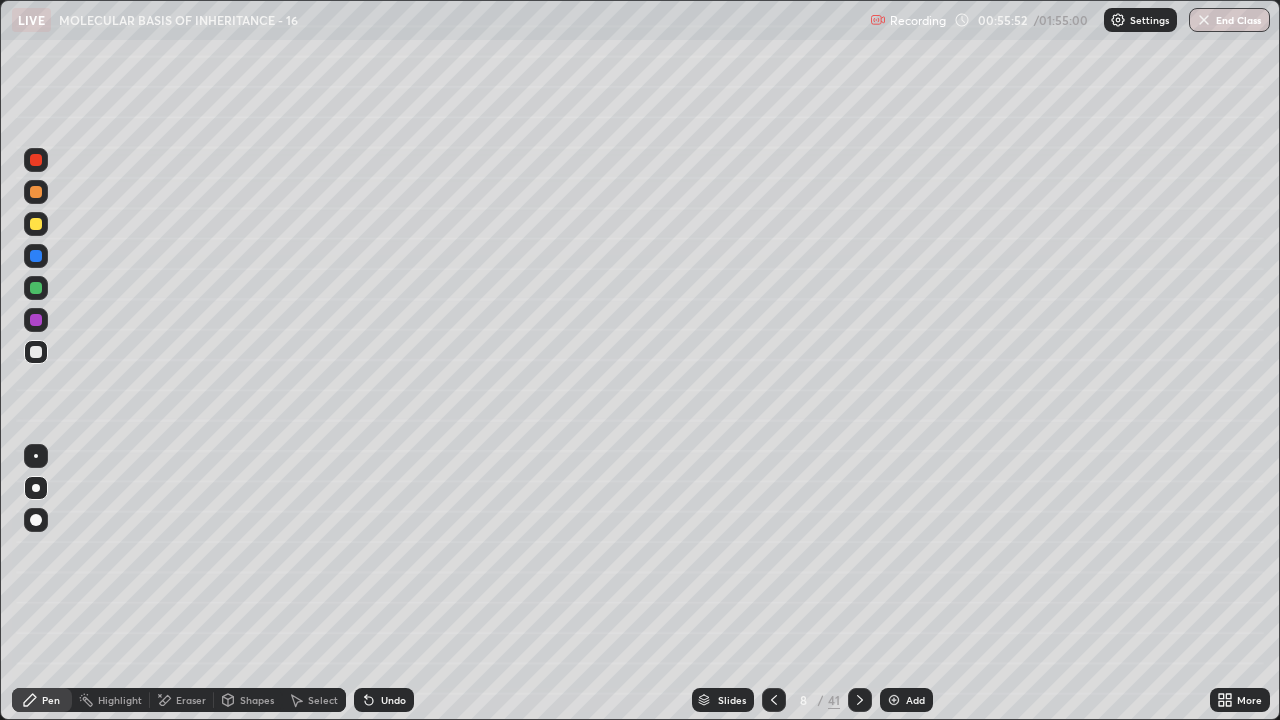 click at bounding box center (36, 352) 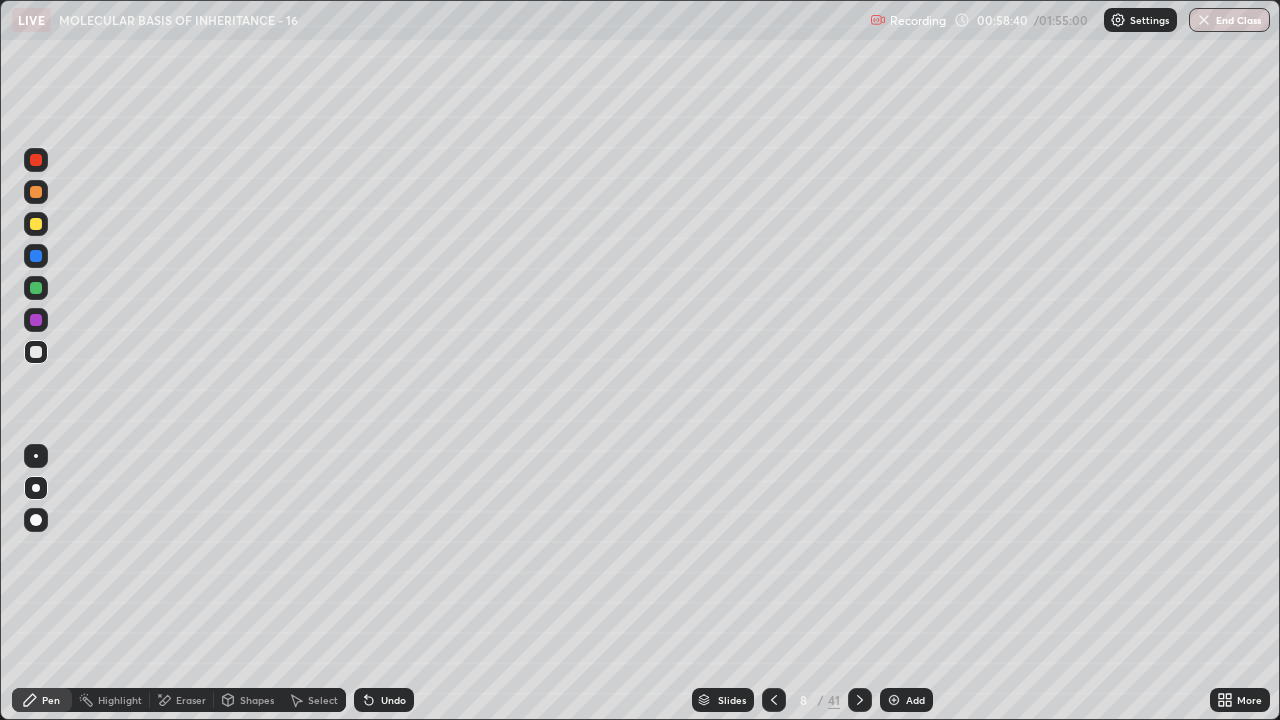 click on "Slides" at bounding box center (732, 700) 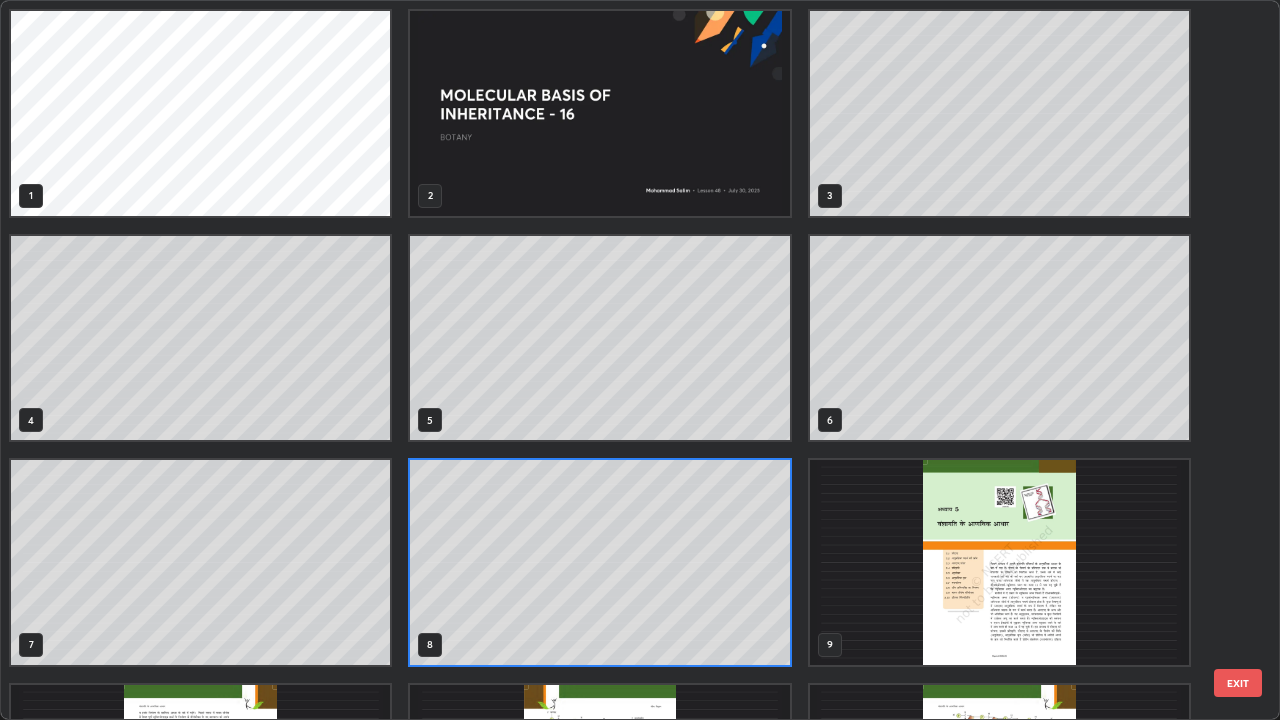 scroll, scrollTop: 7, scrollLeft: 11, axis: both 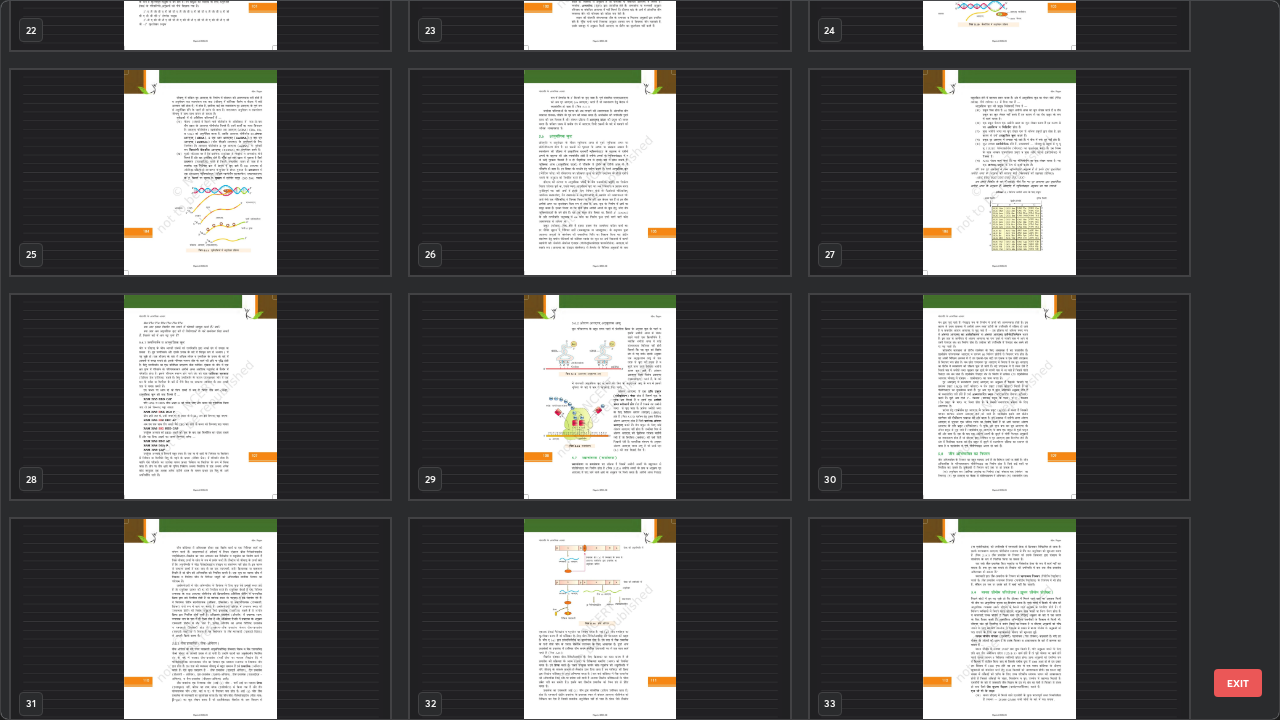 click at bounding box center (999, 397) 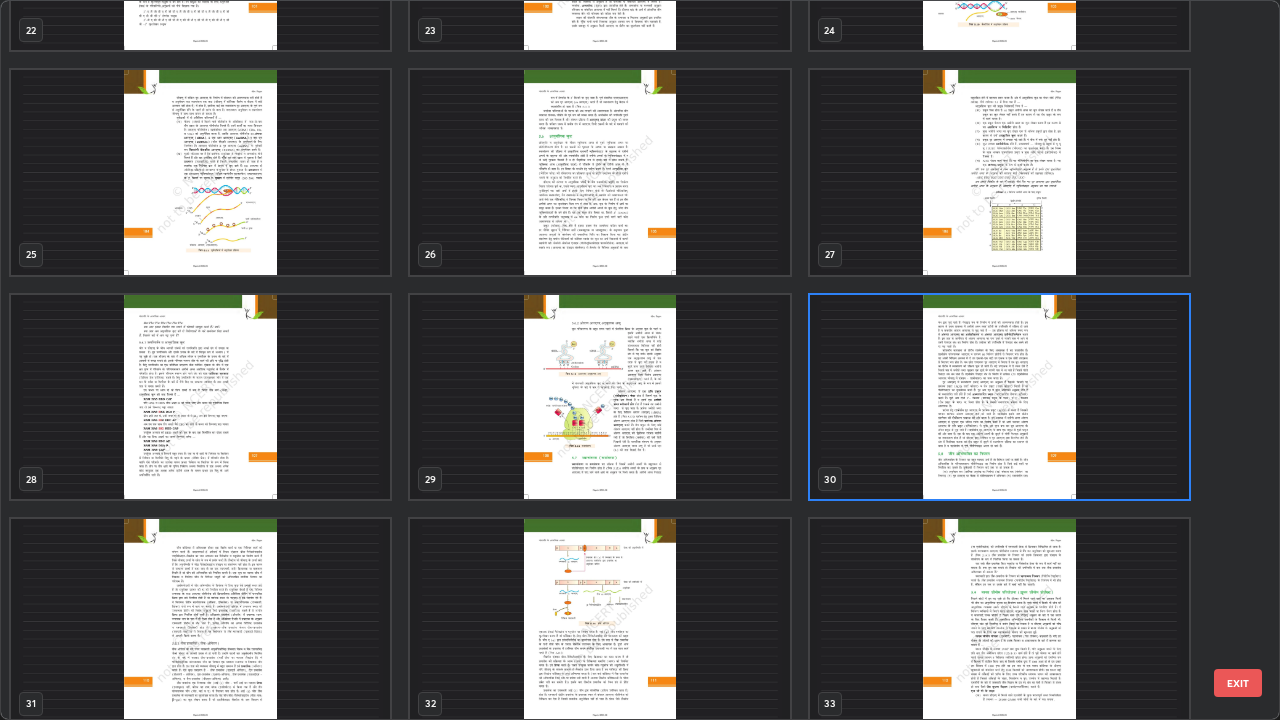 click at bounding box center (999, 397) 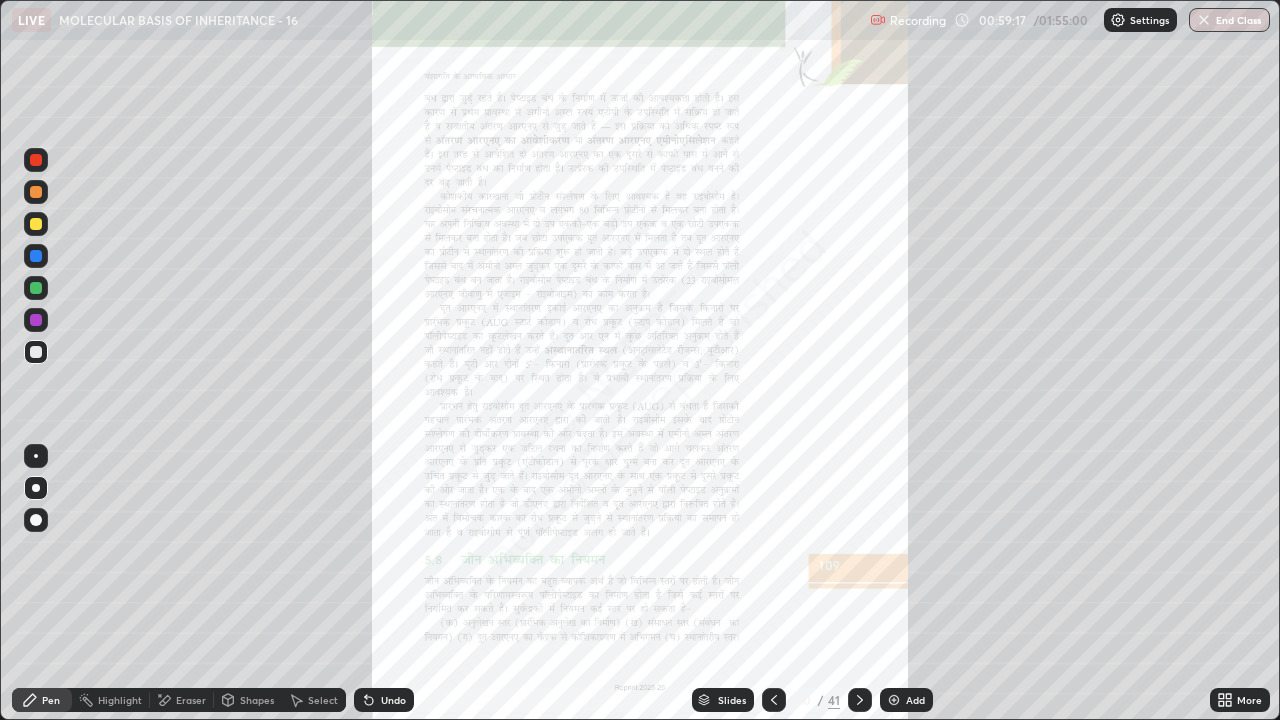 click 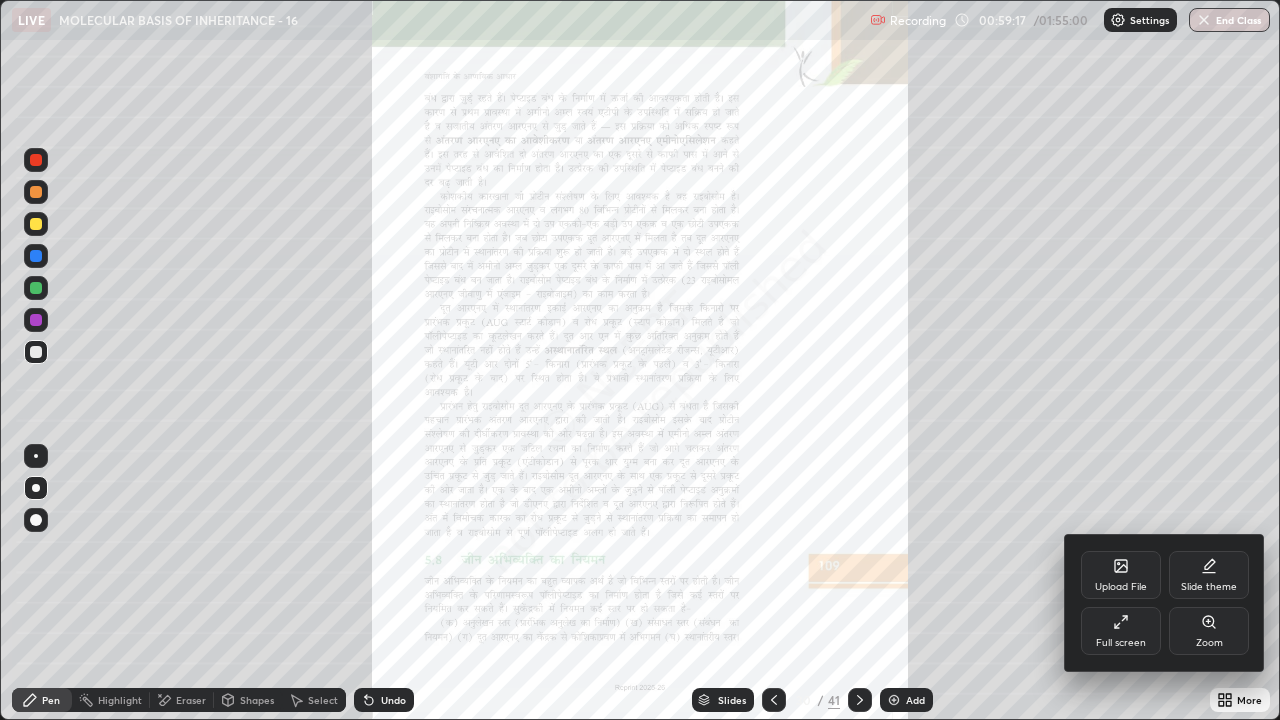 click on "Zoom" at bounding box center (1209, 643) 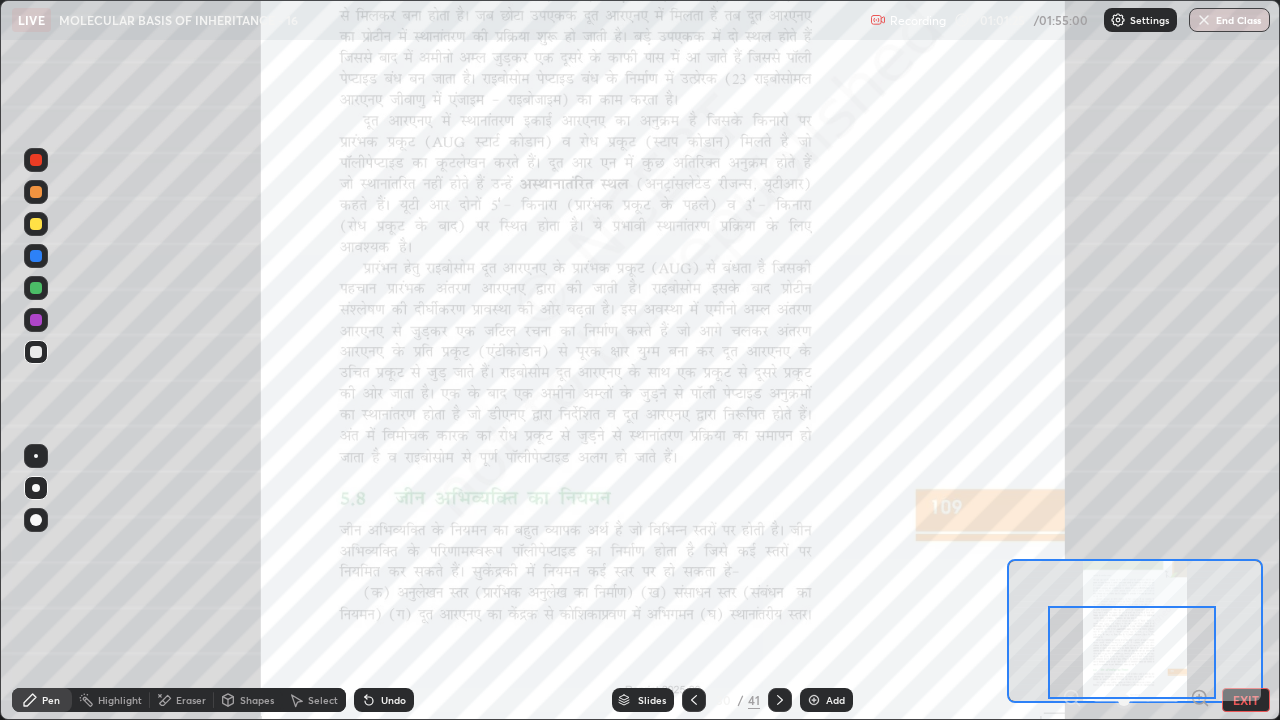 click at bounding box center [36, 320] 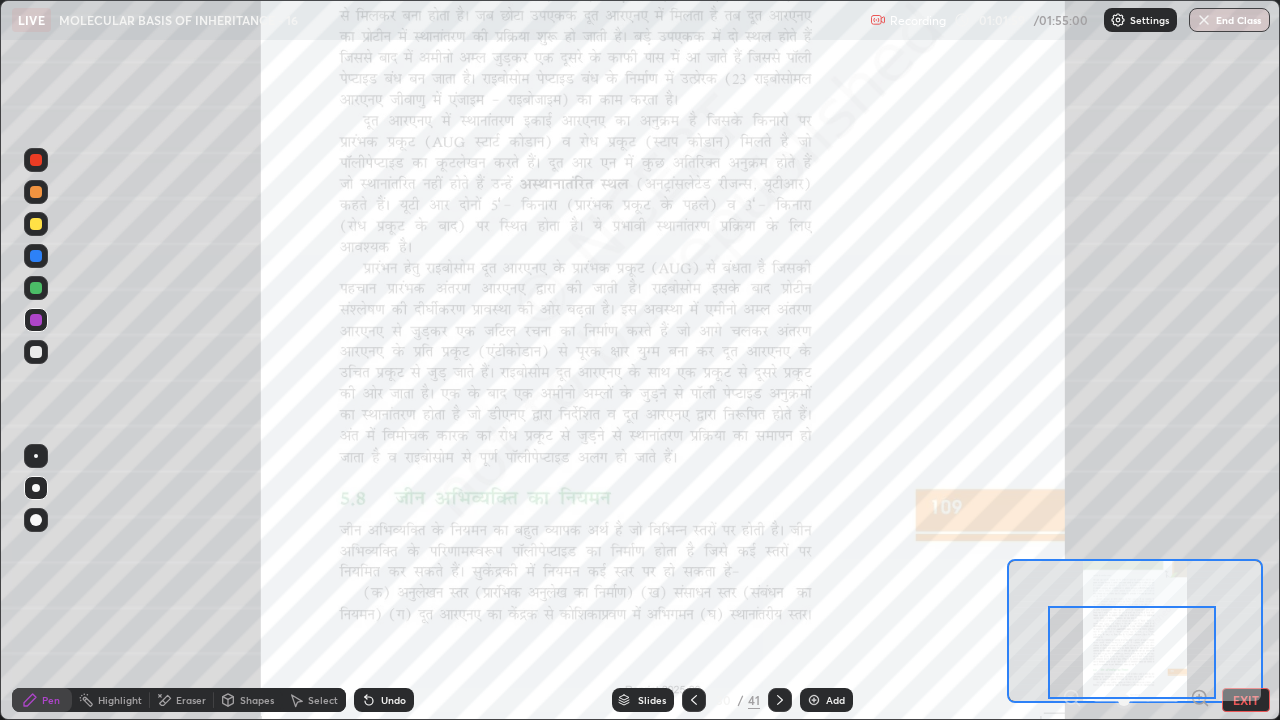 click on "Eraser" at bounding box center [191, 700] 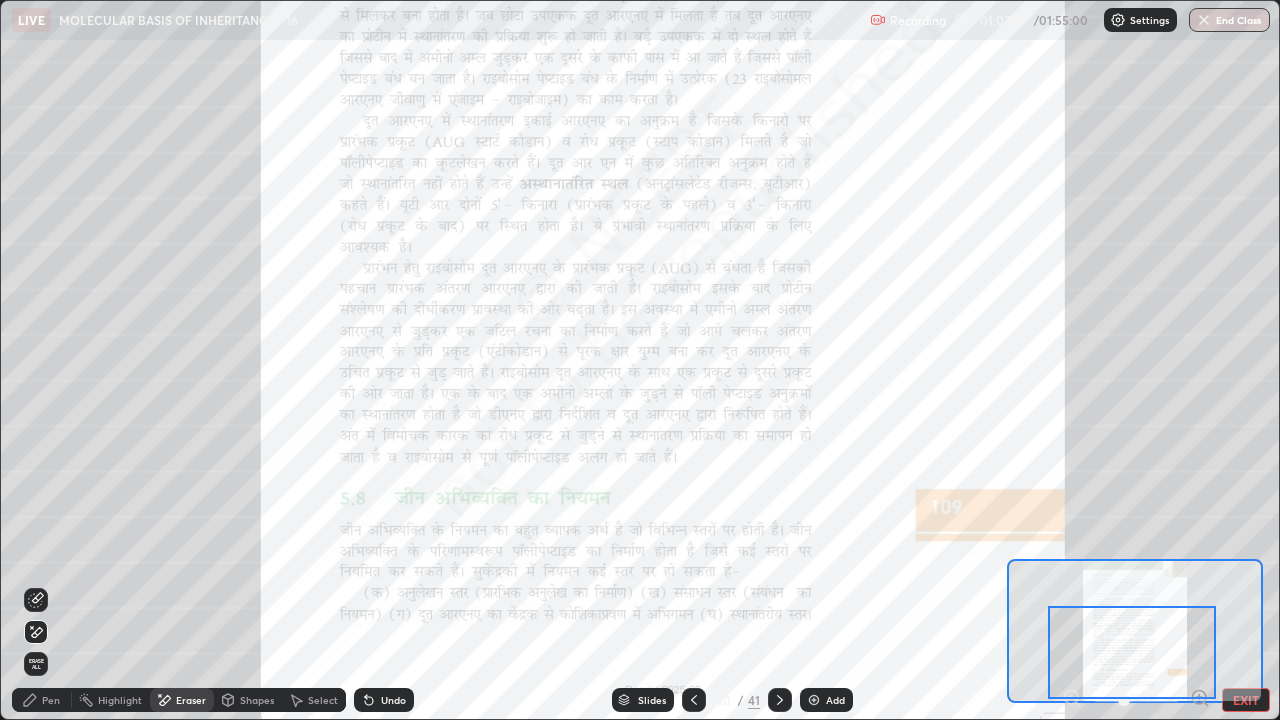 click on "Pen" at bounding box center (51, 700) 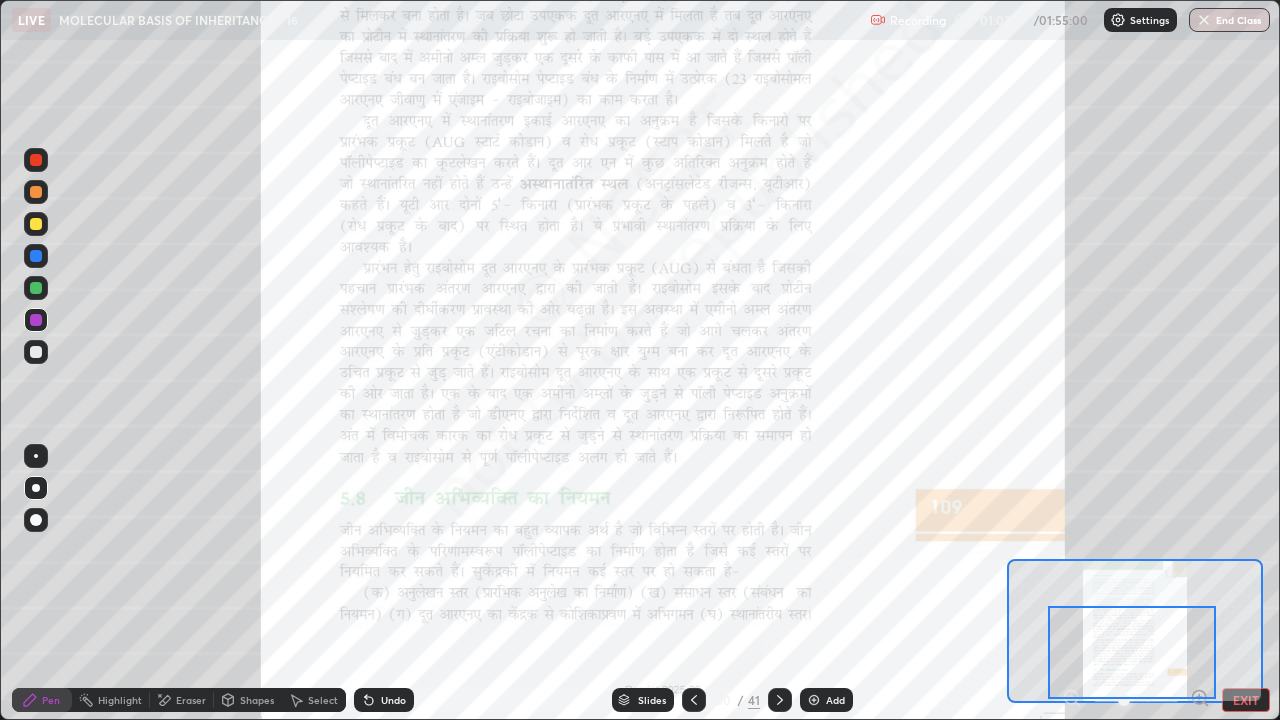 click at bounding box center (36, 320) 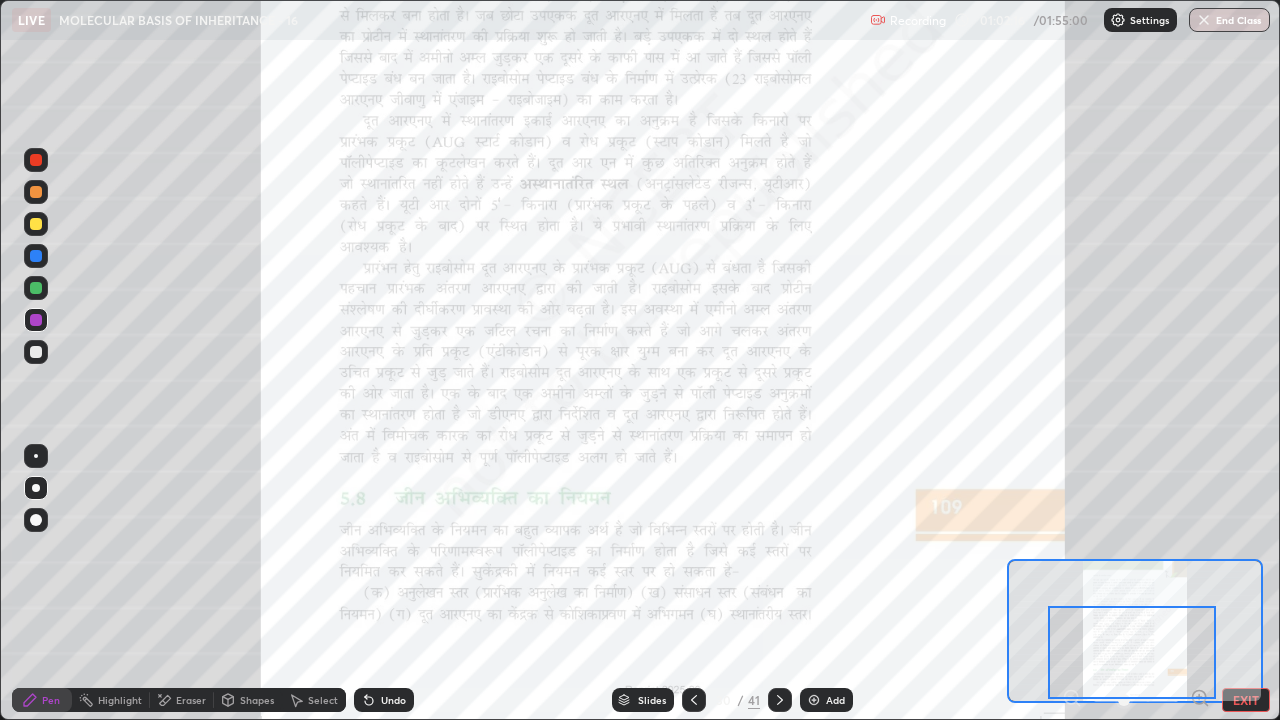 click at bounding box center [36, 224] 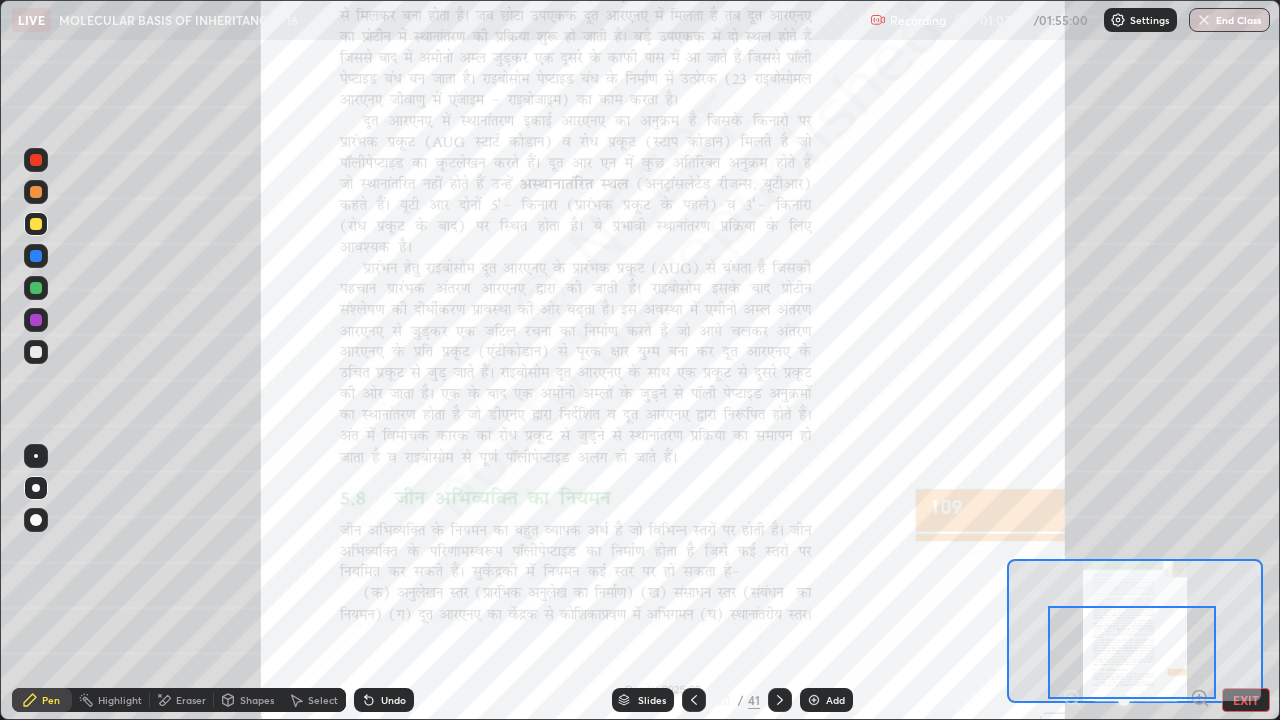 click at bounding box center (36, 192) 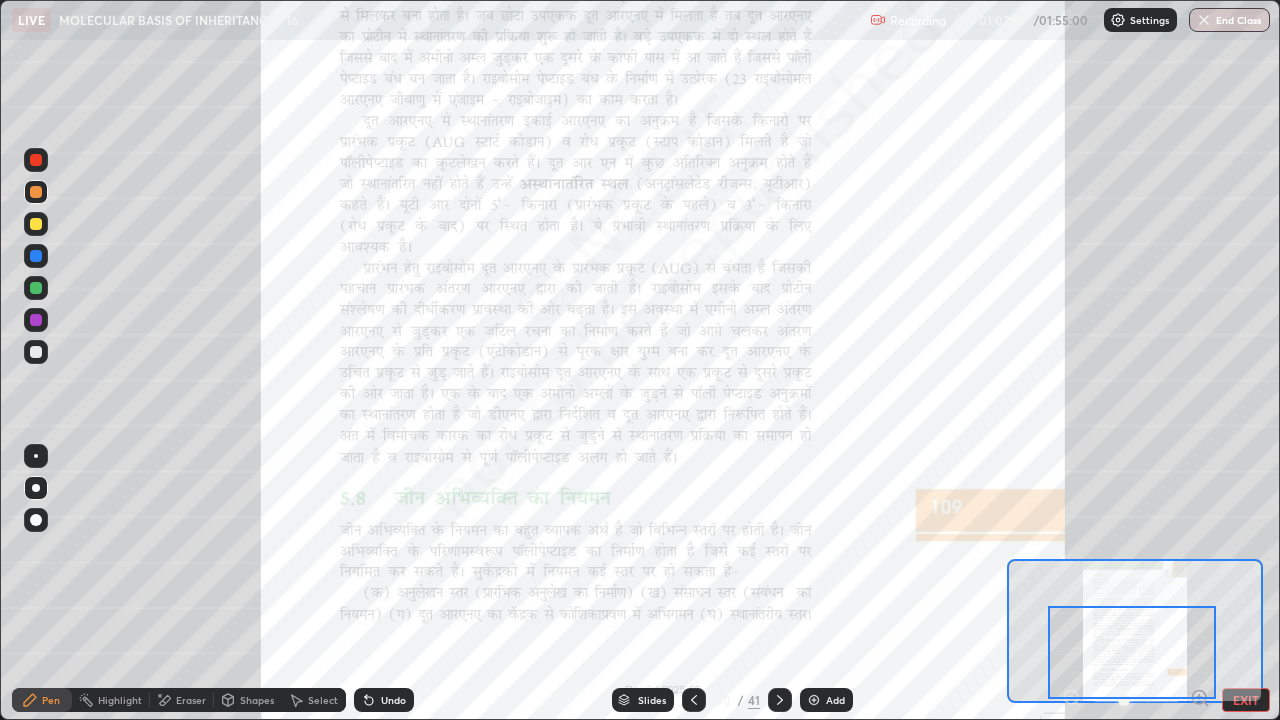 click at bounding box center (36, 352) 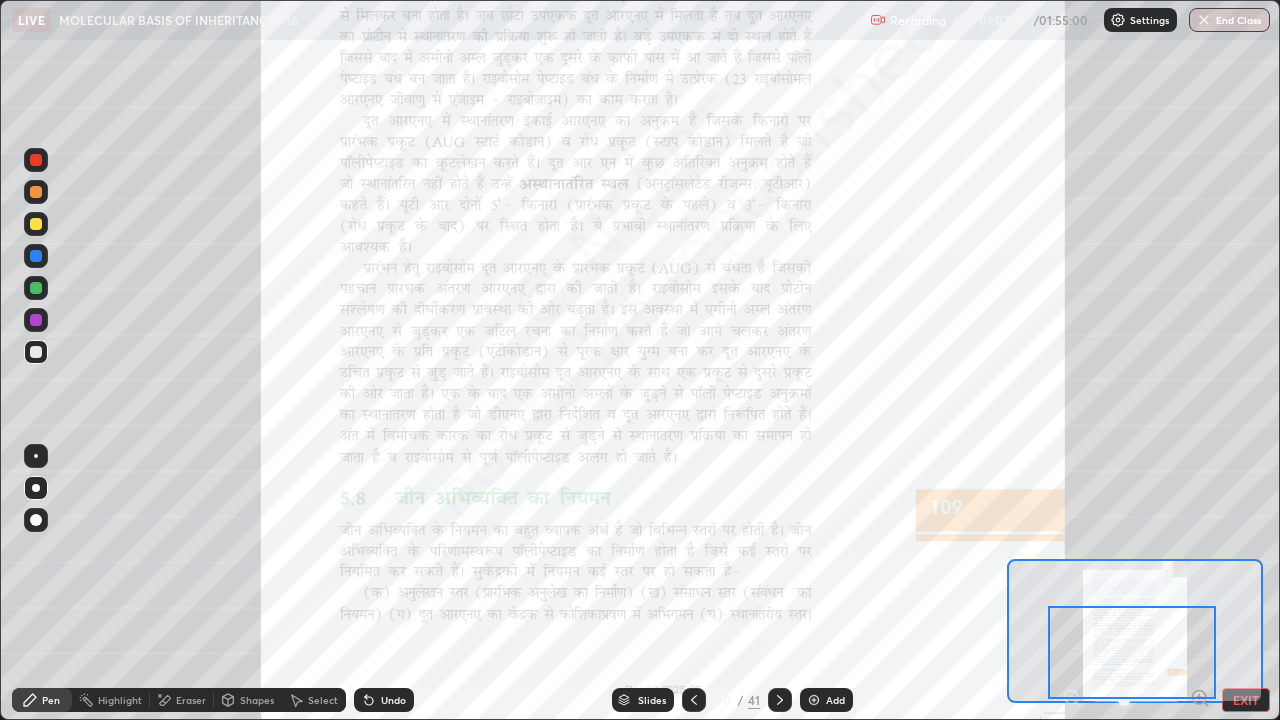 click at bounding box center (36, 288) 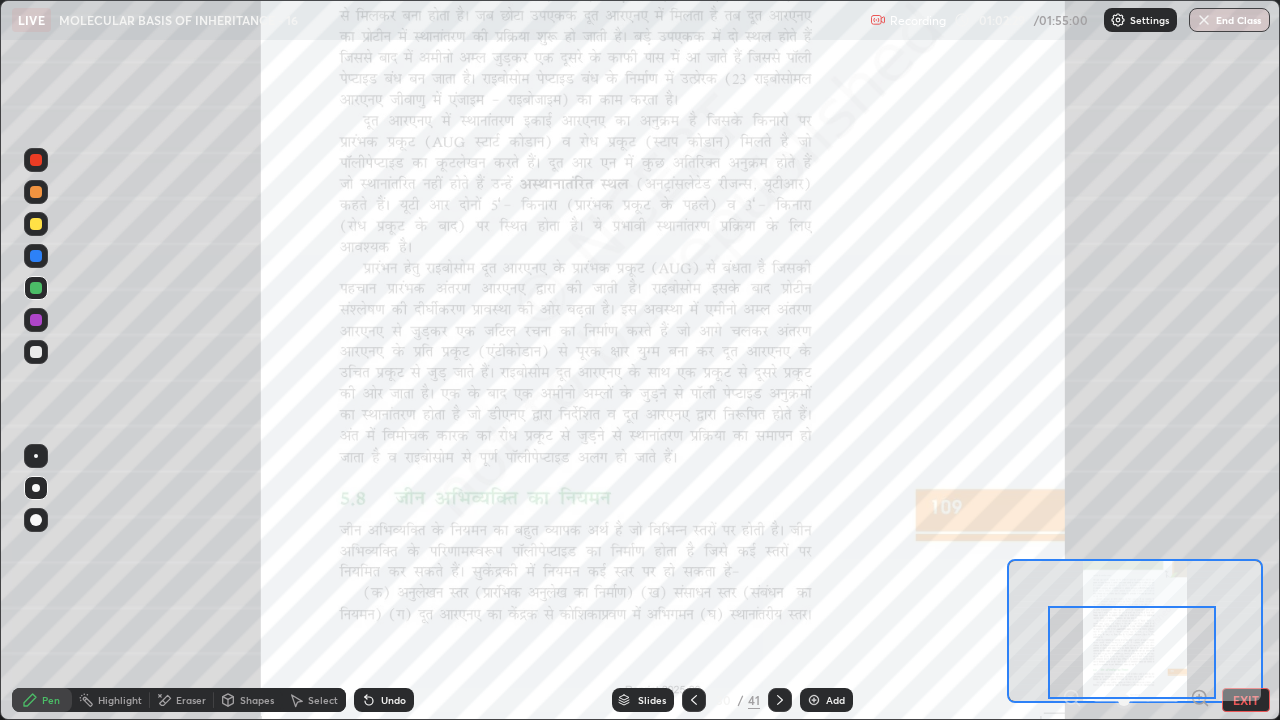 click at bounding box center (36, 488) 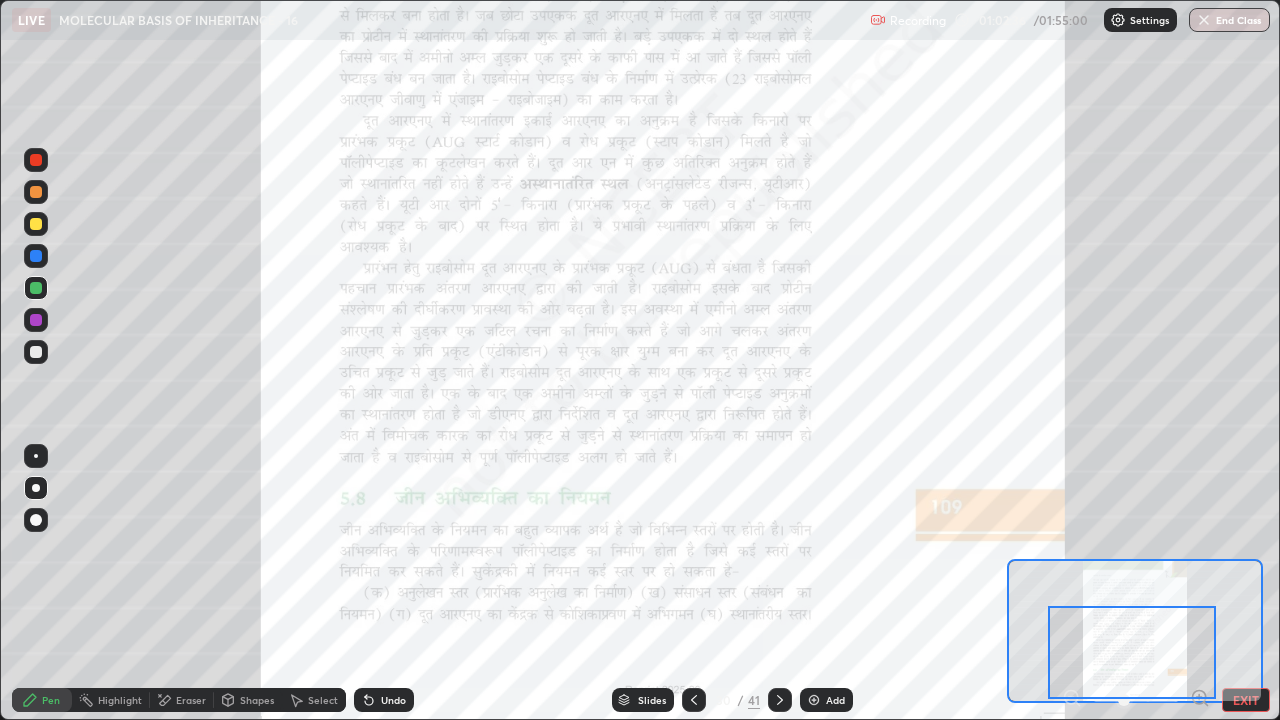 click on "Pen" at bounding box center (51, 700) 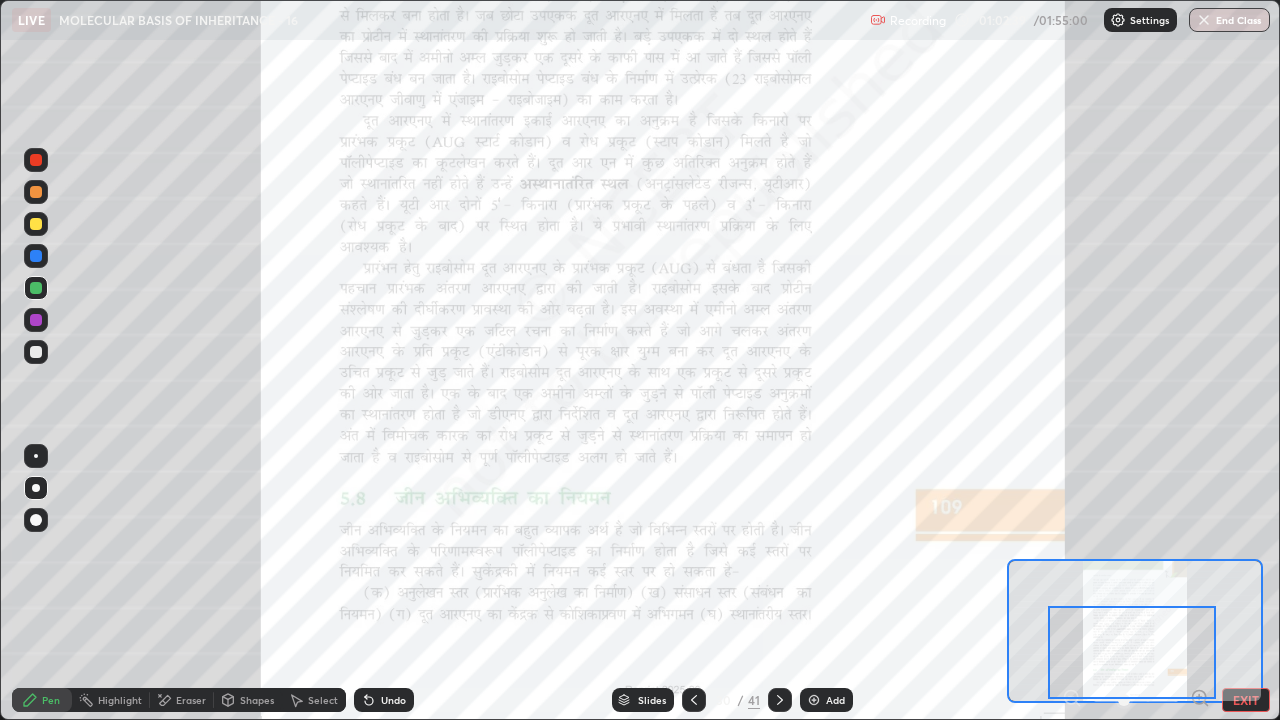 click at bounding box center (36, 320) 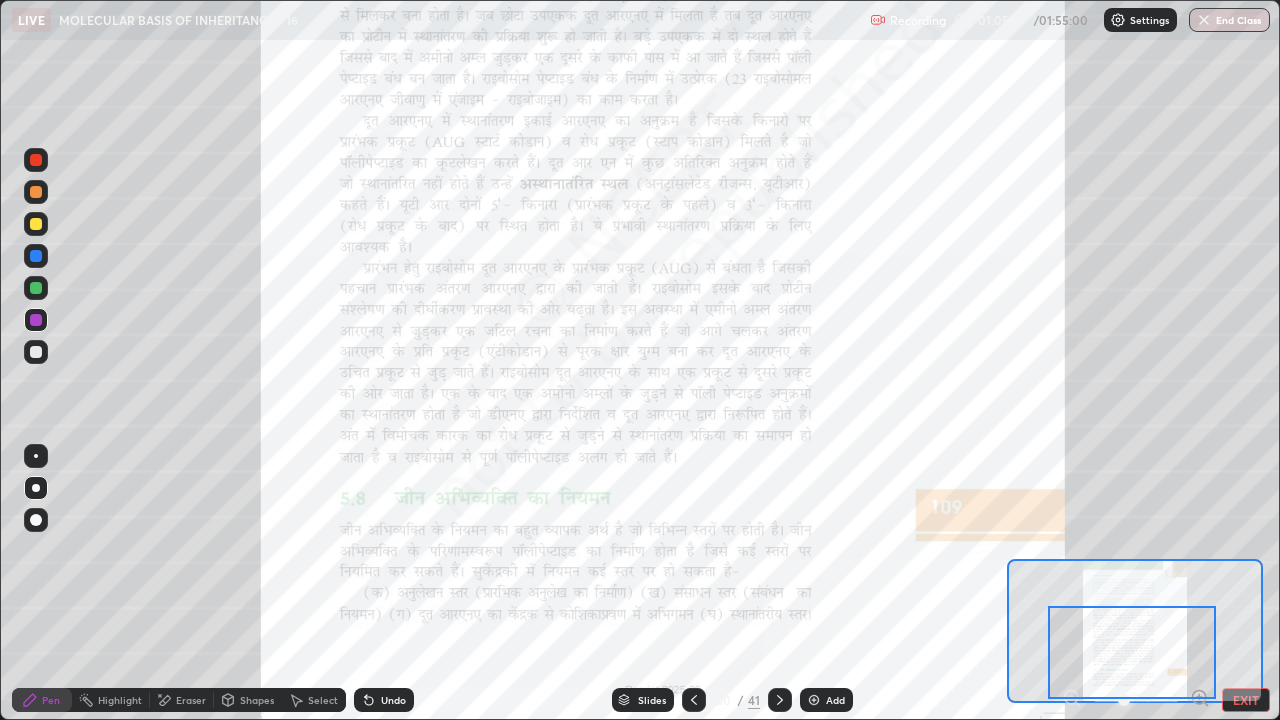 click at bounding box center (780, 700) 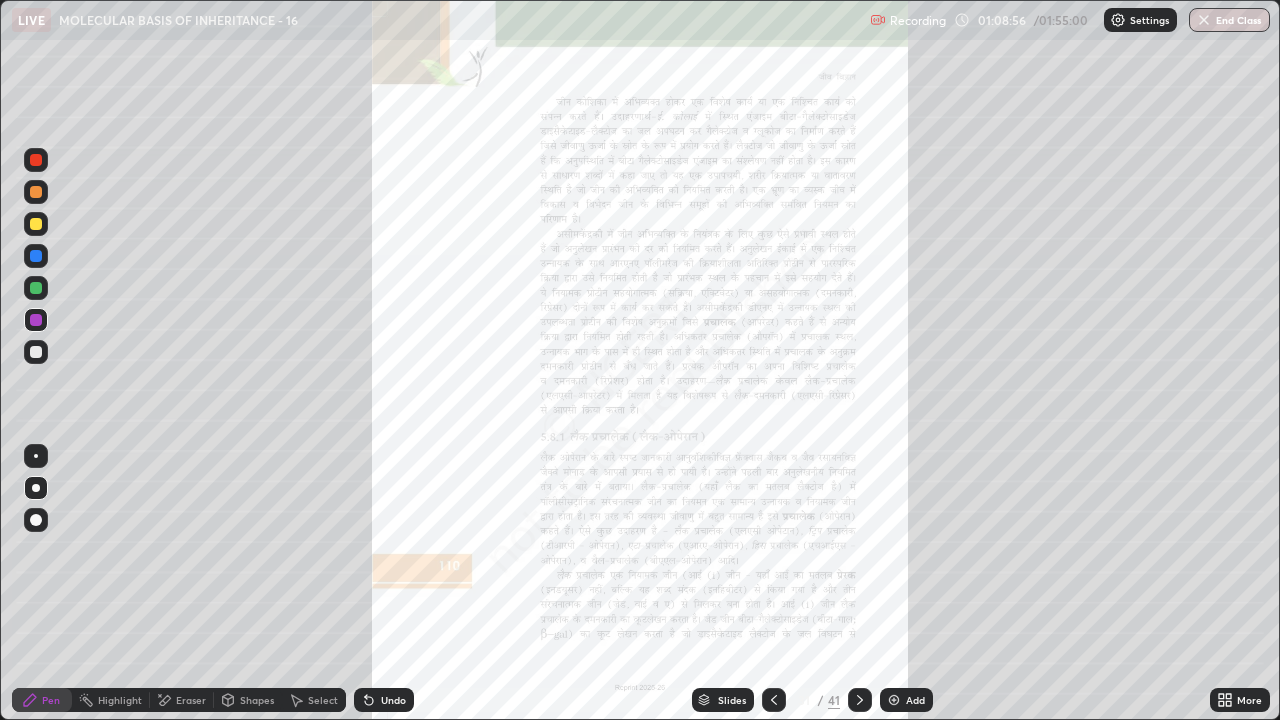 click on "Undo" at bounding box center [384, 700] 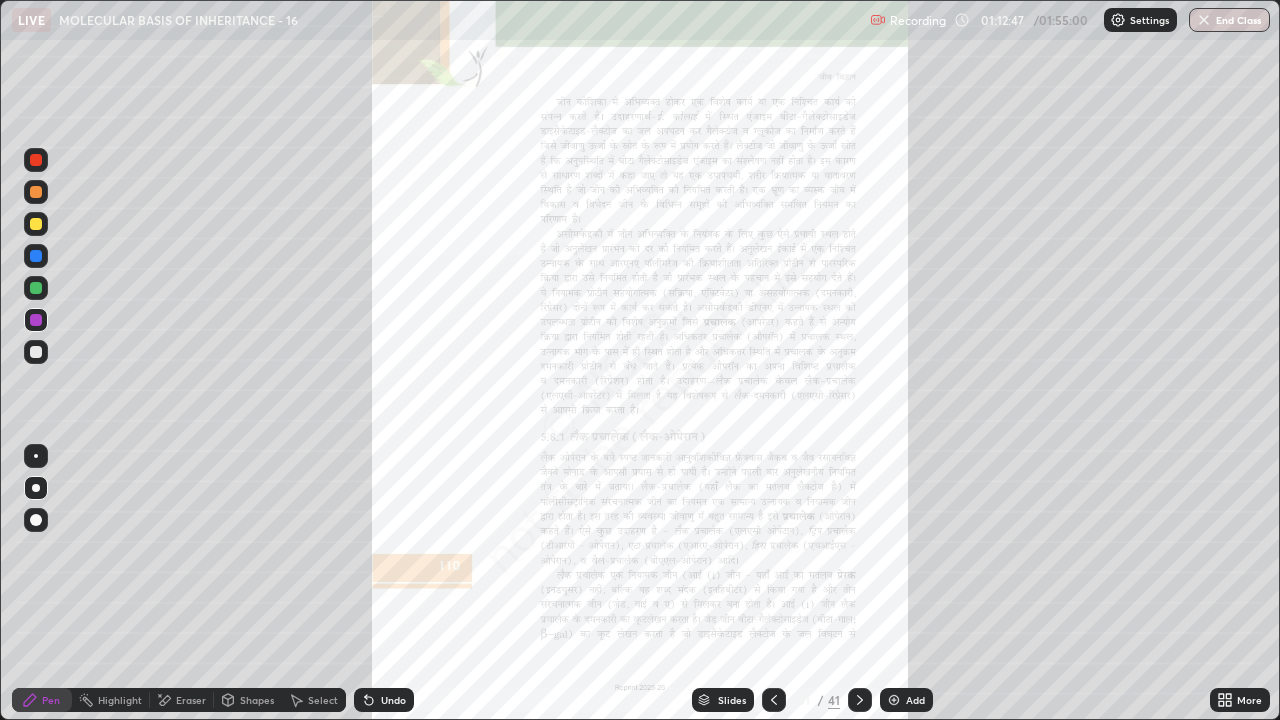 click on "Slides" at bounding box center [723, 700] 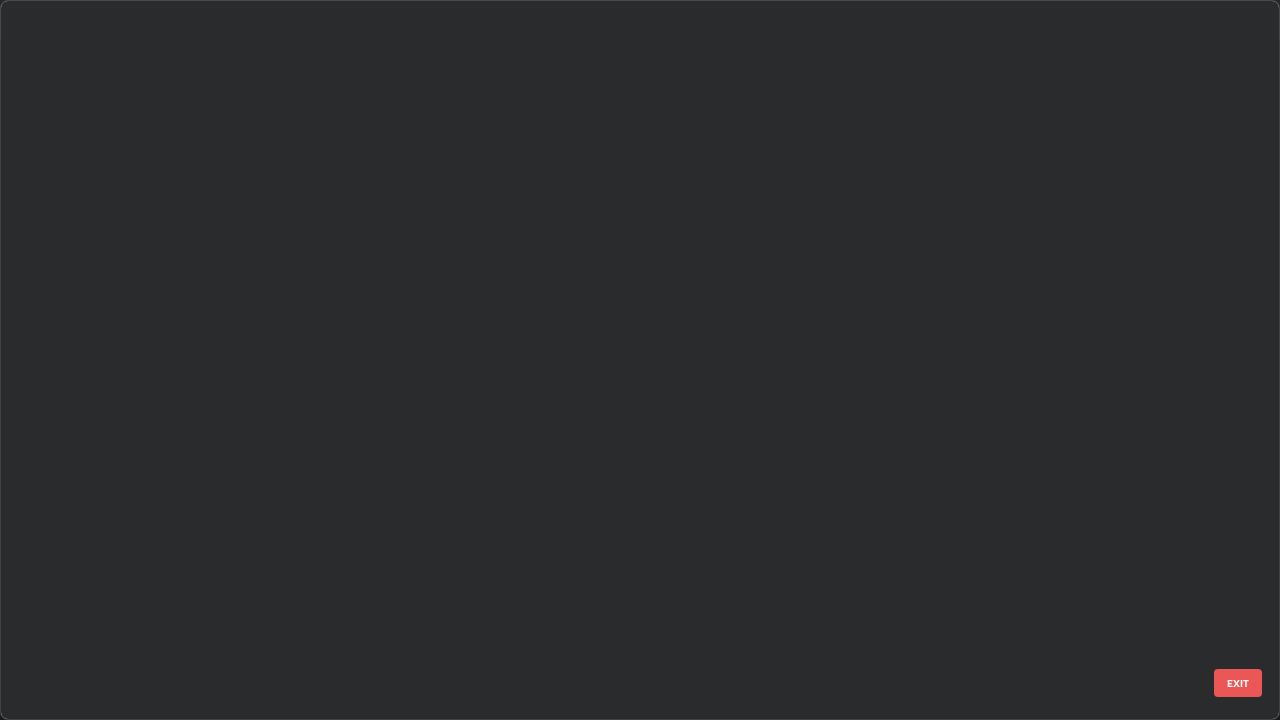 scroll, scrollTop: 1753, scrollLeft: 0, axis: vertical 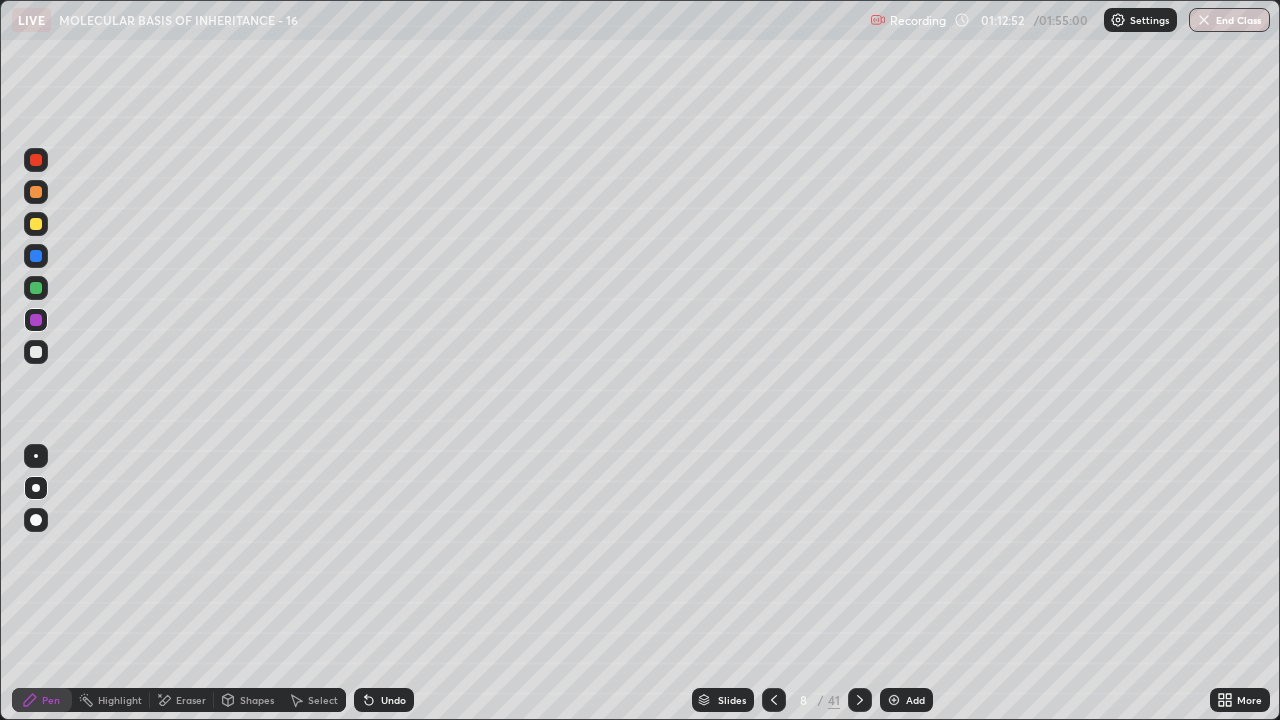 click at bounding box center [894, 700] 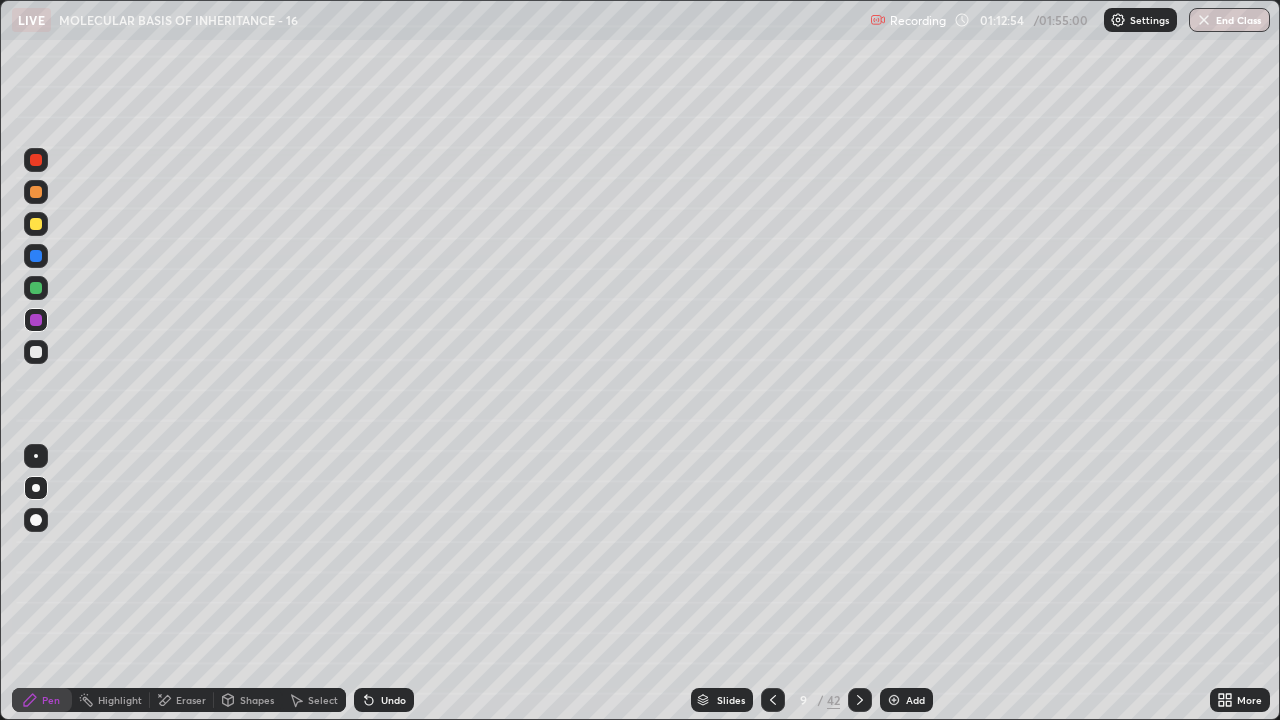 click at bounding box center (36, 320) 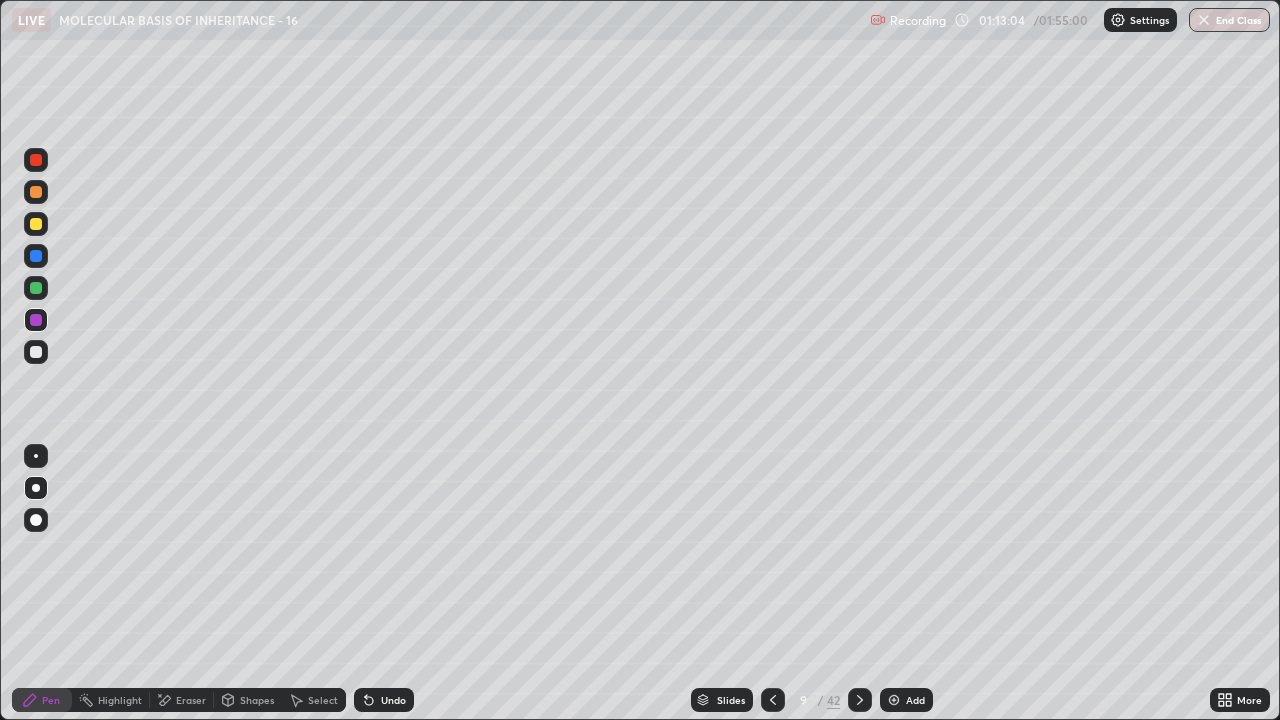 click at bounding box center (36, 352) 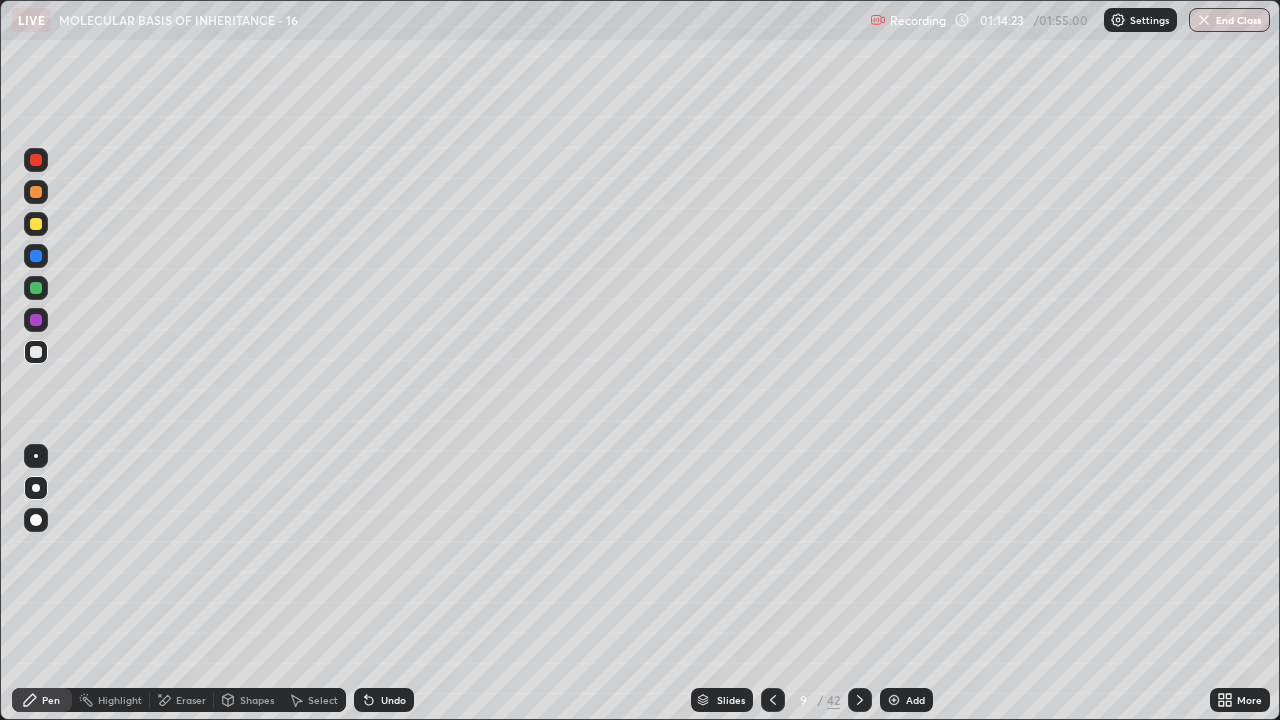 click on "Undo" at bounding box center (393, 700) 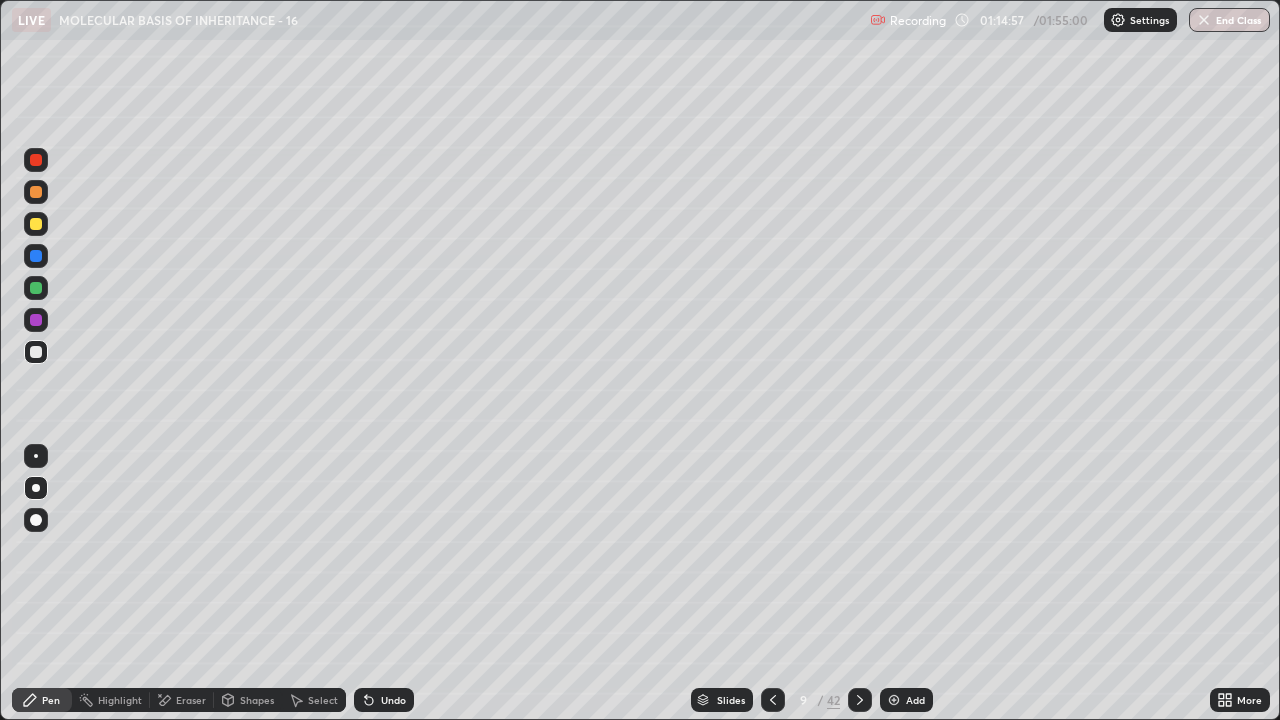 click on "Undo" at bounding box center [384, 700] 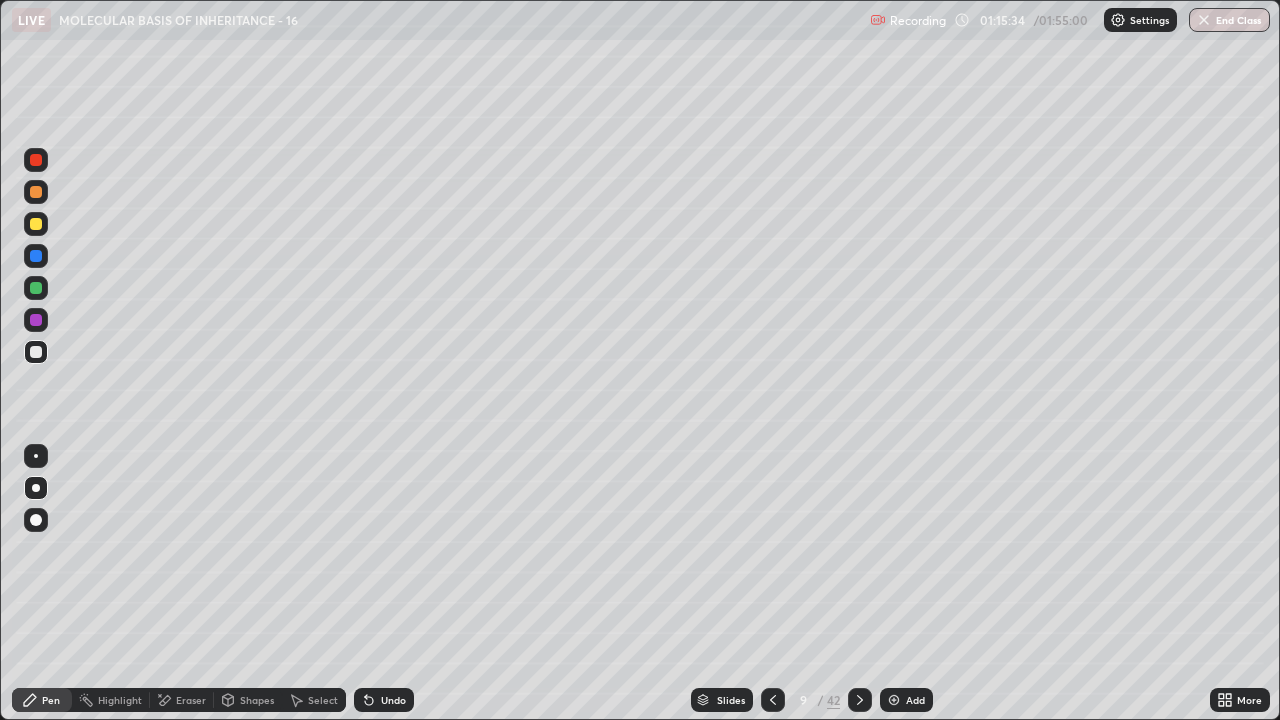 click on "Eraser" at bounding box center (191, 700) 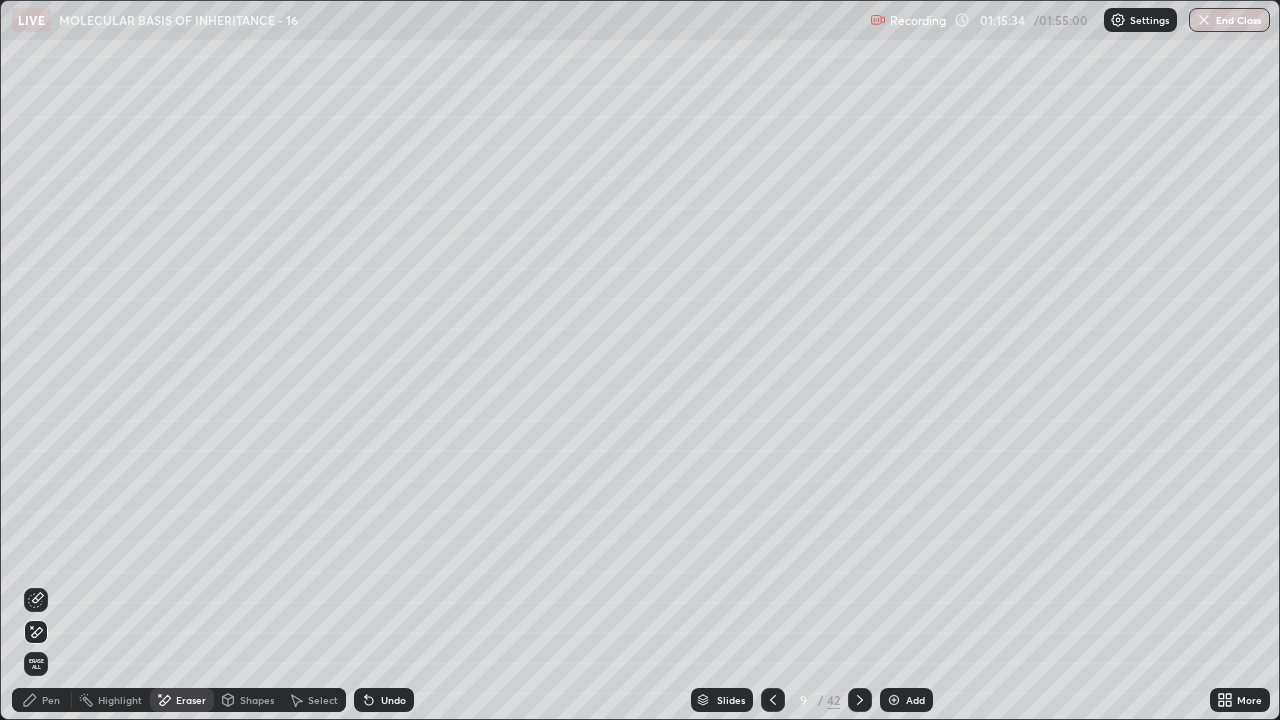 click on "Erase all" at bounding box center (36, 664) 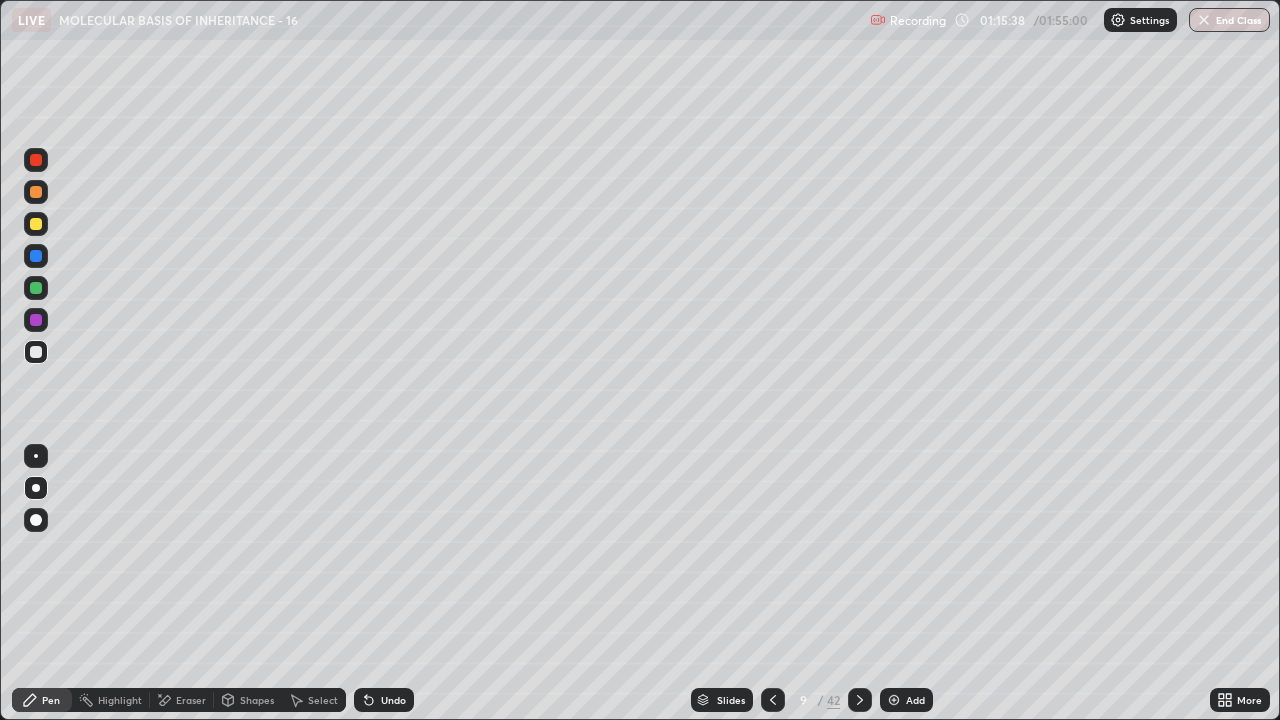click 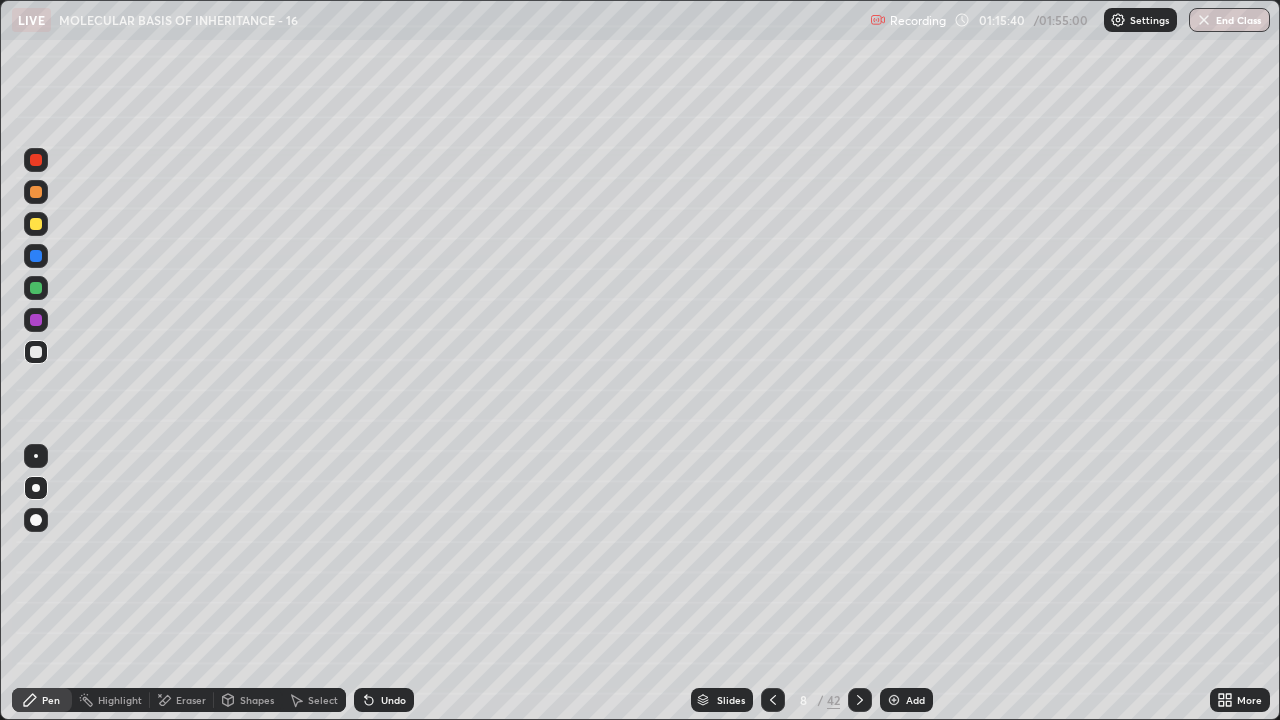 click 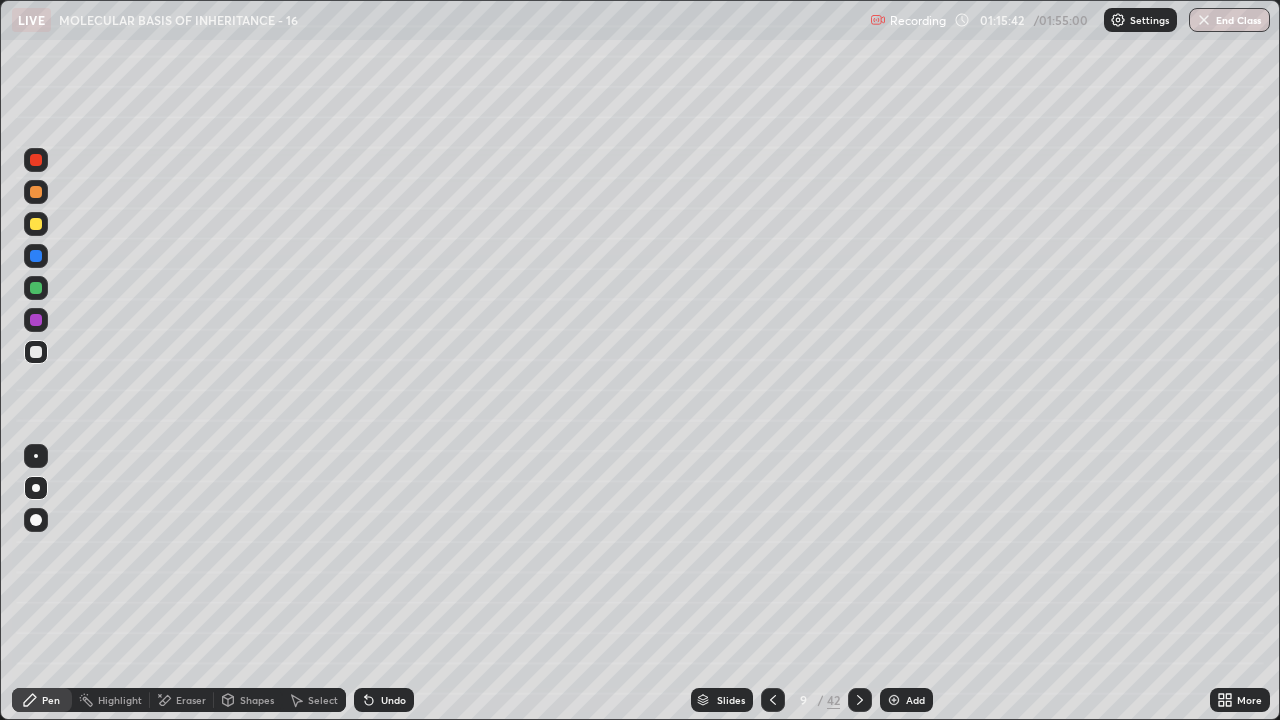 click on "Pen" at bounding box center (42, 700) 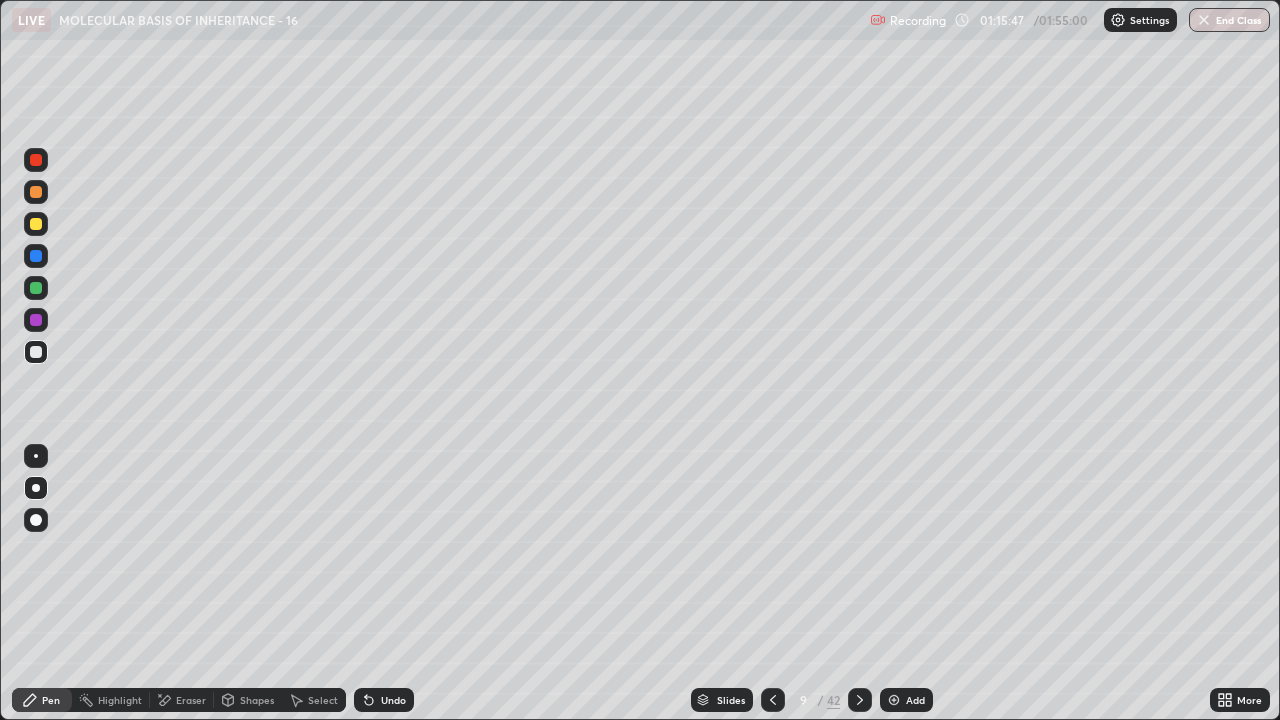 click at bounding box center [36, 320] 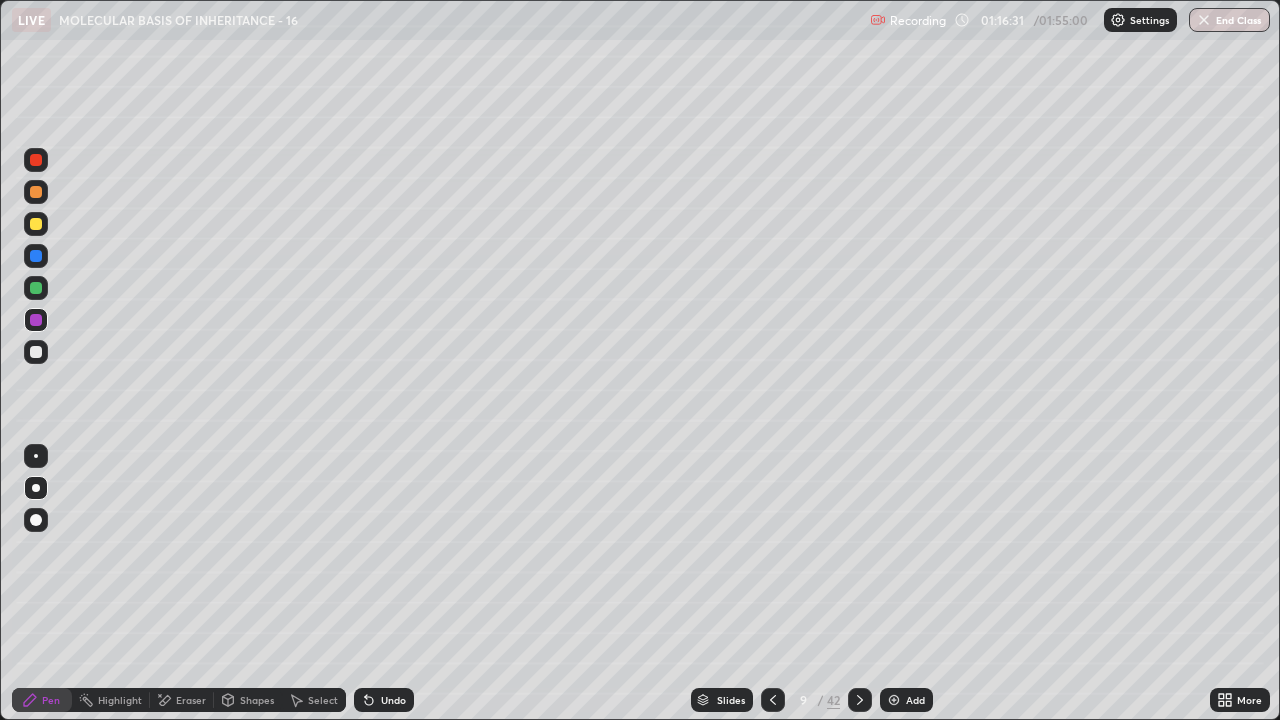 click 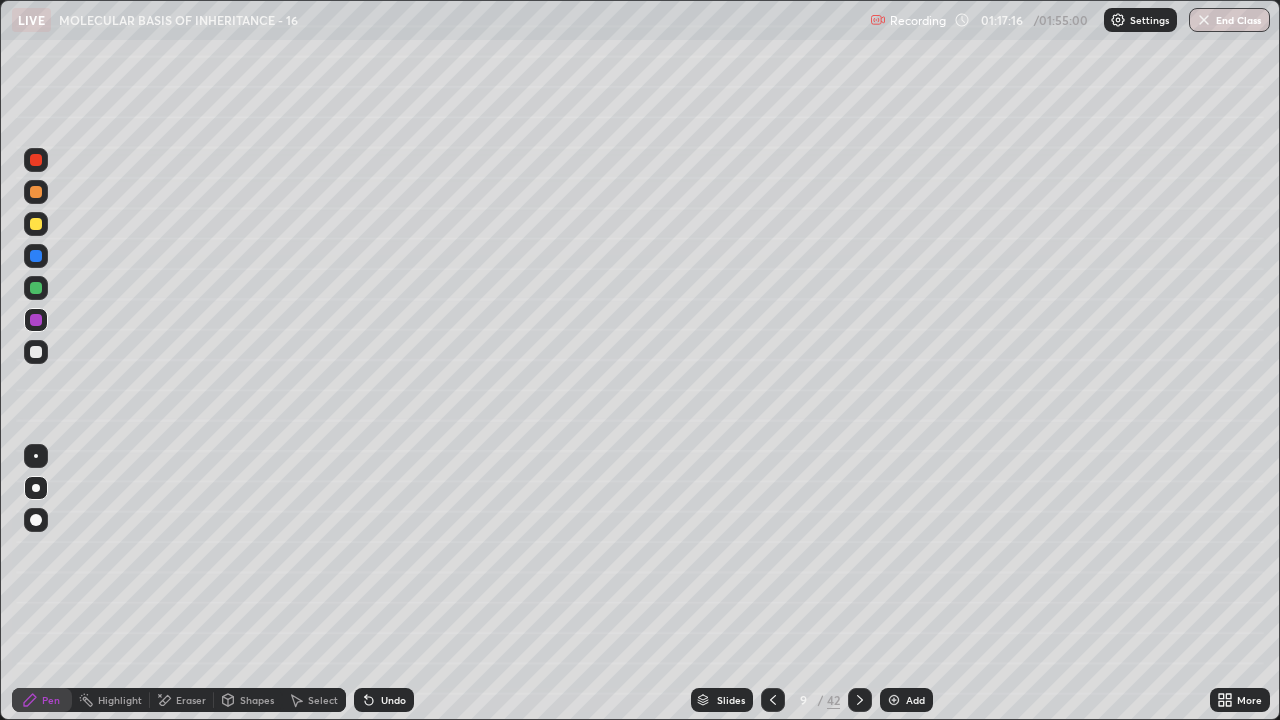 click on "Undo" at bounding box center [384, 700] 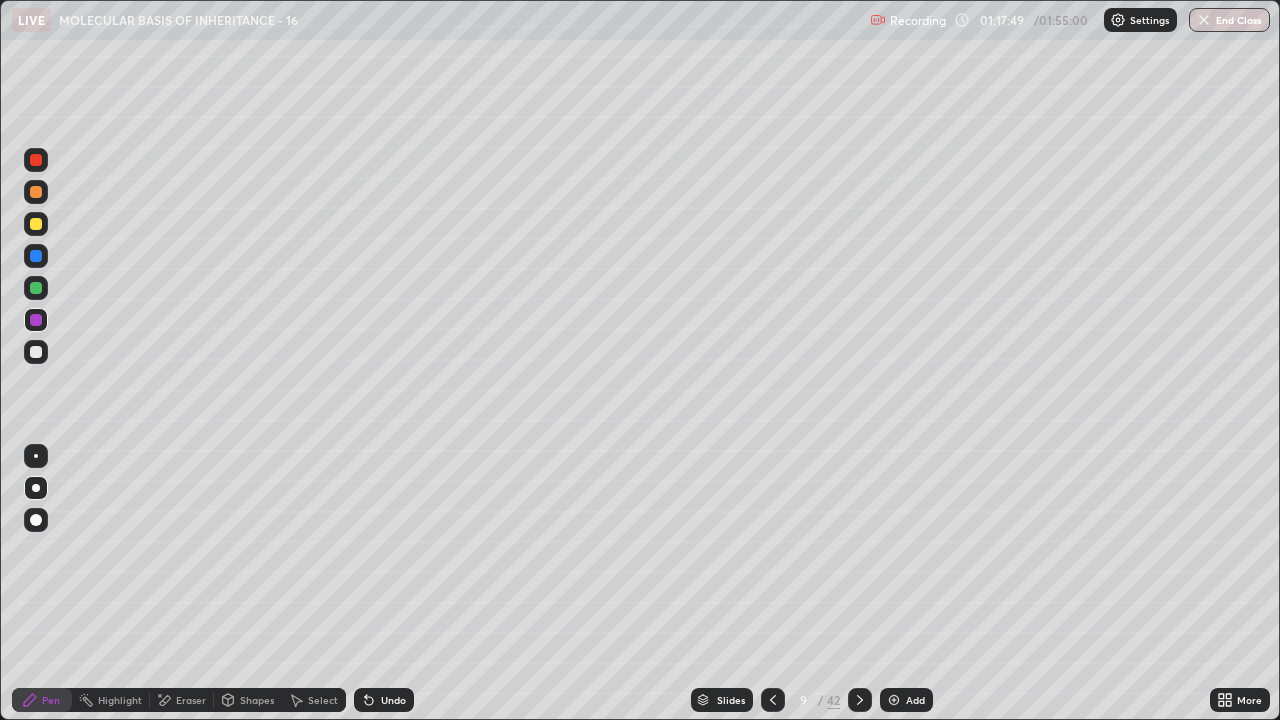 click 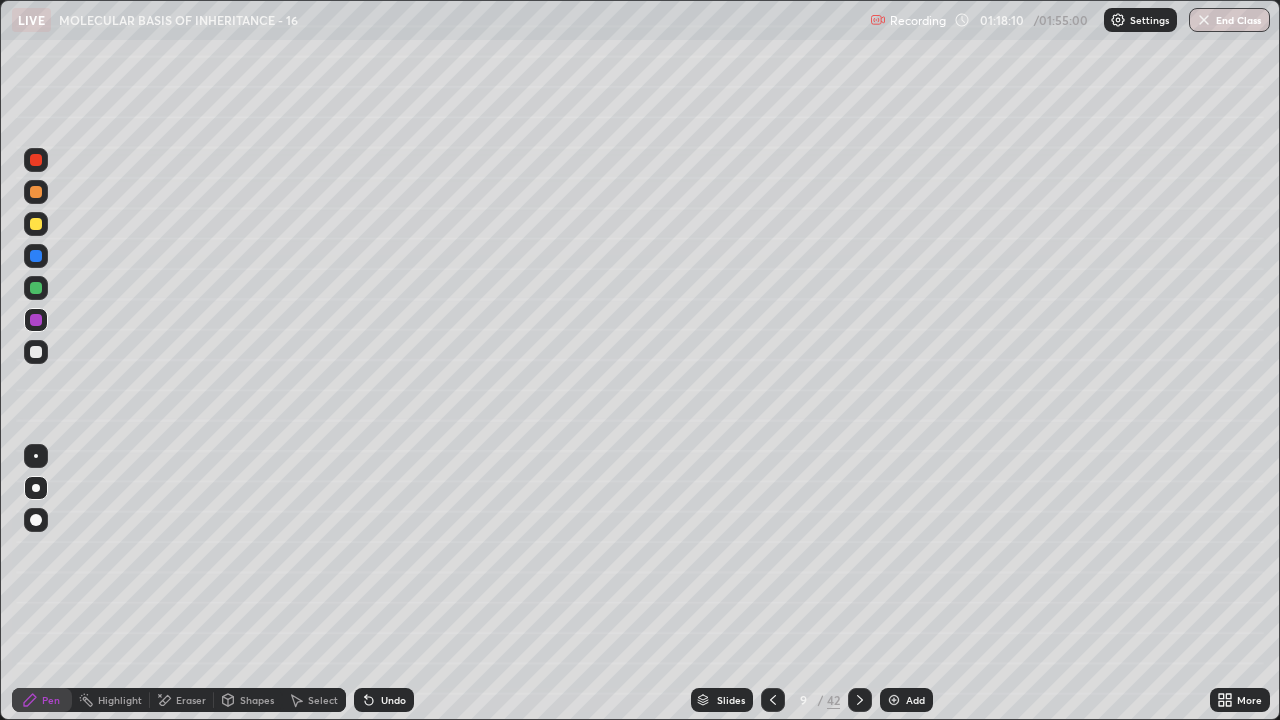 click on "Slides" at bounding box center (722, 700) 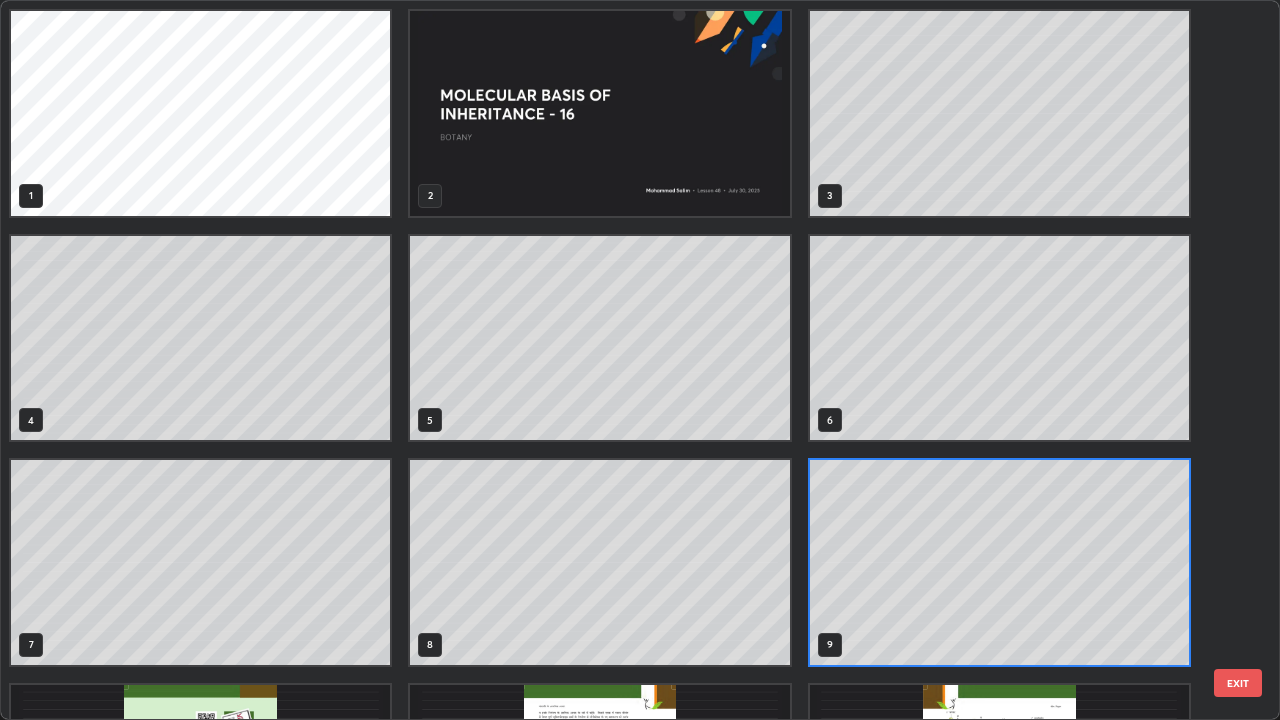scroll, scrollTop: 7, scrollLeft: 11, axis: both 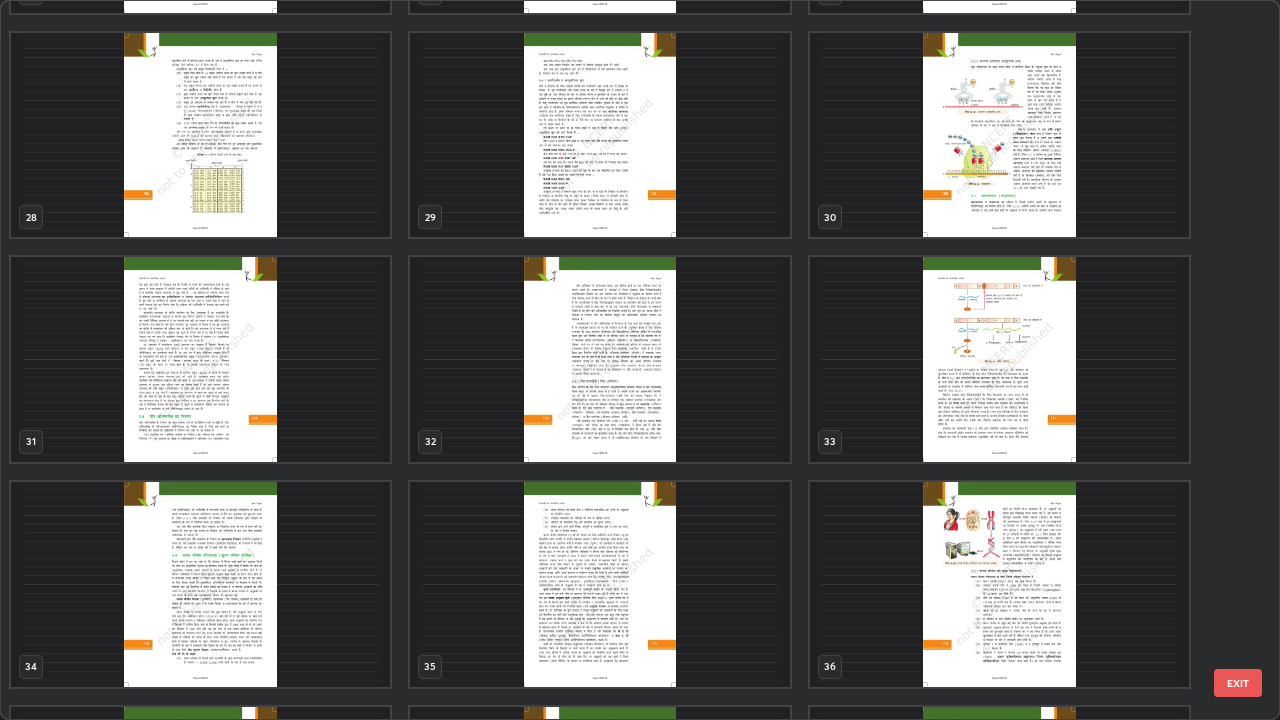 click at bounding box center [599, 359] 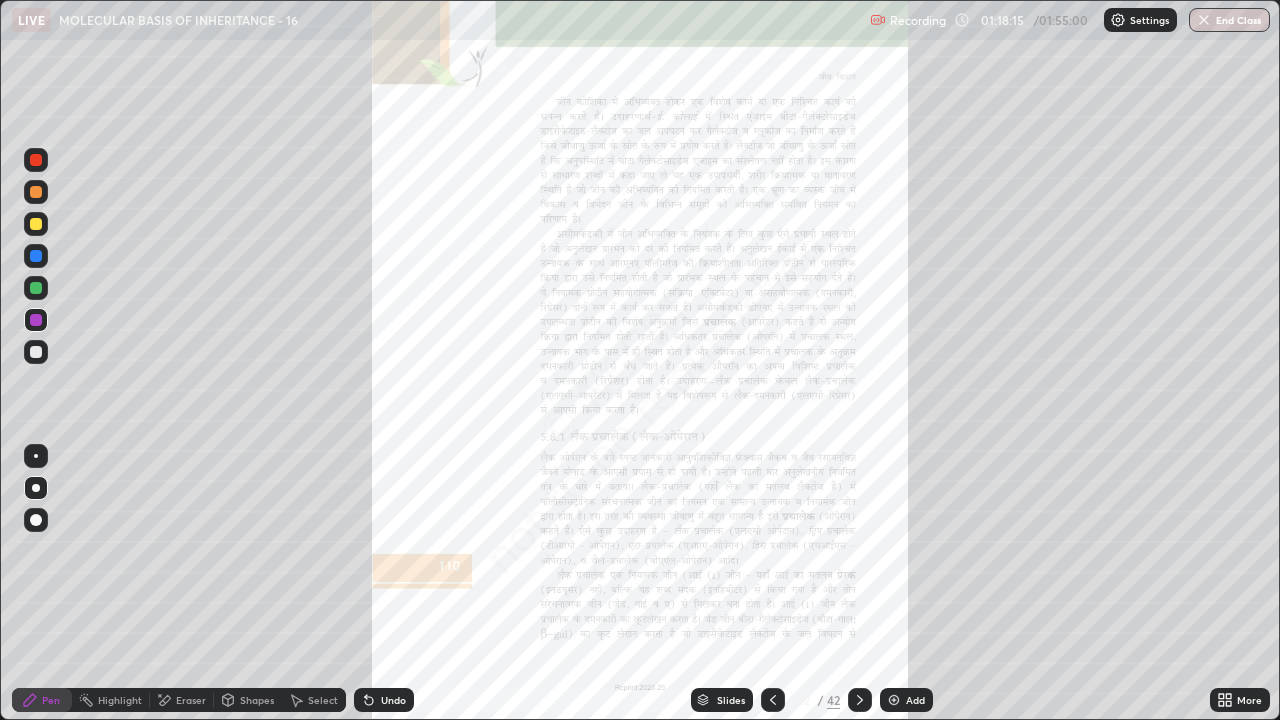 click at bounding box center (599, 359) 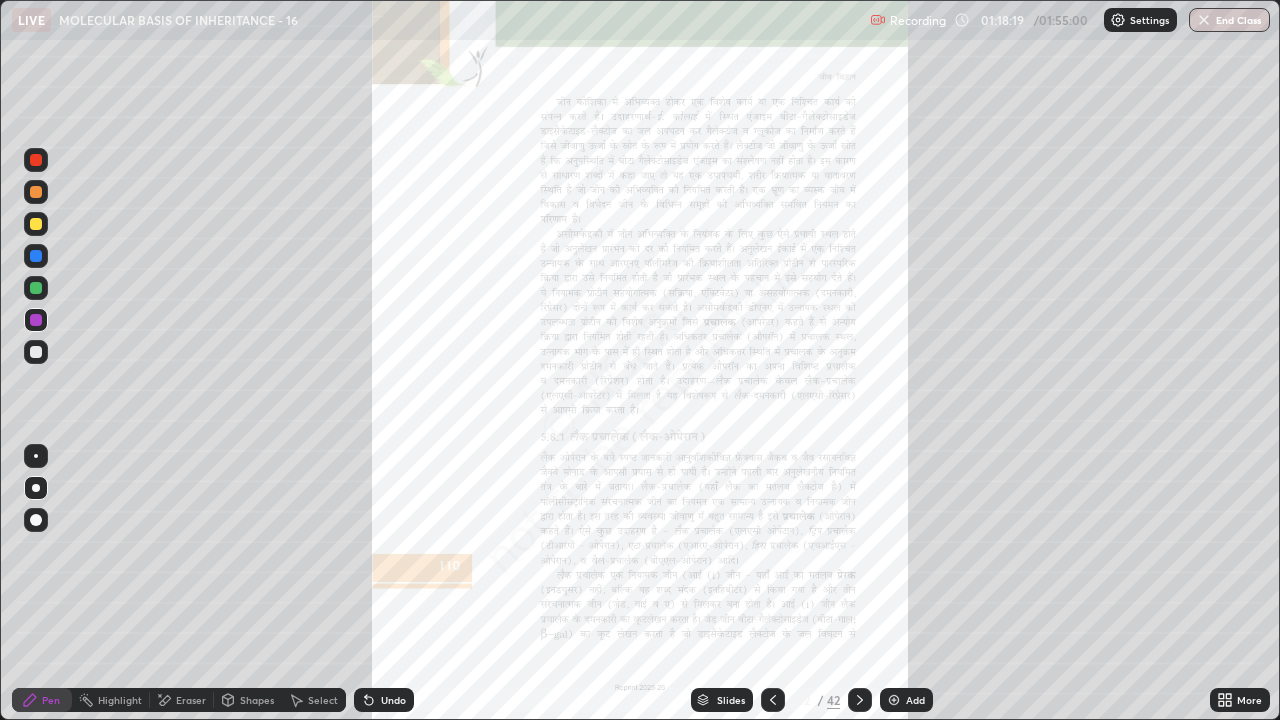 click on "More" at bounding box center [1240, 700] 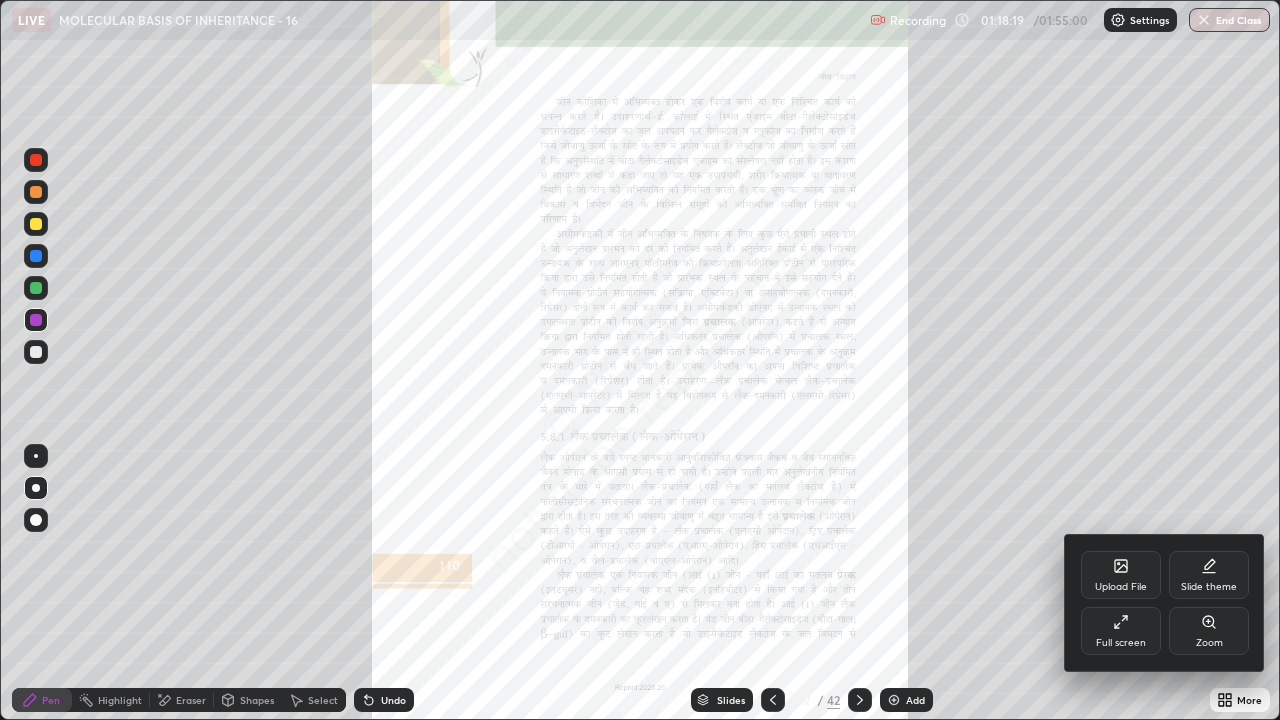 click 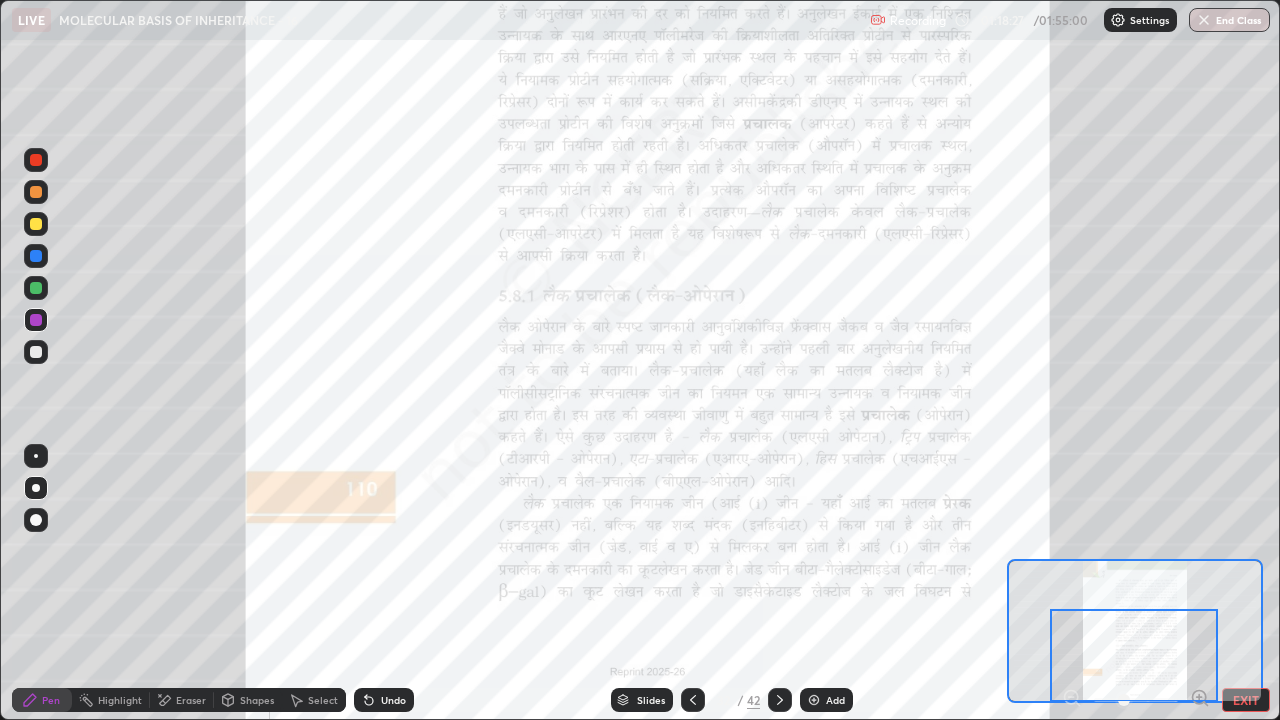 click 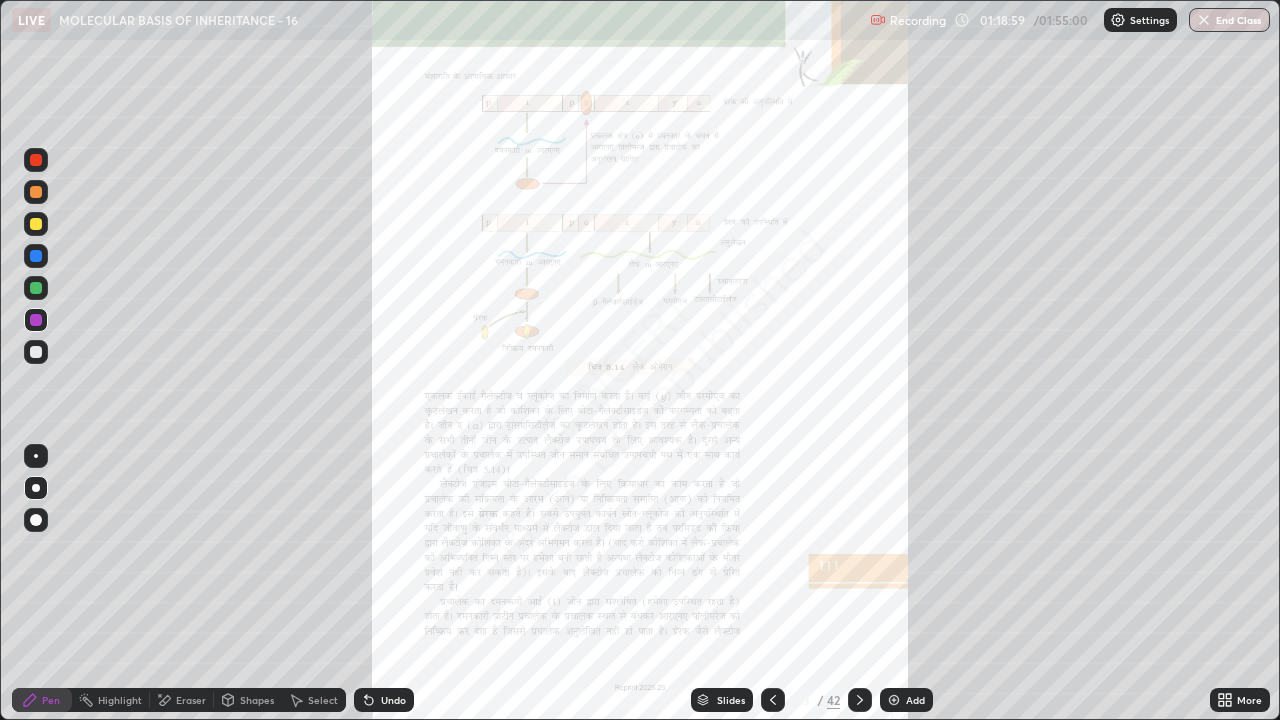click on "Slides" at bounding box center (731, 700) 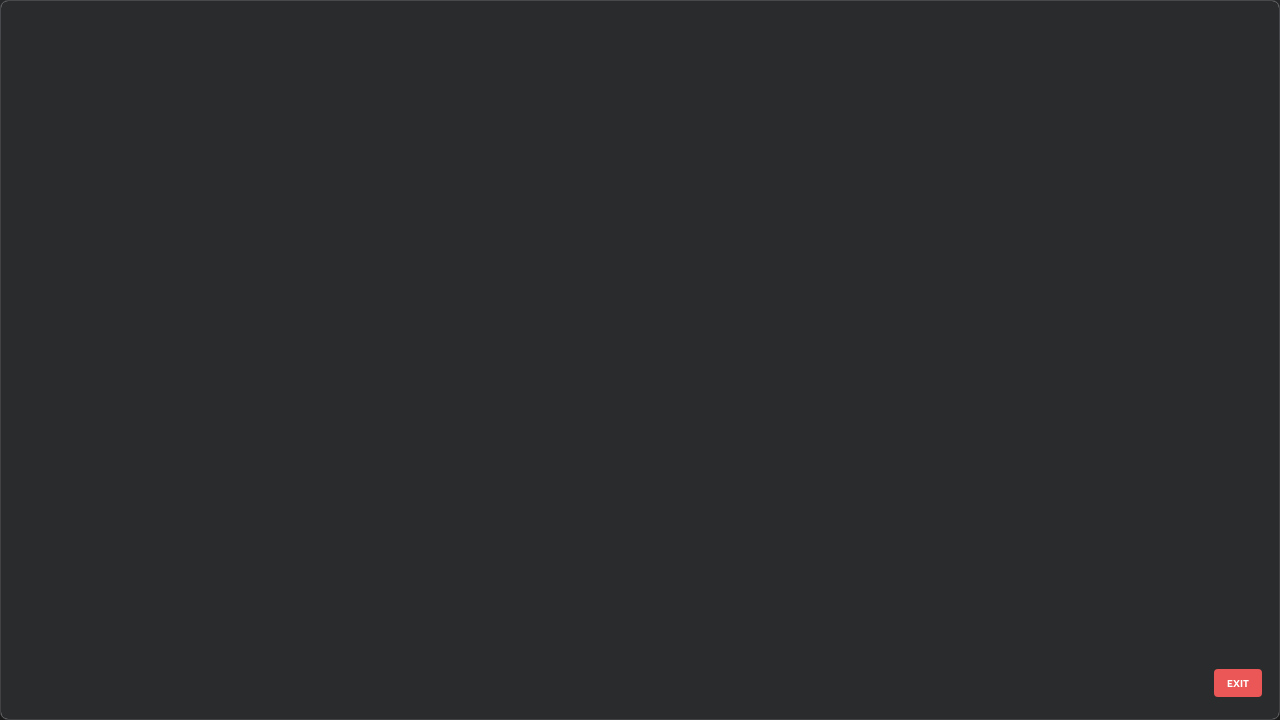 scroll, scrollTop: 1753, scrollLeft: 0, axis: vertical 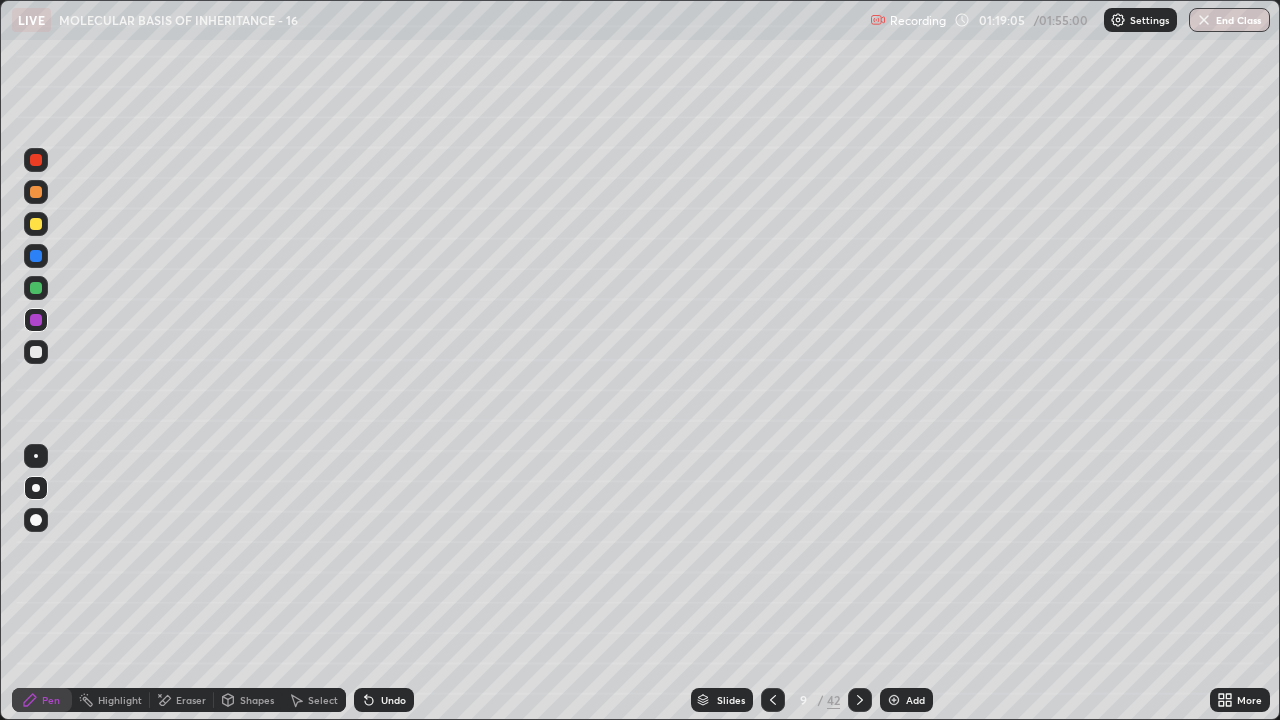 click at bounding box center (894, 700) 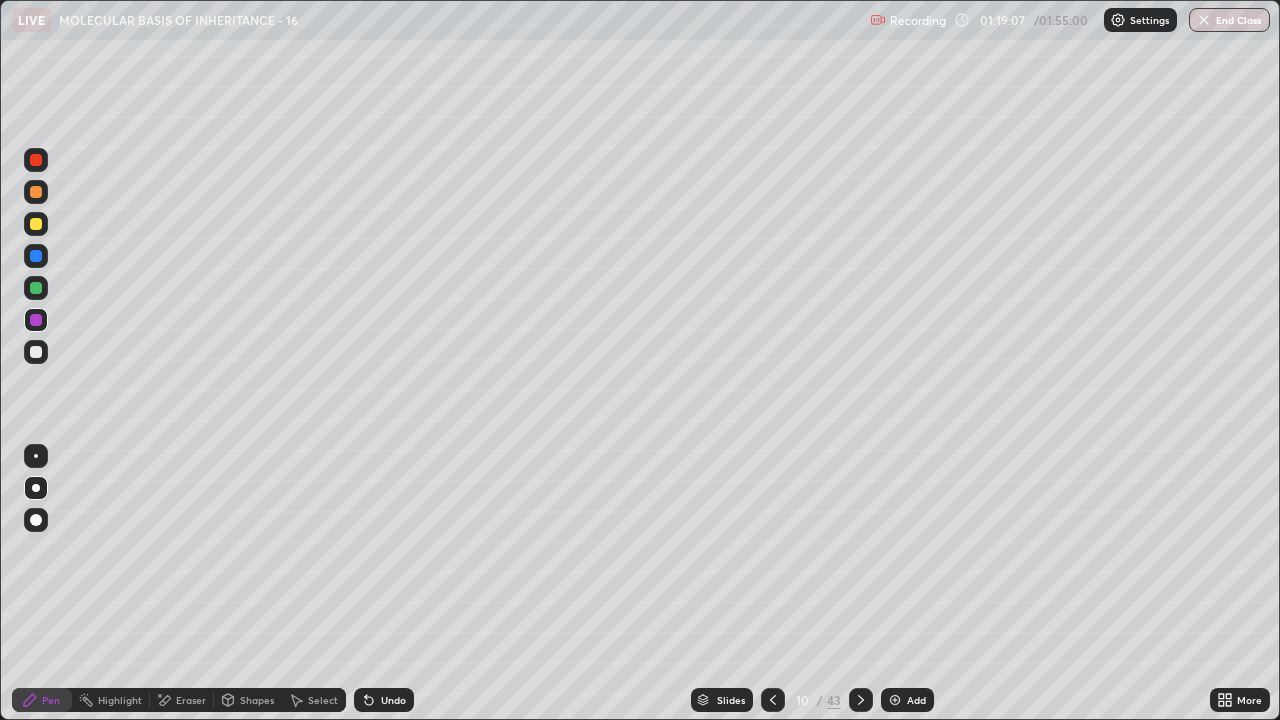 click at bounding box center (36, 288) 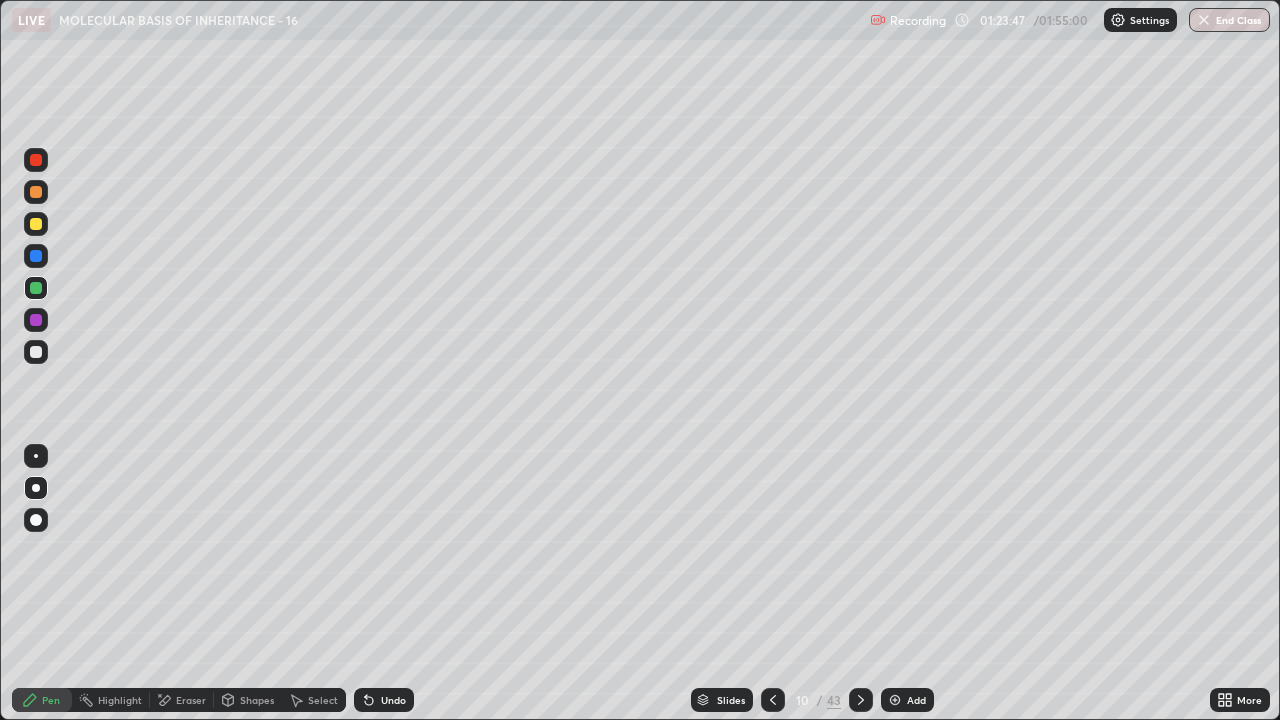 click at bounding box center [36, 352] 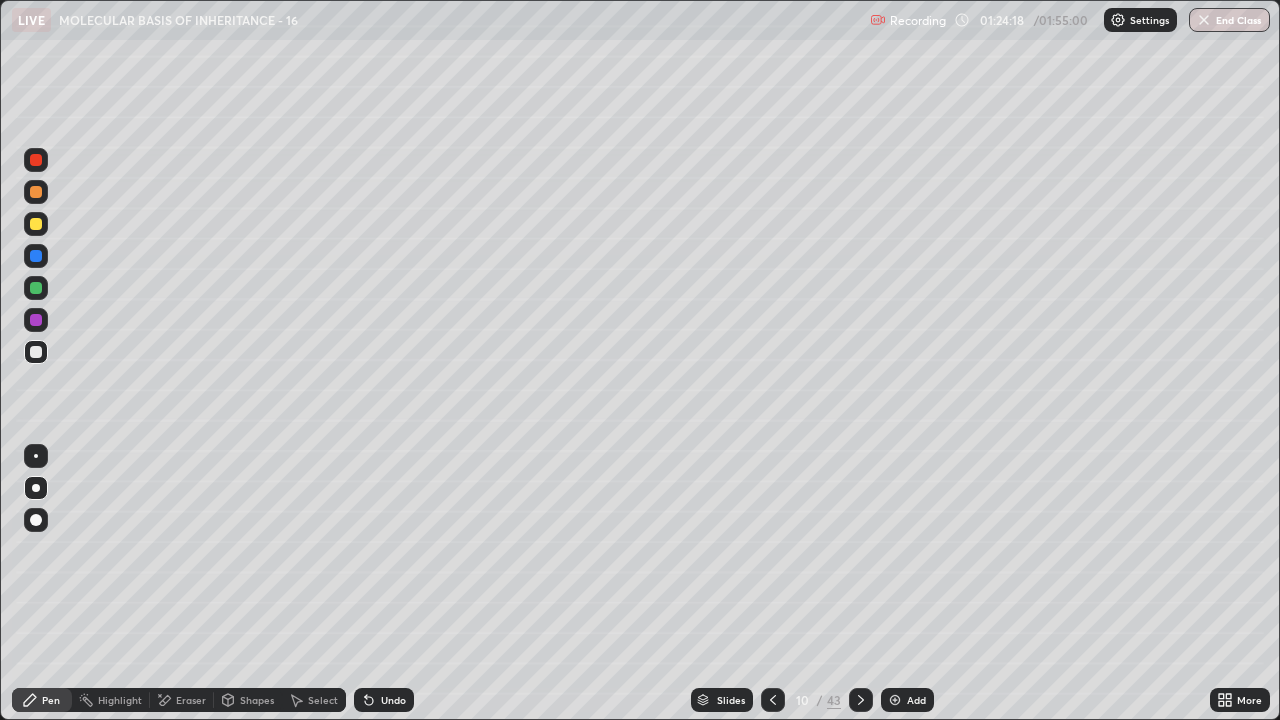 click on "Eraser" at bounding box center [191, 700] 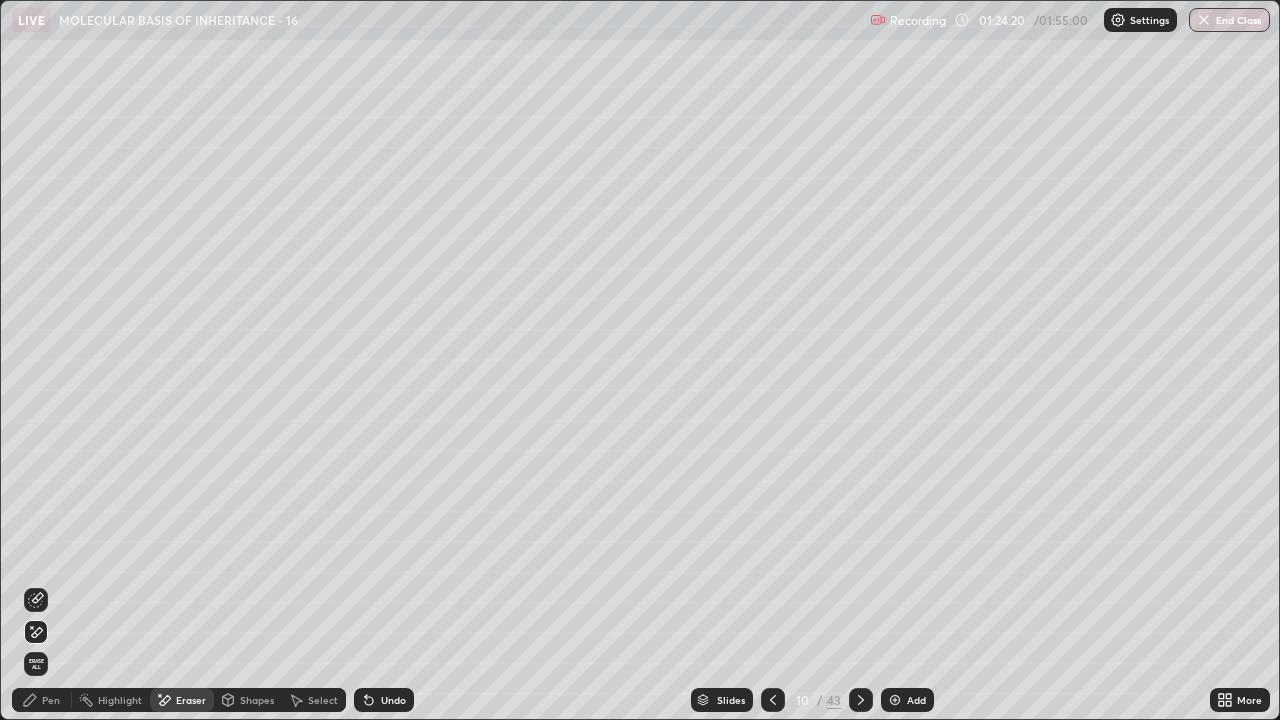 click 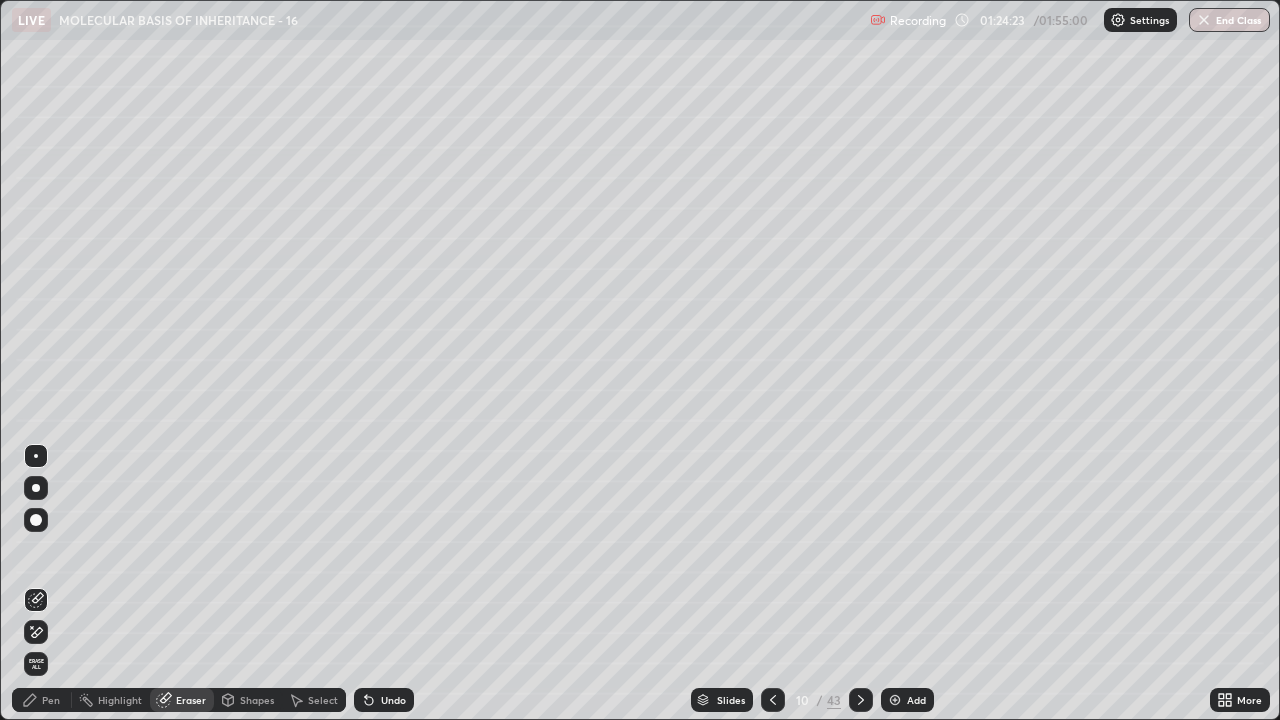 click on "Pen" at bounding box center (51, 700) 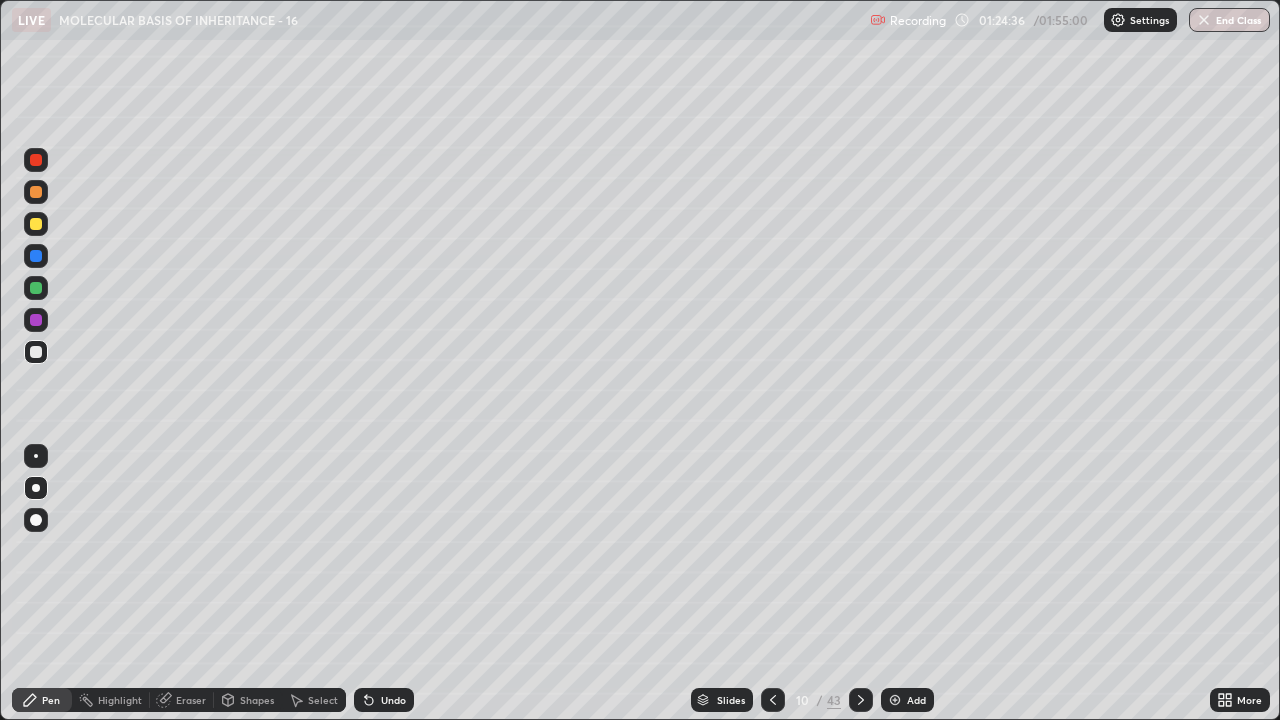 click at bounding box center [895, 700] 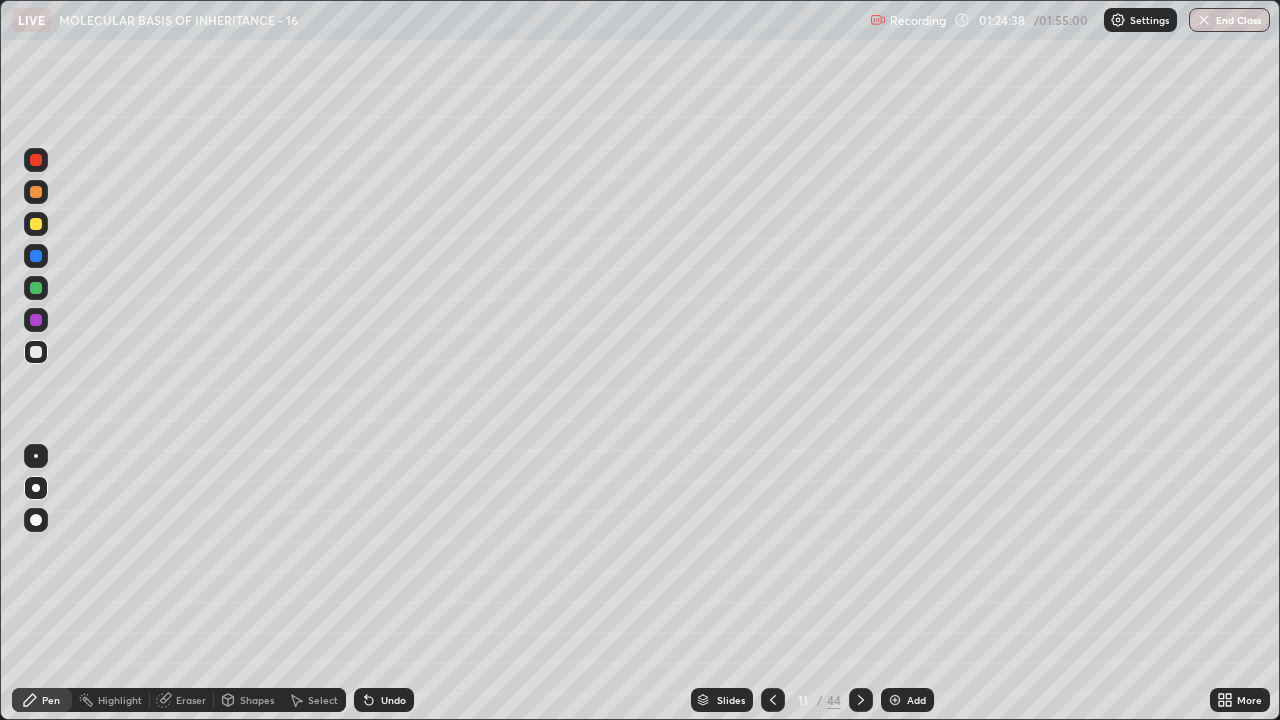click at bounding box center (36, 352) 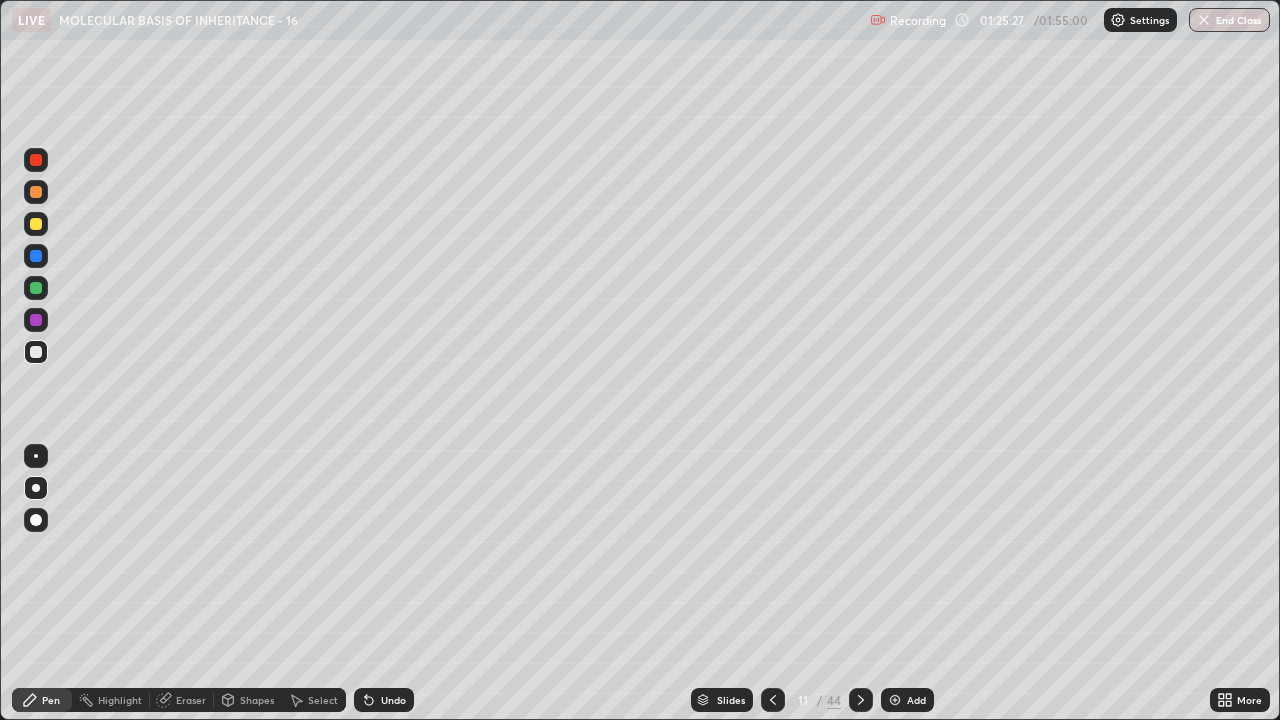 click 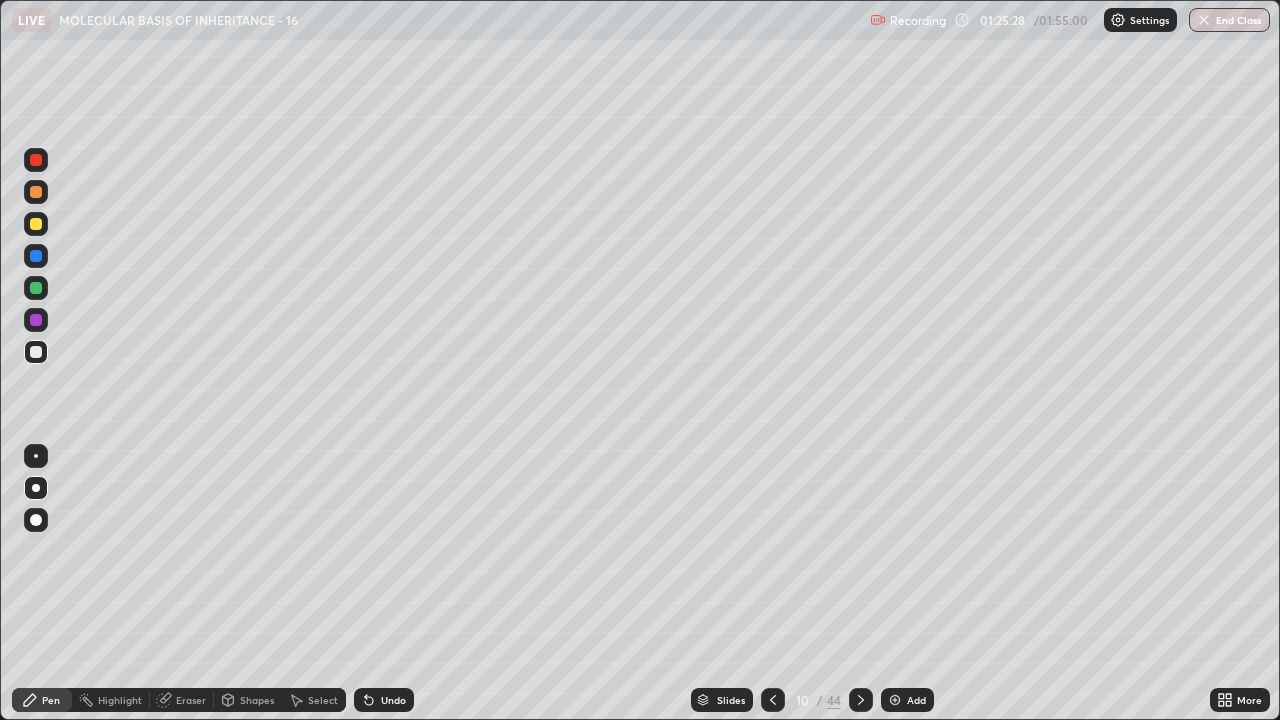 click 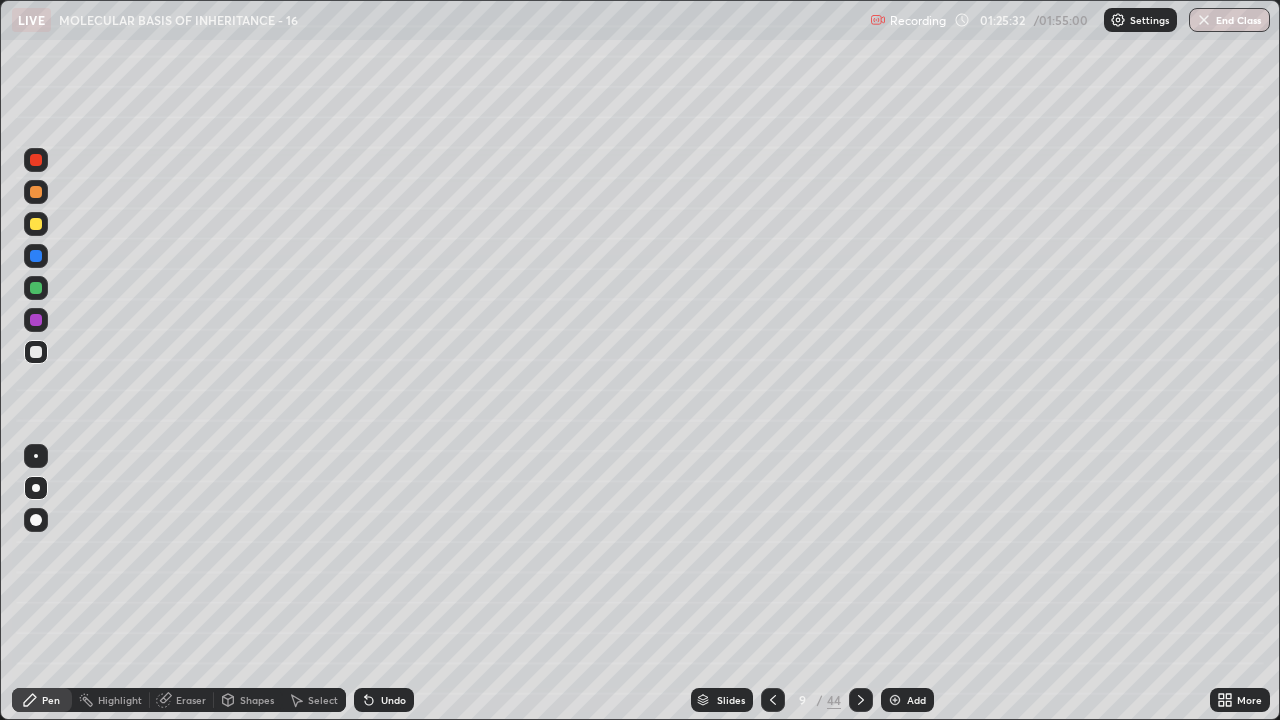 click on "Eraser" at bounding box center (191, 700) 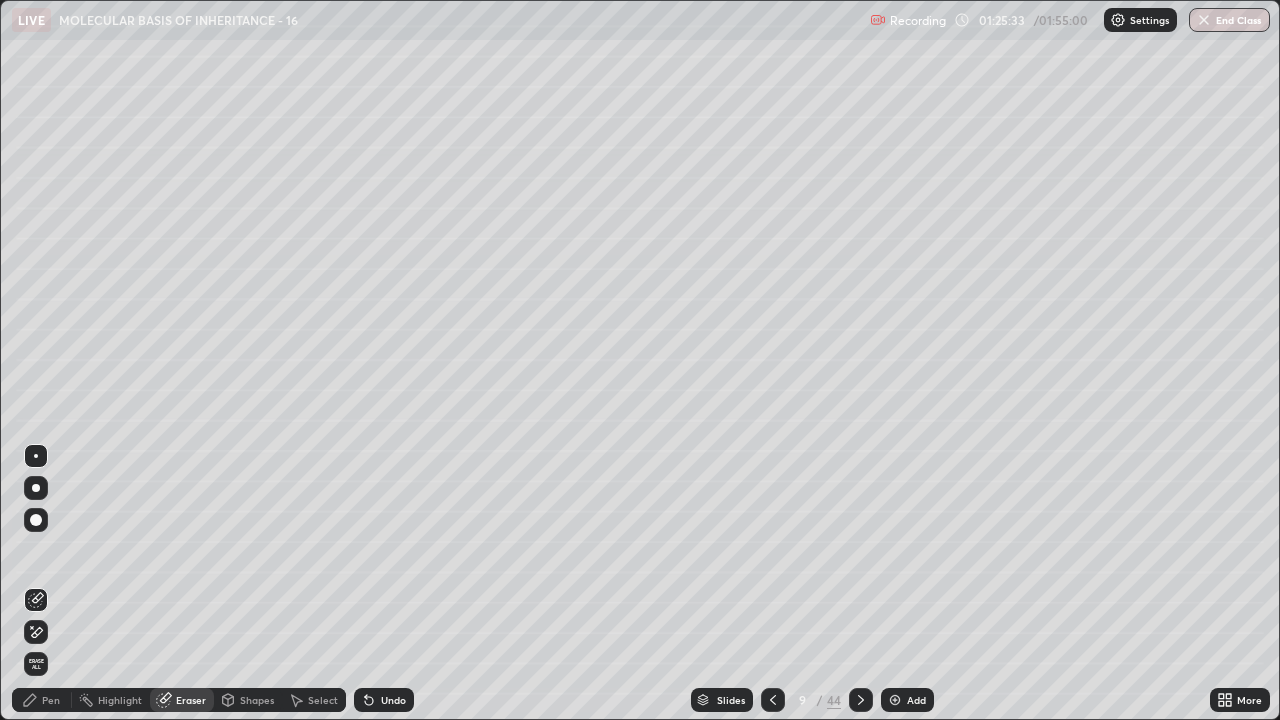 click 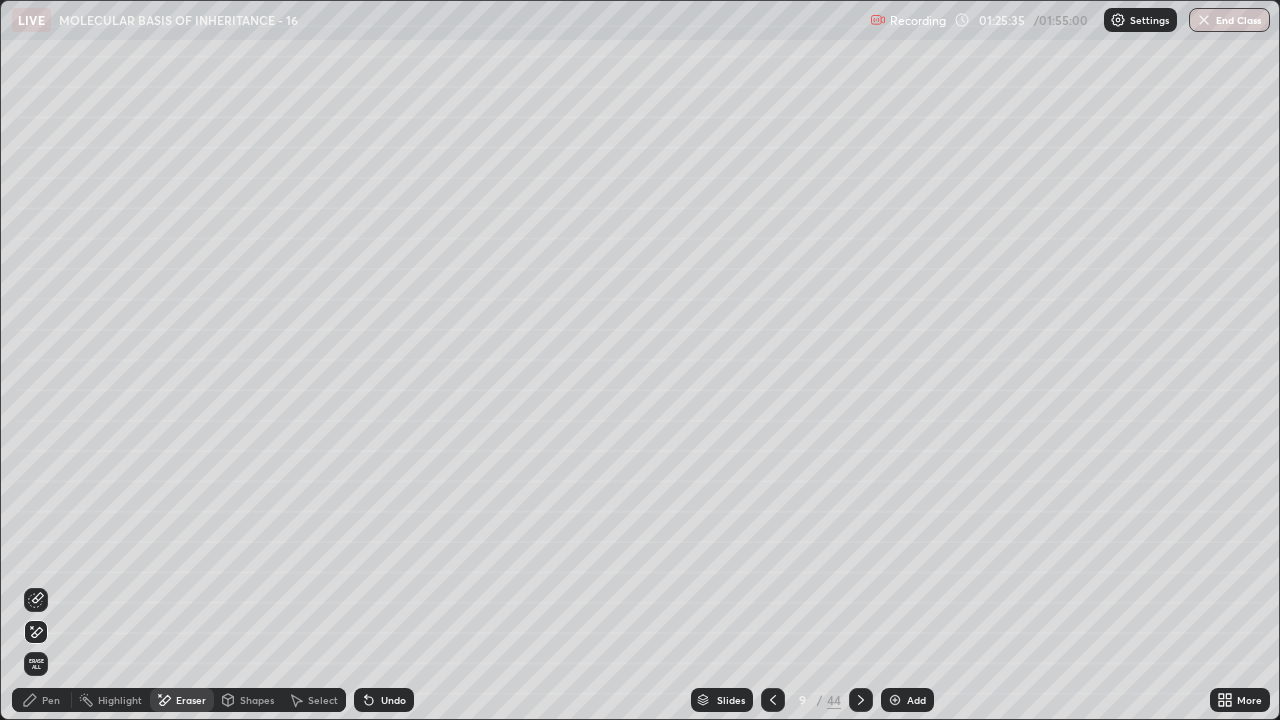 click on "Pen" at bounding box center [51, 700] 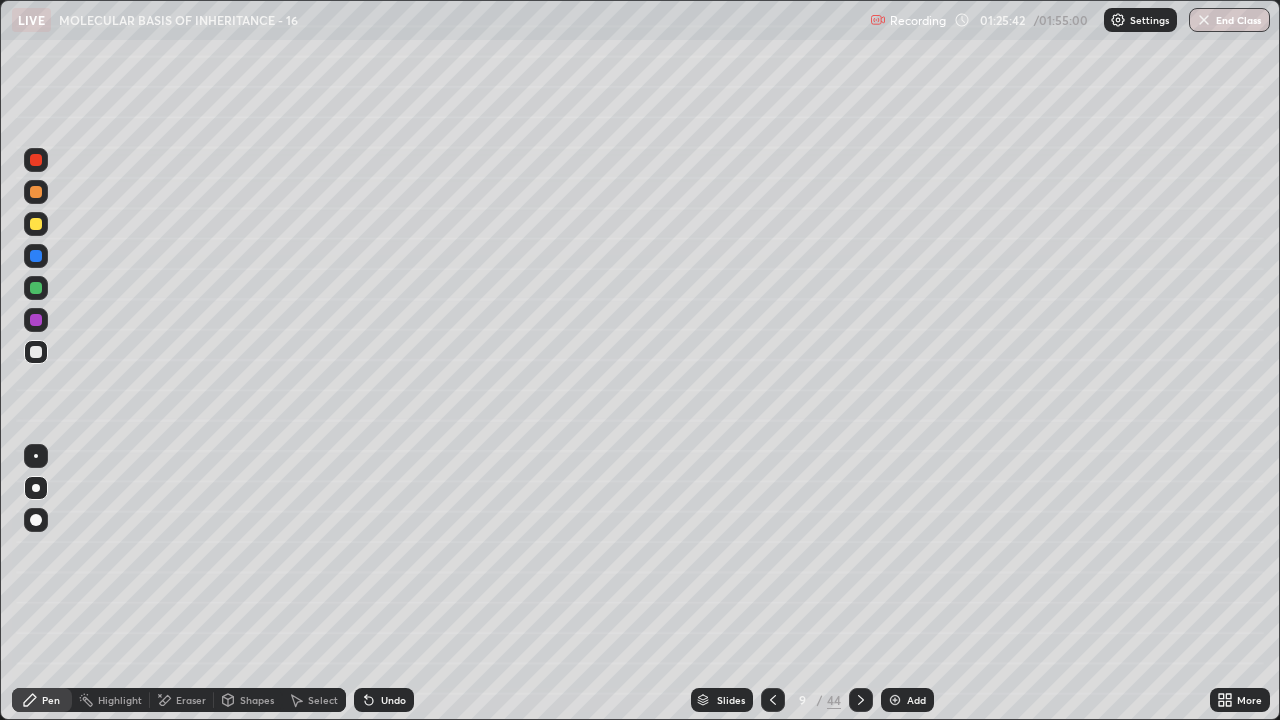 click 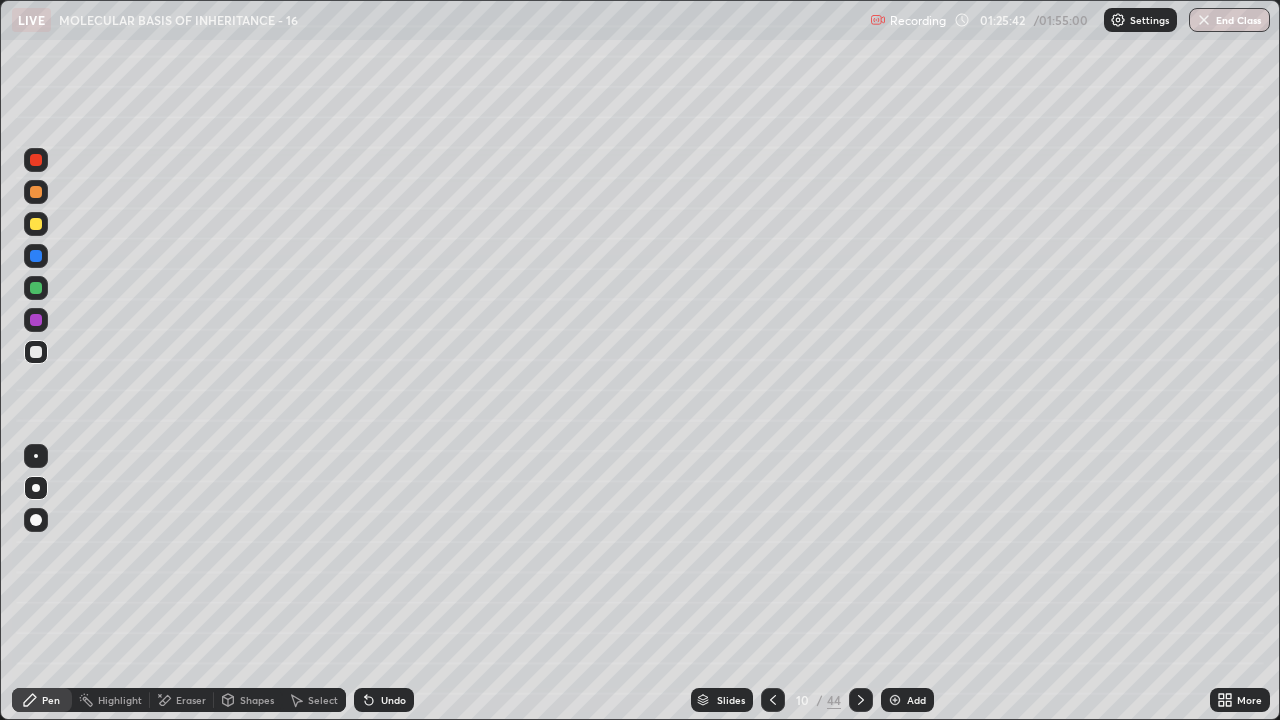 click at bounding box center (861, 700) 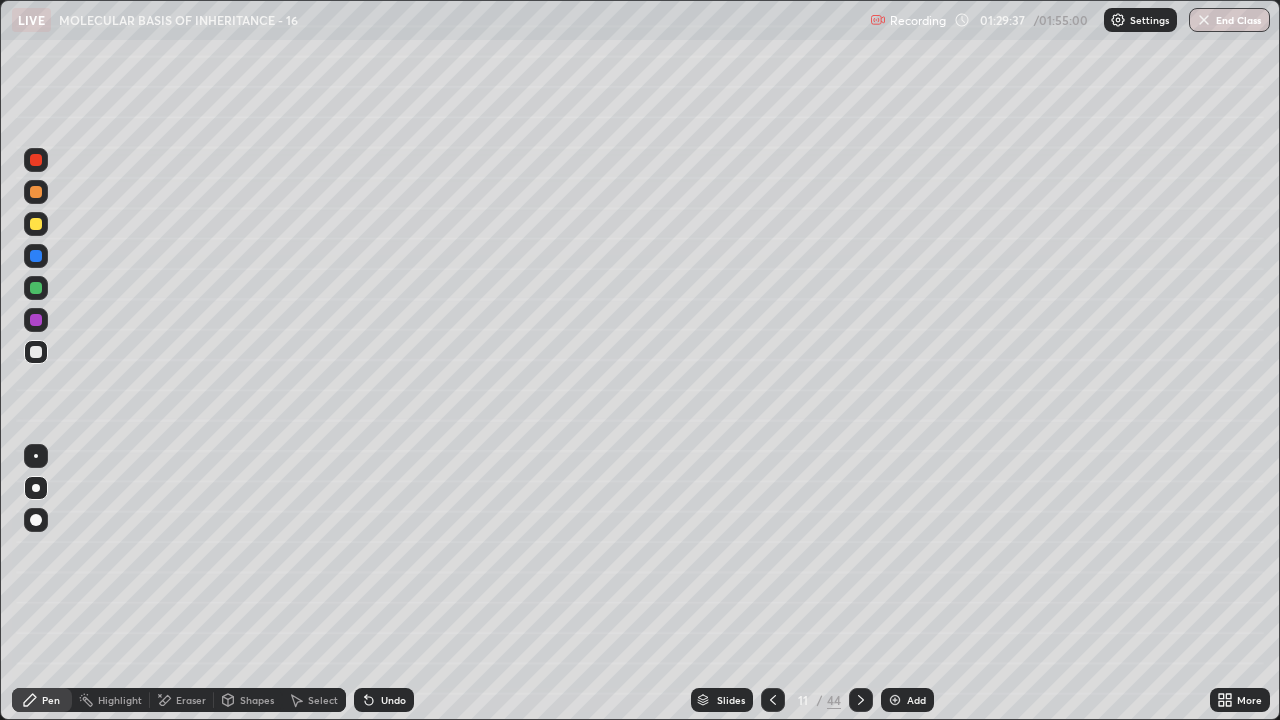 click on "Eraser" at bounding box center [191, 700] 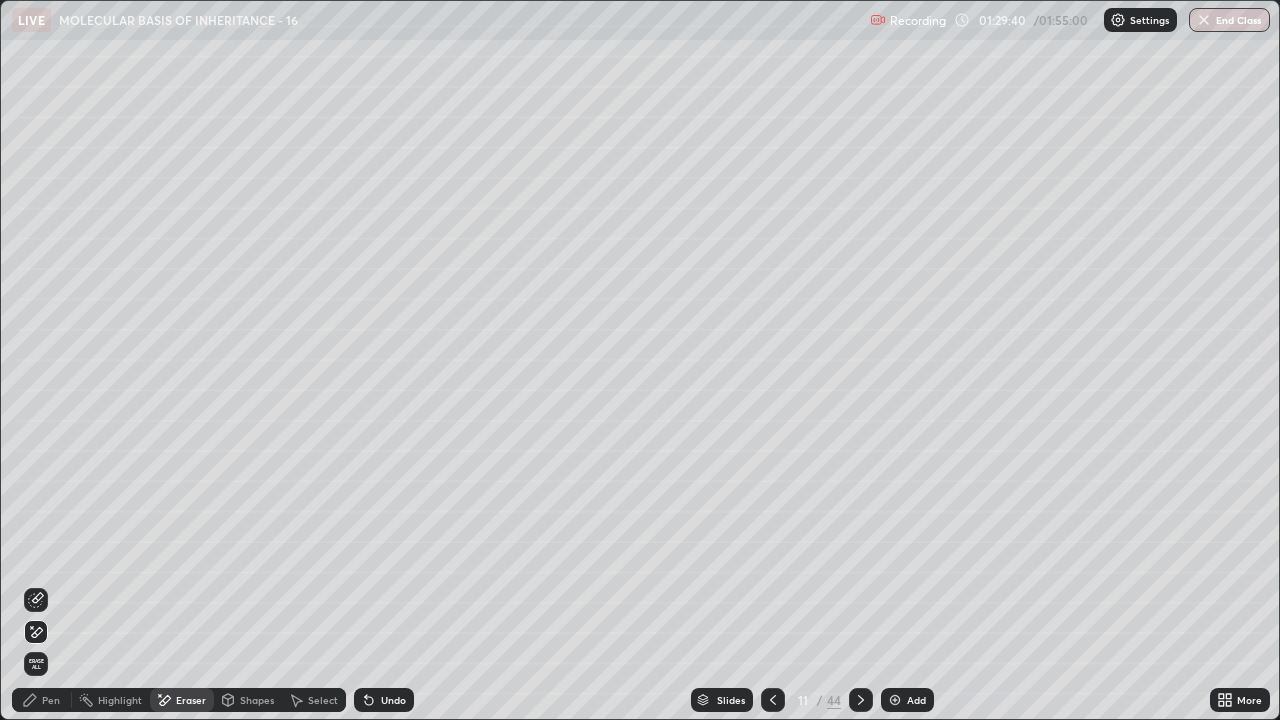click on "Pen" at bounding box center [51, 700] 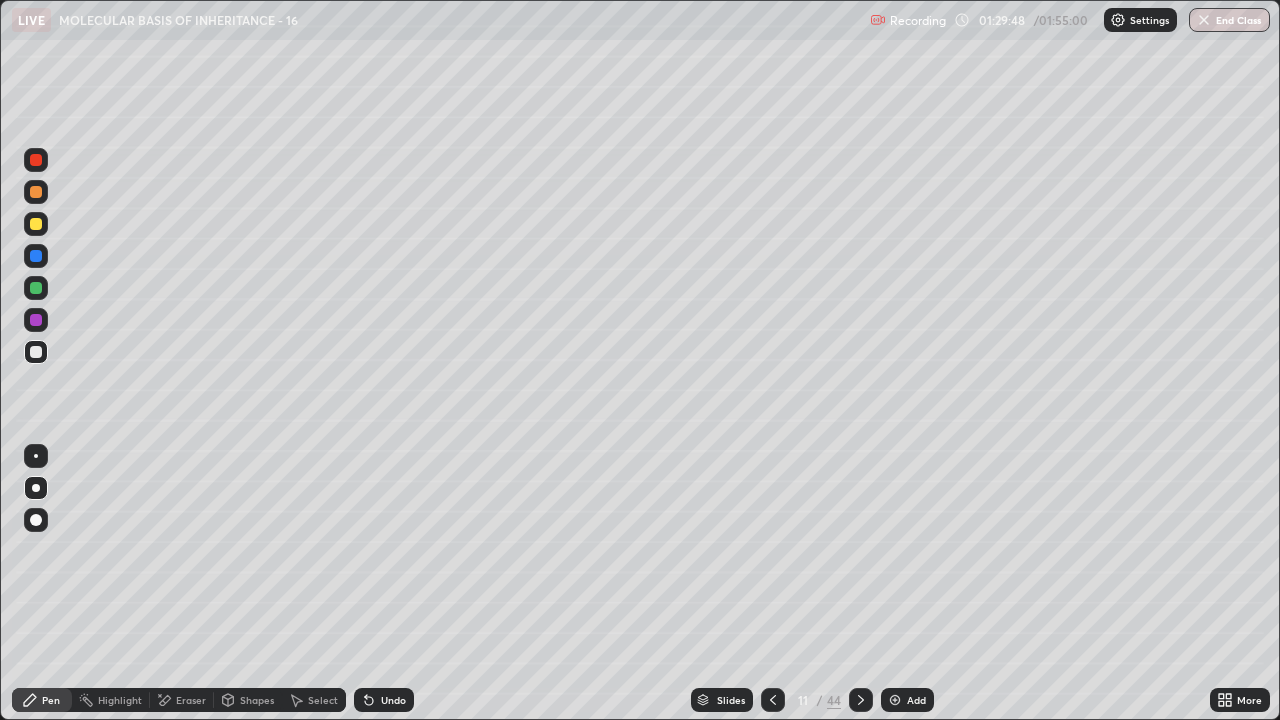 click on "Pen" at bounding box center [42, 700] 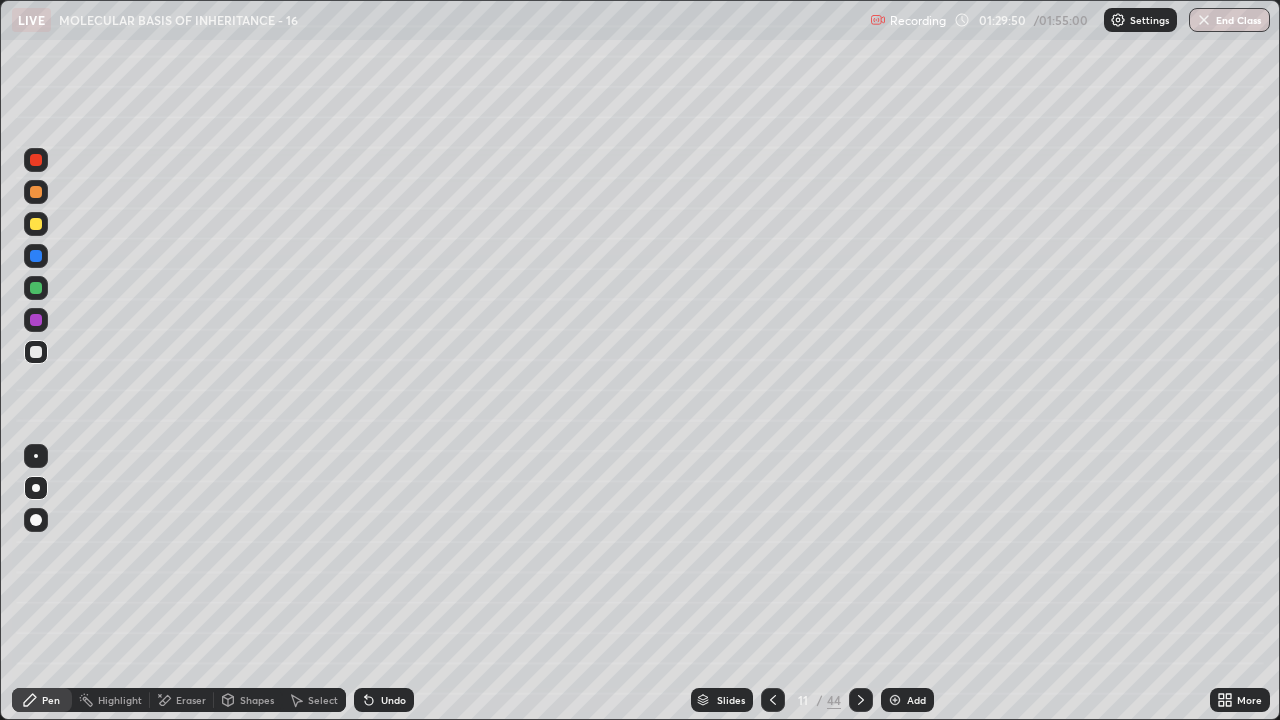 click 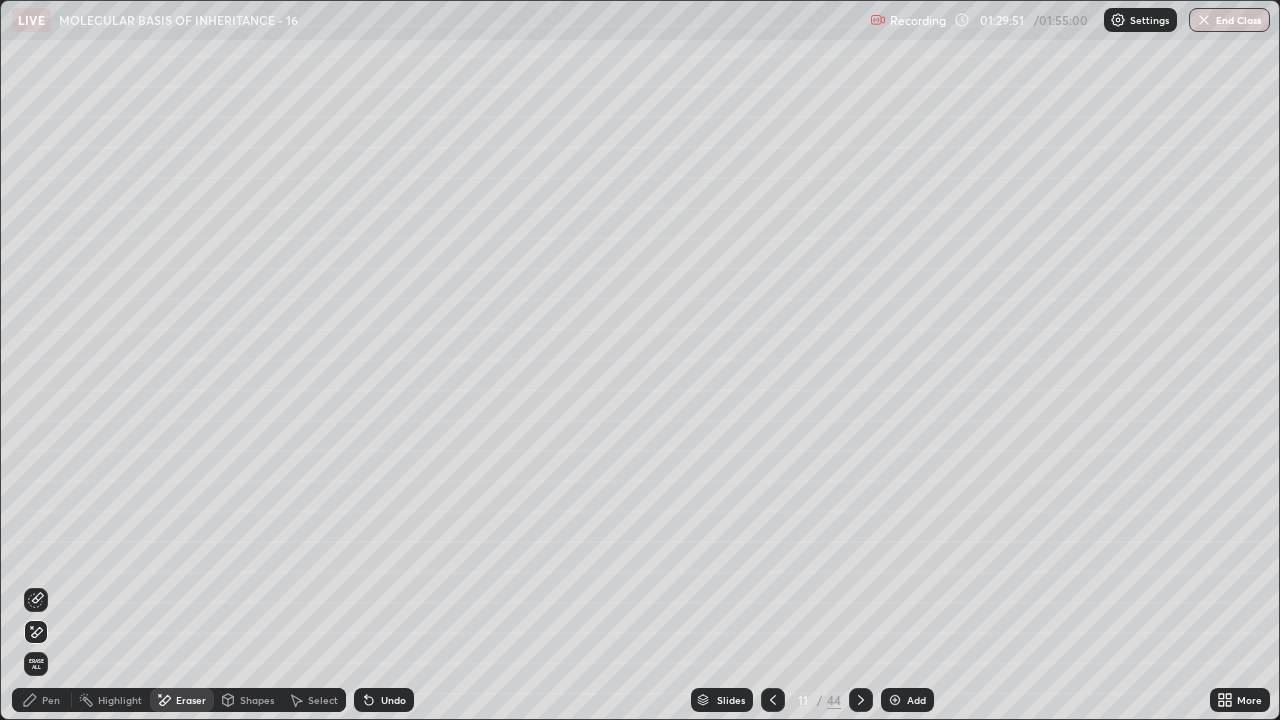 click 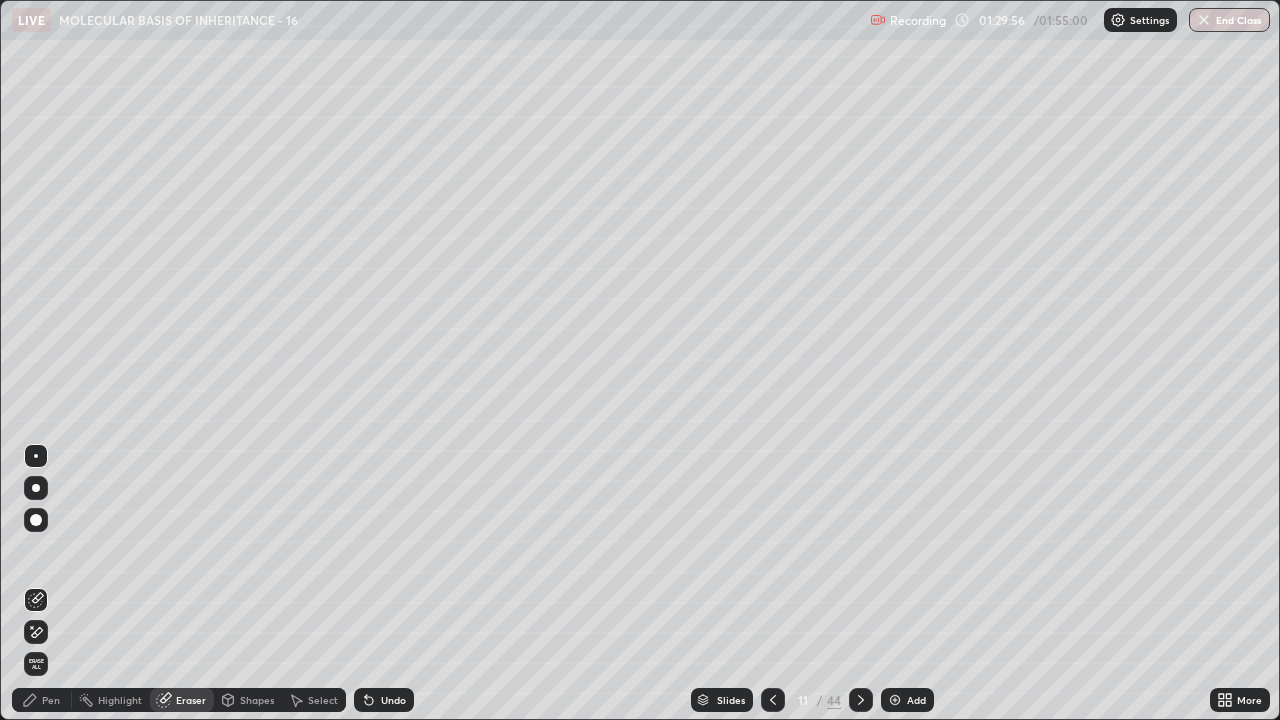 click on "Pen" at bounding box center (42, 700) 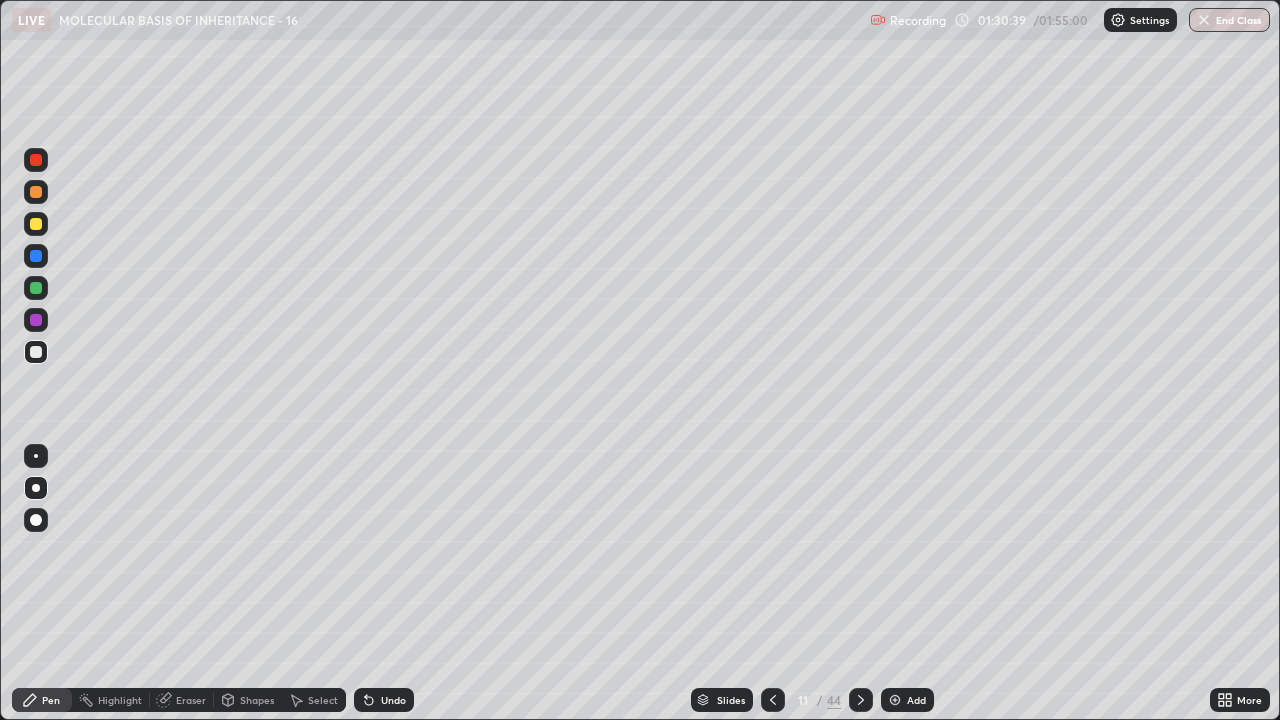 click at bounding box center [36, 456] 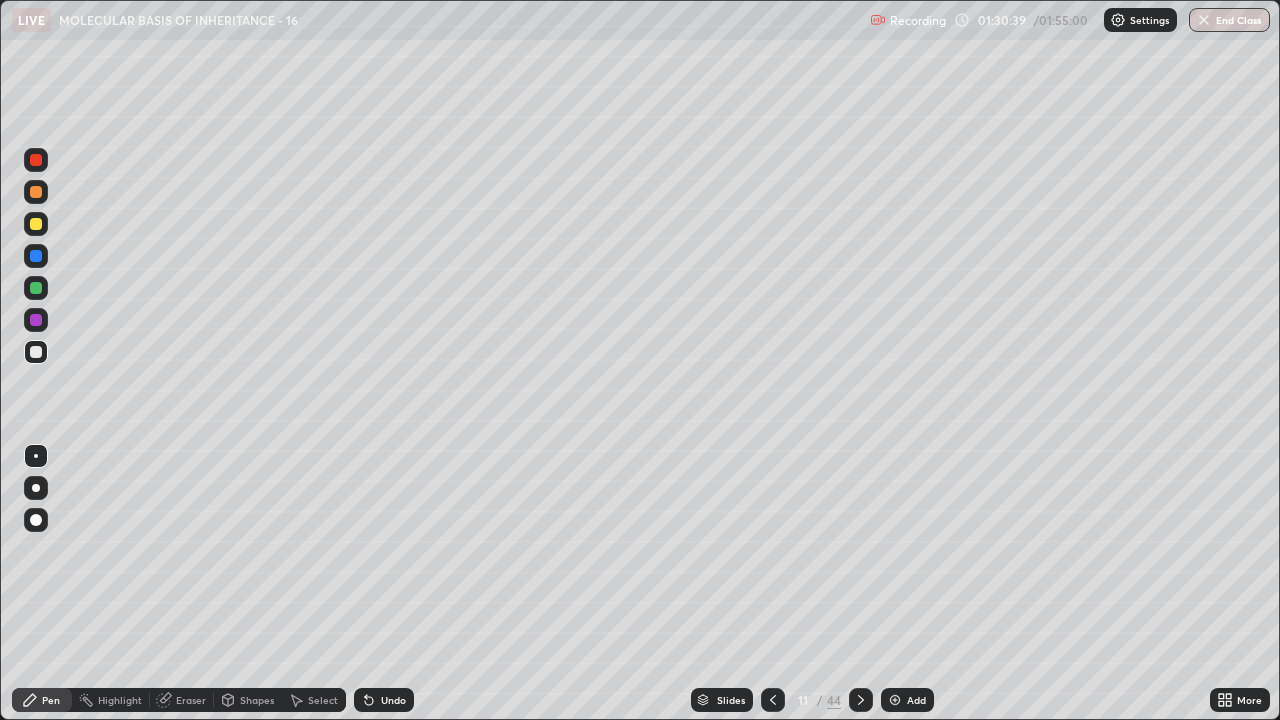 click at bounding box center [36, 488] 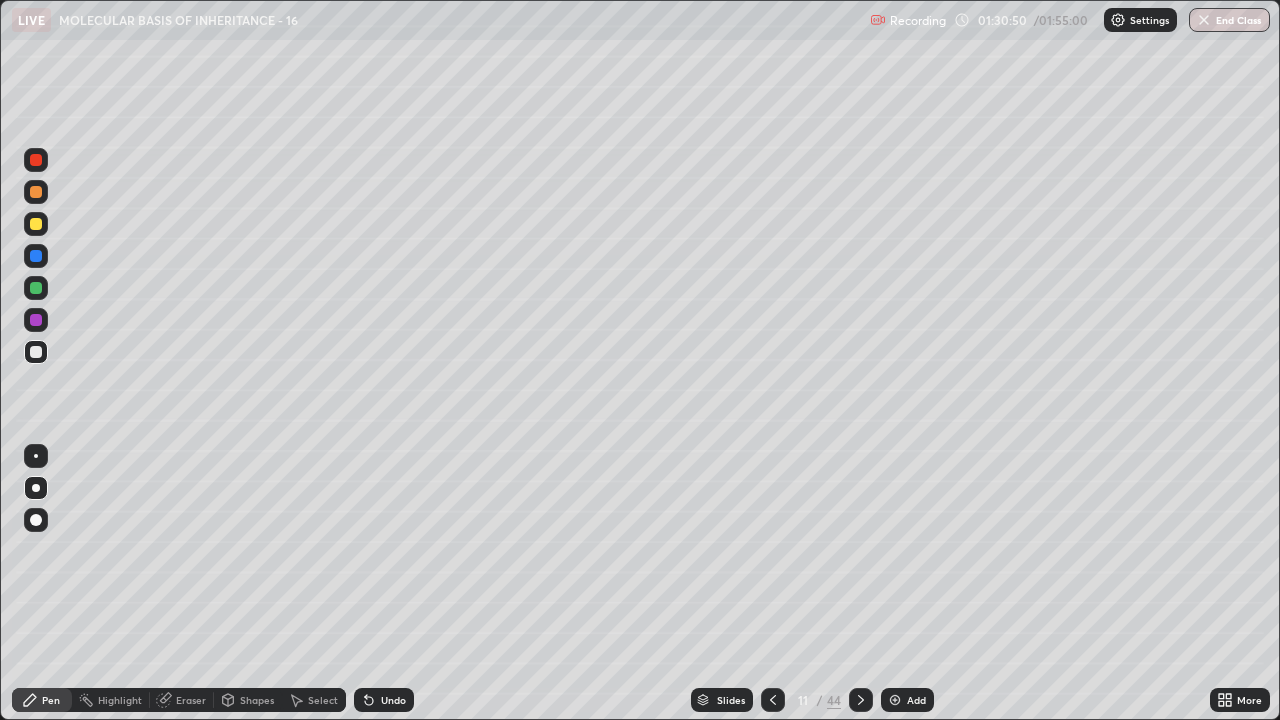 click 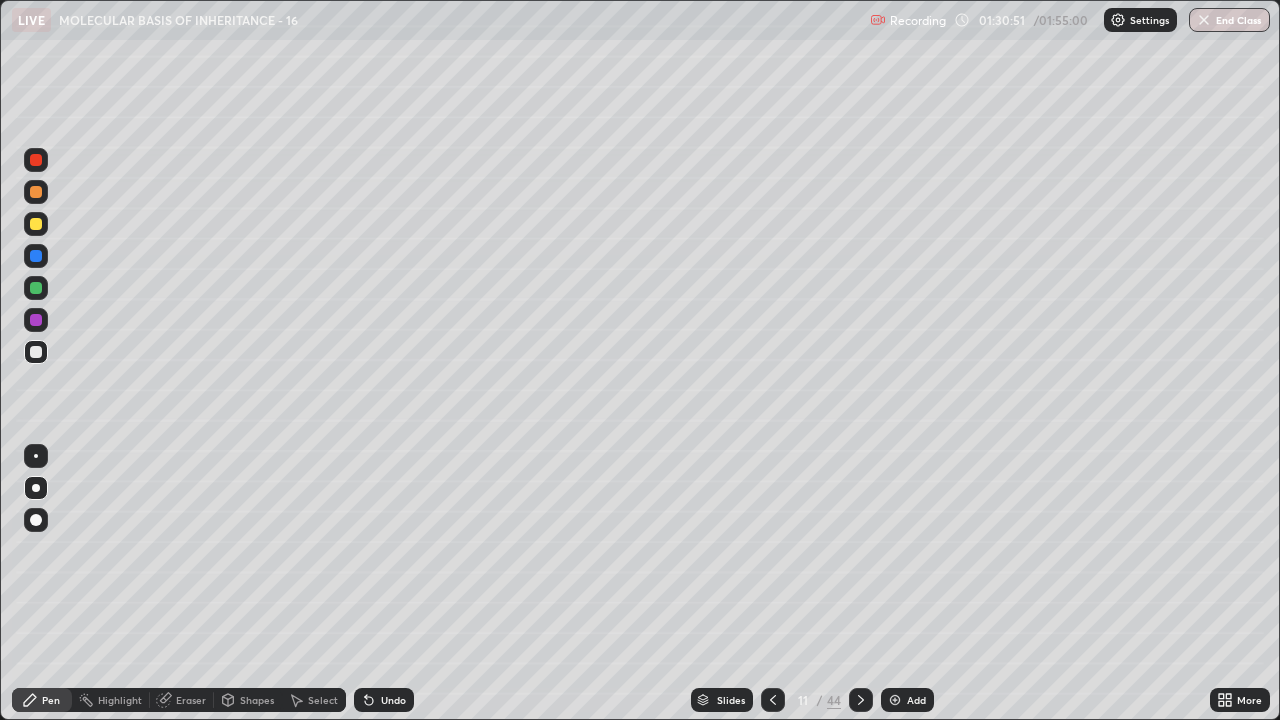 click 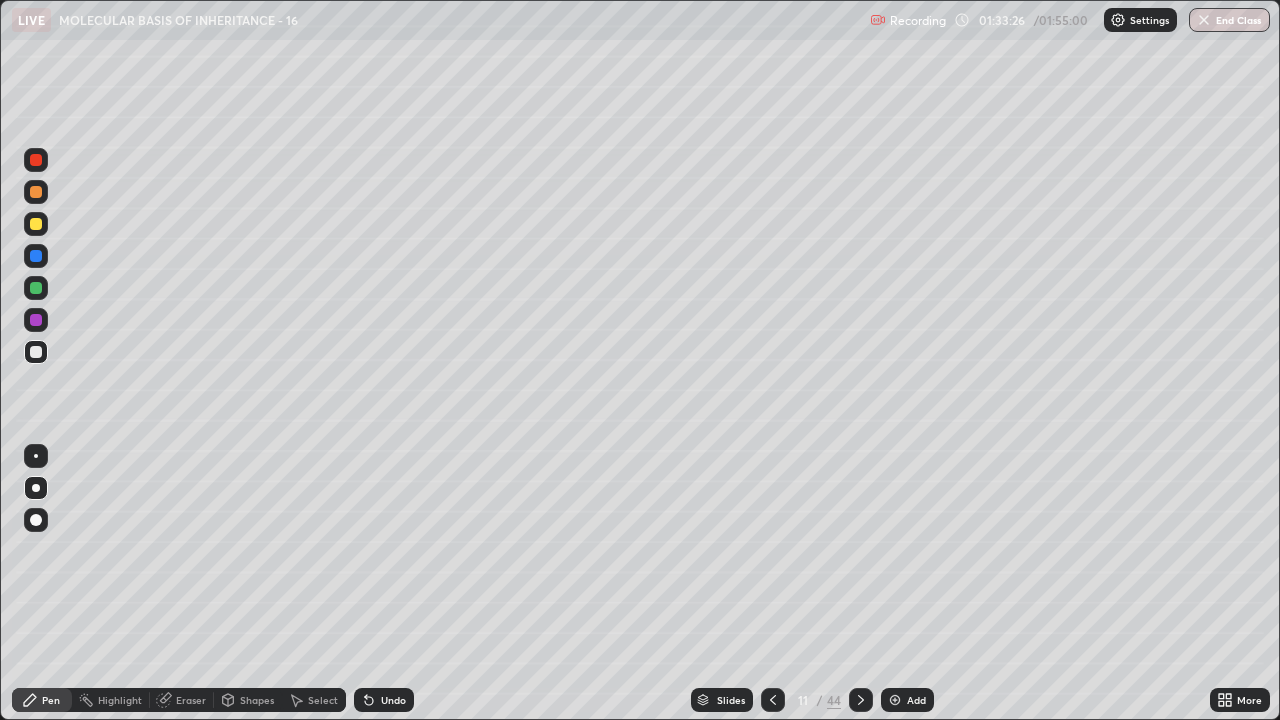 click at bounding box center [895, 700] 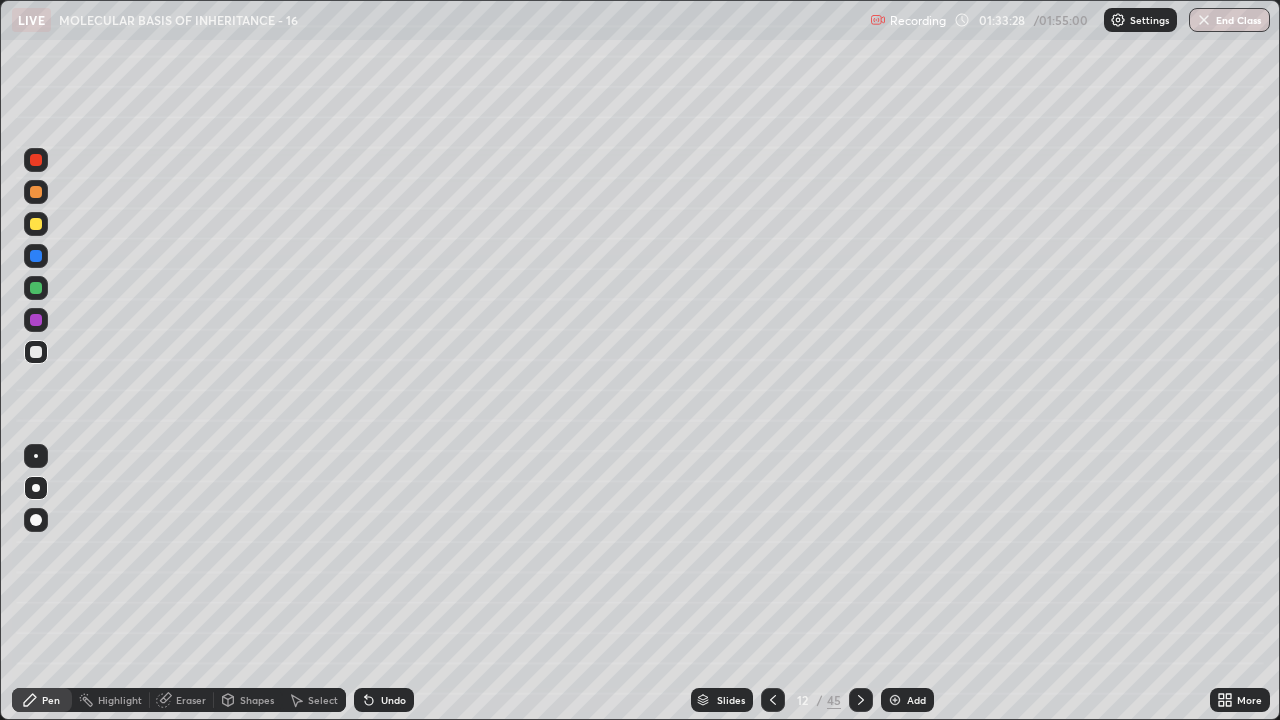 click at bounding box center [36, 224] 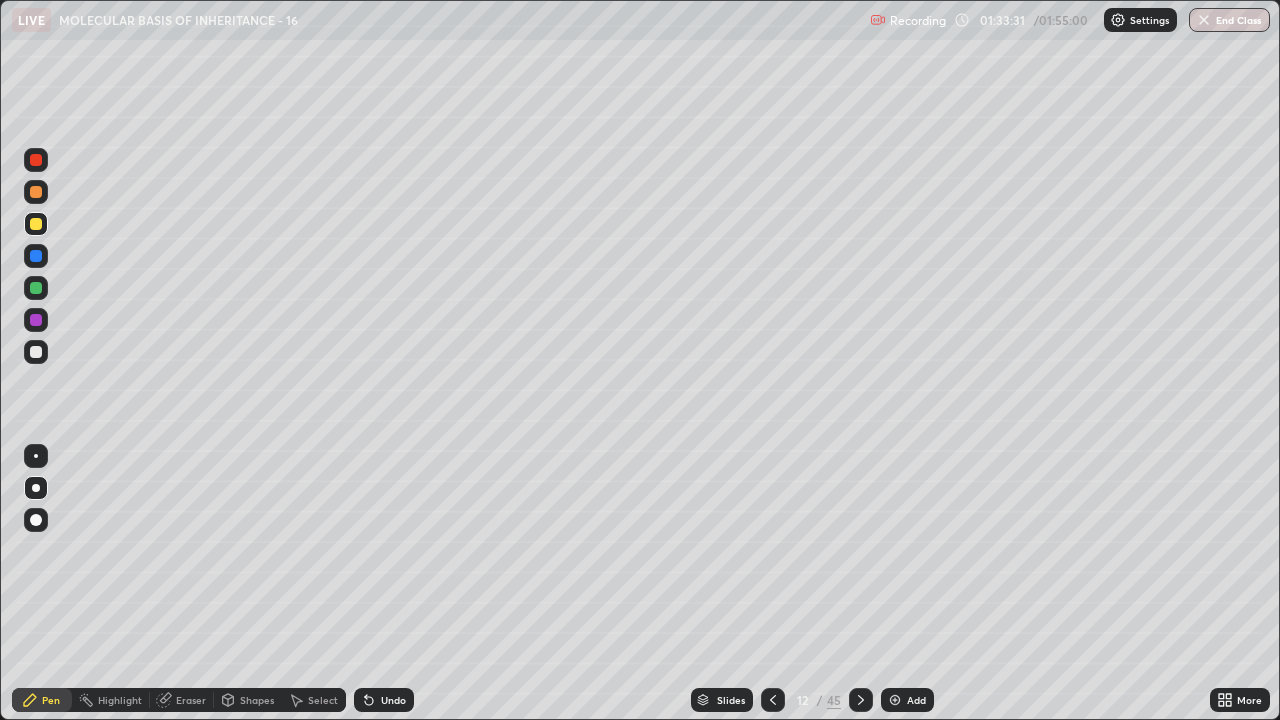 click on "Undo" at bounding box center [384, 700] 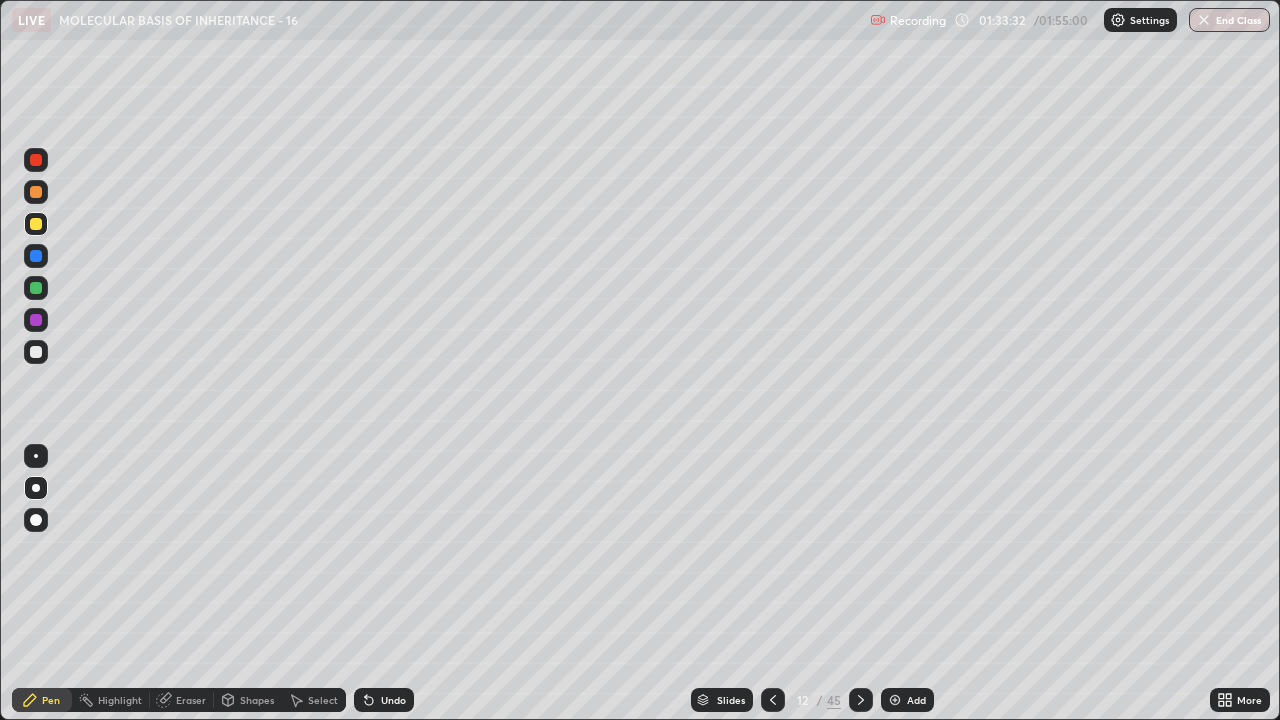 click at bounding box center [36, 288] 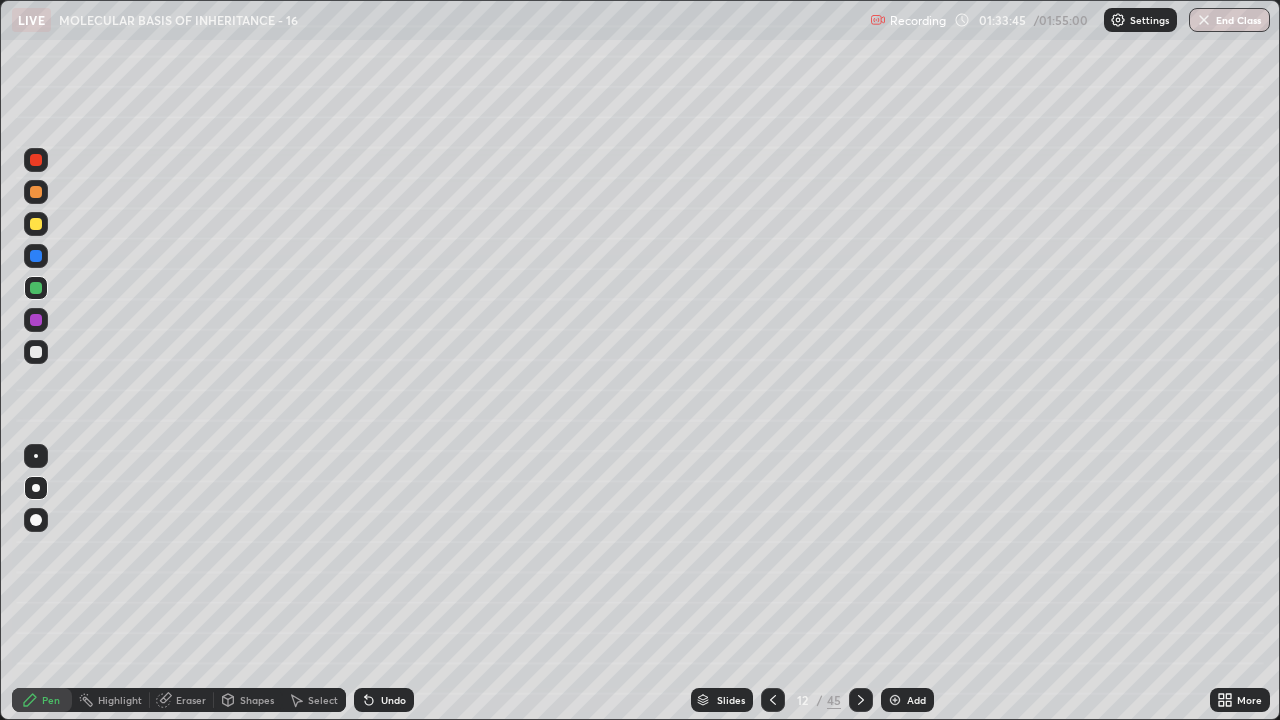 click on "Undo" at bounding box center (384, 700) 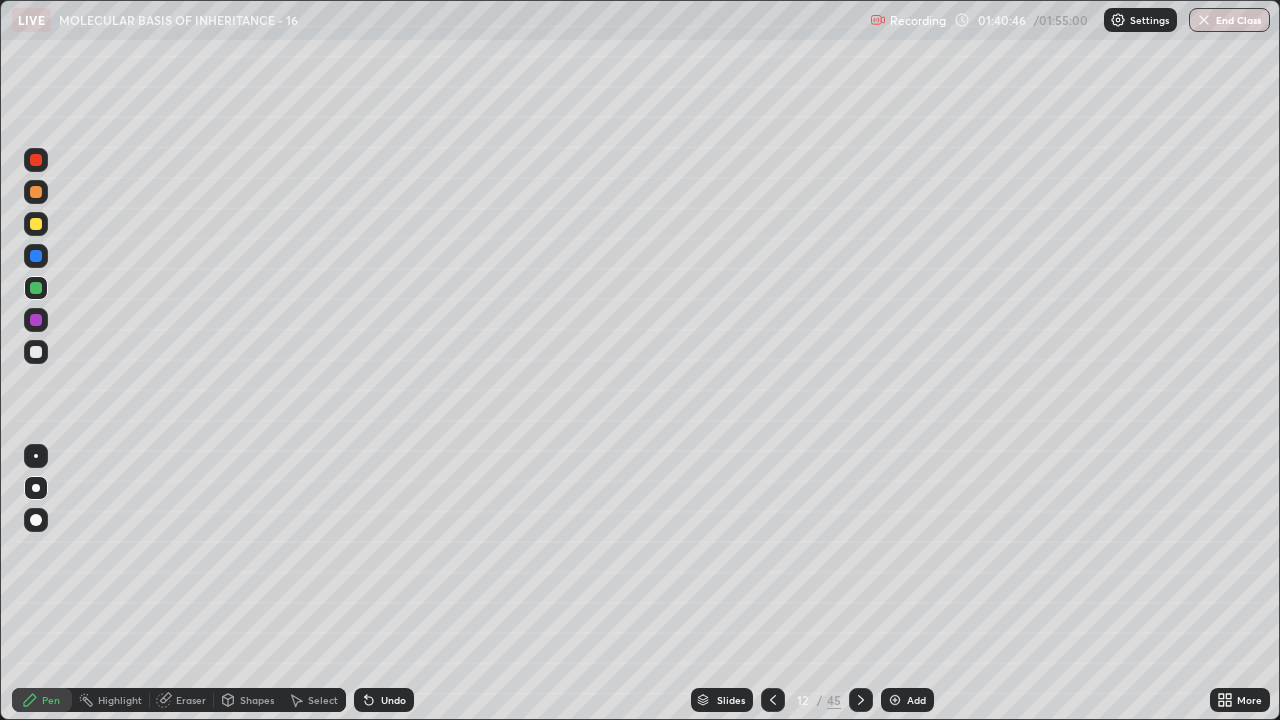 click 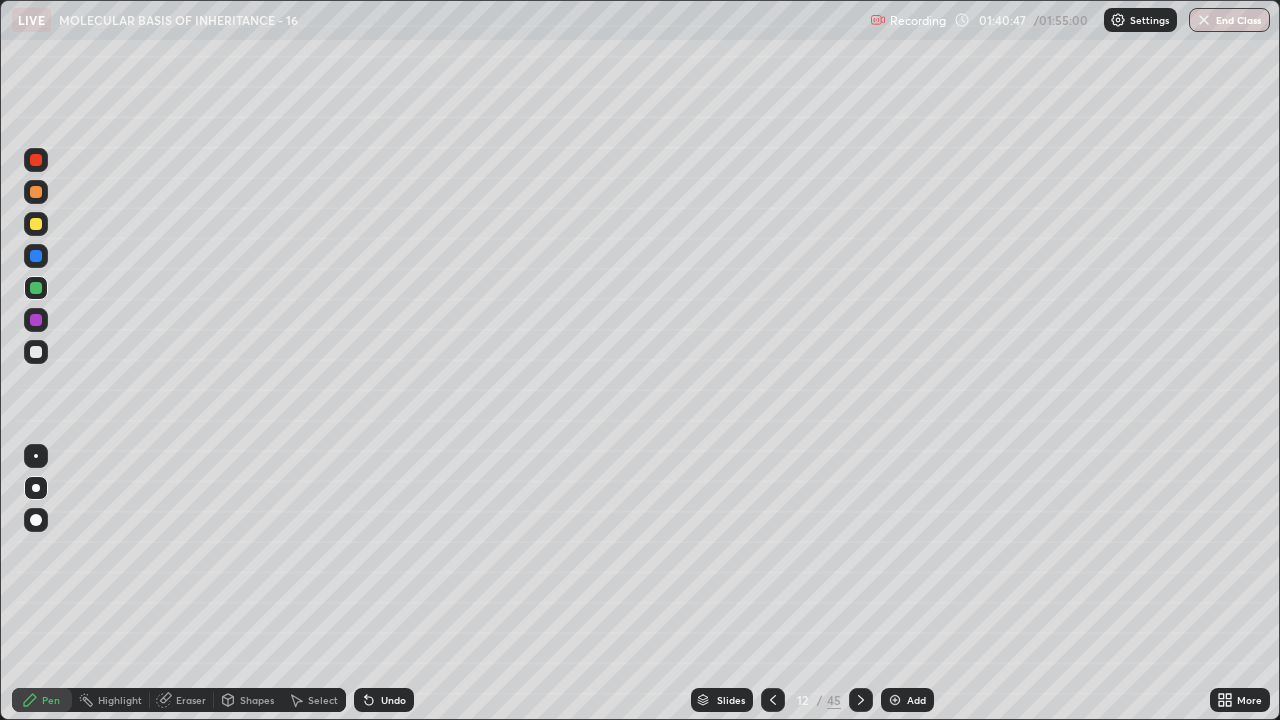click on "Undo" at bounding box center (384, 700) 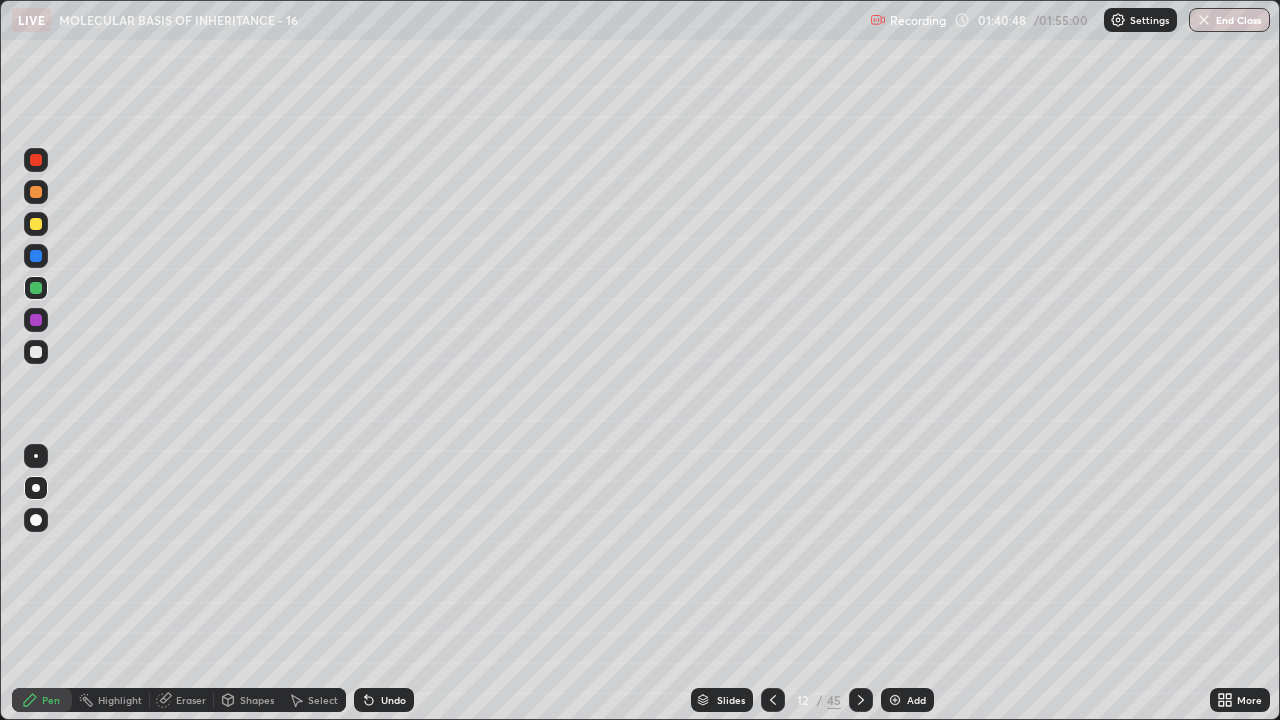 click on "Undo" at bounding box center (384, 700) 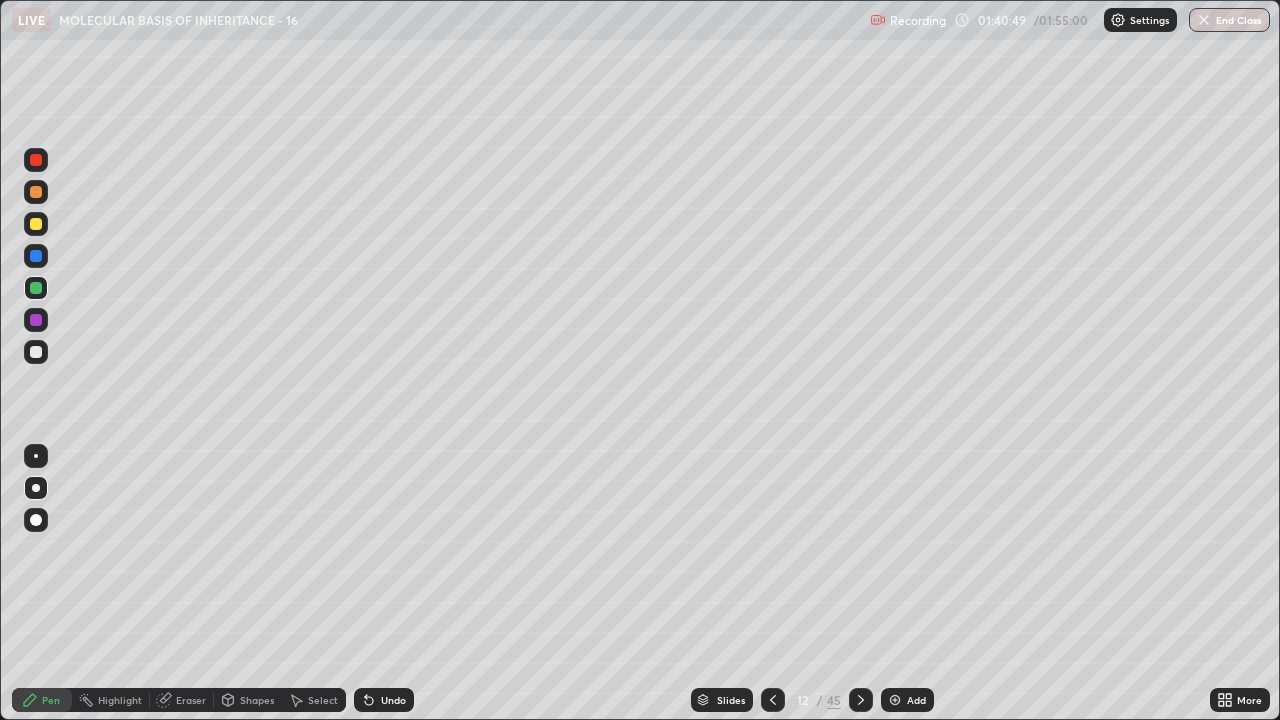 click on "Undo" at bounding box center (384, 700) 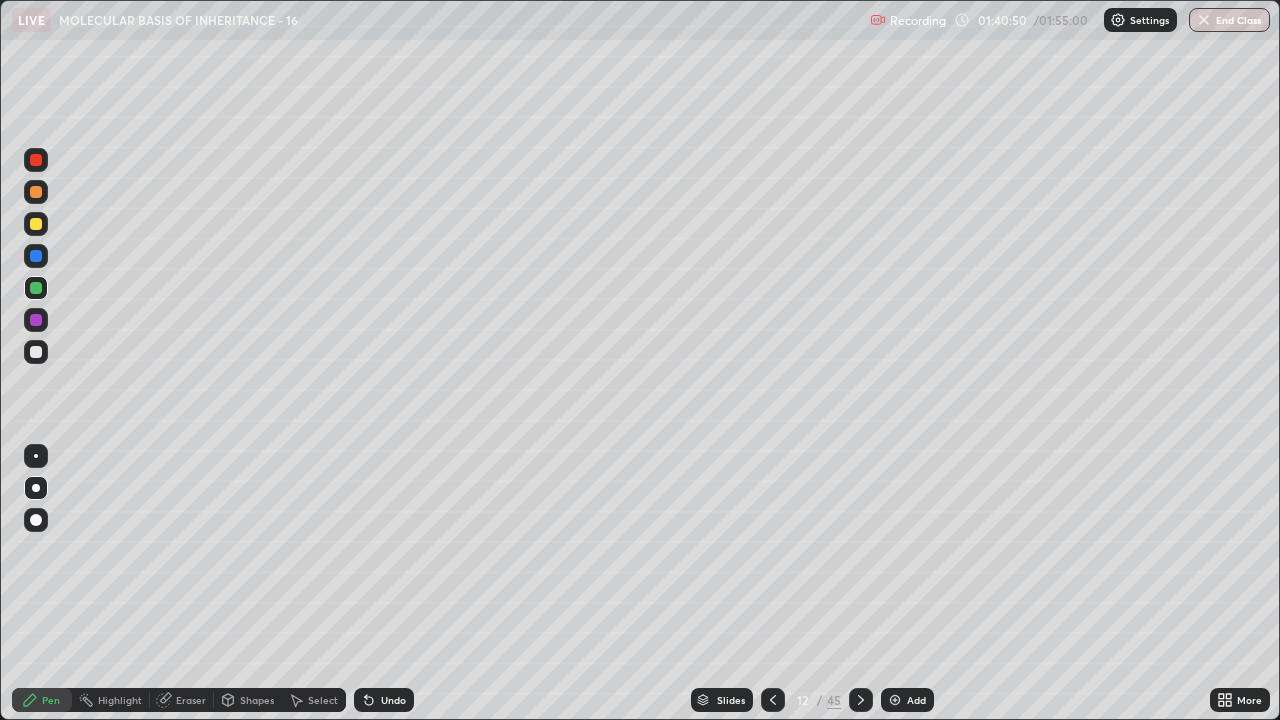 click 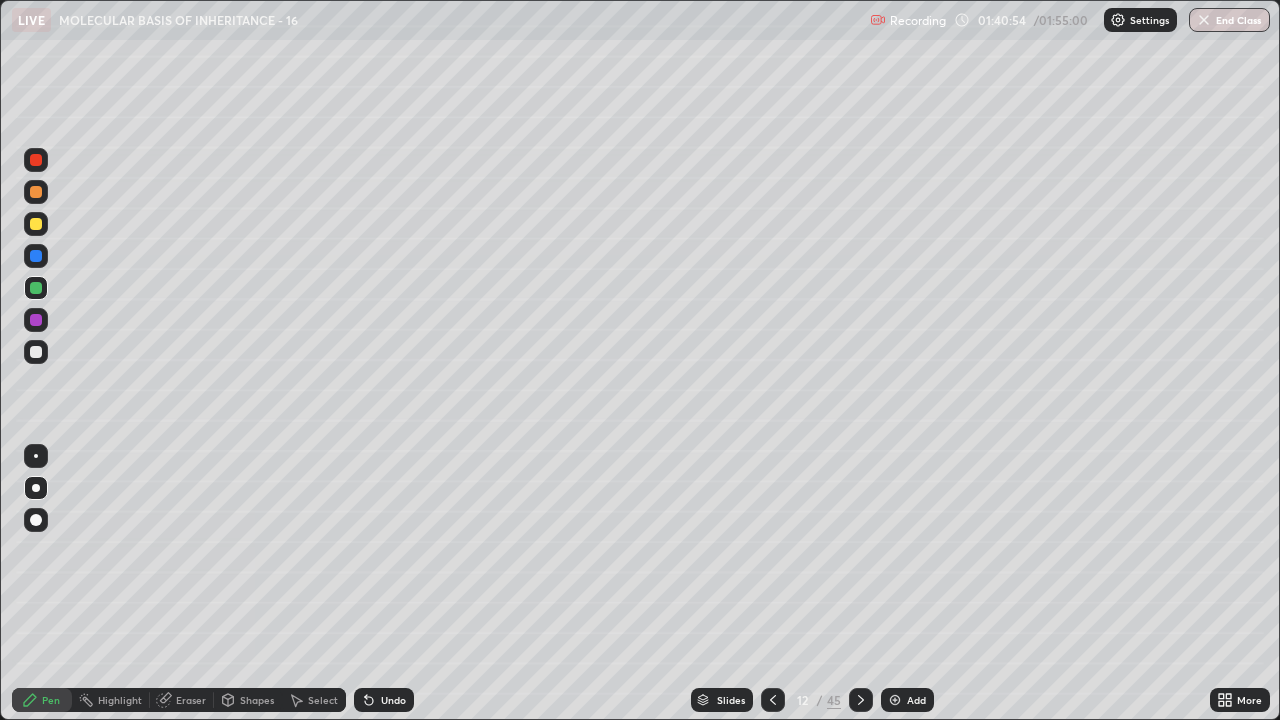 click on "Eraser" at bounding box center [191, 700] 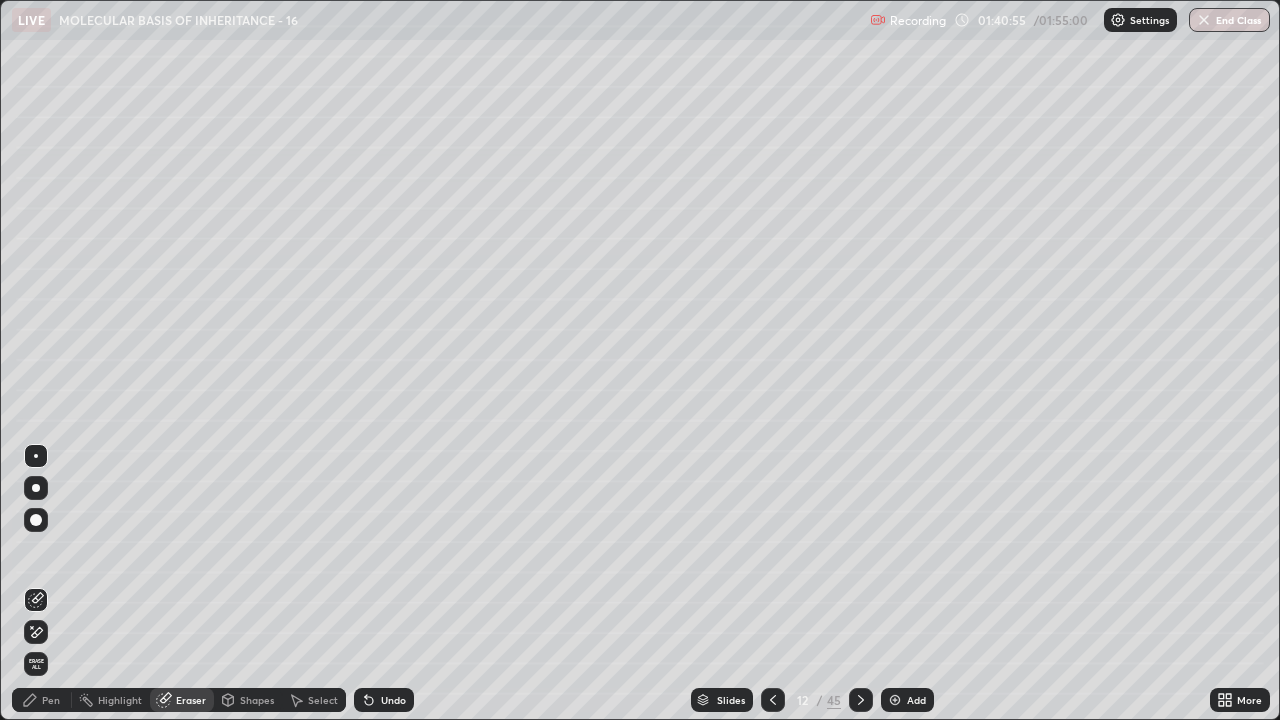 click on "Pen" at bounding box center [51, 700] 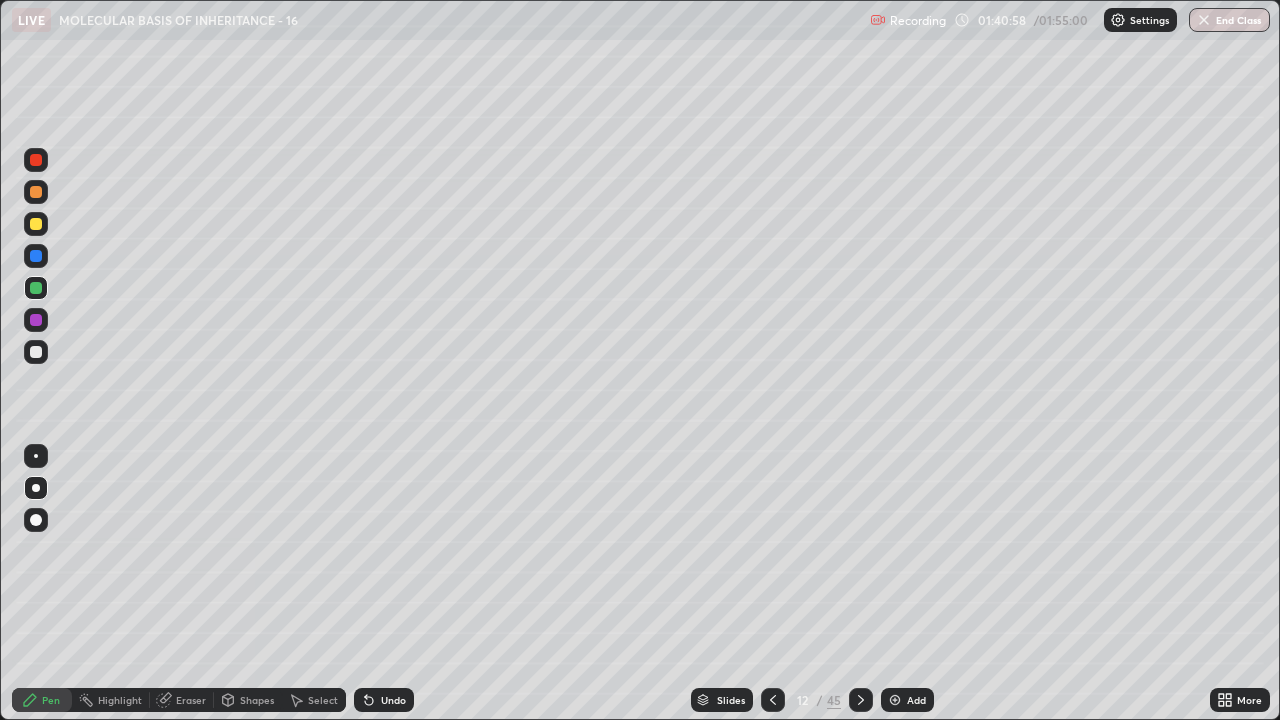 click on "Eraser" at bounding box center (191, 700) 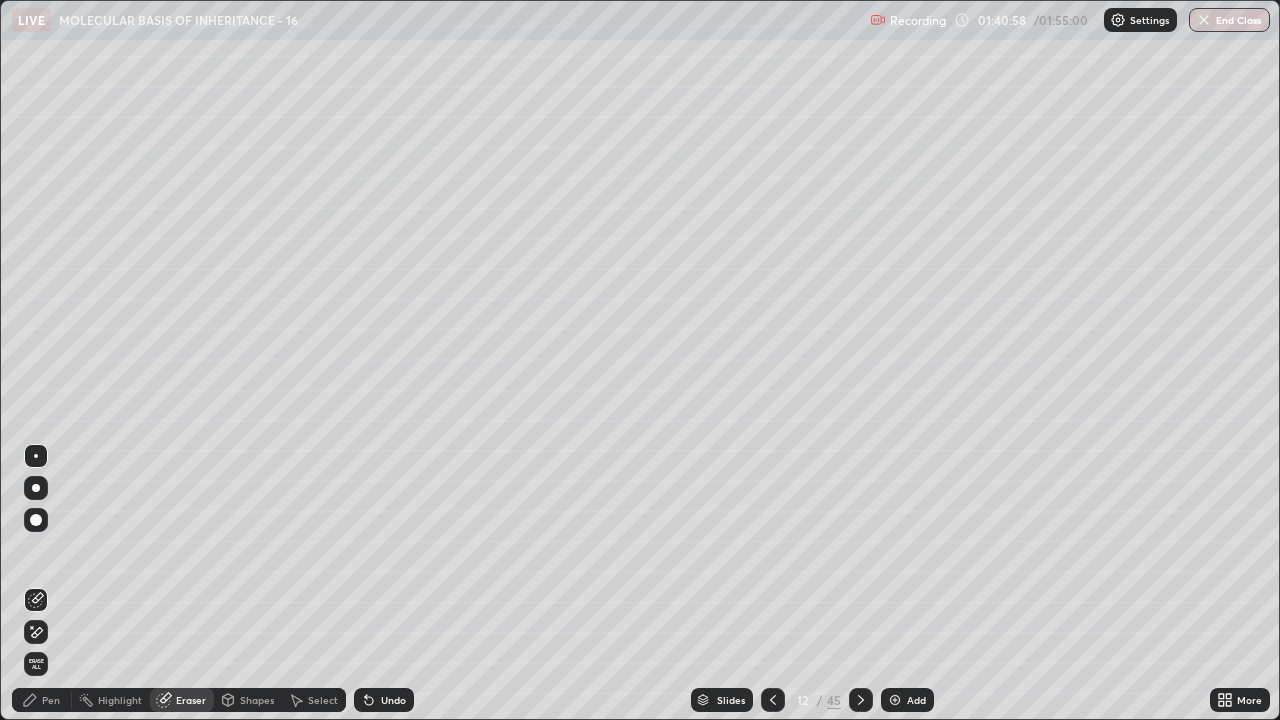click 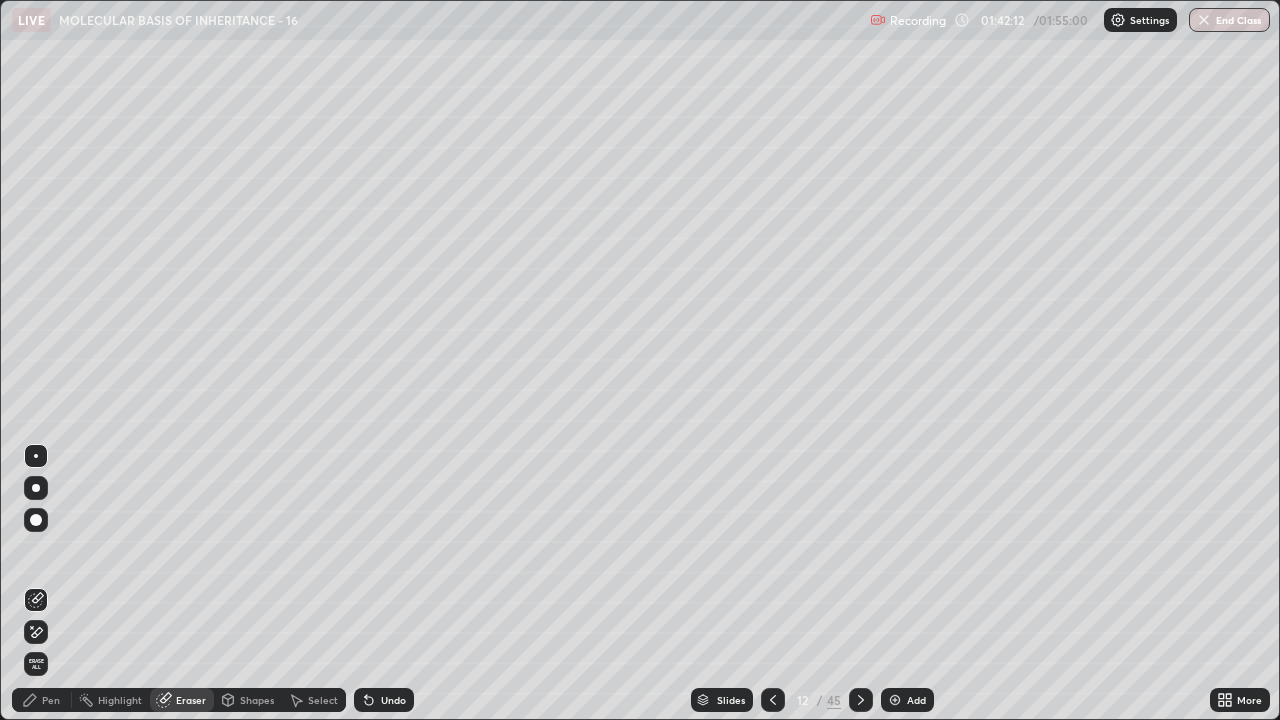 click on "Slides" at bounding box center [731, 700] 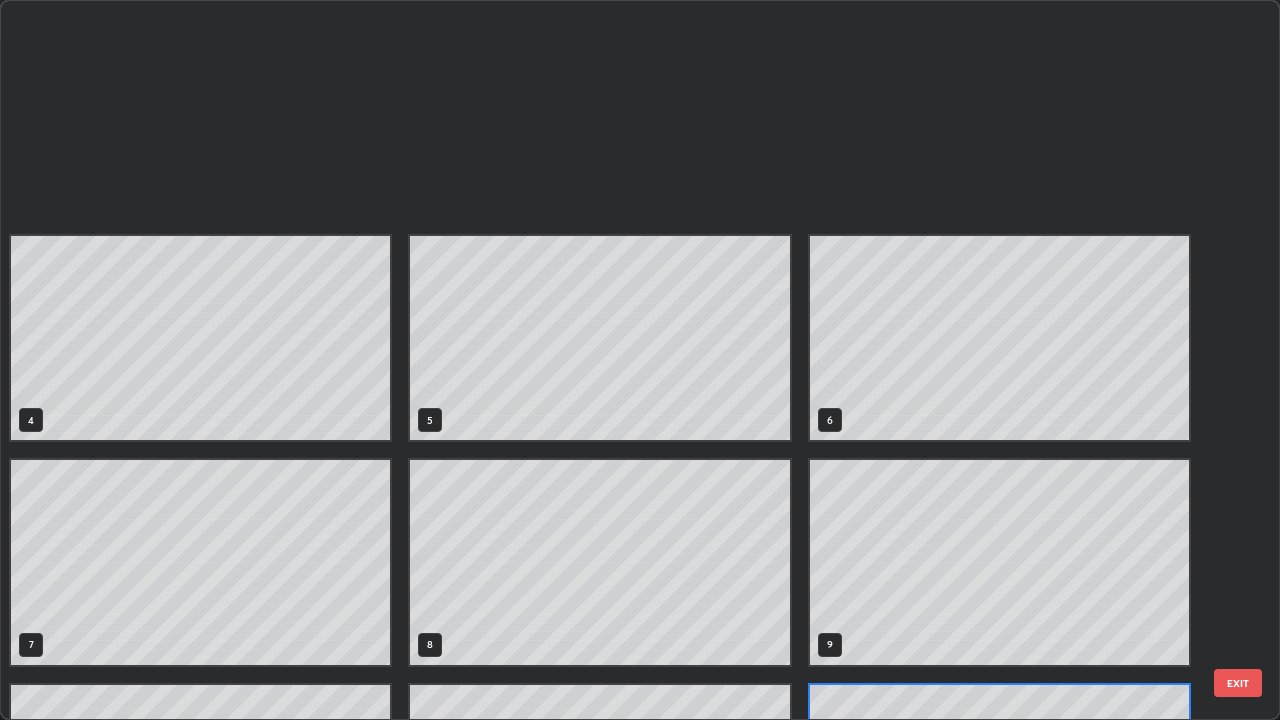 scroll, scrollTop: 567, scrollLeft: 0, axis: vertical 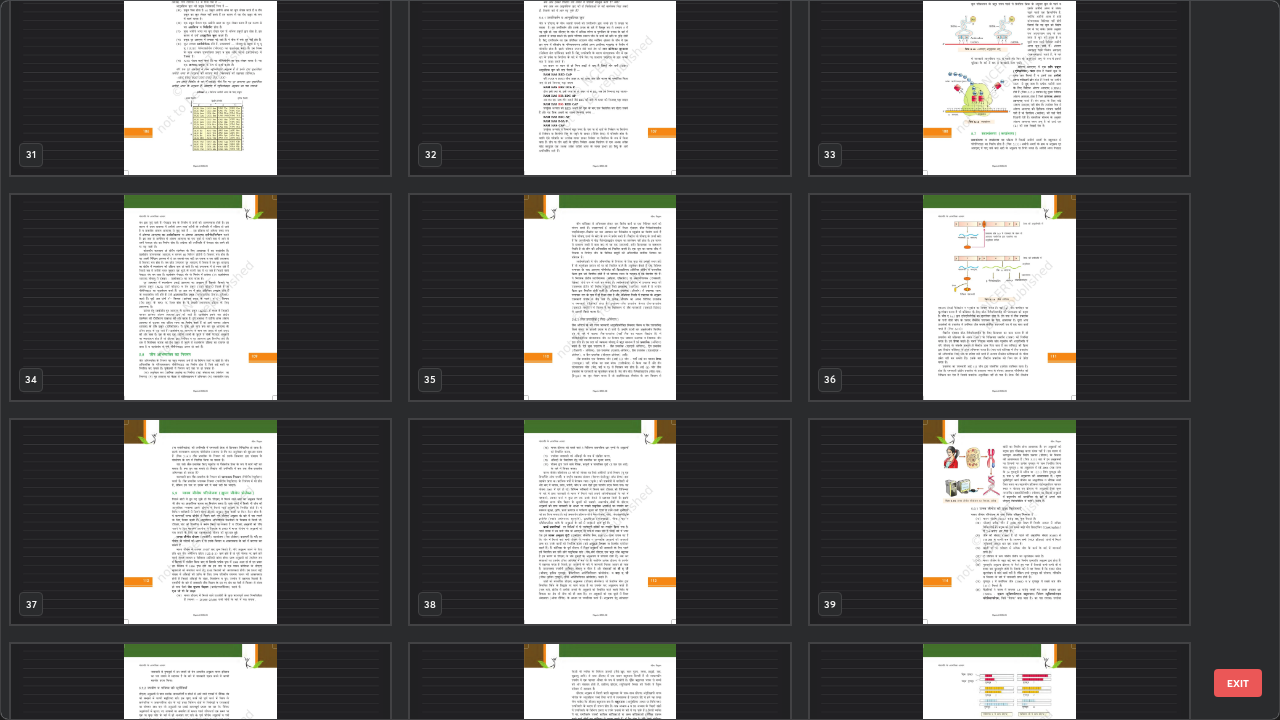 click at bounding box center (599, 297) 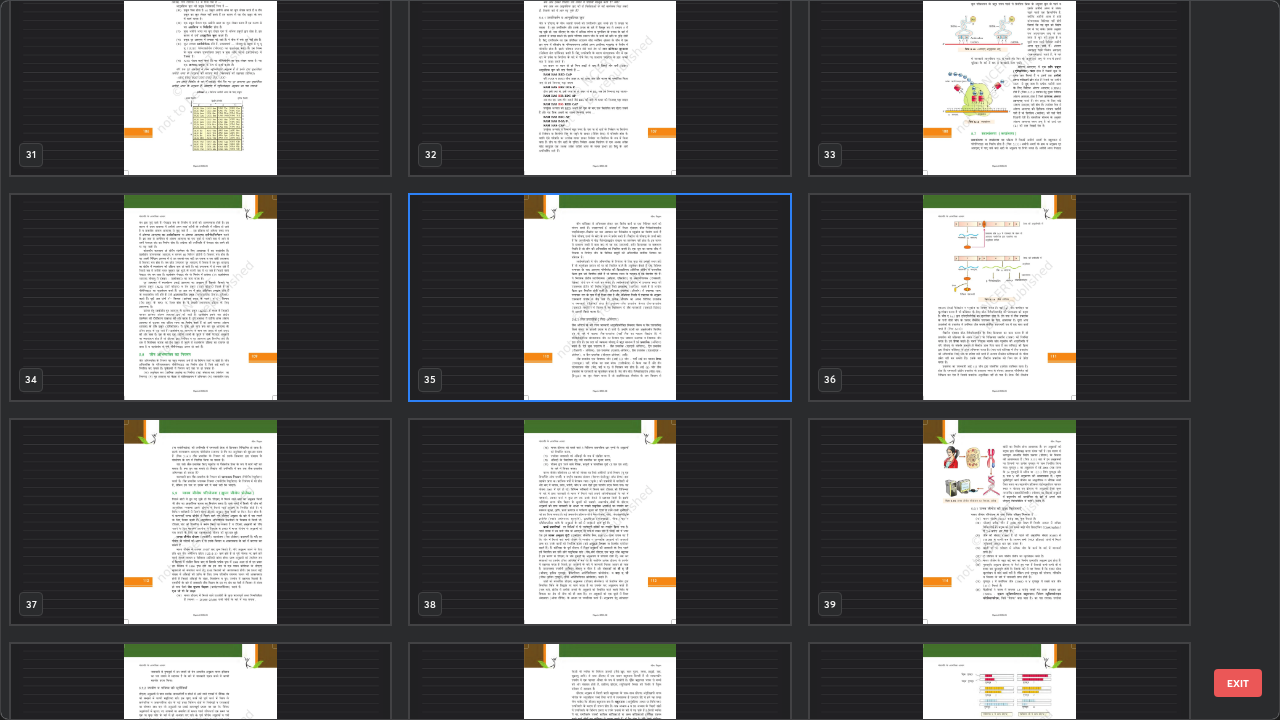 click at bounding box center [599, 297] 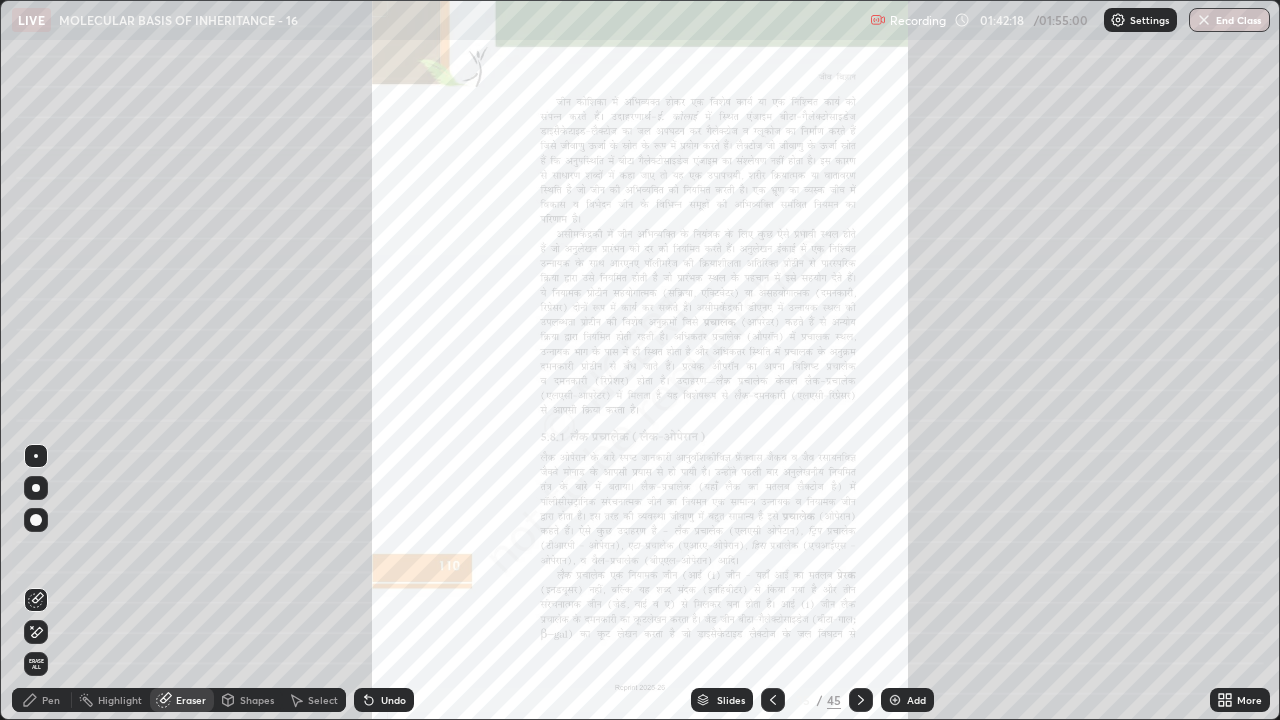 click at bounding box center [599, 297] 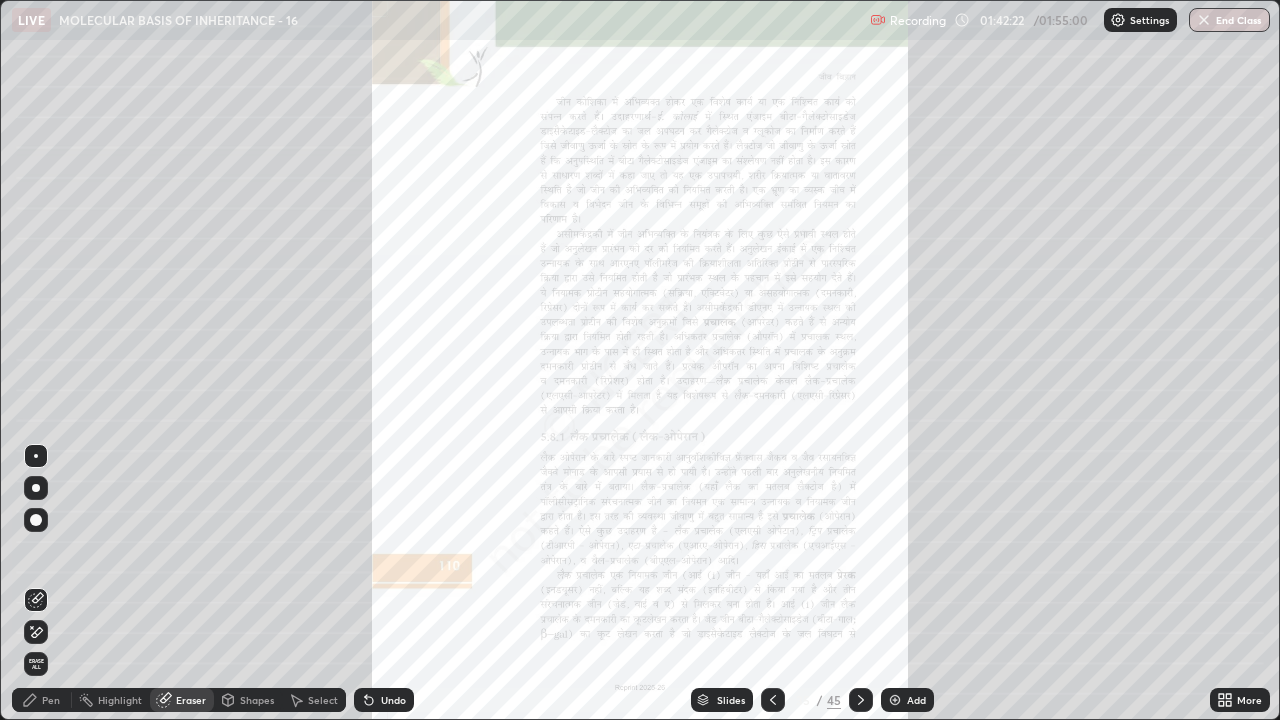 click at bounding box center [36, 488] 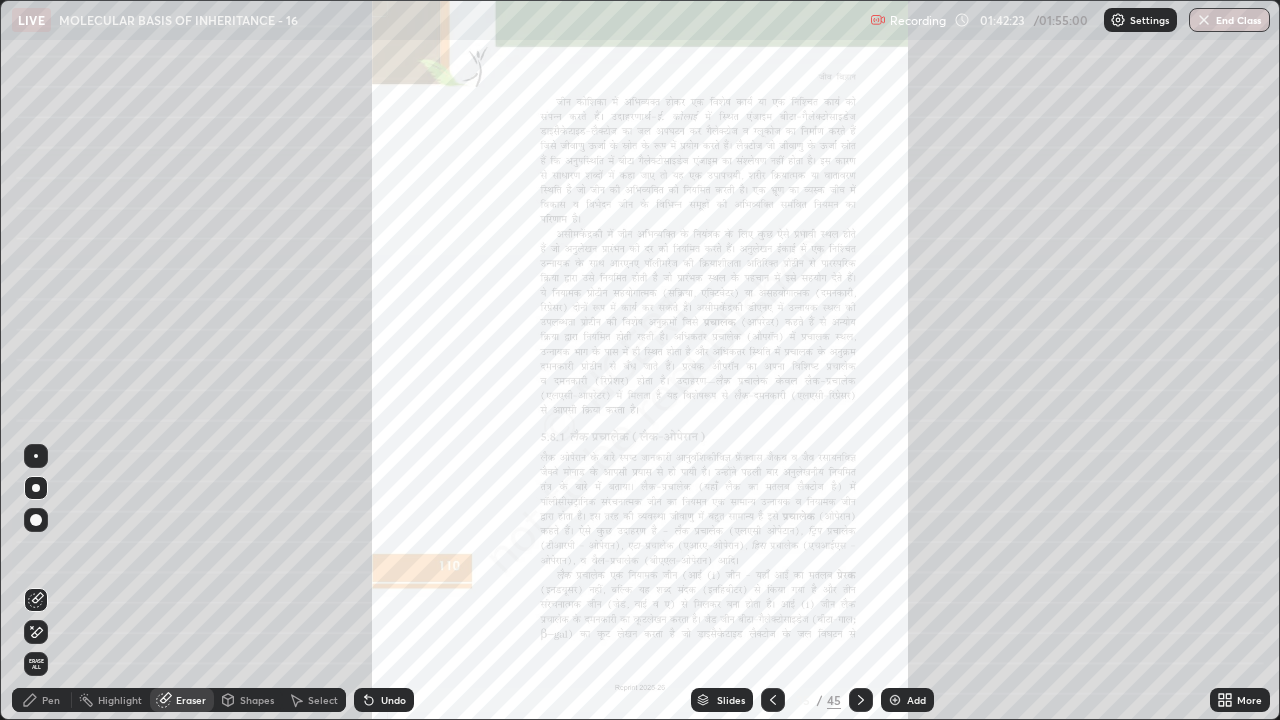 click on "Pen" at bounding box center [51, 700] 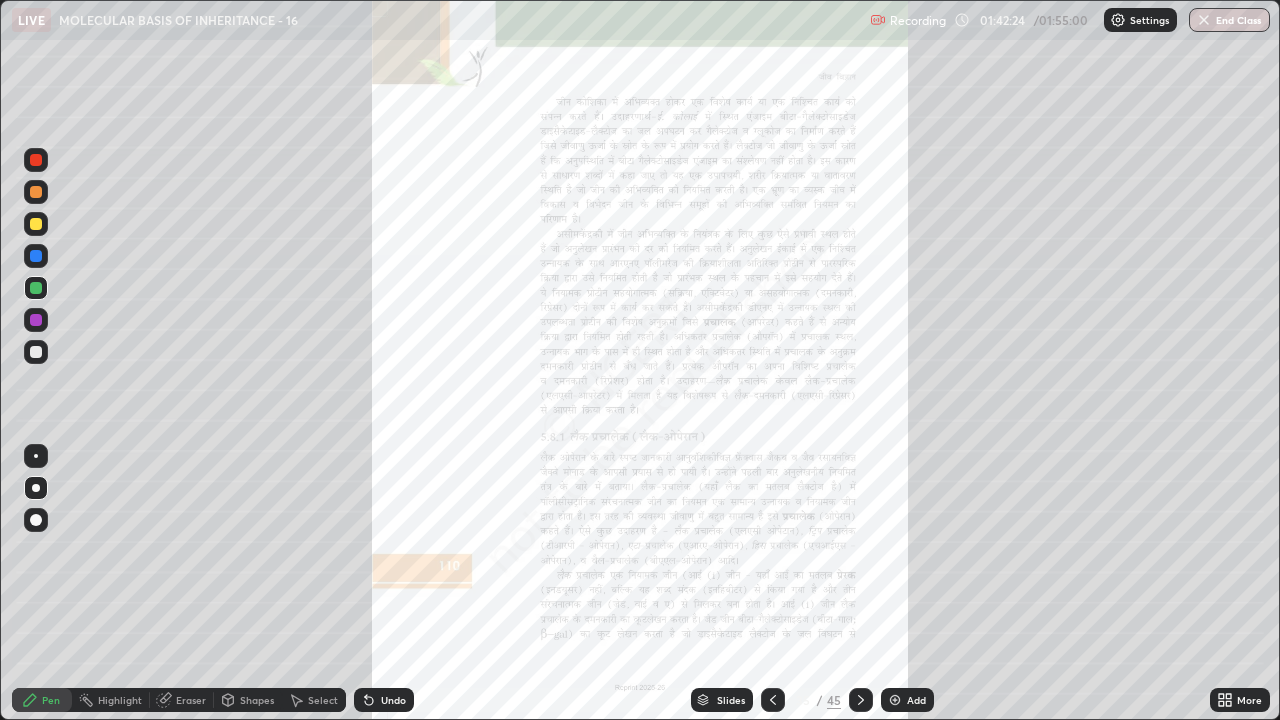 click at bounding box center (36, 288) 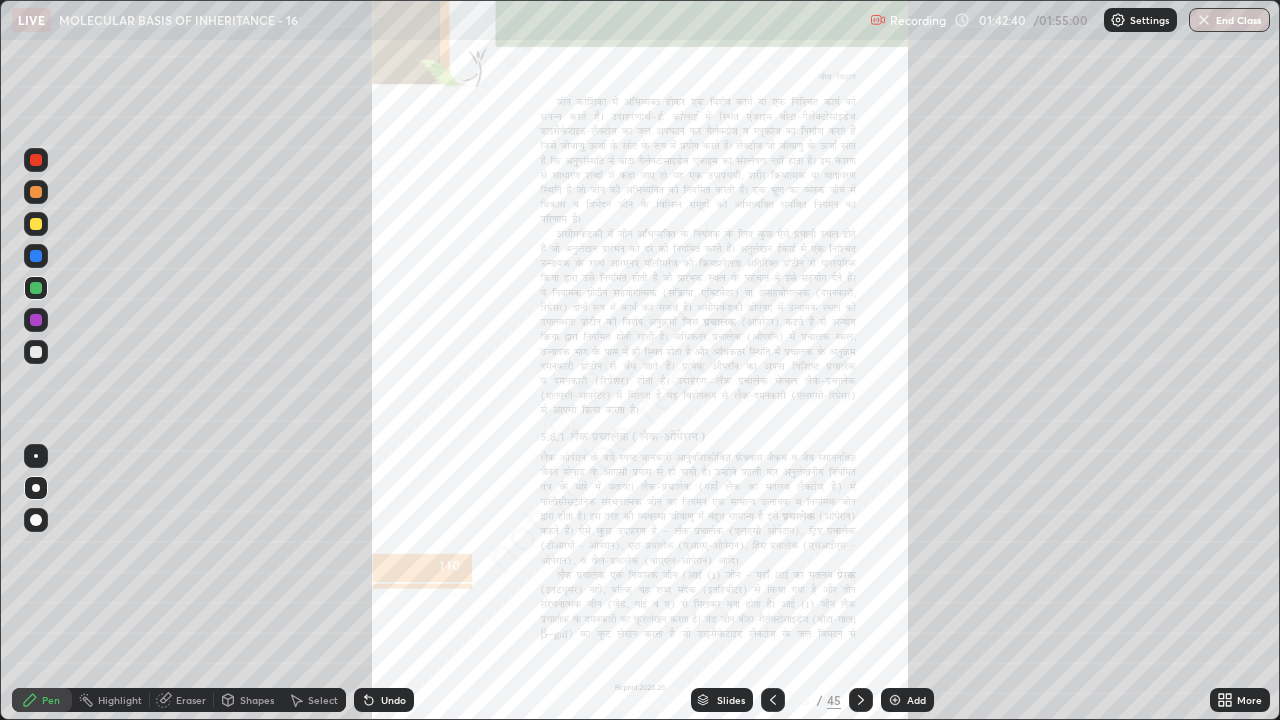 click on "Shapes" at bounding box center [257, 700] 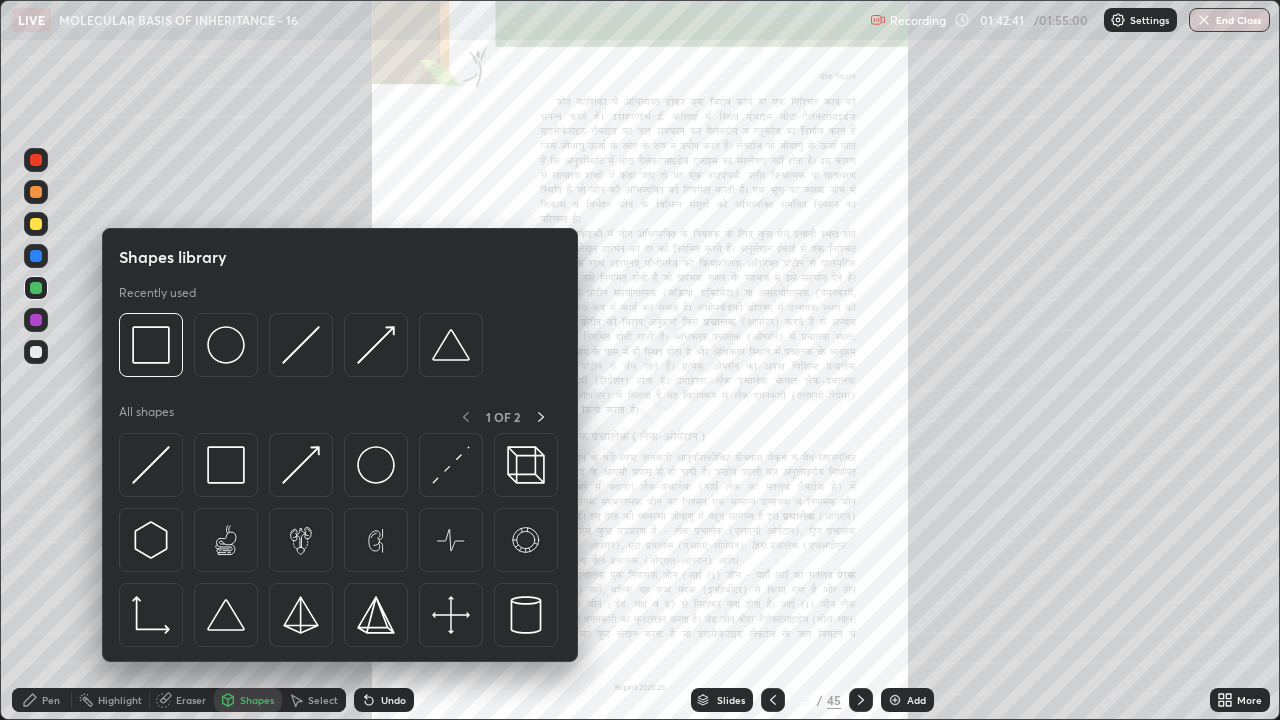 click on "Eraser" at bounding box center (191, 700) 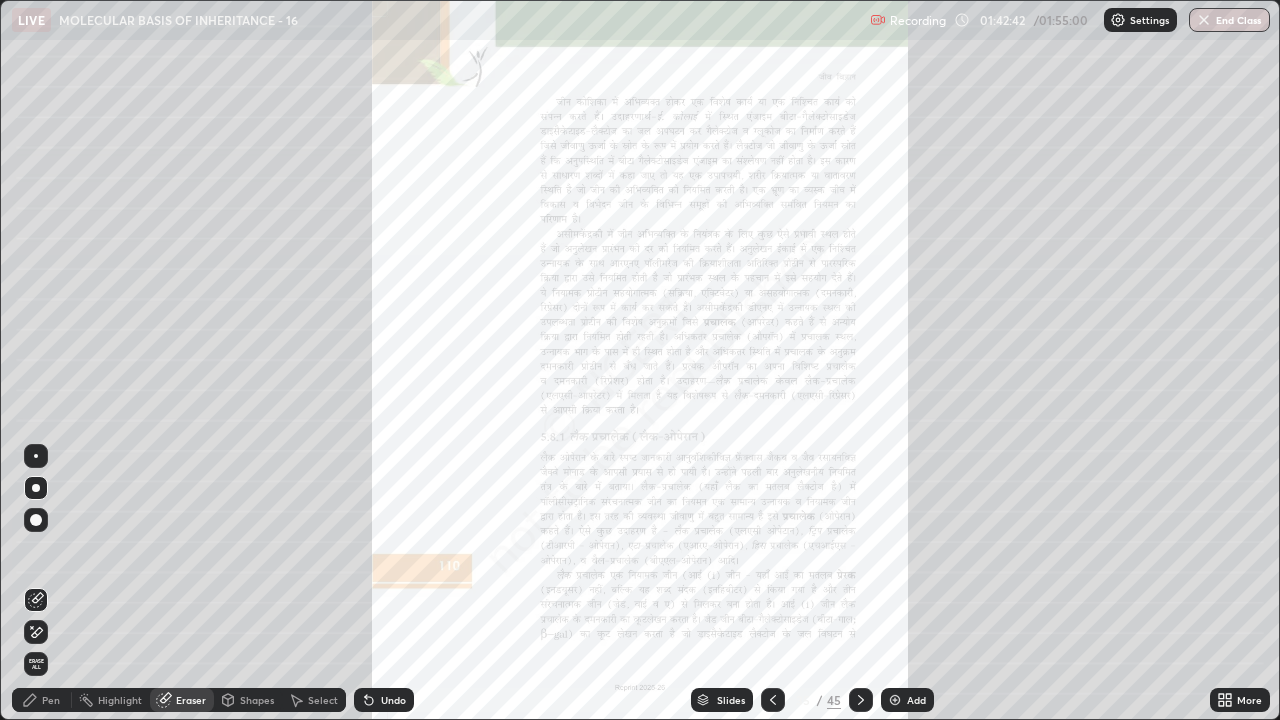 click 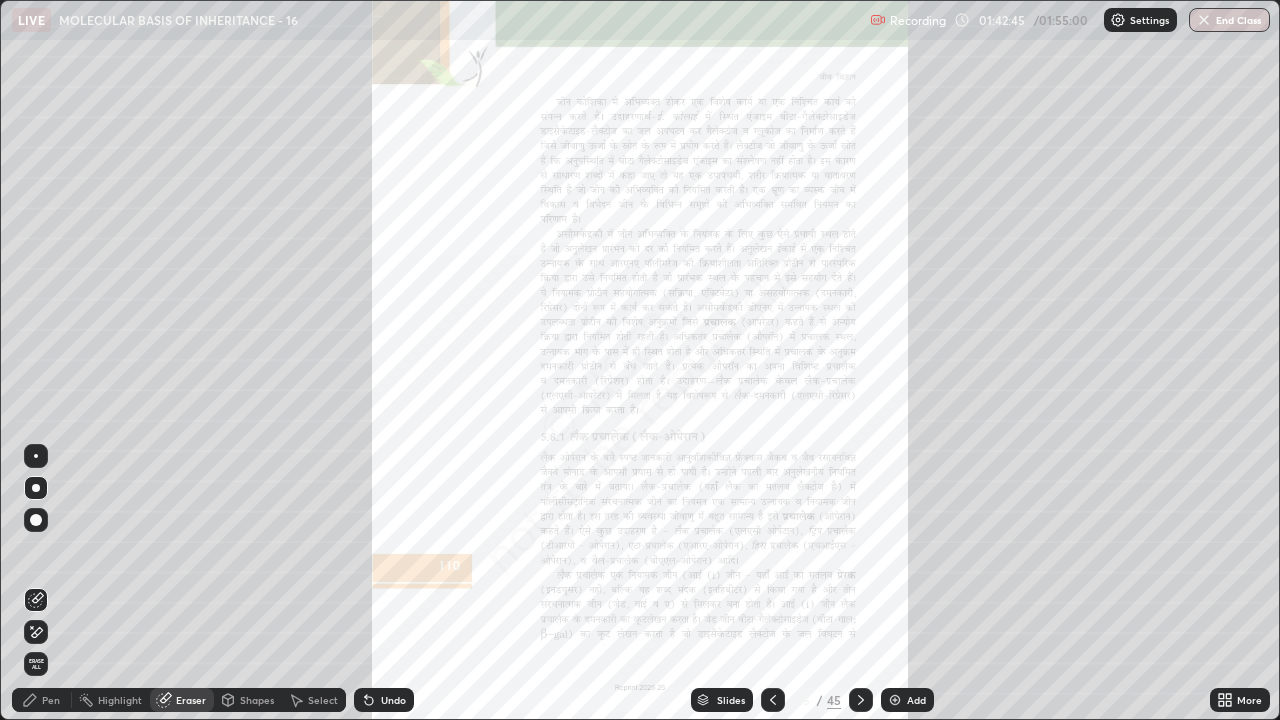 click on "Pen" at bounding box center [42, 700] 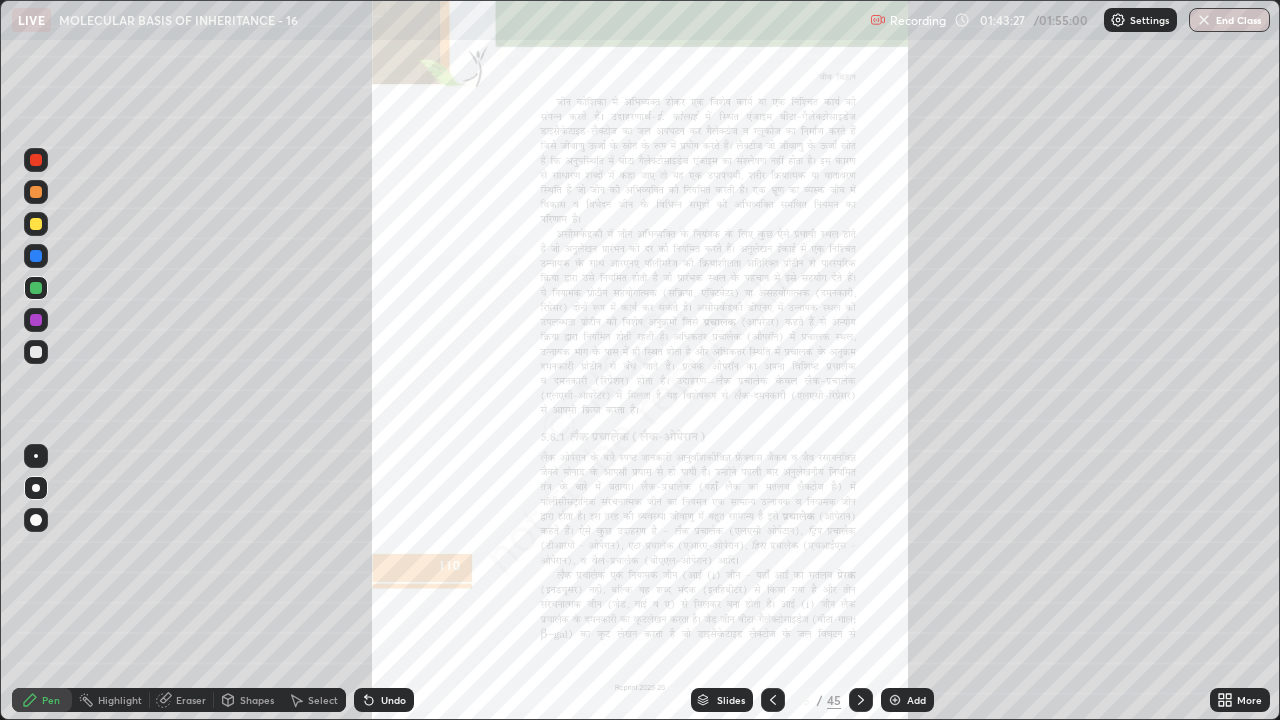 click on "Undo" at bounding box center (384, 700) 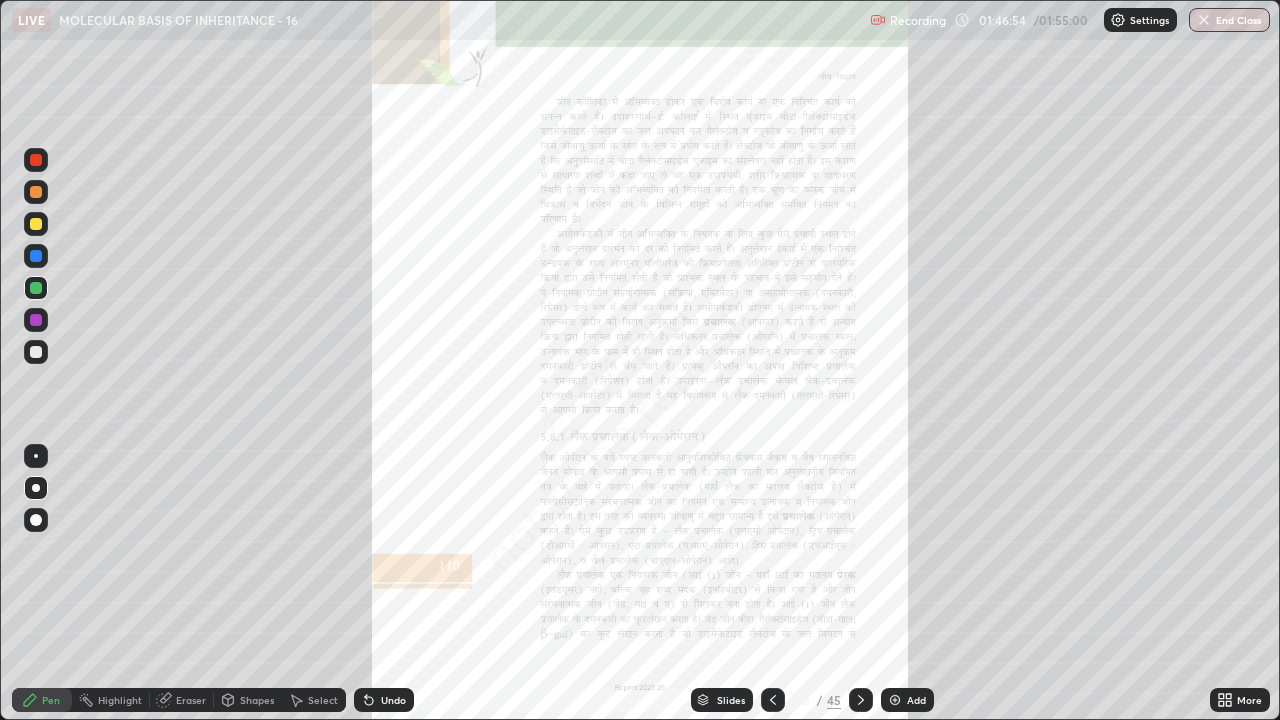 click at bounding box center (861, 700) 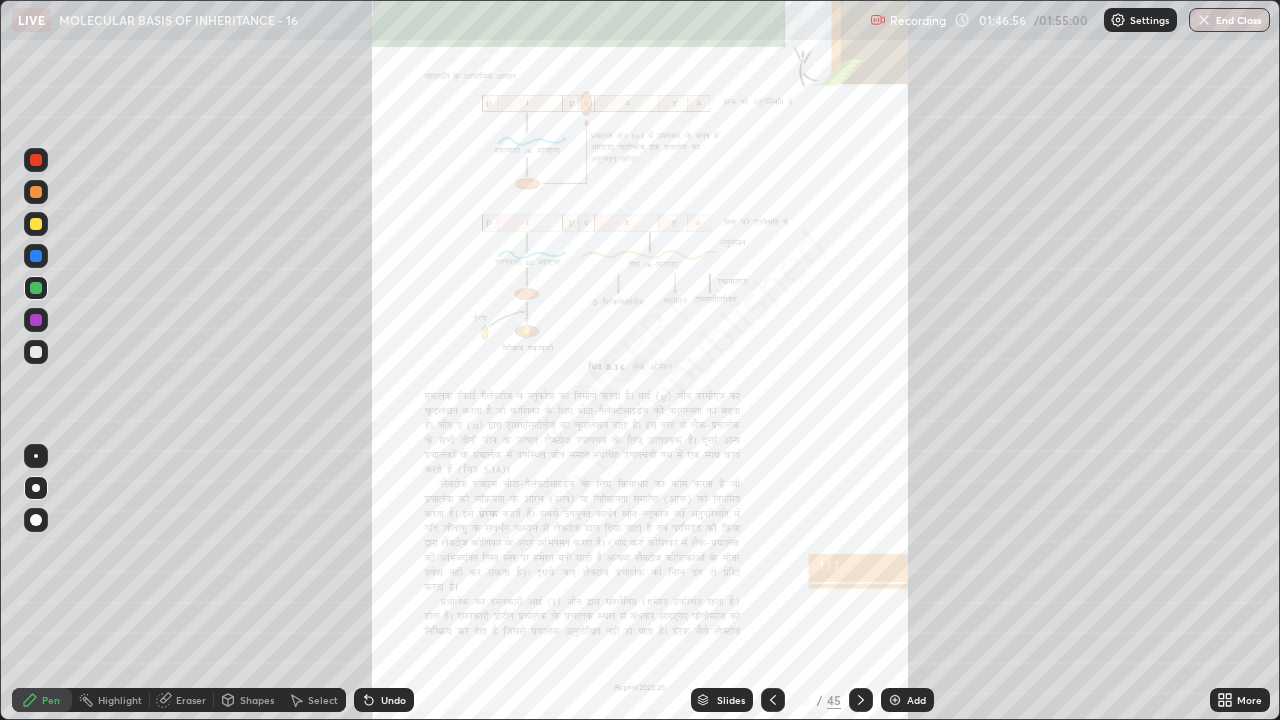 click at bounding box center (861, 700) 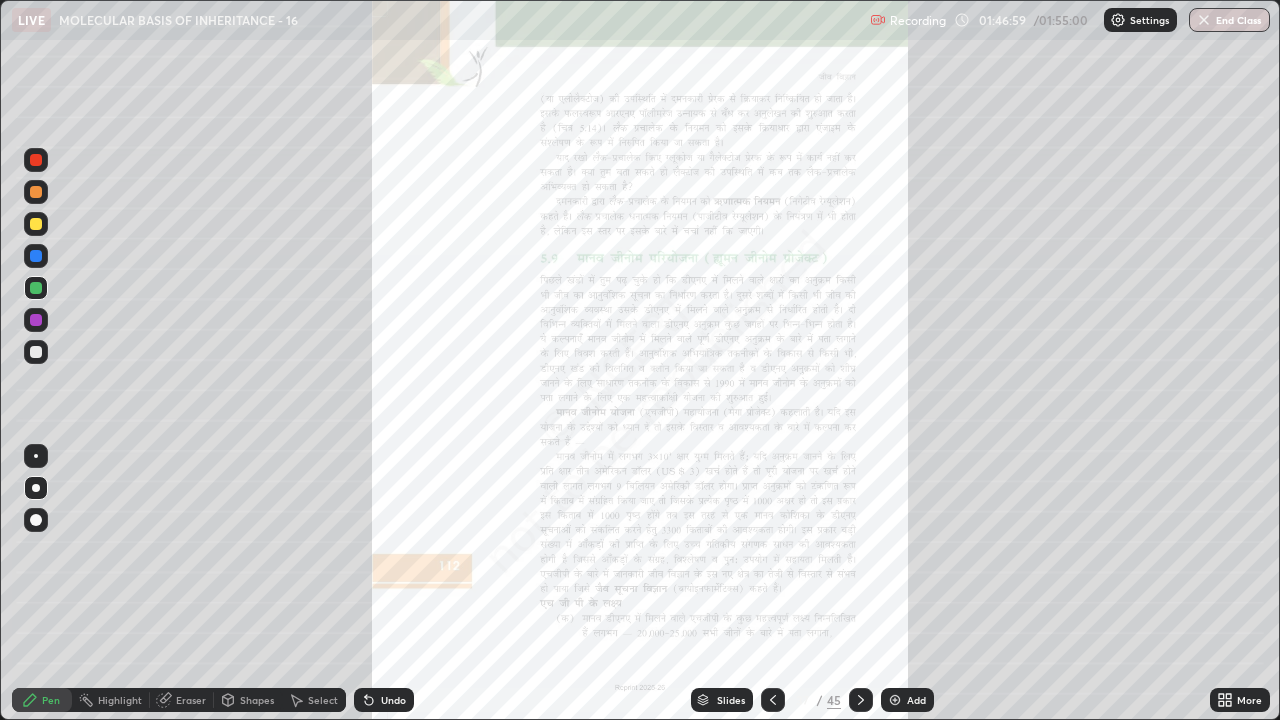 click 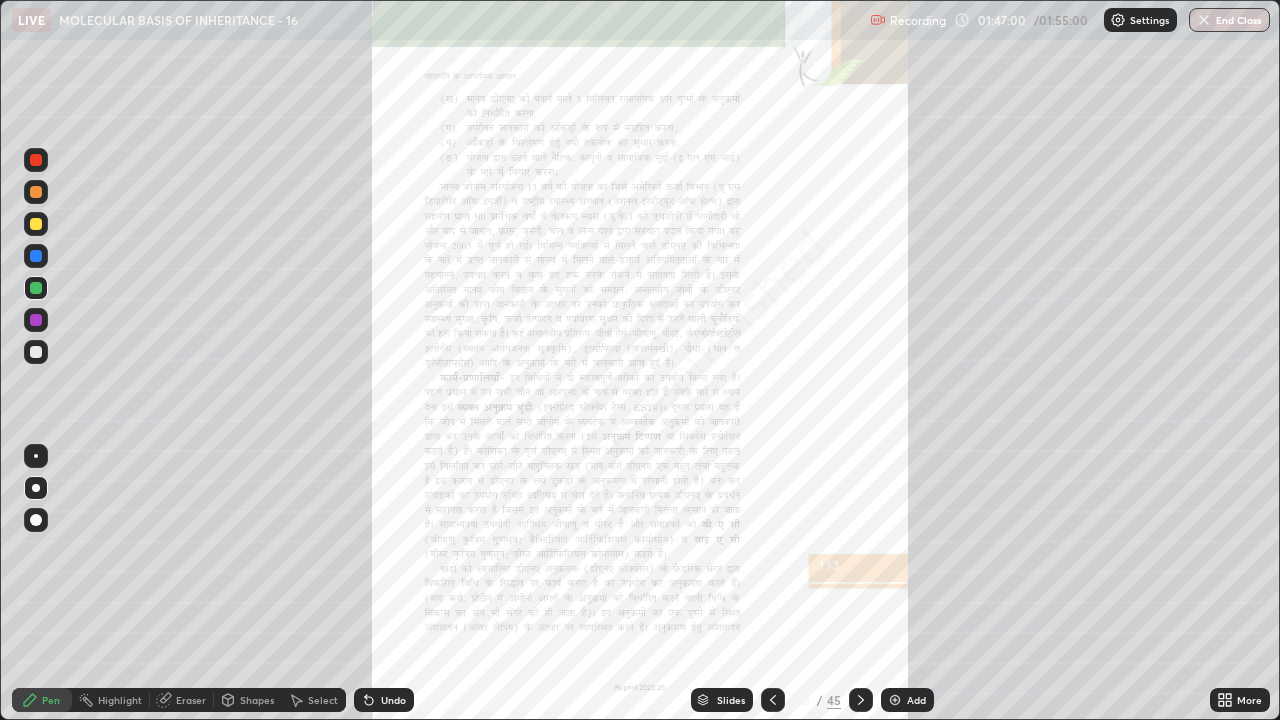 click 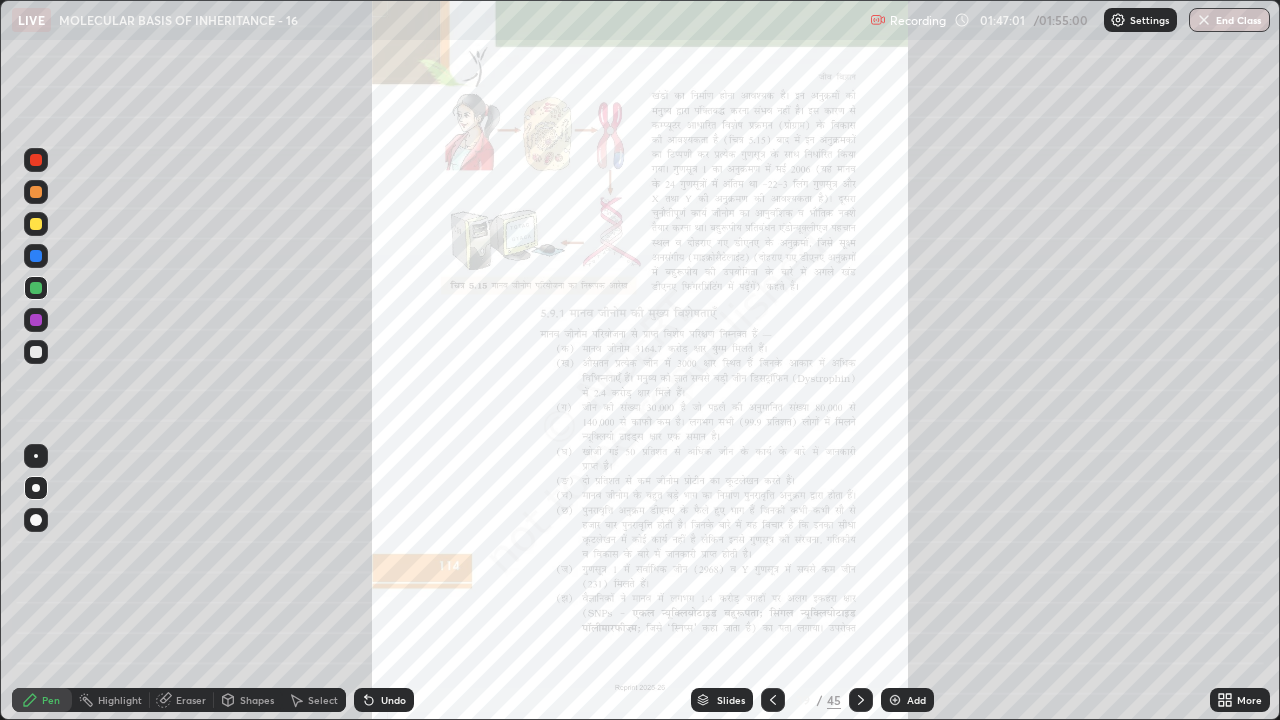 click 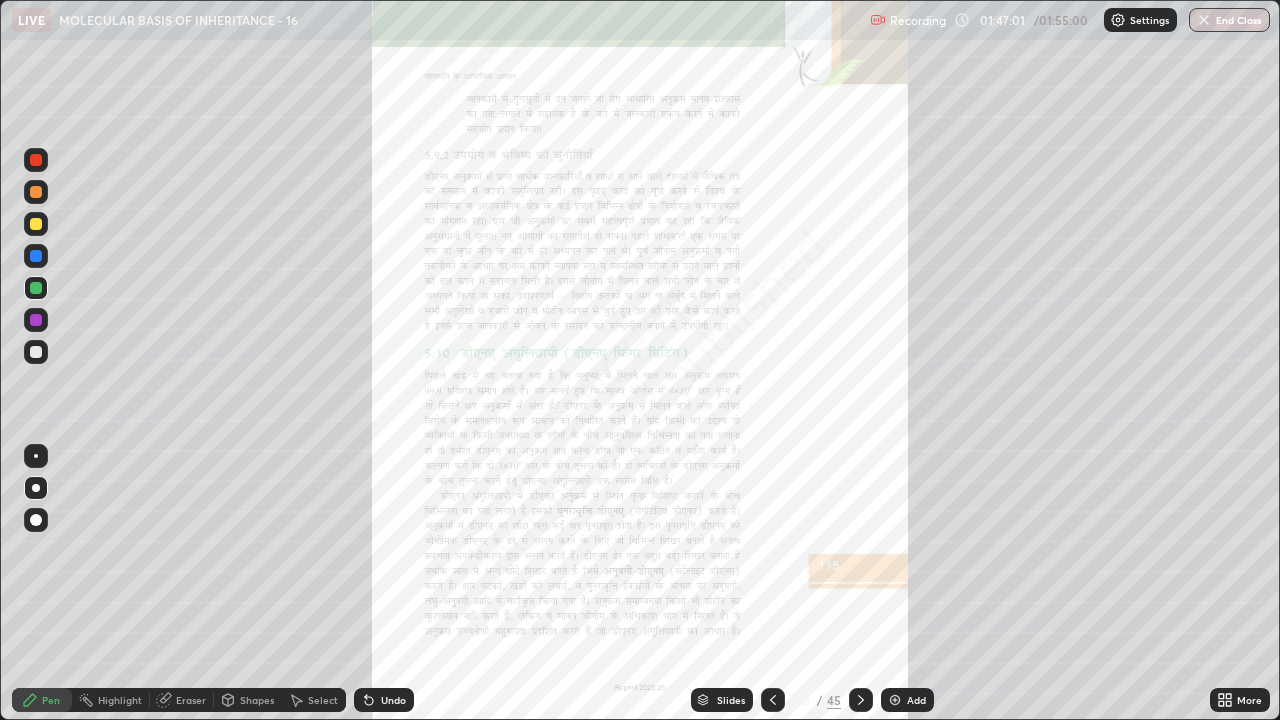 click 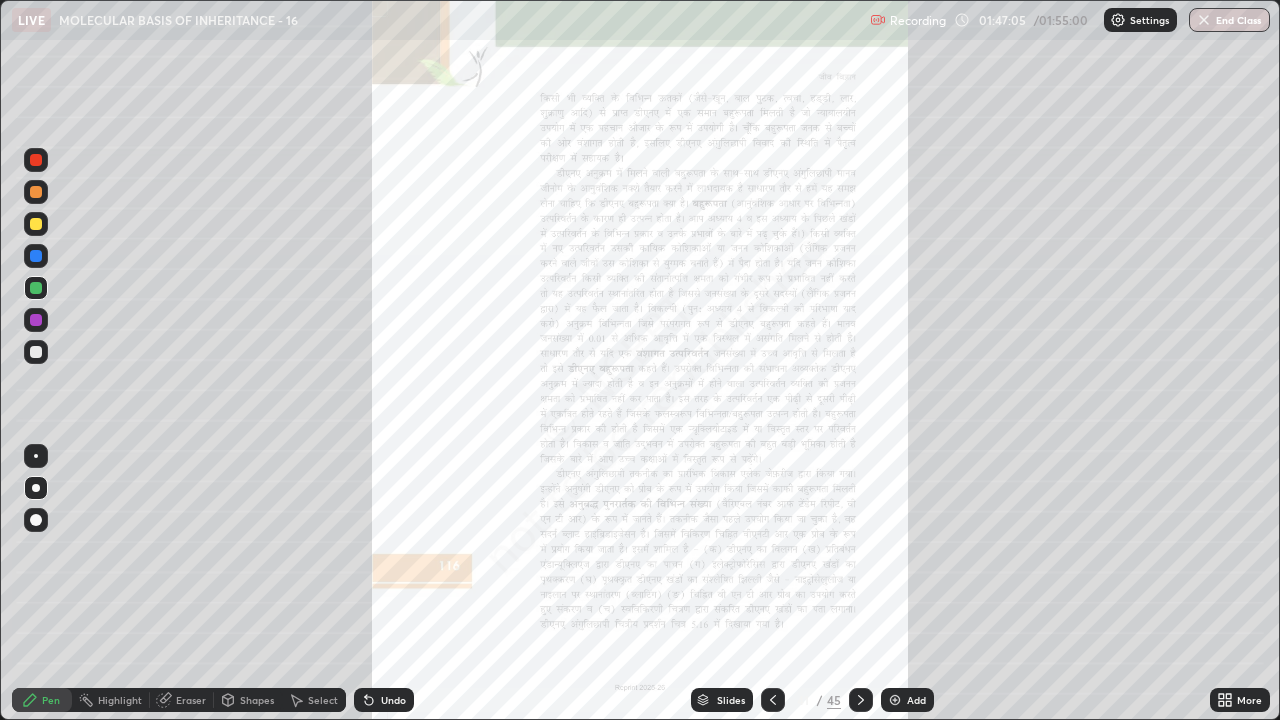 click on "Slides" at bounding box center [722, 700] 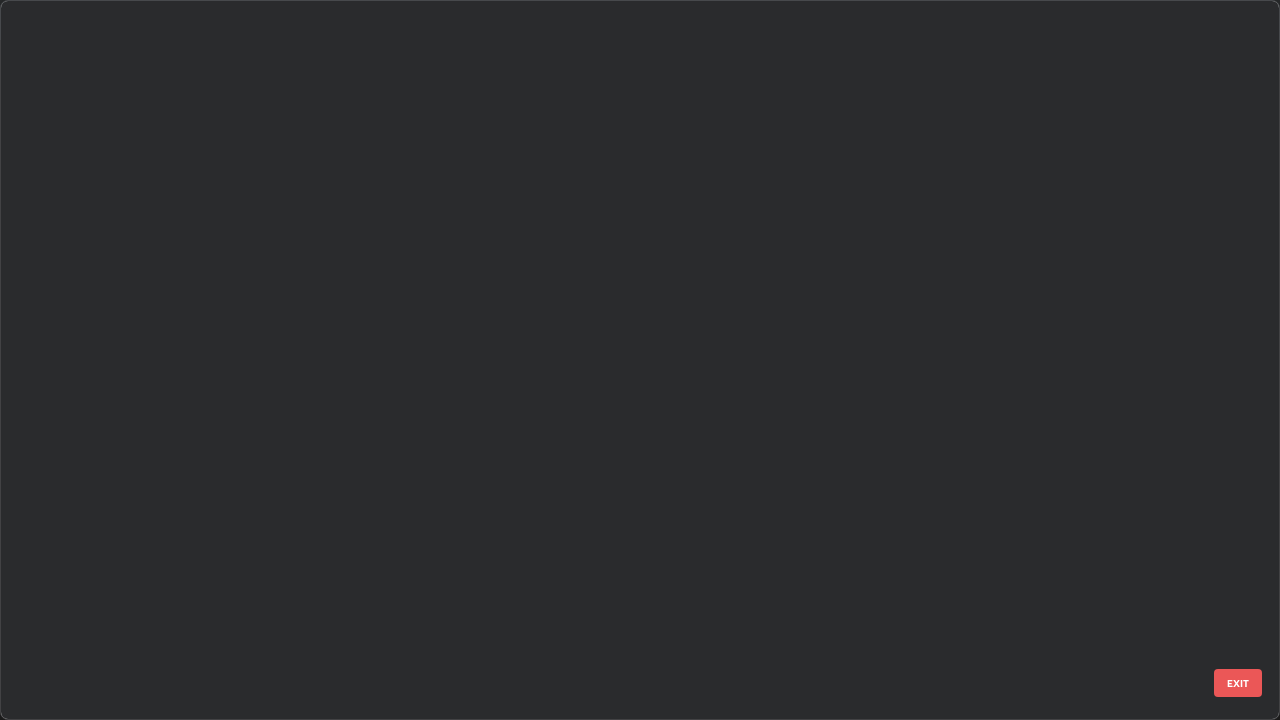 scroll, scrollTop: 2426, scrollLeft: 0, axis: vertical 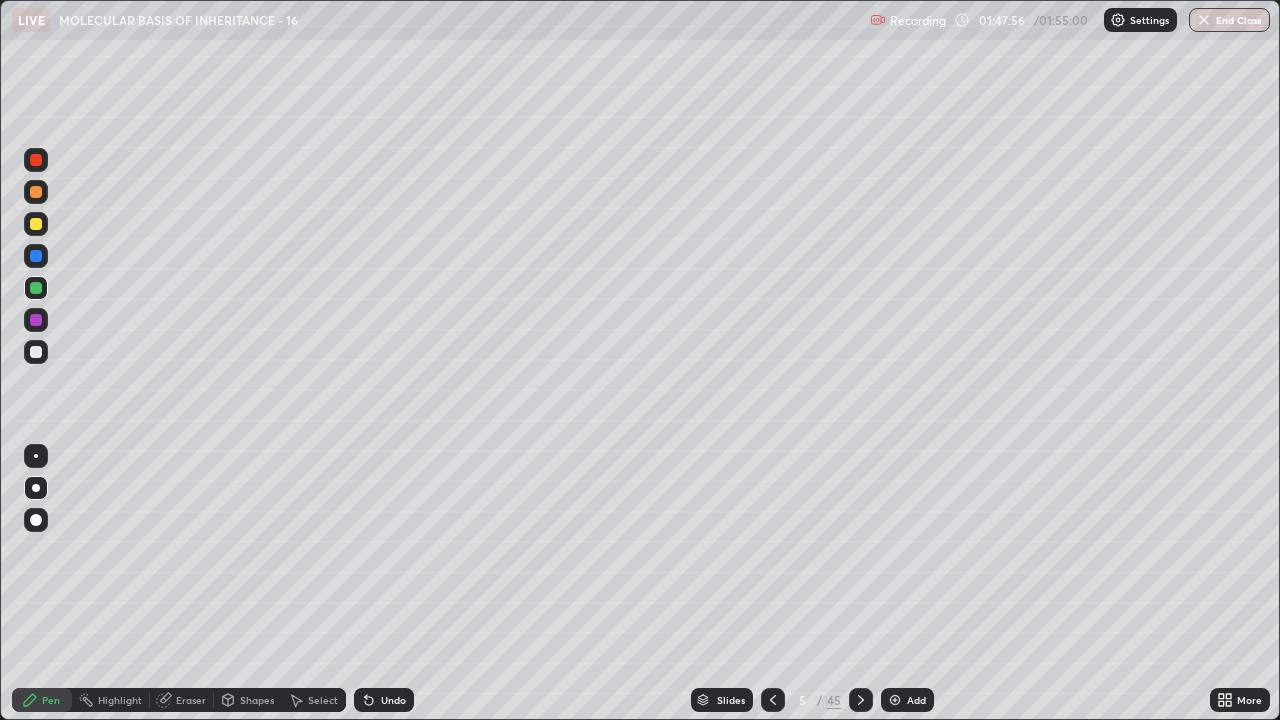 click 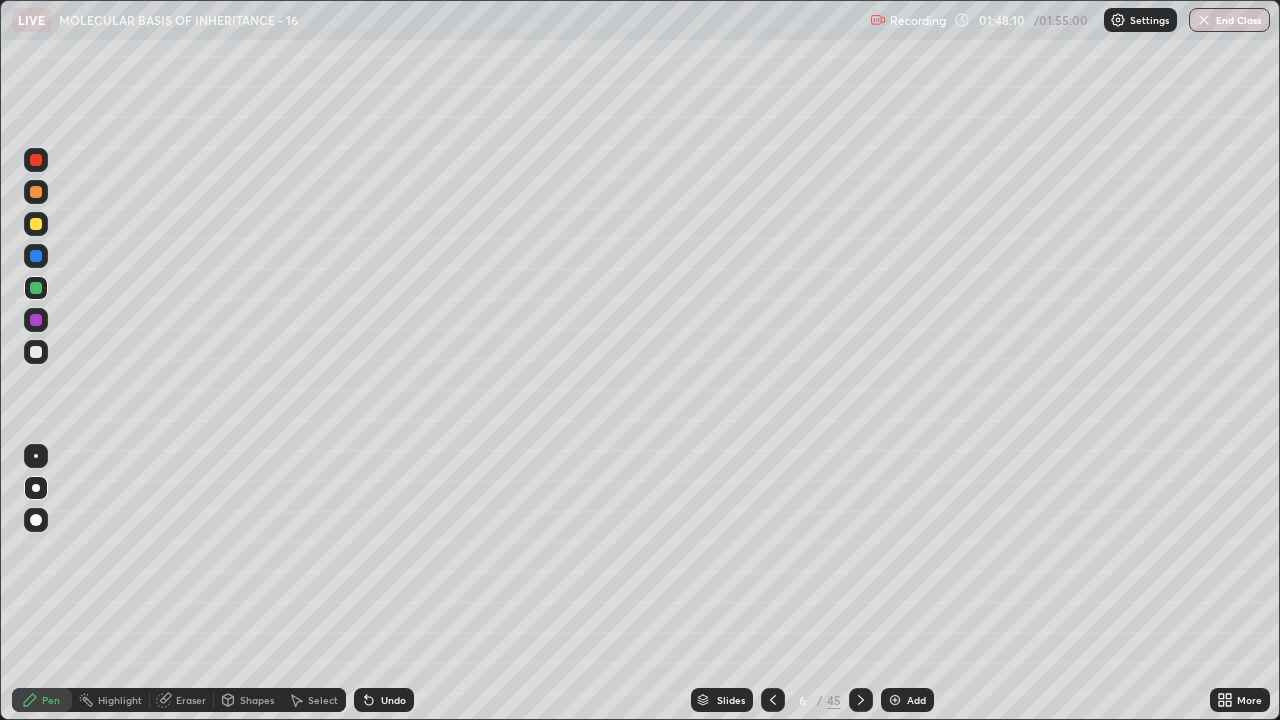 click 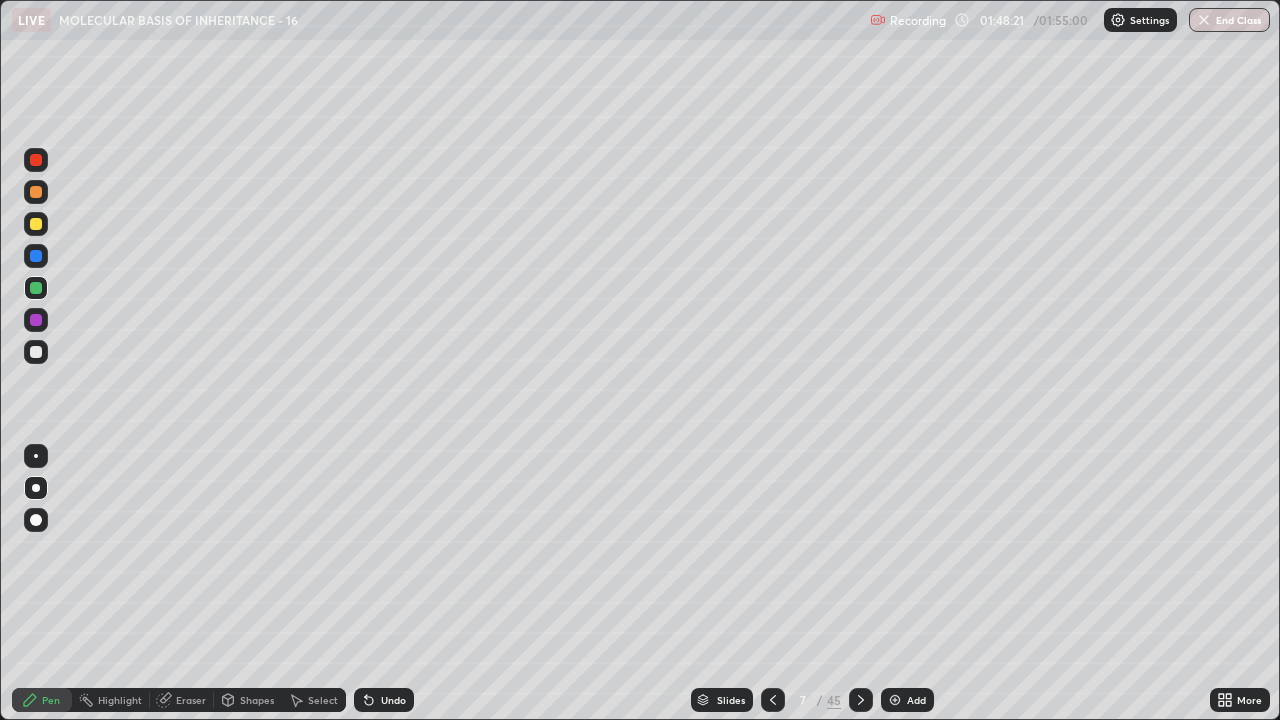 click 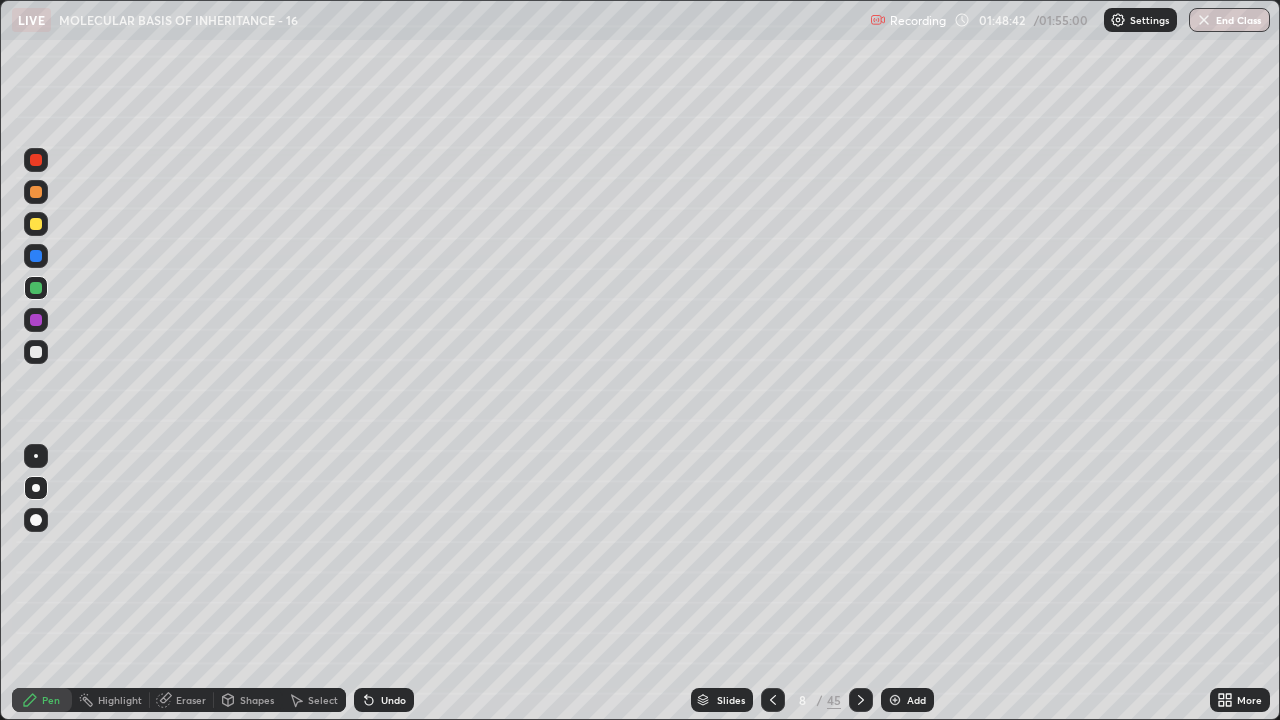 click 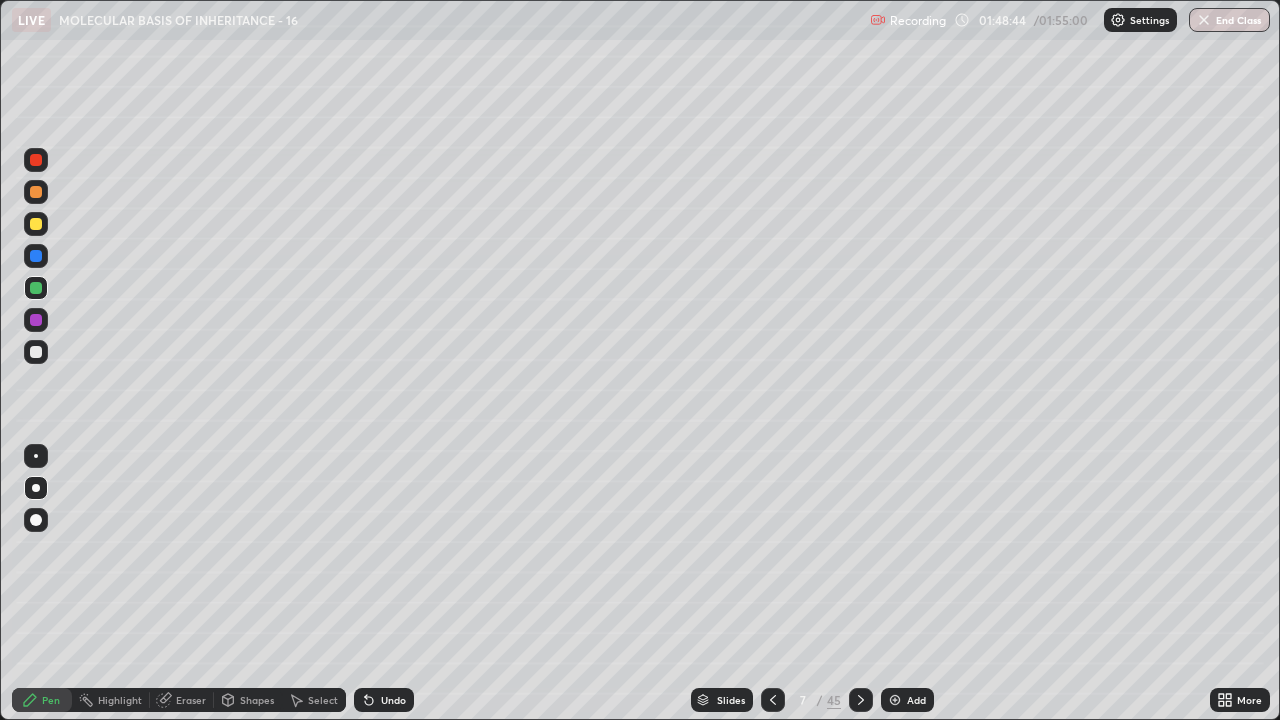 click 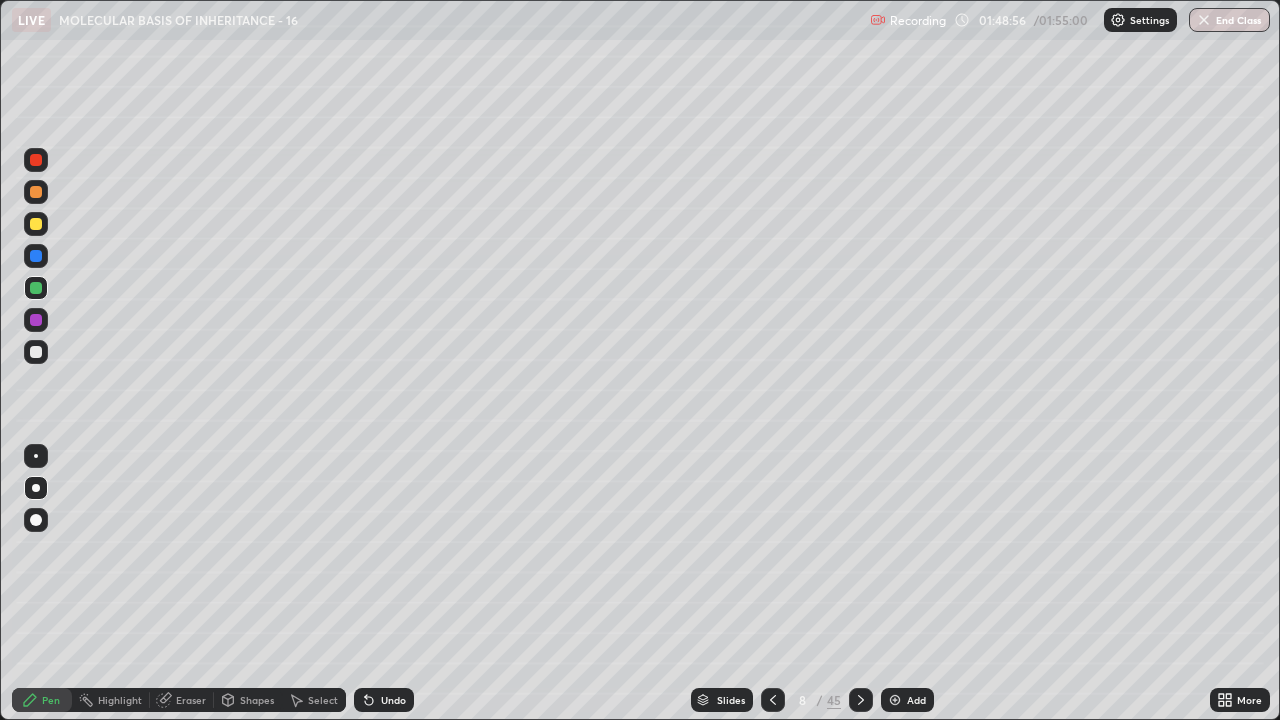 click 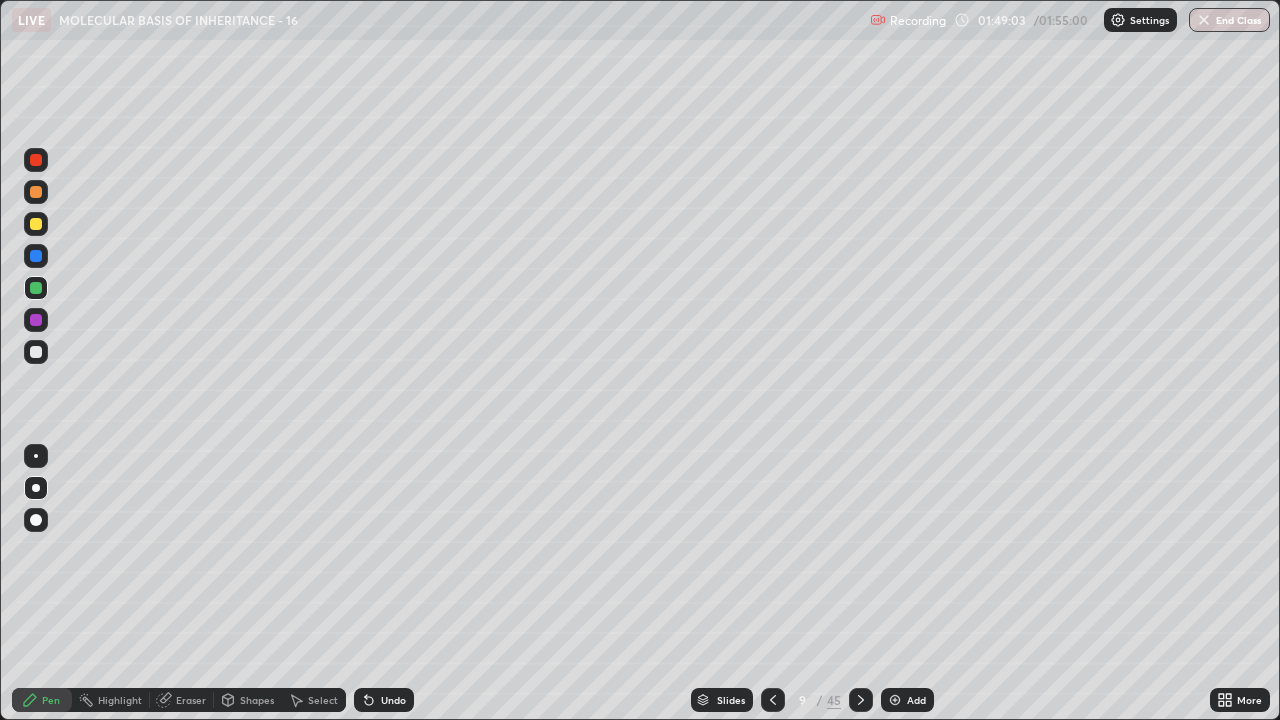 click at bounding box center [861, 700] 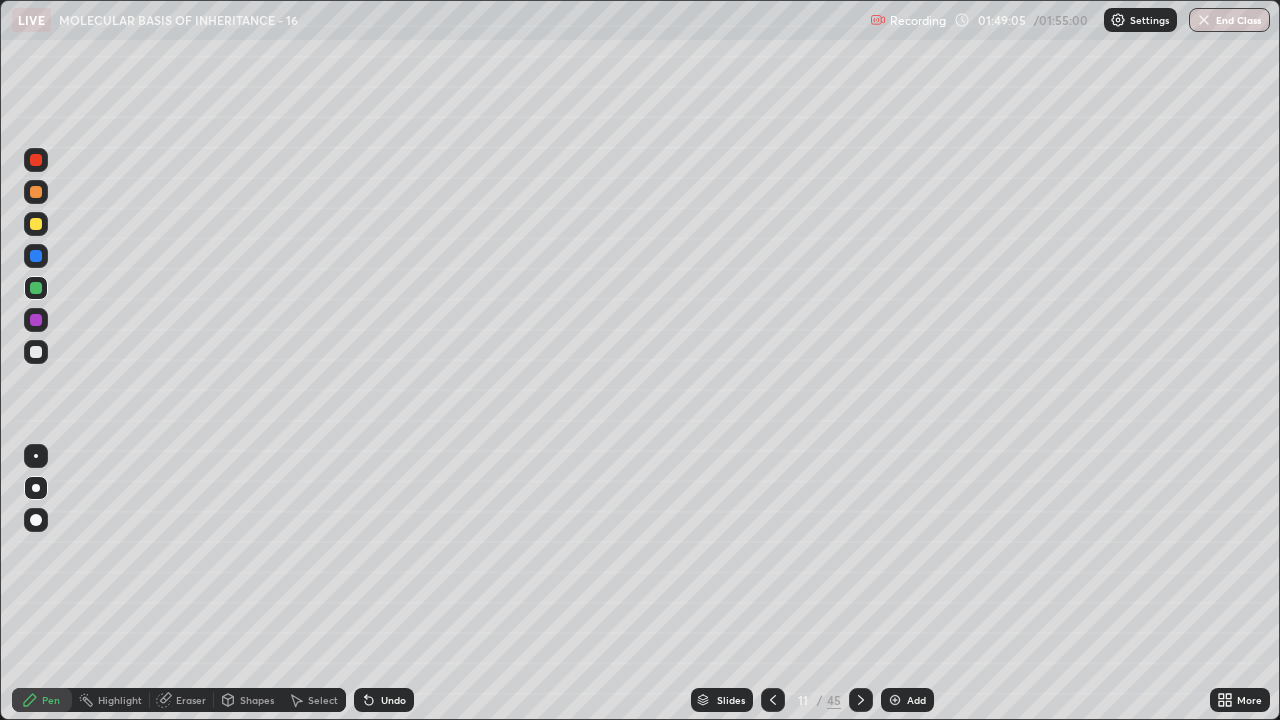 click 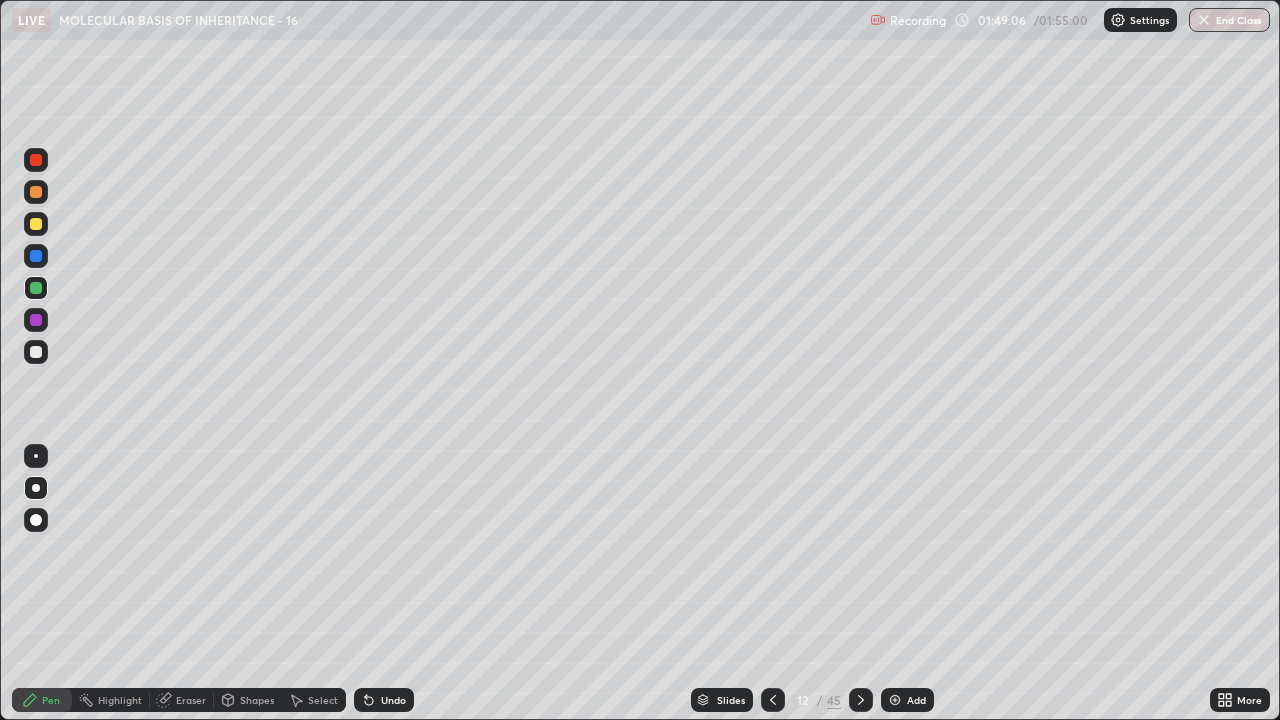 click at bounding box center (861, 700) 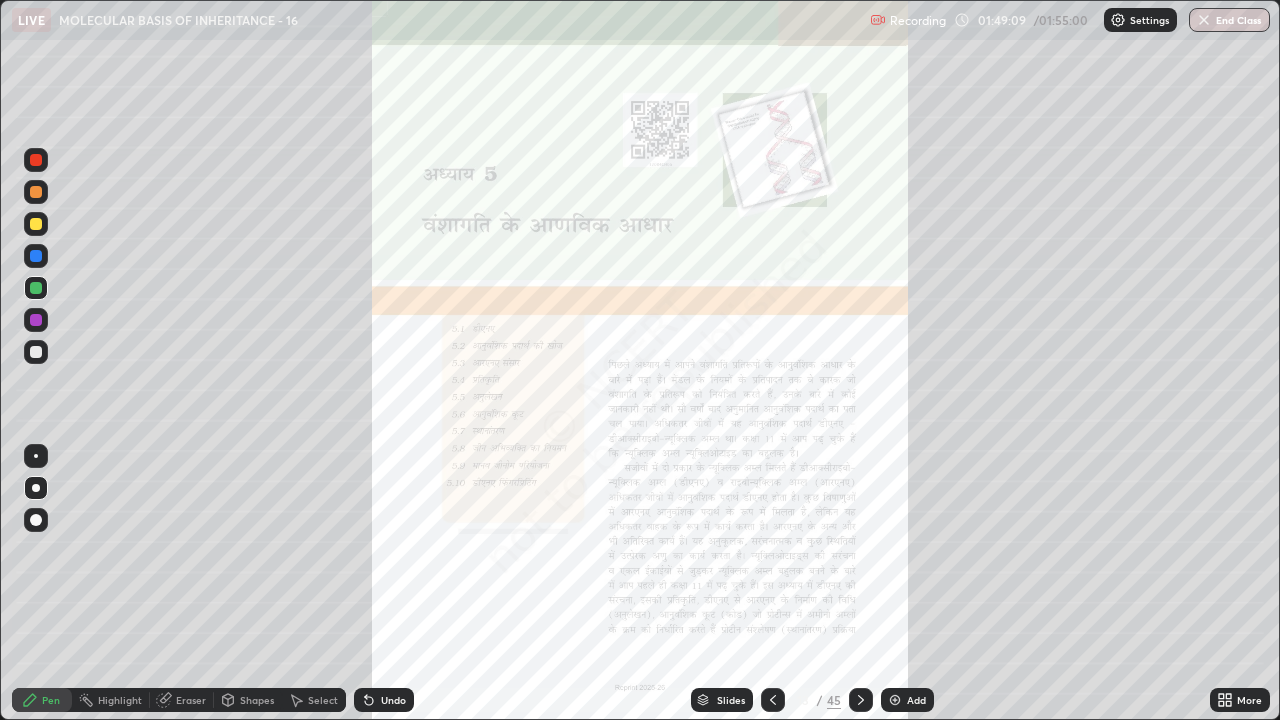 click on "End Class" at bounding box center (1229, 20) 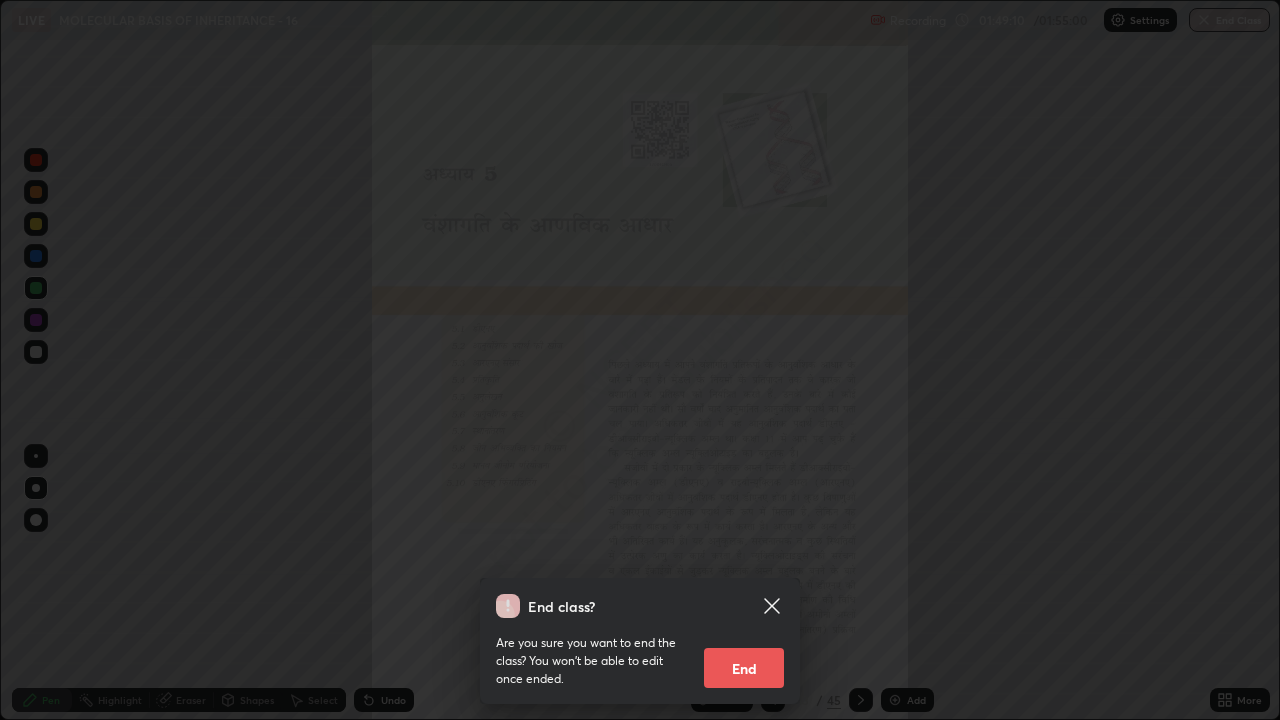 click on "End" at bounding box center (744, 668) 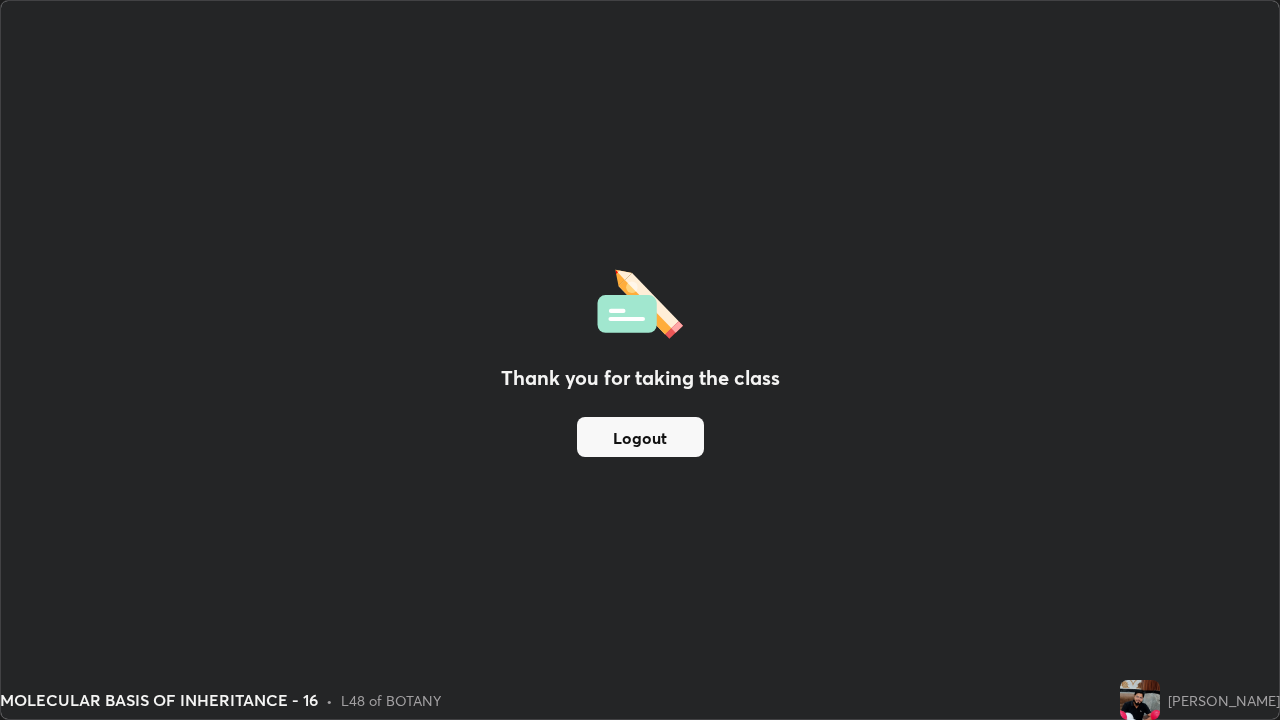 click on "Logout" at bounding box center (640, 437) 